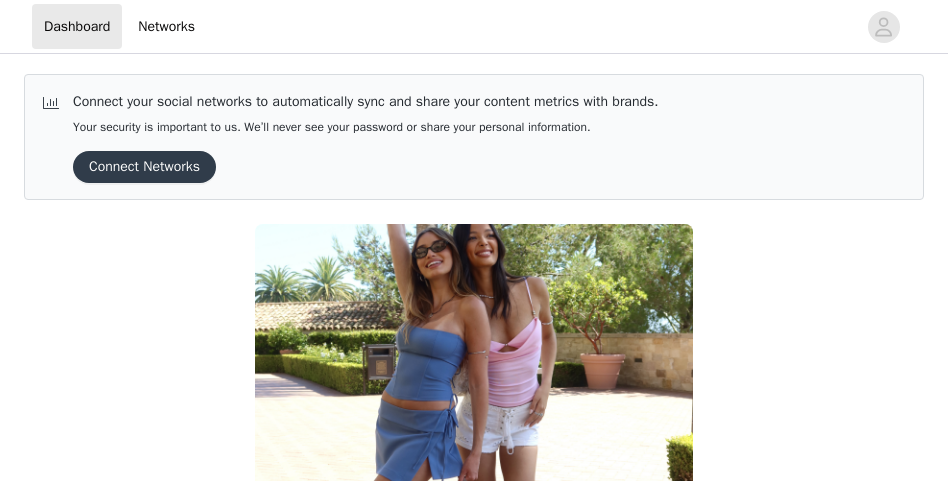 scroll, scrollTop: 0, scrollLeft: 0, axis: both 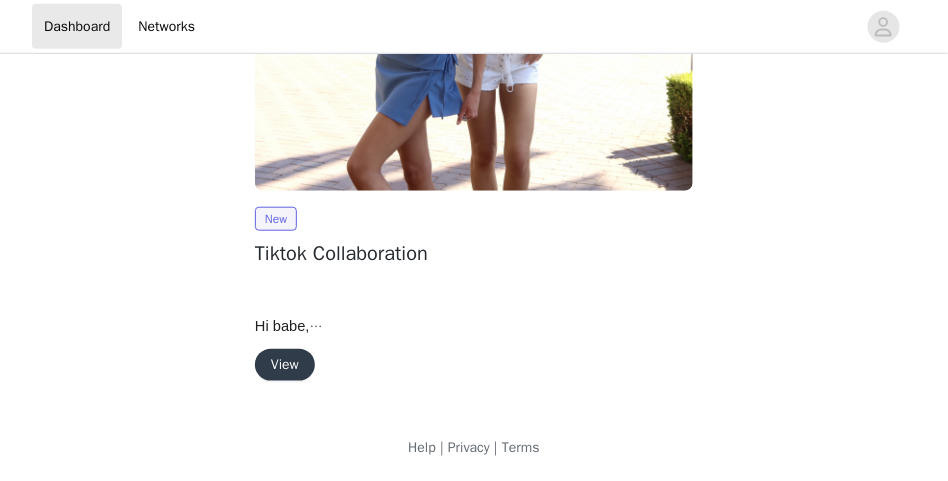 click on "View" at bounding box center (285, 365) 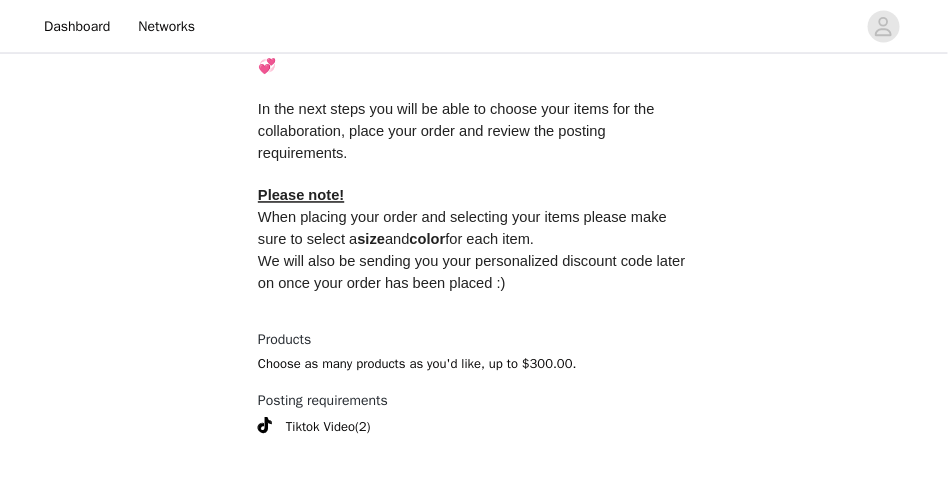 scroll, scrollTop: 934, scrollLeft: 0, axis: vertical 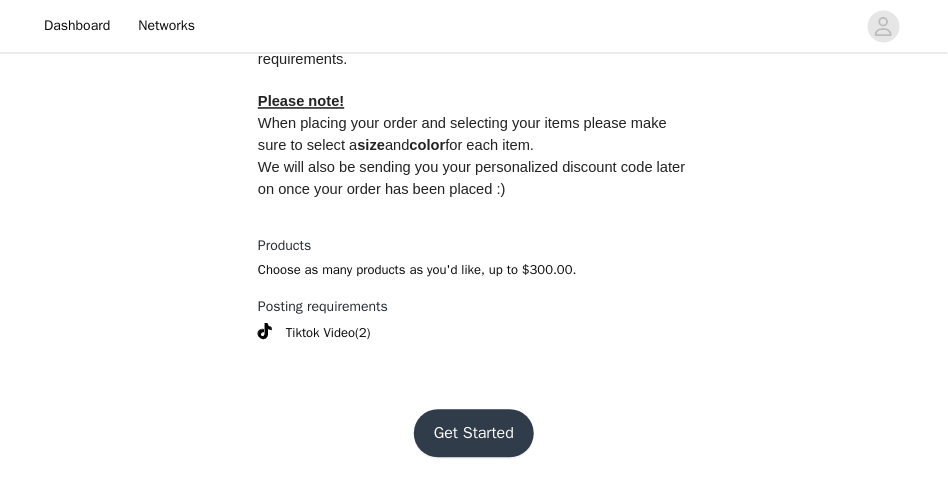 click on "Get Started" at bounding box center (474, 434) 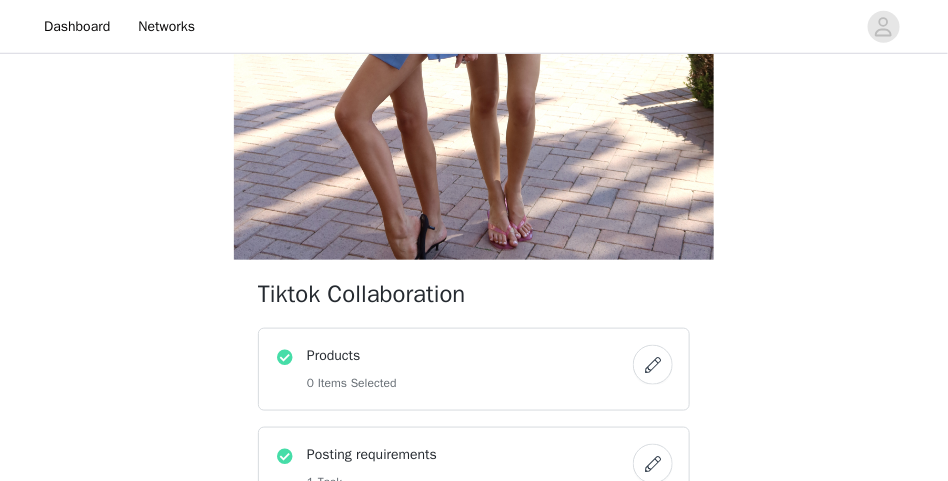 scroll, scrollTop: 381, scrollLeft: 0, axis: vertical 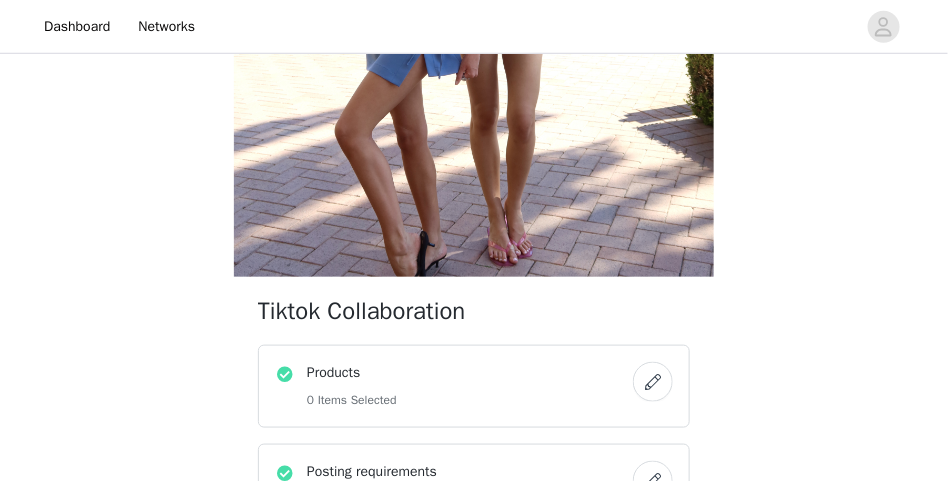 click on "Products   0 Items Selected" at bounding box center [454, 386] 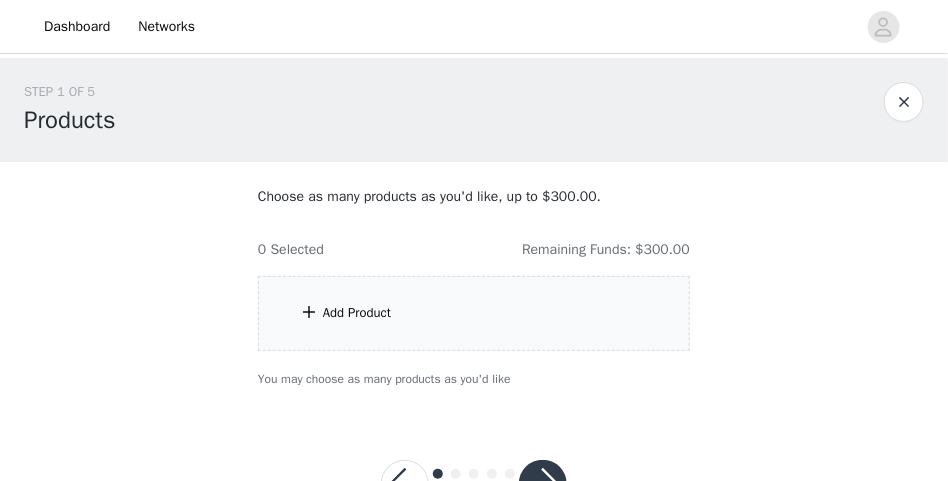 click on "Add Product" at bounding box center [474, 313] 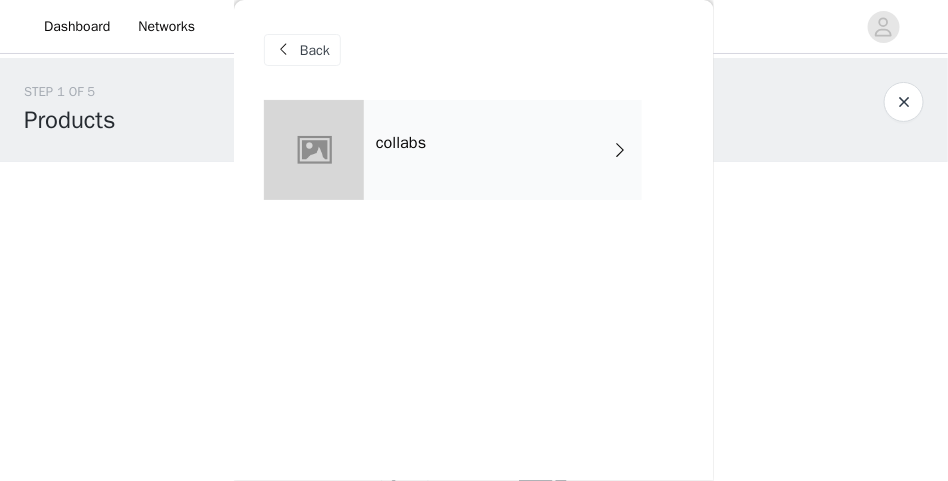 click on "collabs" at bounding box center (503, 150) 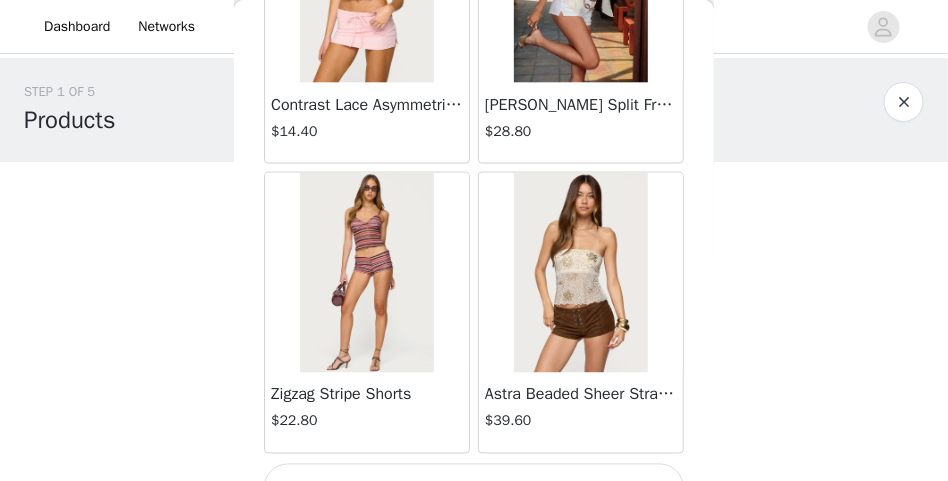 scroll, scrollTop: 2579, scrollLeft: 0, axis: vertical 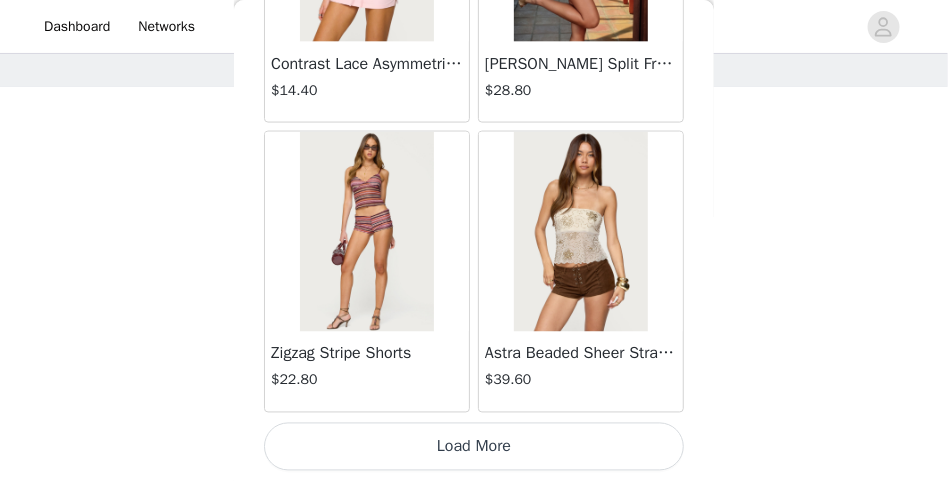 click on "Load More" at bounding box center [474, 447] 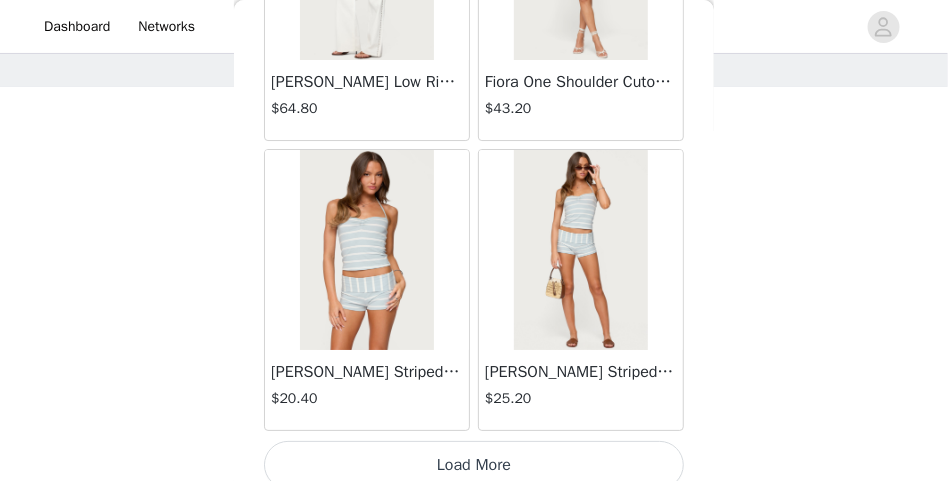 scroll, scrollTop: 5479, scrollLeft: 0, axis: vertical 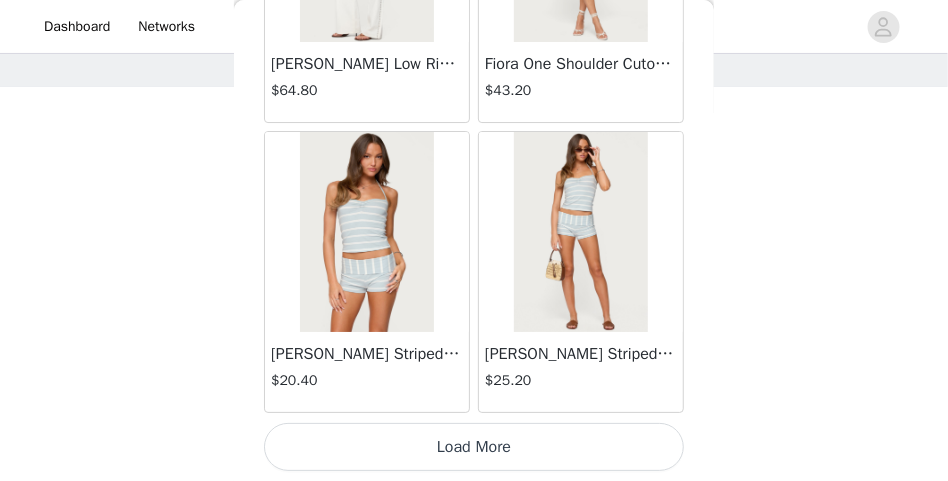 click on "Load More" at bounding box center (474, 447) 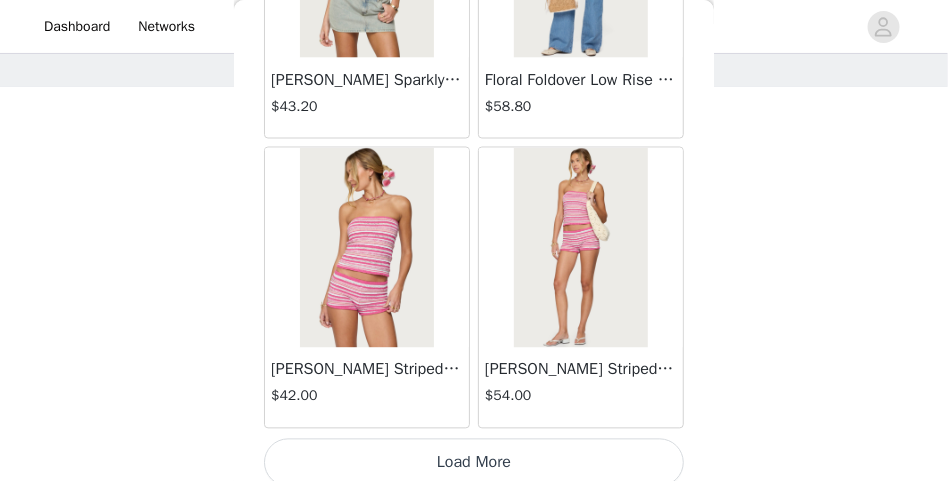 scroll, scrollTop: 8379, scrollLeft: 0, axis: vertical 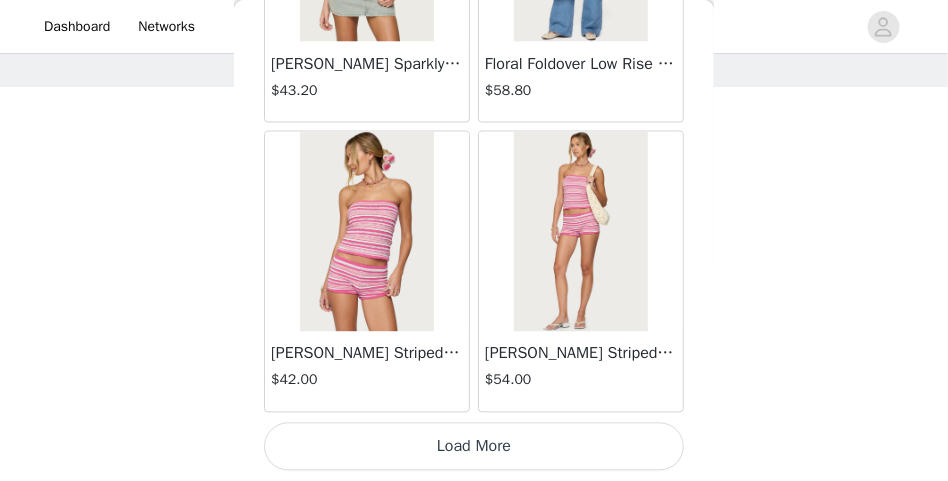 click on "Load More" at bounding box center [474, 447] 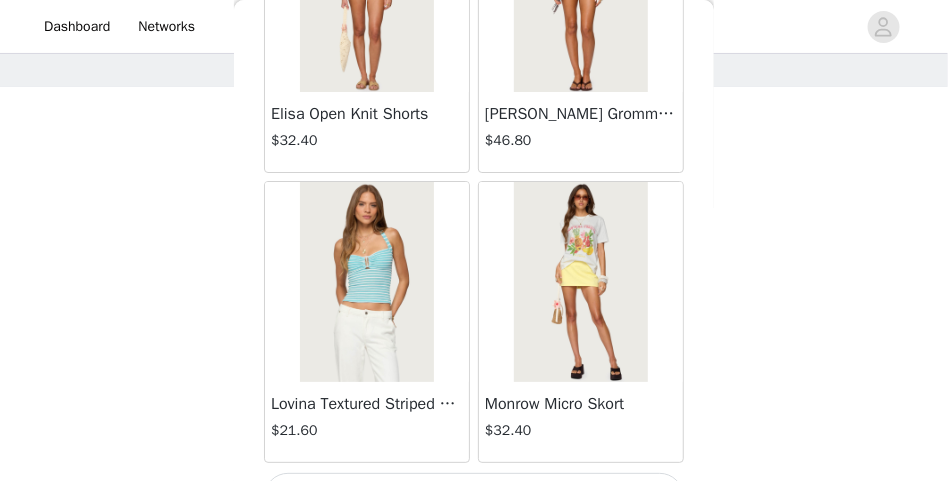 scroll, scrollTop: 11279, scrollLeft: 0, axis: vertical 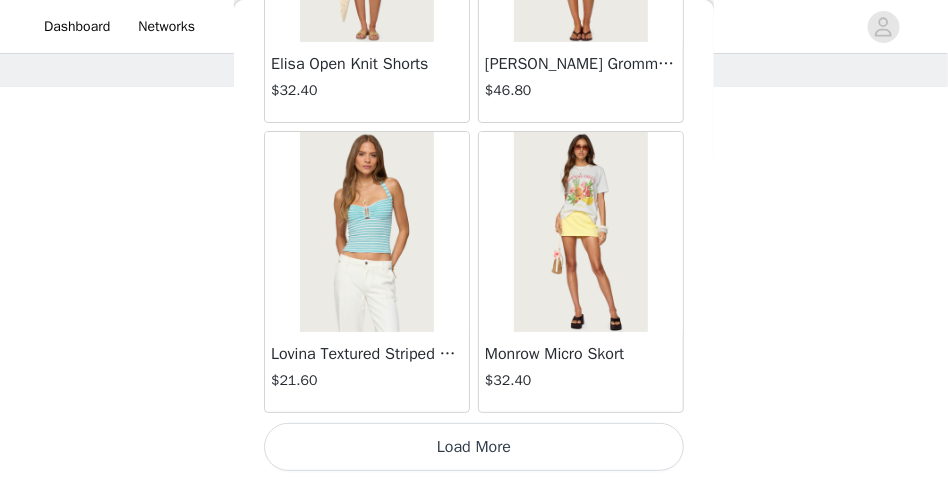 click on "Load More" at bounding box center (474, 447) 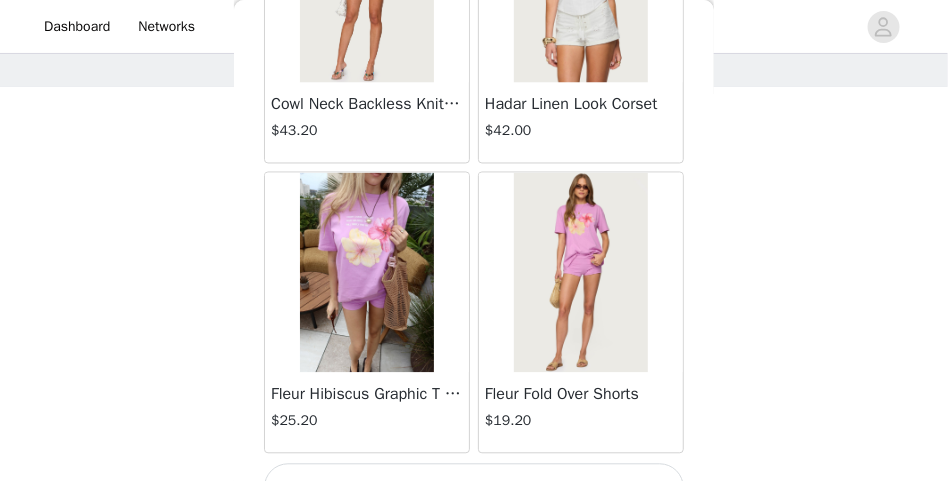 scroll, scrollTop: 14179, scrollLeft: 0, axis: vertical 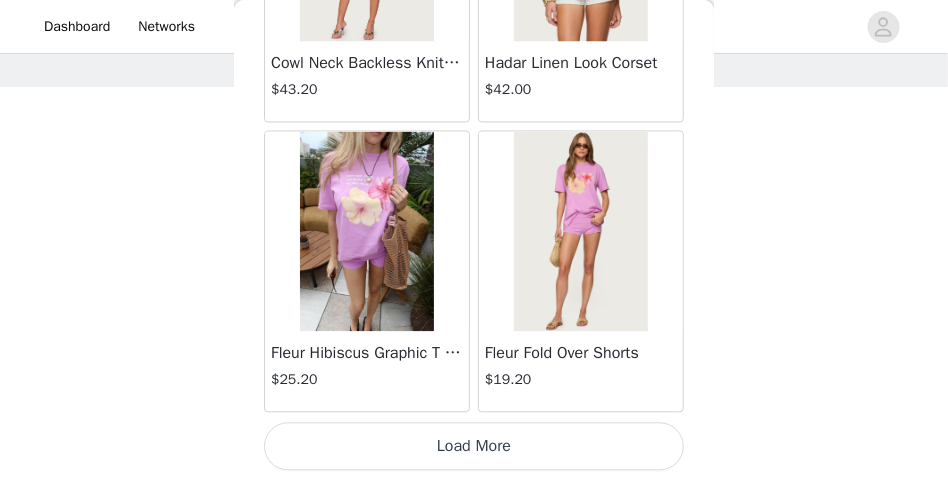 click on "Load More" at bounding box center (474, 447) 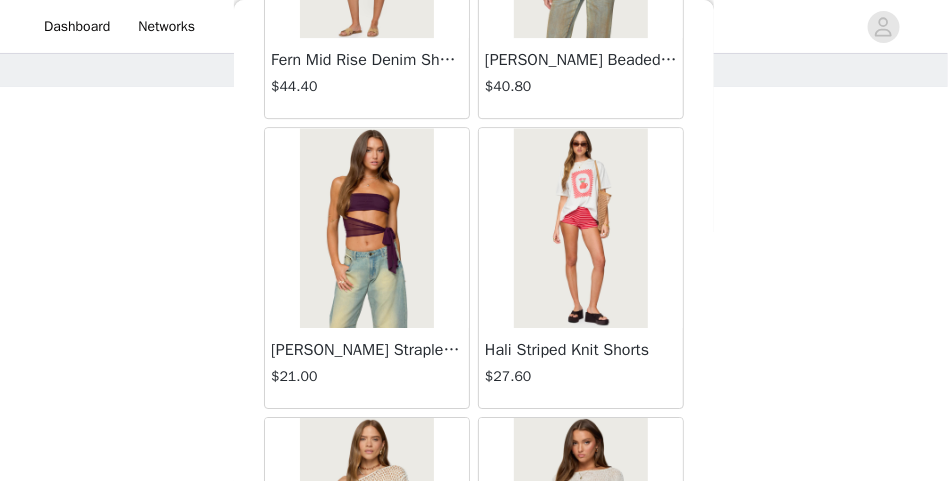 scroll, scrollTop: 14779, scrollLeft: 0, axis: vertical 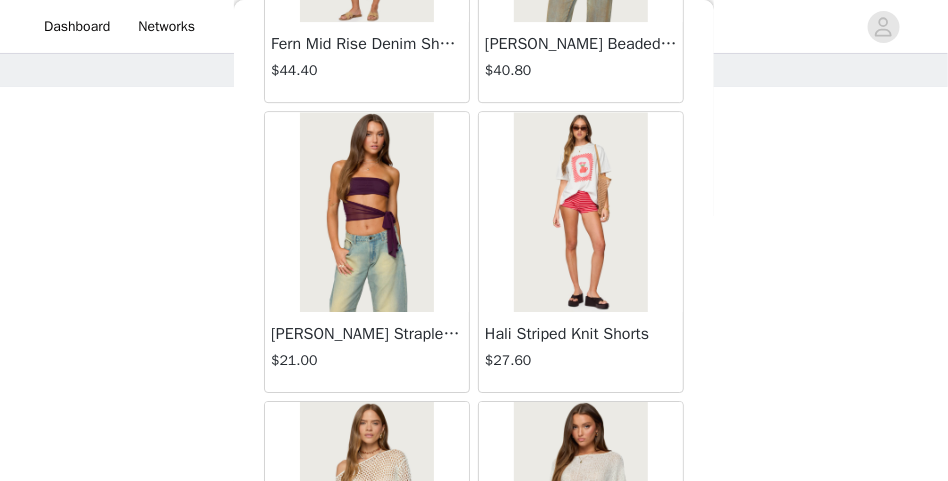 click on "Hali Striped Knit Shorts" at bounding box center (581, 334) 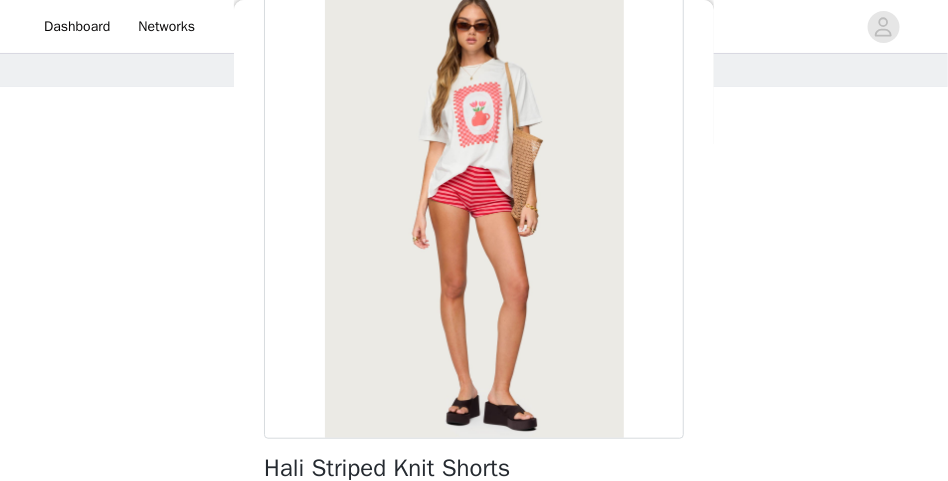 scroll, scrollTop: 250, scrollLeft: 0, axis: vertical 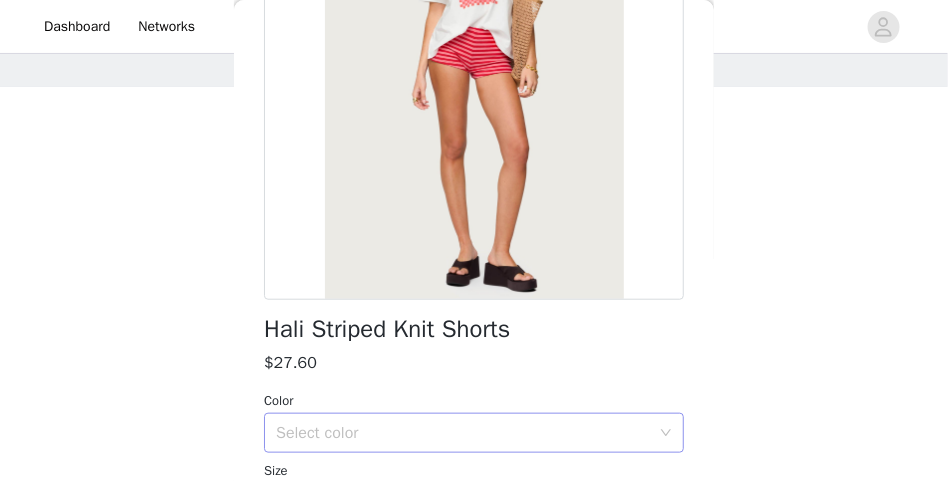 click on "Select color" at bounding box center (463, 433) 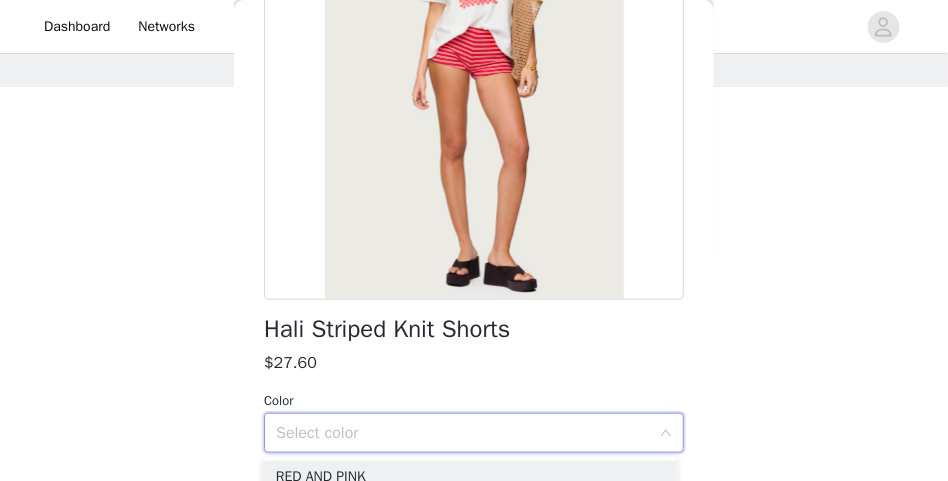 click on "Select color" at bounding box center [463, 433] 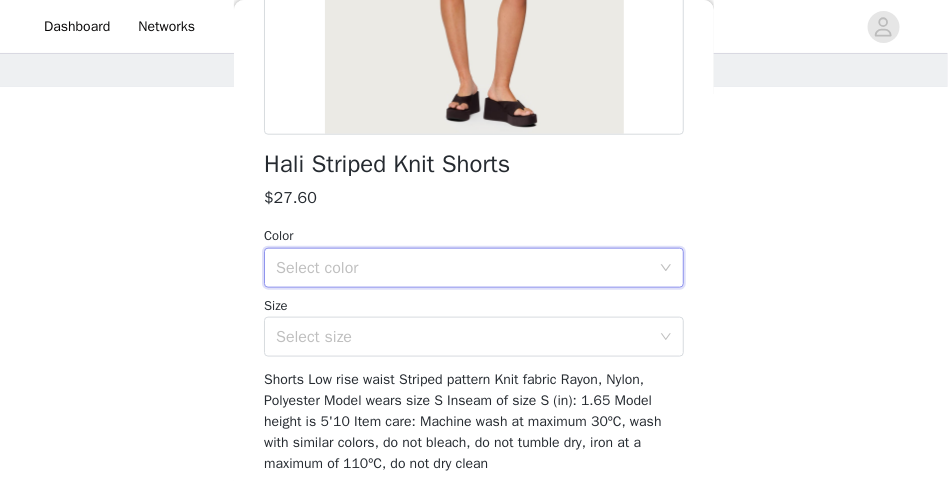 scroll, scrollTop: 450, scrollLeft: 0, axis: vertical 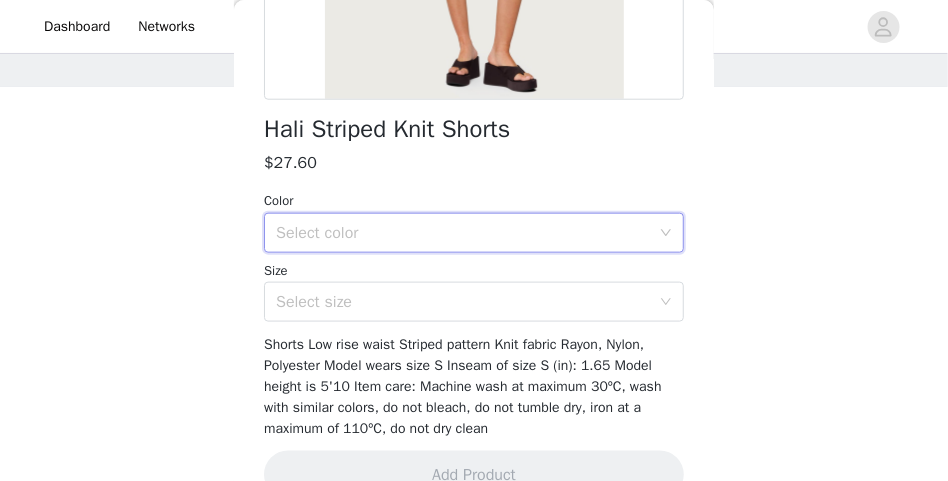 click on "Select color" at bounding box center [467, 233] 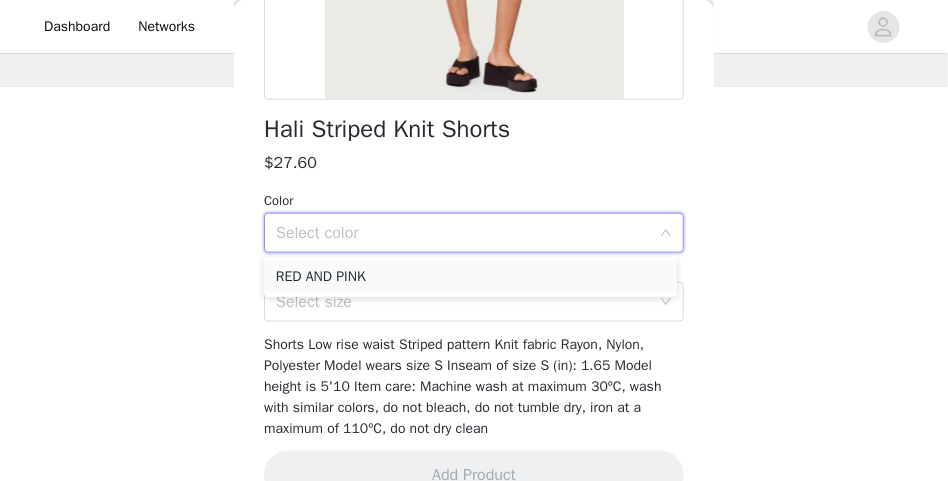 drag, startPoint x: 440, startPoint y: 264, endPoint x: 438, endPoint y: 280, distance: 16.124516 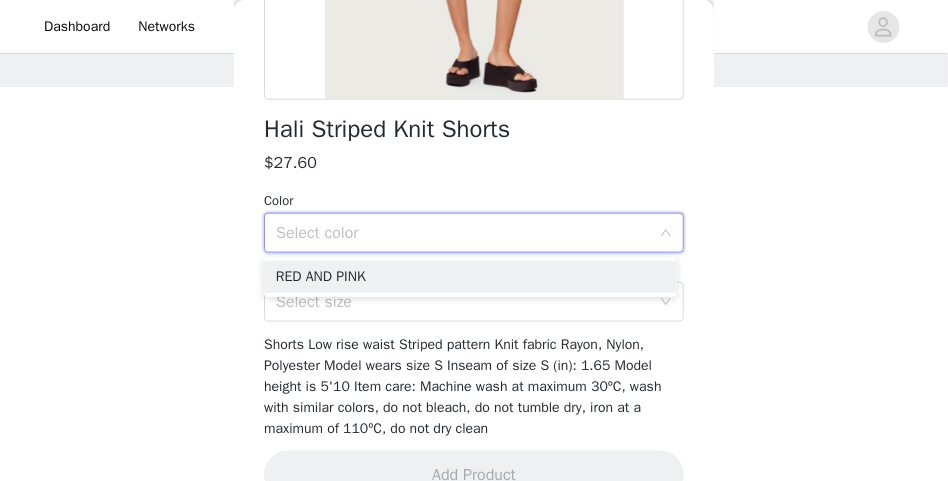 click on "RED AND PINK" at bounding box center [470, 277] 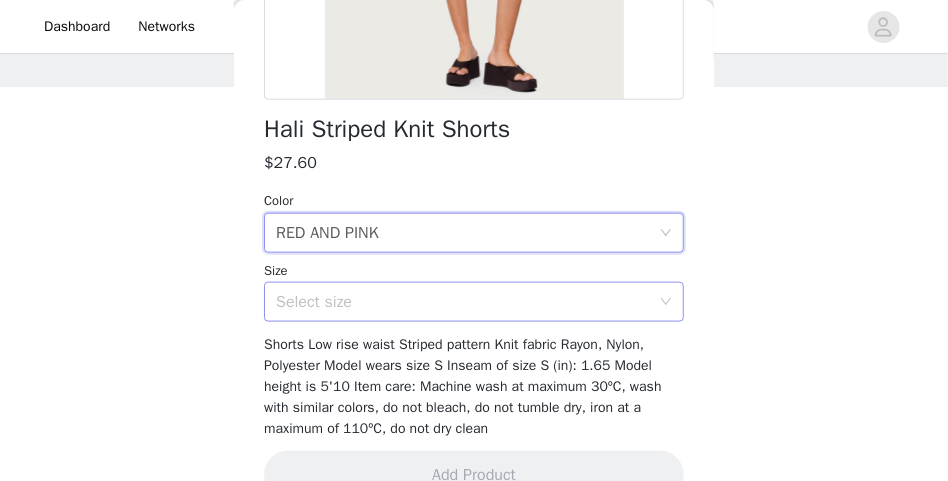 click on "Select size" at bounding box center [463, 302] 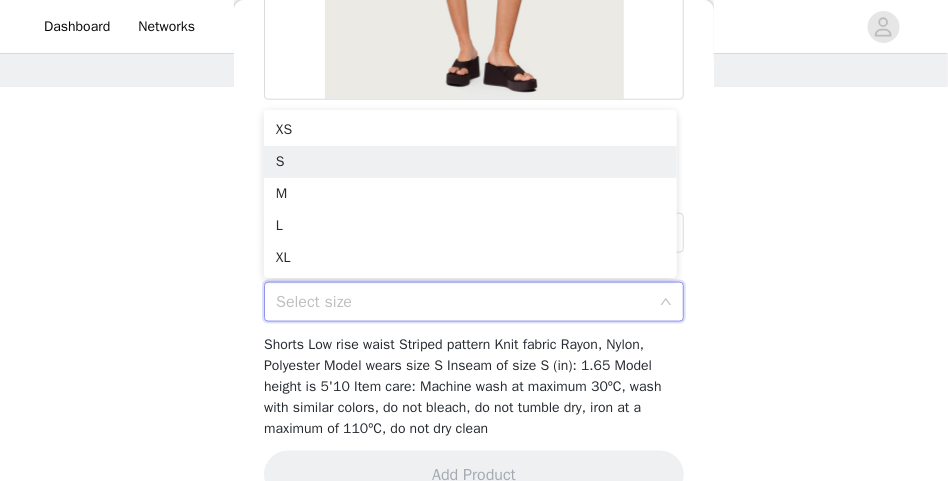 drag, startPoint x: 383, startPoint y: 159, endPoint x: 407, endPoint y: 210, distance: 56.364883 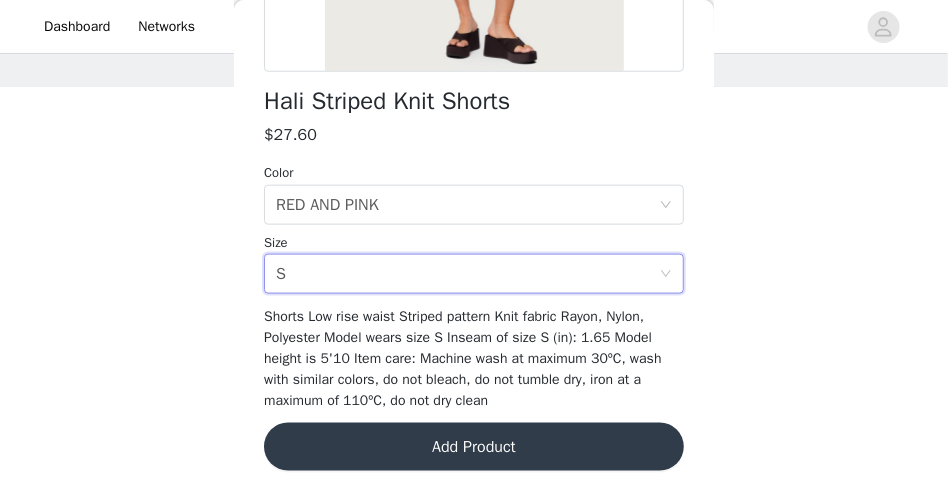 scroll, scrollTop: 492, scrollLeft: 0, axis: vertical 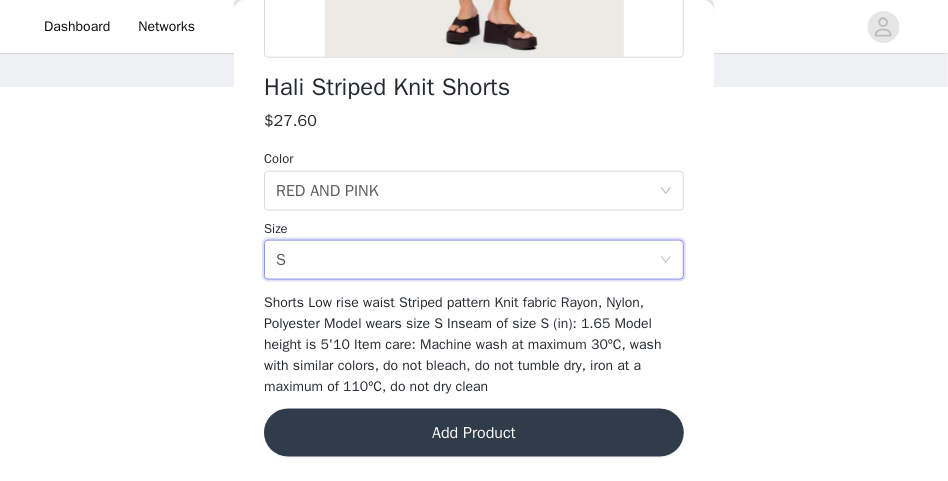 click on "Add Product" at bounding box center (474, 433) 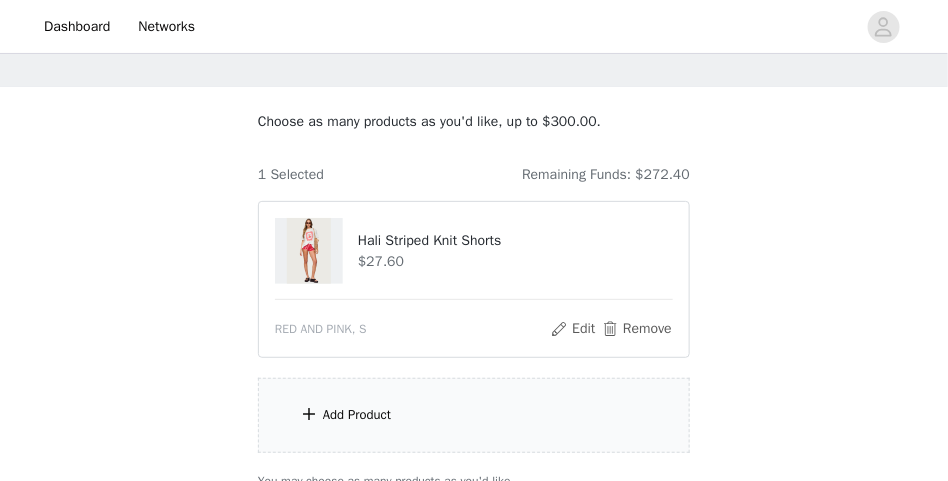 click on "Add Product" at bounding box center (474, 415) 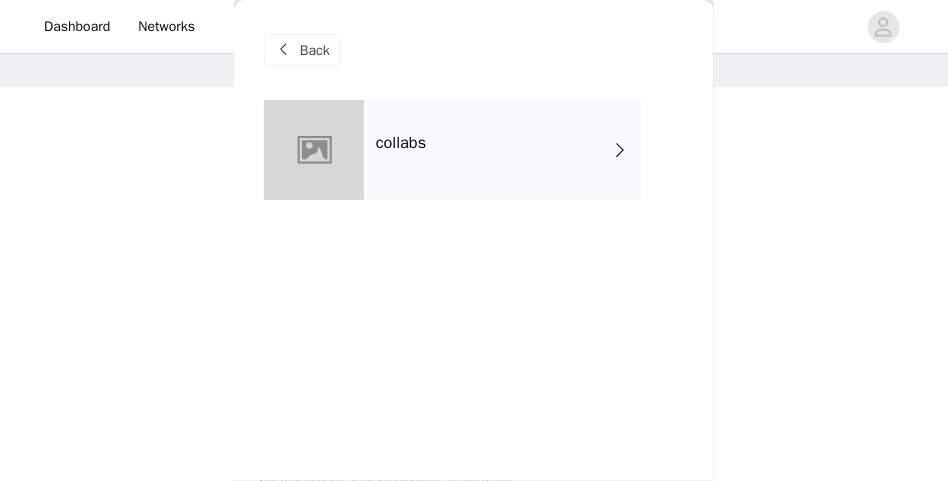 click on "collabs" at bounding box center (503, 150) 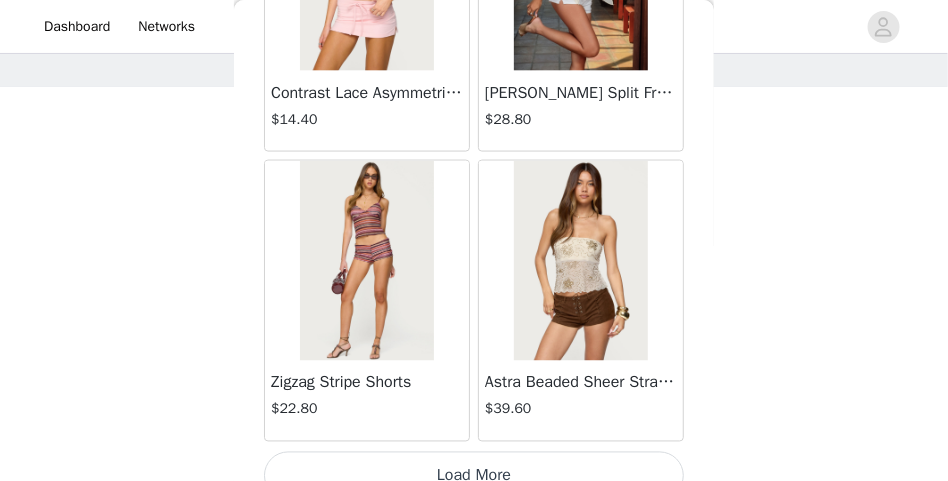scroll, scrollTop: 2579, scrollLeft: 0, axis: vertical 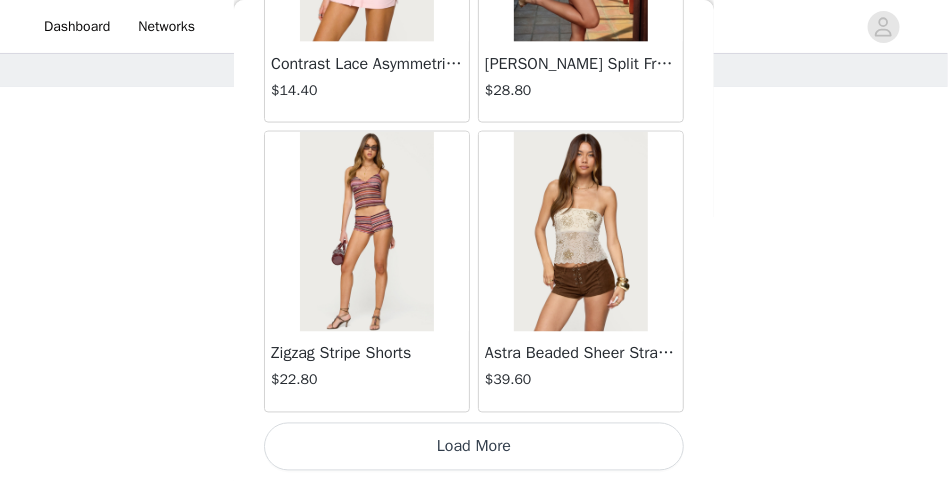 click on "Load More" at bounding box center [474, 447] 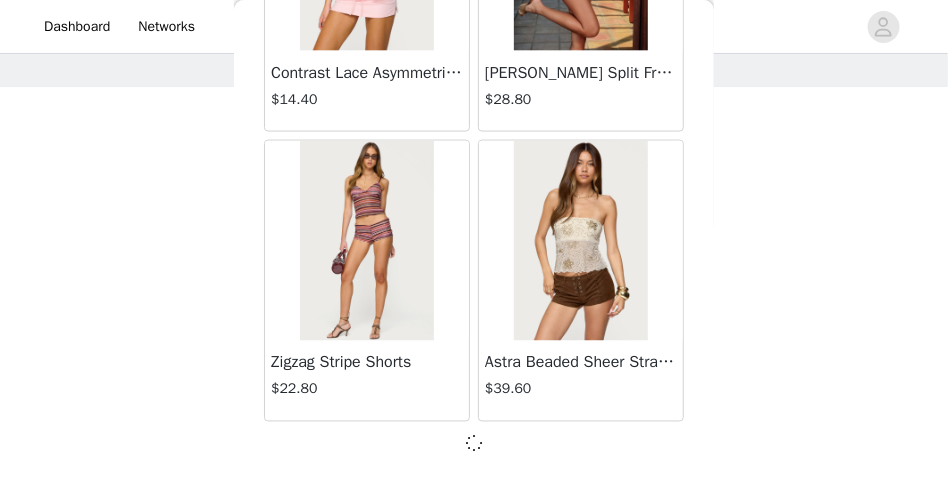 scroll, scrollTop: 2570, scrollLeft: 0, axis: vertical 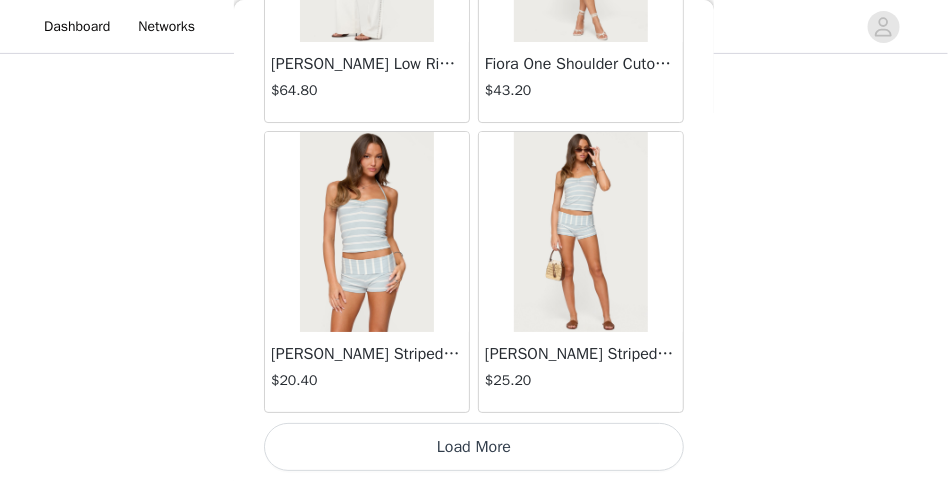 click on "Load More" at bounding box center (474, 447) 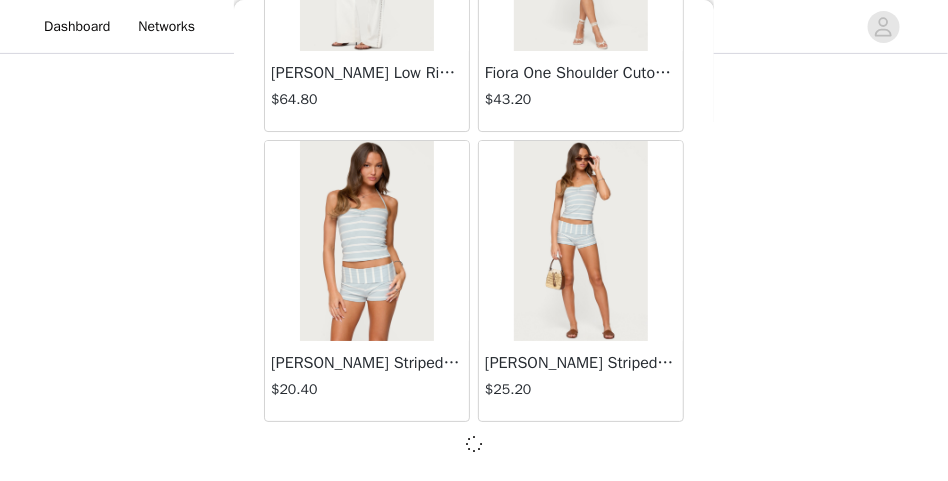 scroll, scrollTop: 252, scrollLeft: 0, axis: vertical 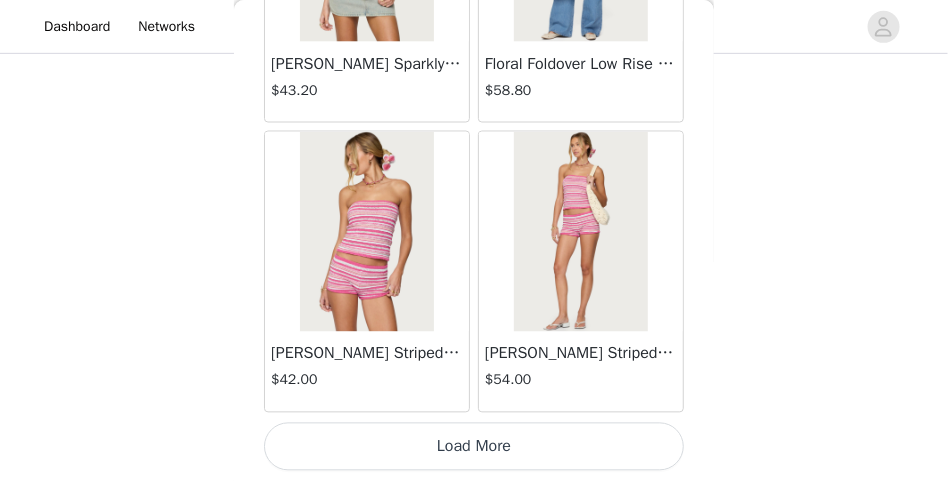 click on "Load More" at bounding box center (474, 447) 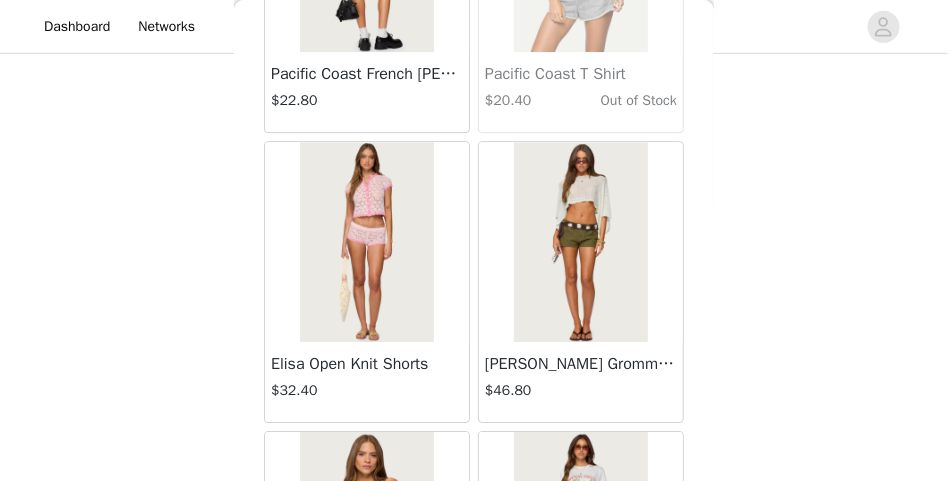 scroll, scrollTop: 11279, scrollLeft: 0, axis: vertical 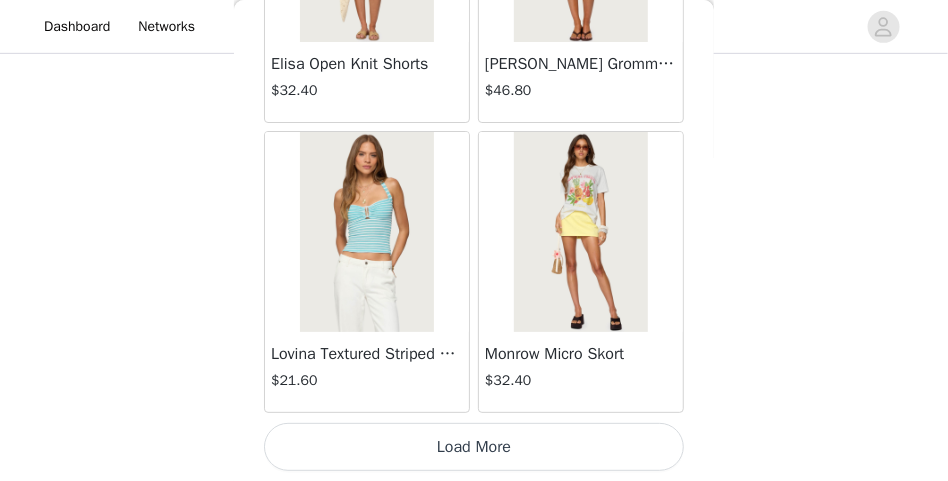 click on "Load More" at bounding box center (474, 447) 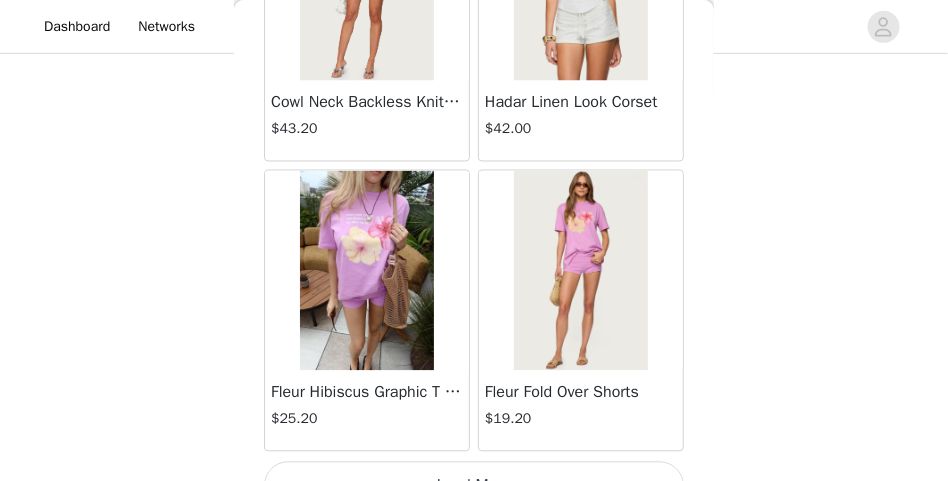 scroll, scrollTop: 14179, scrollLeft: 0, axis: vertical 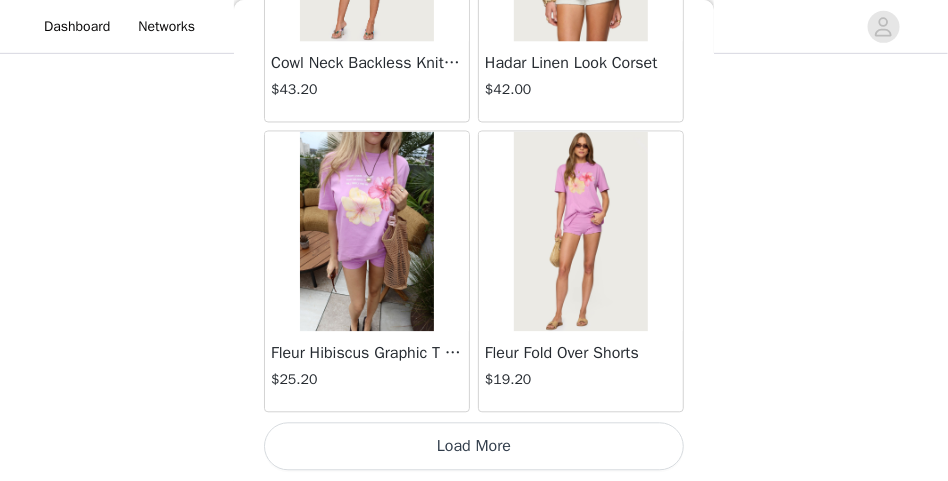 click on "Load More" at bounding box center [474, 447] 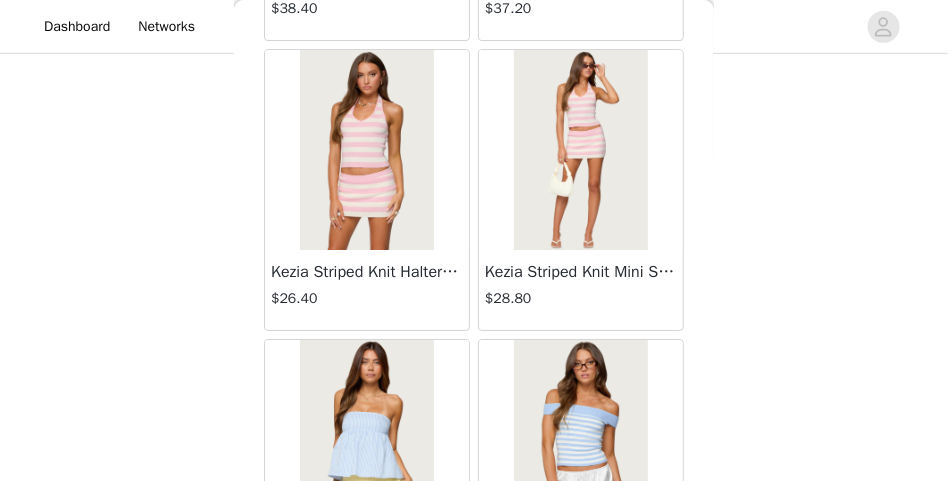 scroll, scrollTop: 17079, scrollLeft: 0, axis: vertical 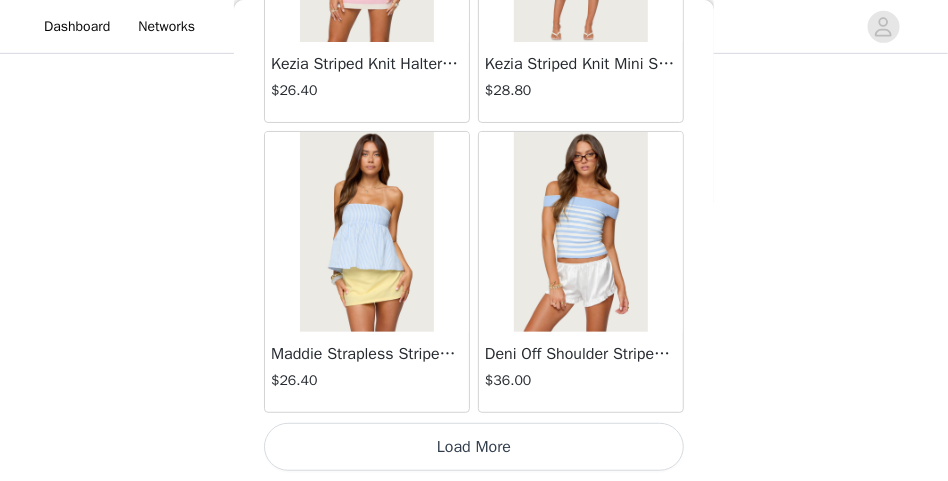click on "Load More" at bounding box center [474, 447] 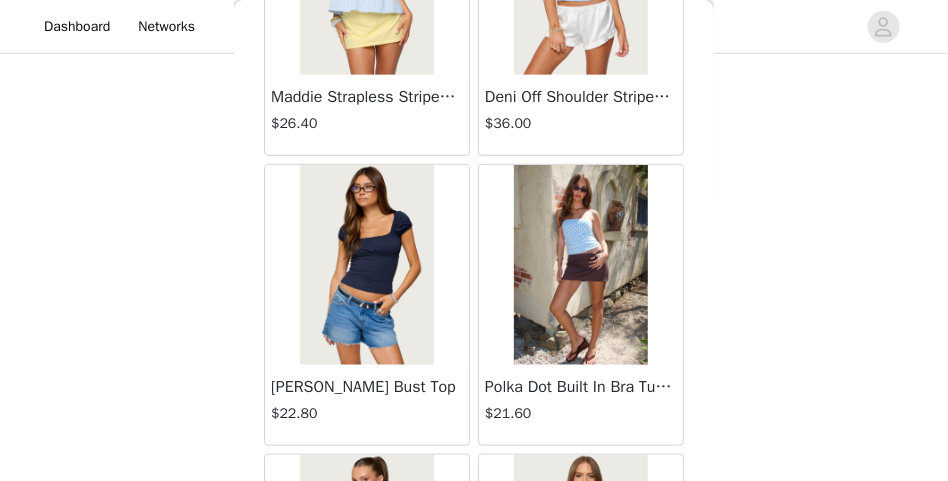 scroll, scrollTop: 17379, scrollLeft: 0, axis: vertical 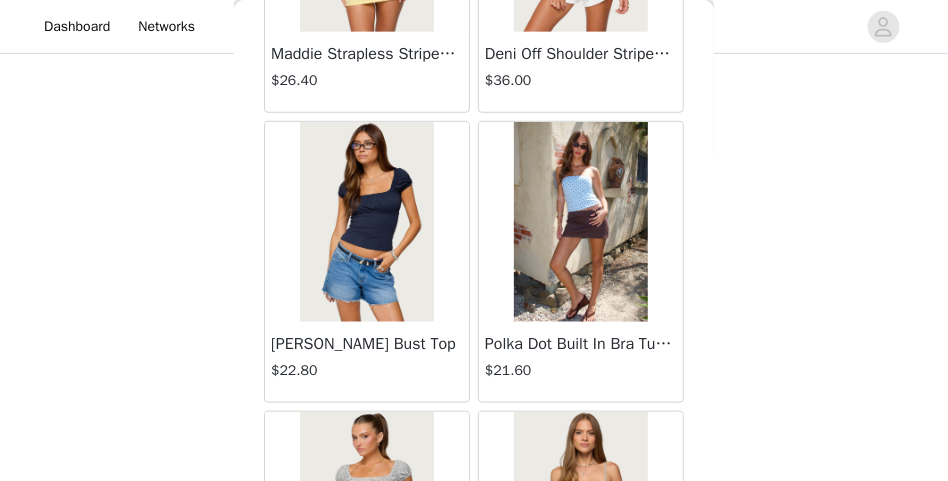 click on "[PERSON_NAME] Bust Top   $22.80" at bounding box center [367, 362] 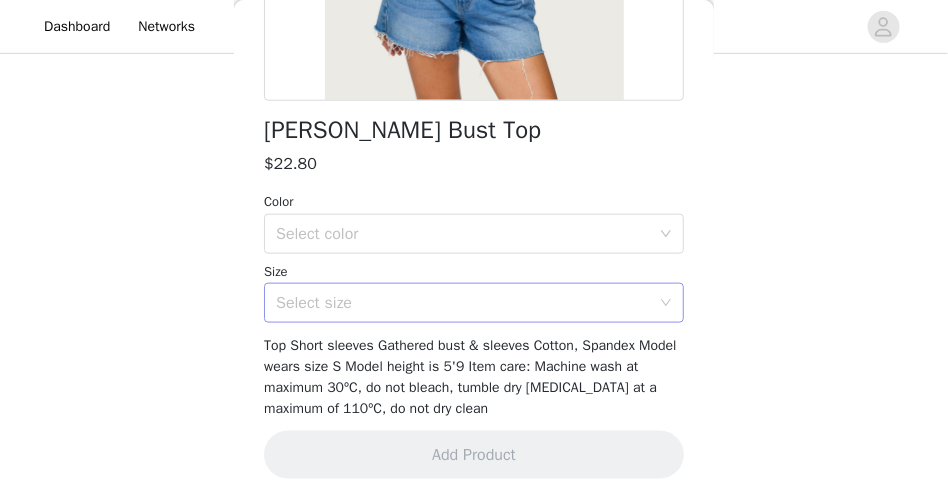 scroll, scrollTop: 450, scrollLeft: 0, axis: vertical 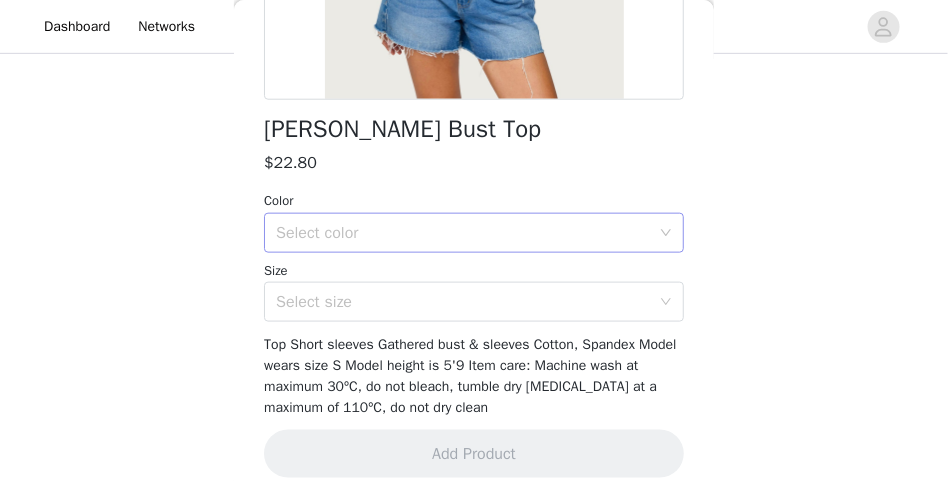 click on "Select color" at bounding box center (474, 233) 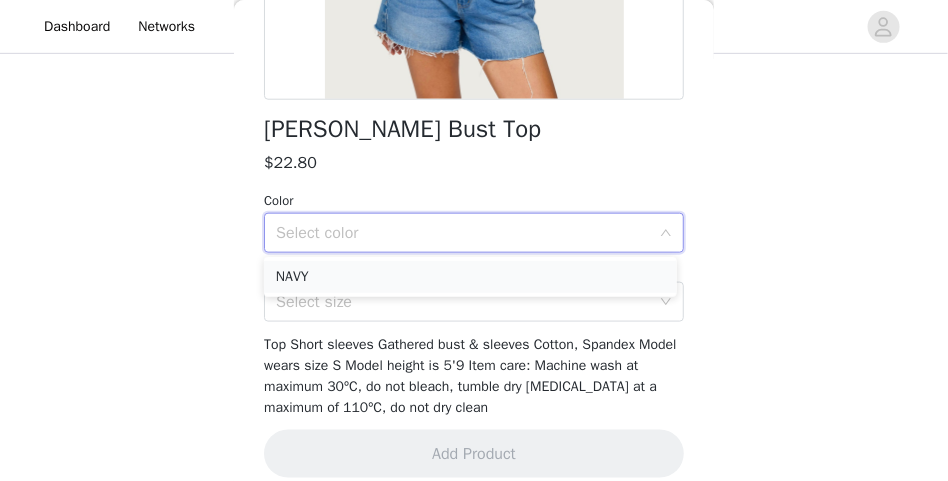 click on "NAVY" at bounding box center (470, 277) 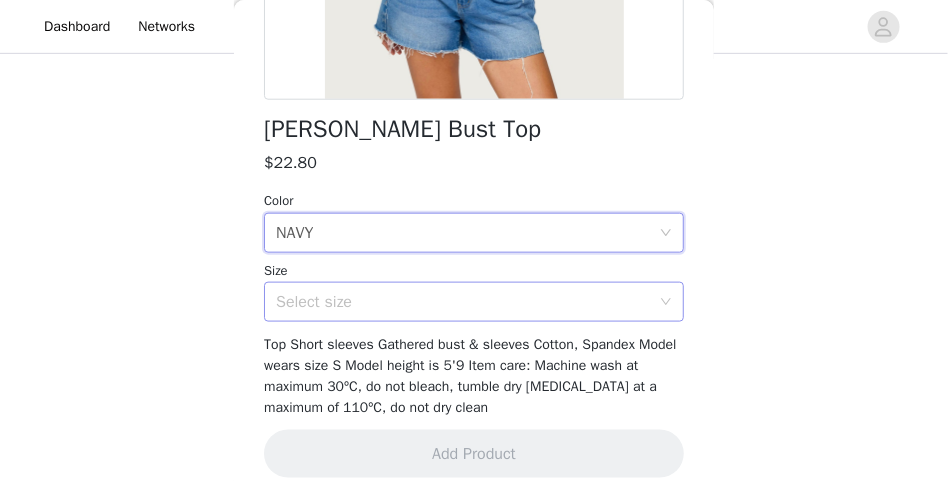 click on "Select size" at bounding box center [463, 302] 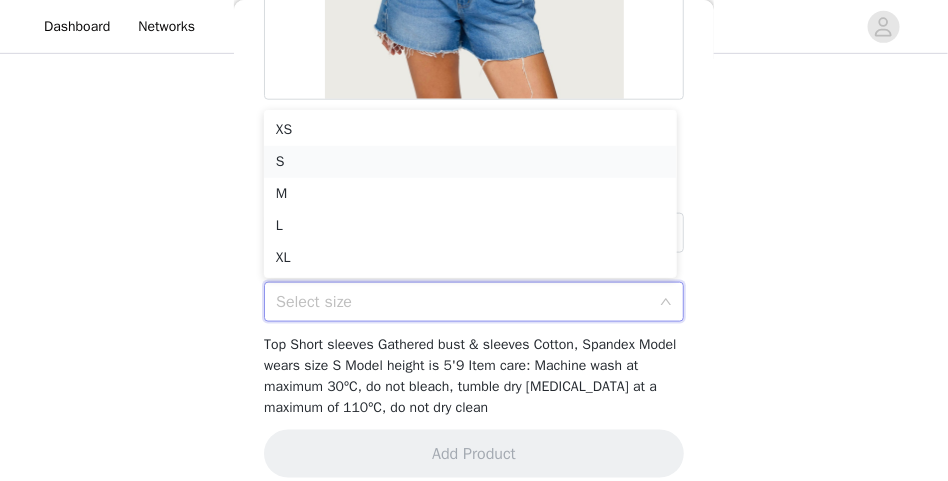 click on "S" at bounding box center [470, 162] 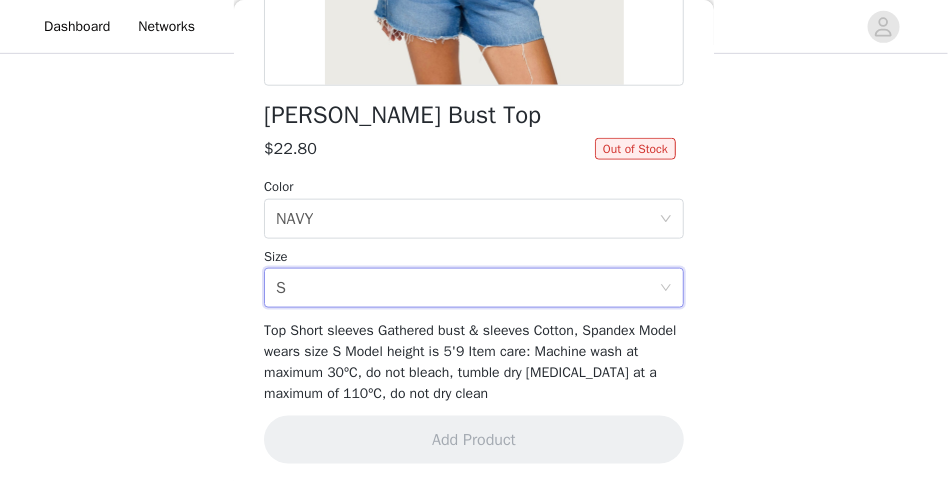 scroll, scrollTop: 471, scrollLeft: 0, axis: vertical 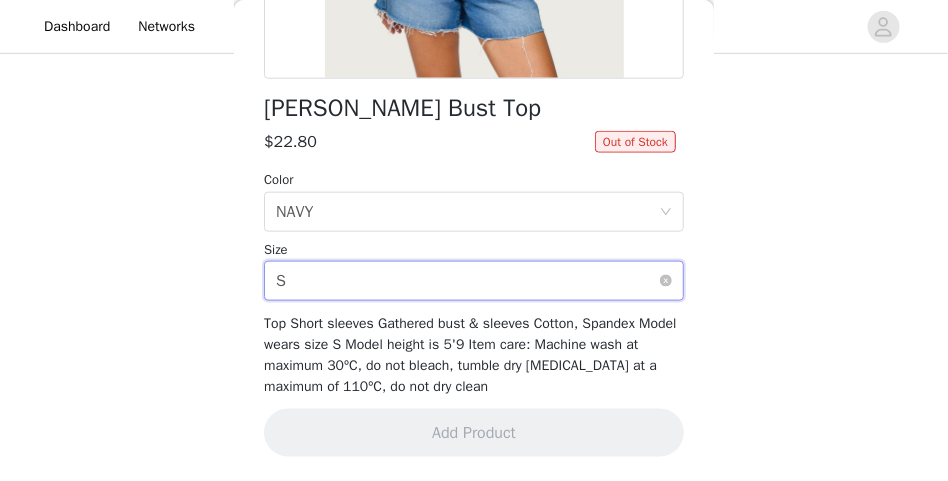 click on "Select size S" at bounding box center (467, 281) 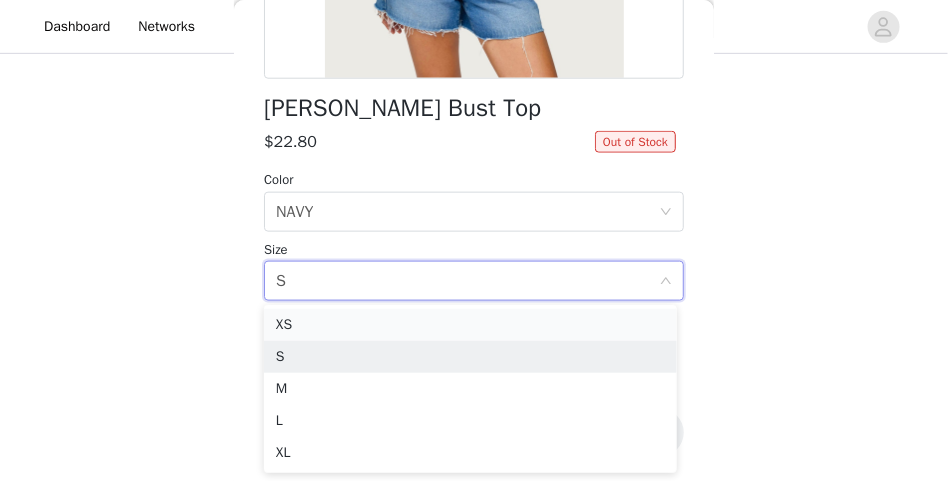 click on "XS" at bounding box center [470, 325] 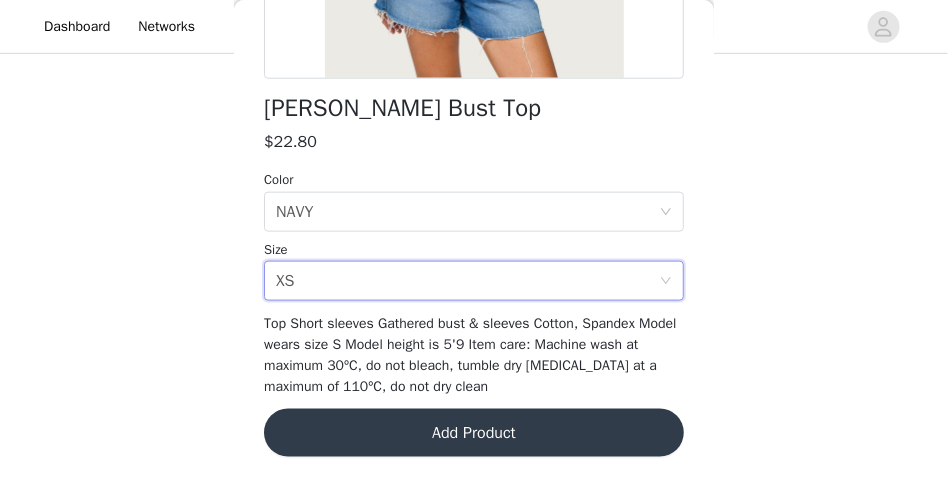 click on "Add Product" at bounding box center (474, 433) 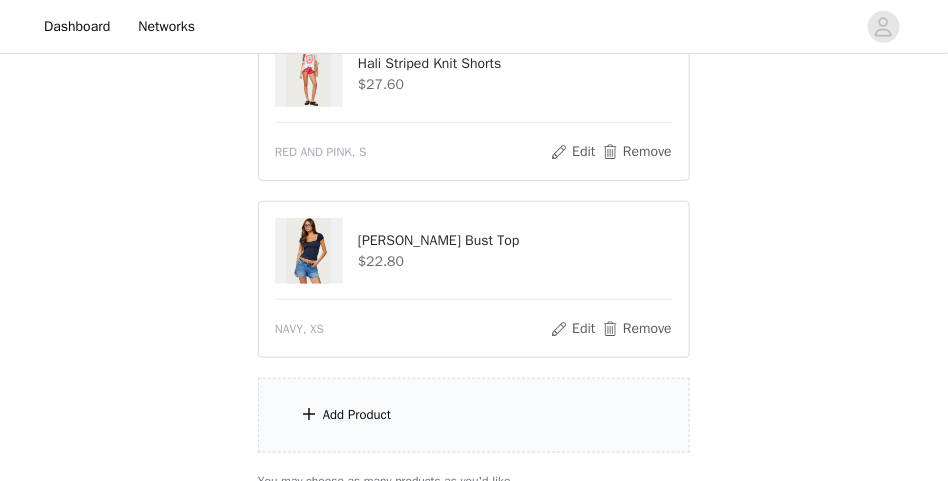 click on "Add Product" at bounding box center [474, 415] 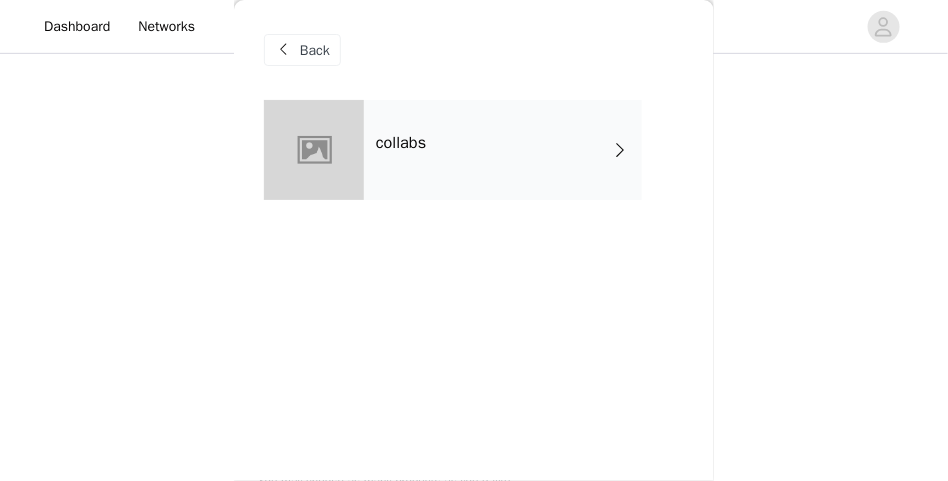 click on "collabs" at bounding box center [503, 150] 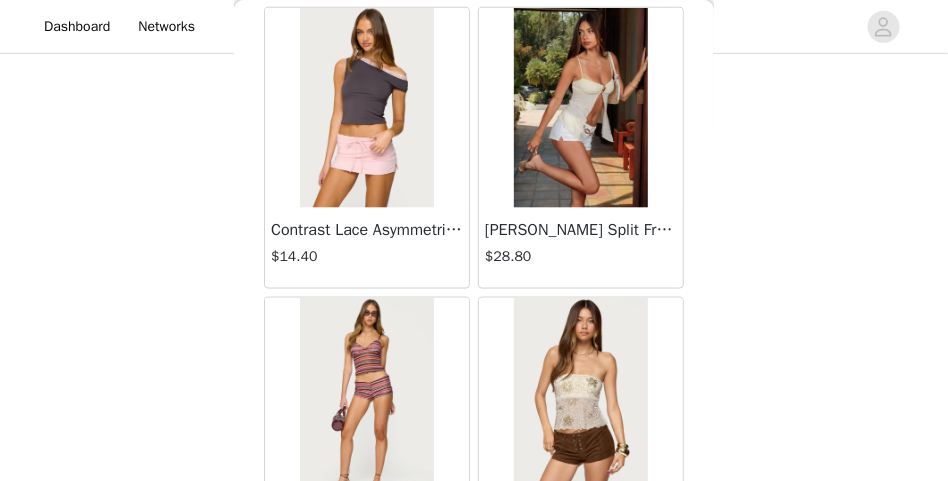 scroll, scrollTop: 2579, scrollLeft: 0, axis: vertical 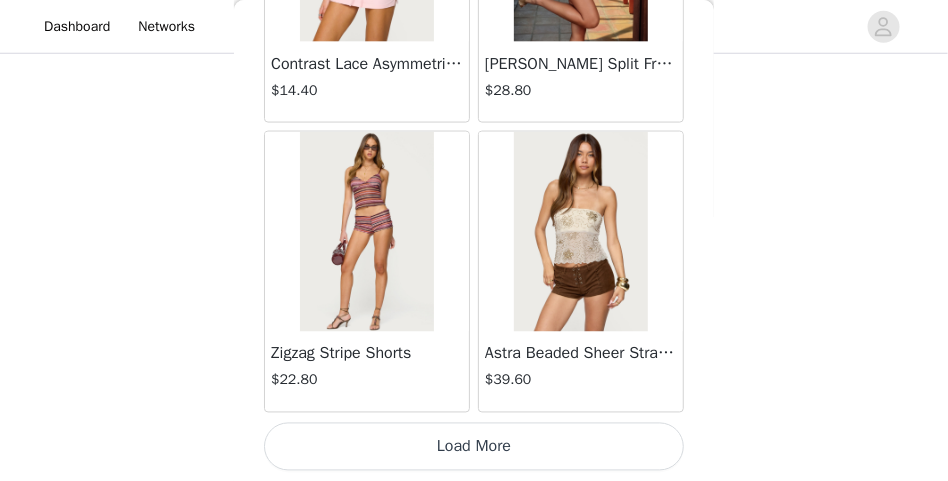 click on "Load More" at bounding box center (474, 447) 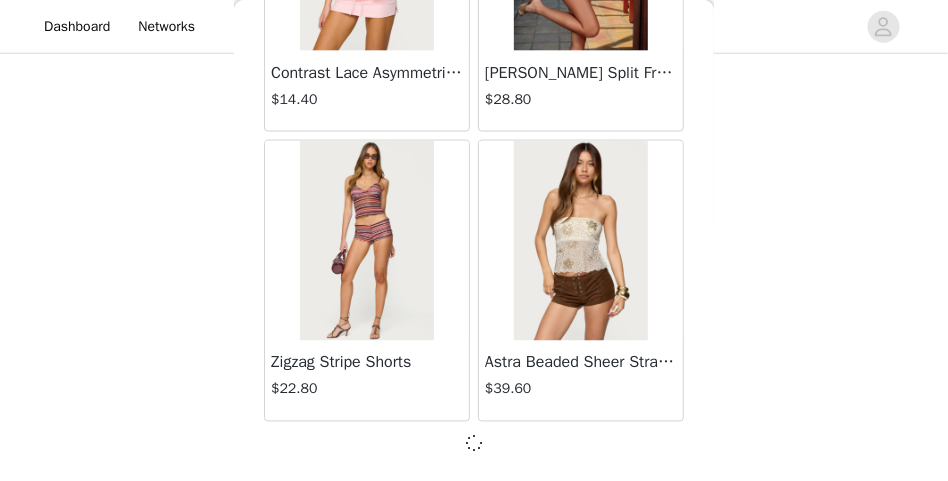 scroll, scrollTop: 2570, scrollLeft: 0, axis: vertical 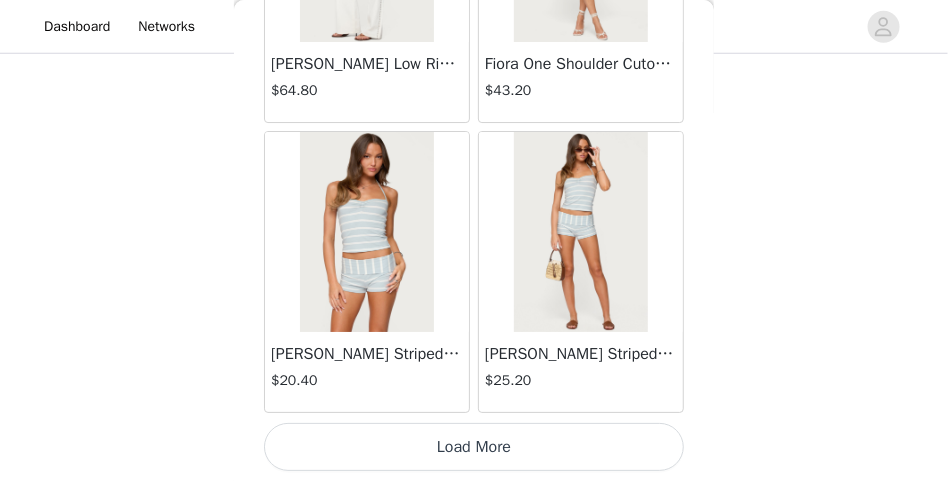 click on "Load More" at bounding box center (474, 447) 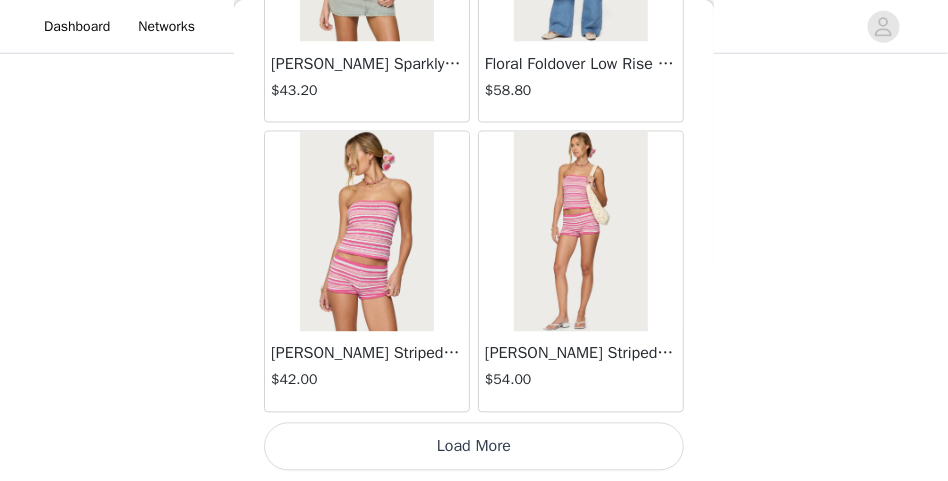 click on "Load More" at bounding box center [474, 447] 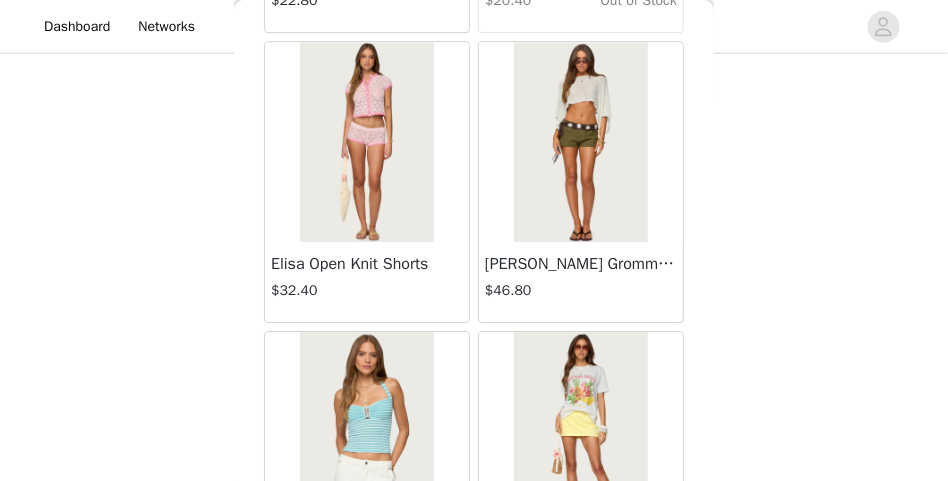 scroll, scrollTop: 11279, scrollLeft: 0, axis: vertical 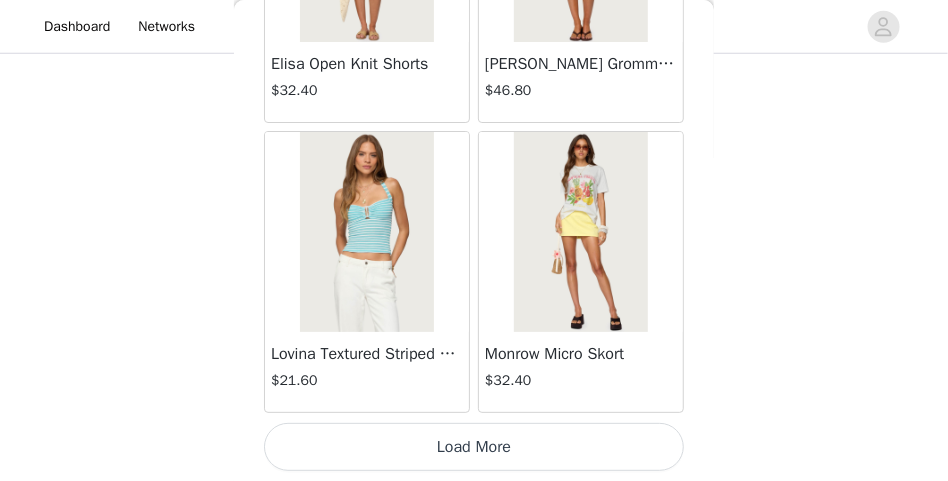 click on "Load More" at bounding box center (474, 447) 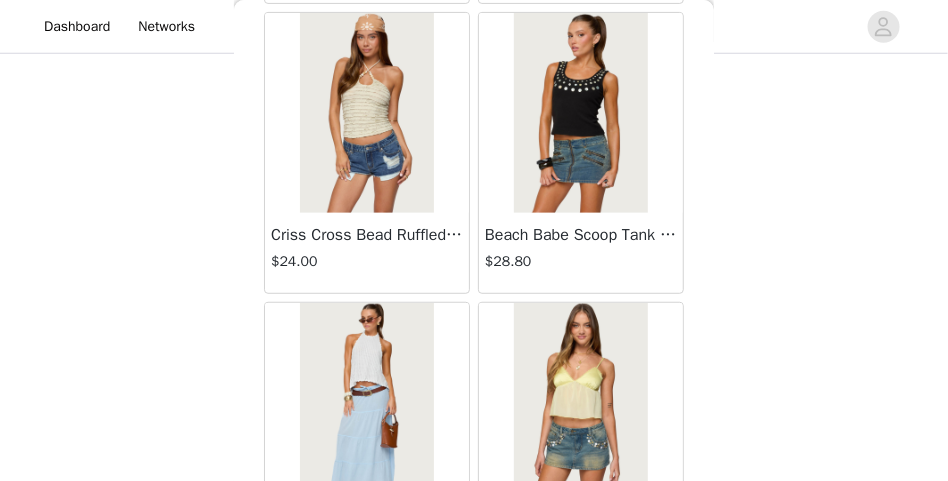 scroll, scrollTop: 13379, scrollLeft: 0, axis: vertical 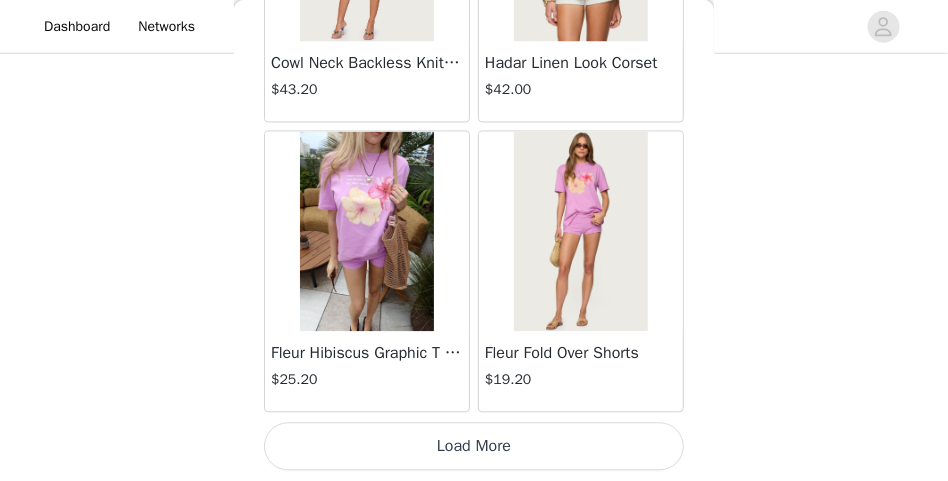 click on "Load More" at bounding box center [474, 447] 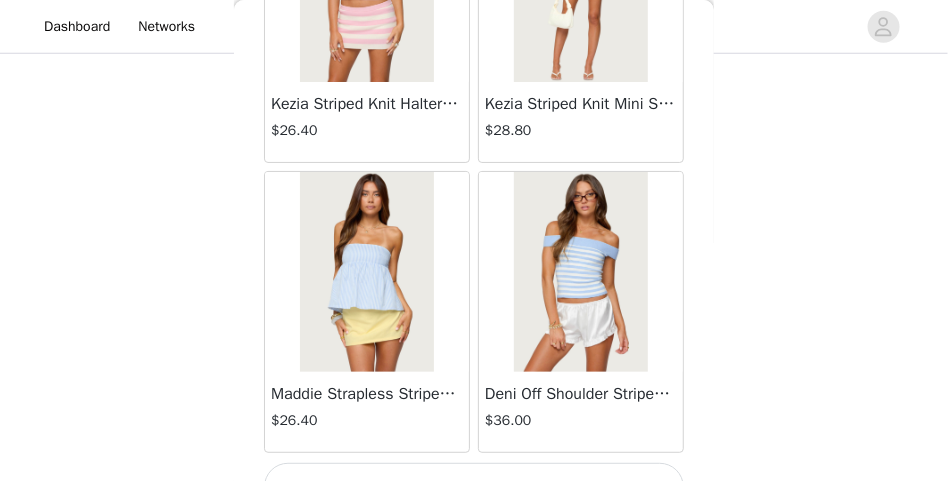 scroll, scrollTop: 17079, scrollLeft: 0, axis: vertical 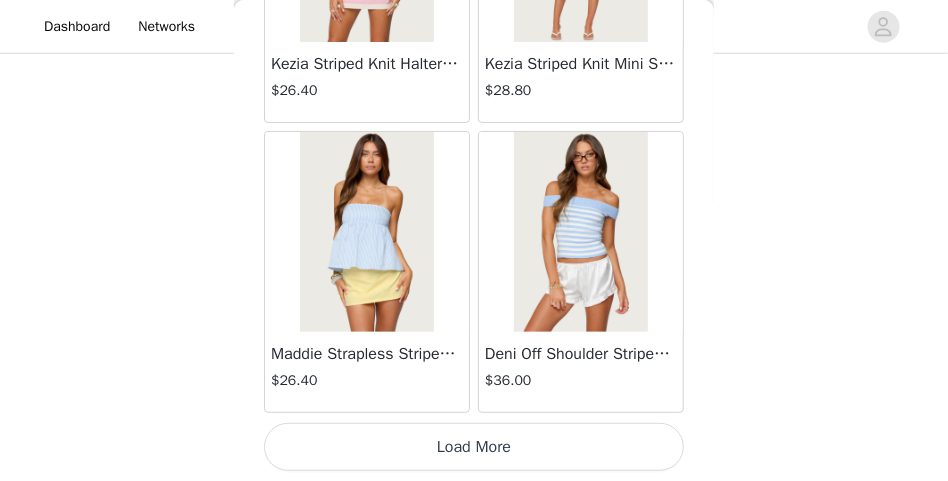 click on "Load More" at bounding box center [474, 447] 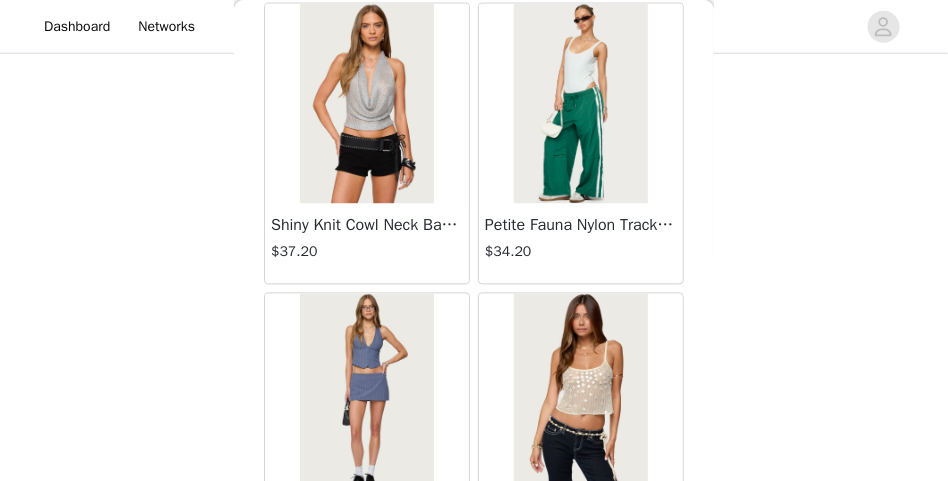 scroll, scrollTop: 19979, scrollLeft: 0, axis: vertical 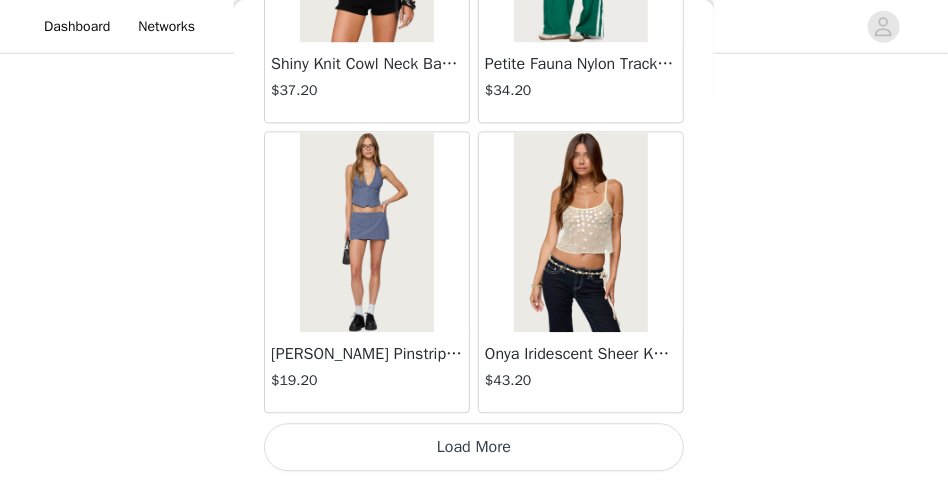 click on "Load More" at bounding box center [474, 447] 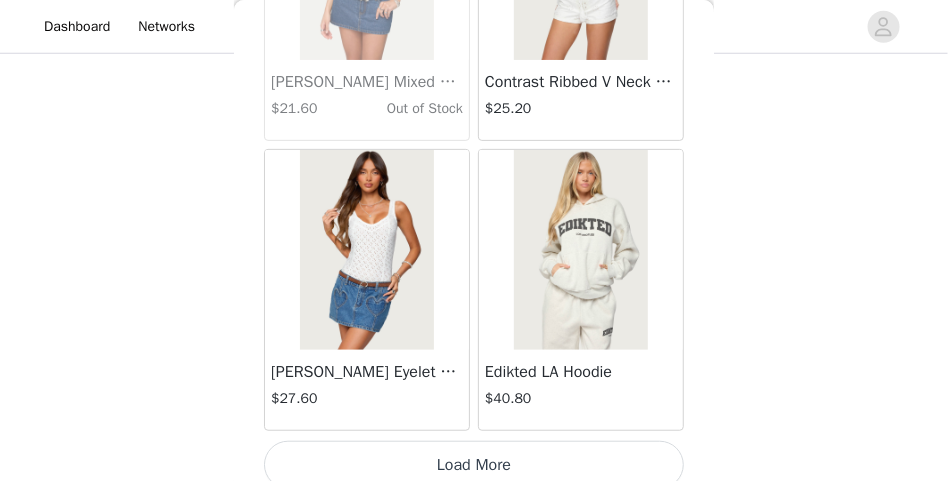 scroll, scrollTop: 22879, scrollLeft: 0, axis: vertical 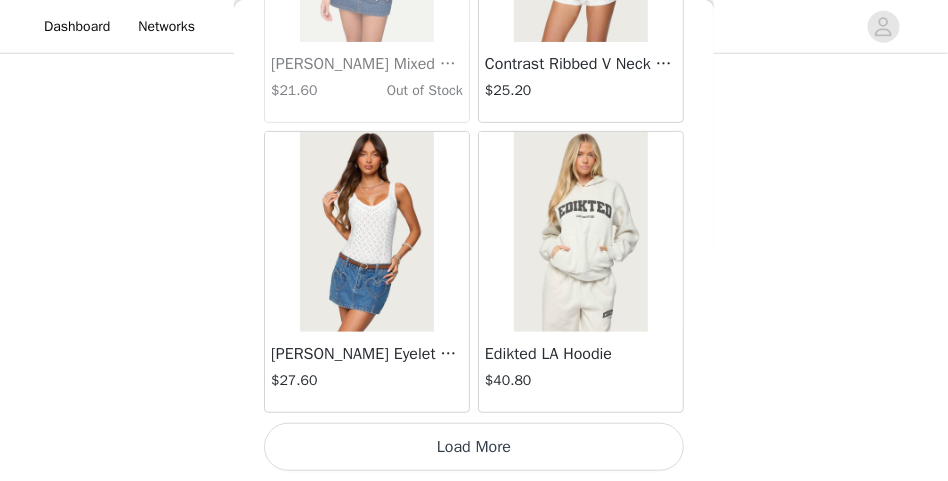 click on "Load More" at bounding box center (474, 447) 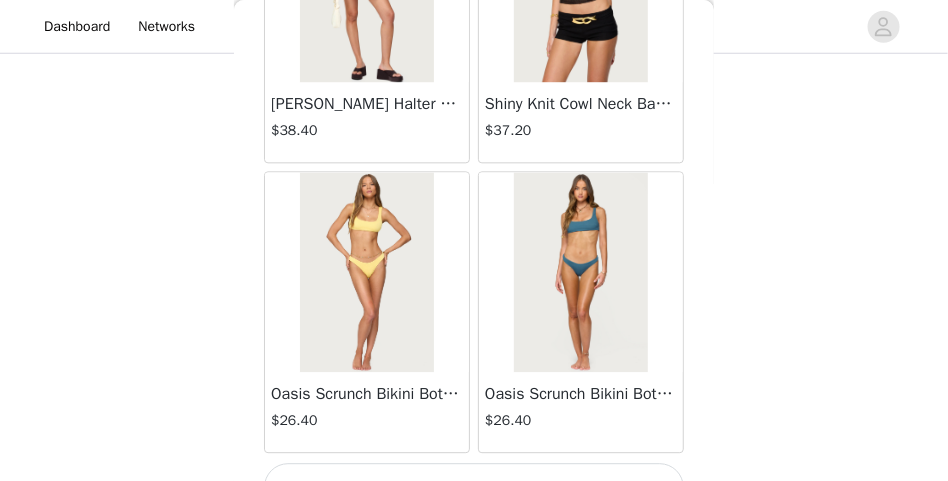 scroll, scrollTop: 25779, scrollLeft: 0, axis: vertical 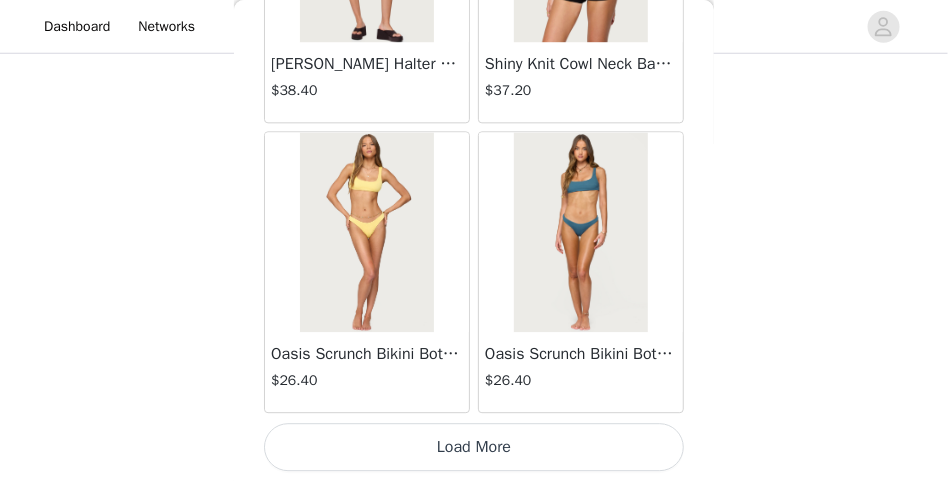 click on "Load More" at bounding box center [474, 447] 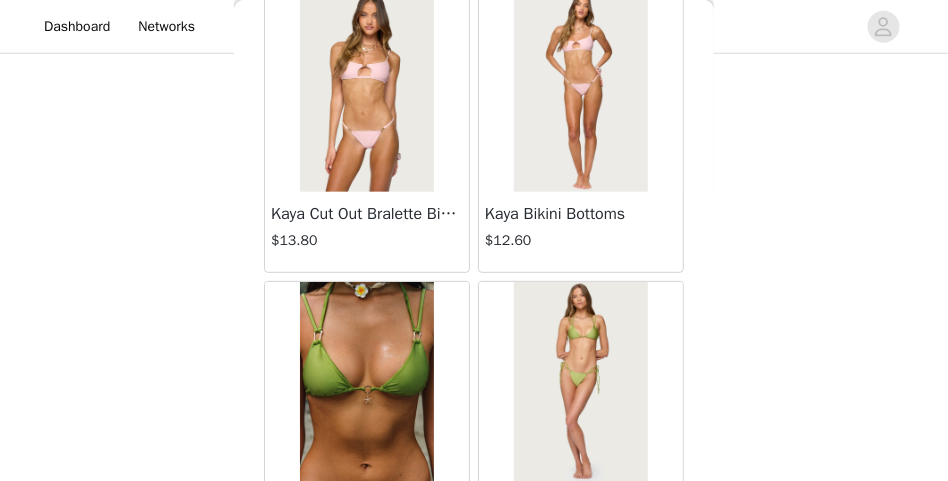 scroll, scrollTop: 28679, scrollLeft: 0, axis: vertical 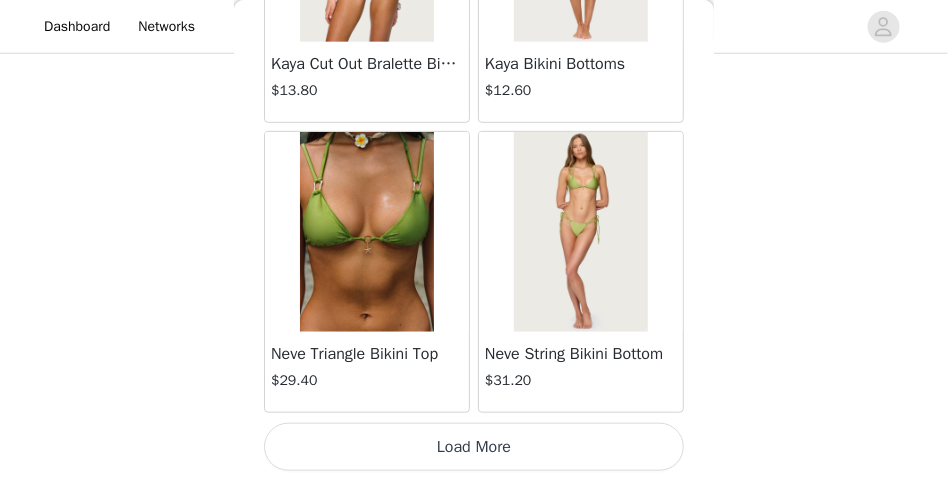click on "Load More" at bounding box center (474, 447) 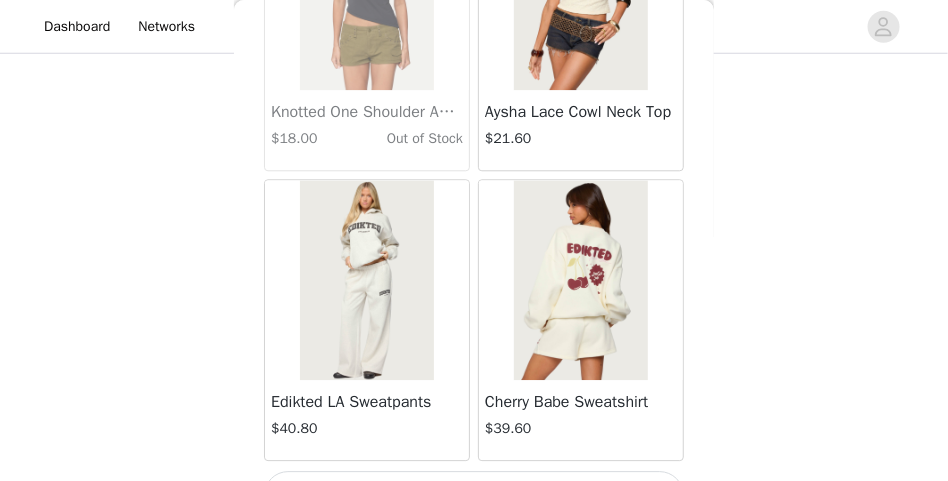scroll, scrollTop: 31579, scrollLeft: 0, axis: vertical 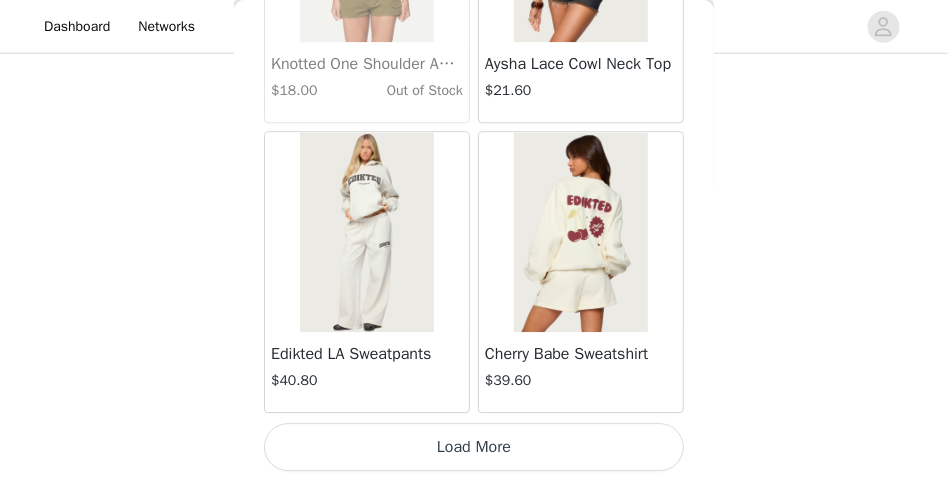 click on "Load More" at bounding box center (474, 447) 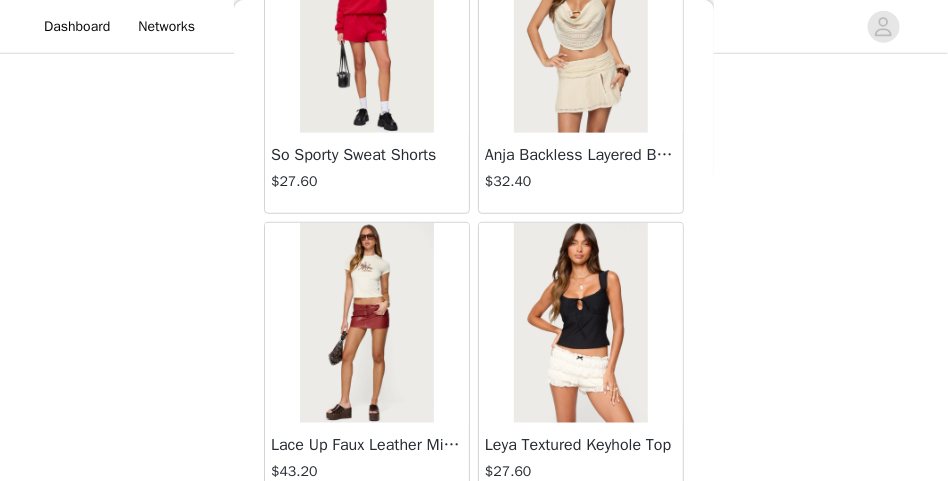 scroll, scrollTop: 34479, scrollLeft: 0, axis: vertical 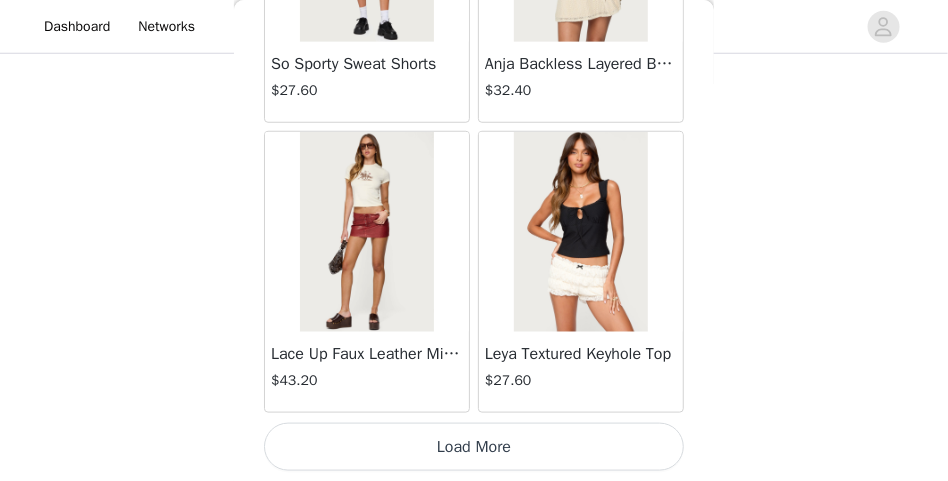 click on "Load More" at bounding box center (474, 447) 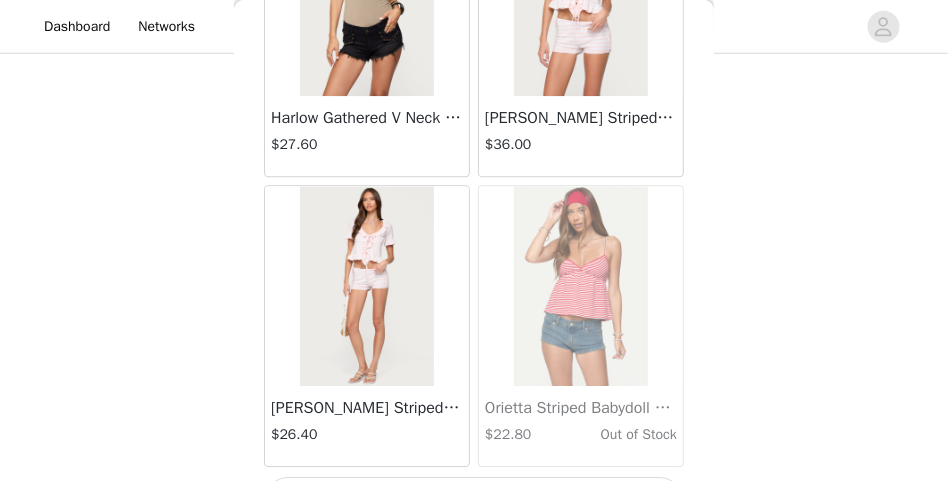 scroll, scrollTop: 37379, scrollLeft: 0, axis: vertical 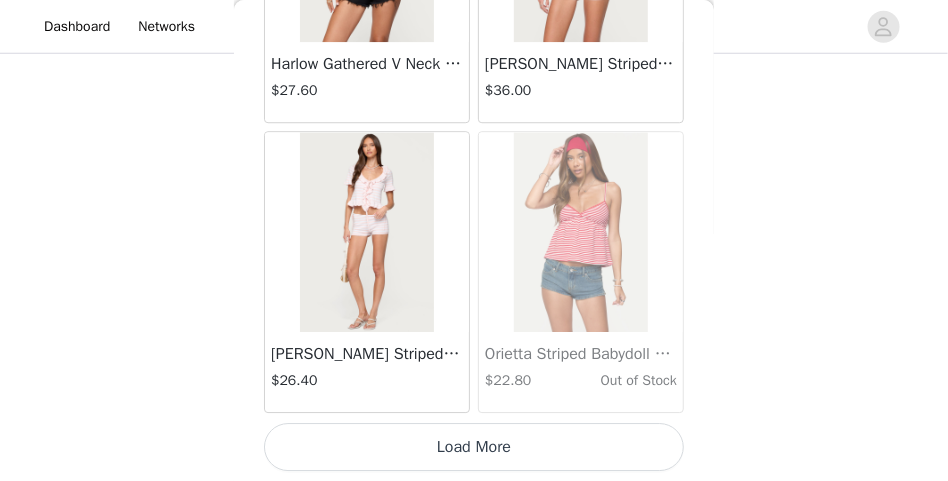 click on "Load More" at bounding box center [474, 447] 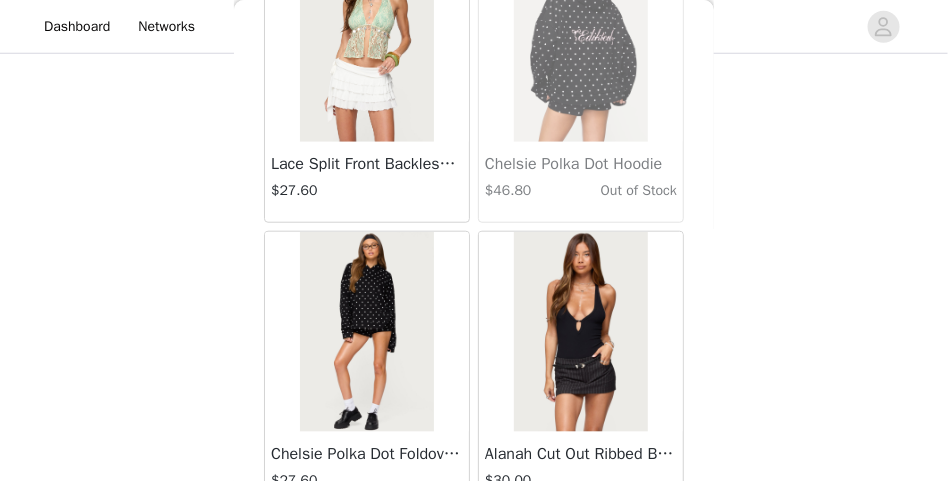scroll, scrollTop: 40279, scrollLeft: 0, axis: vertical 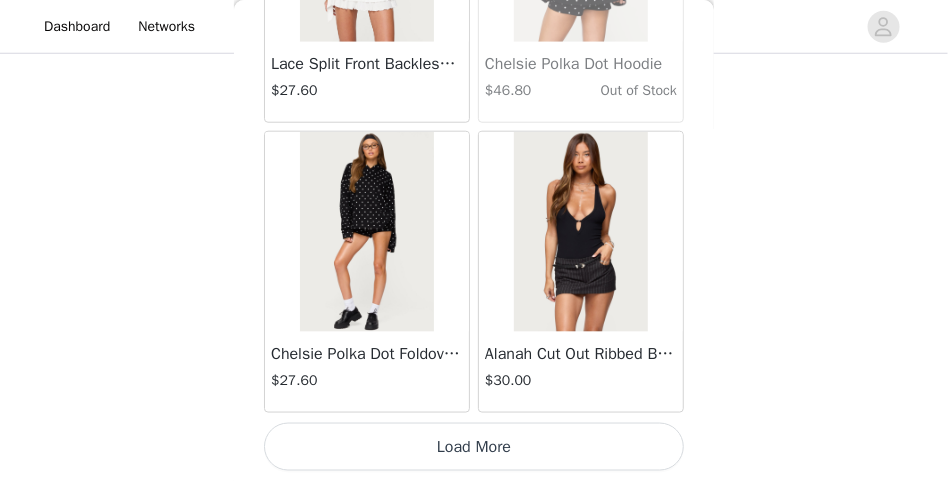 click on "Load More" at bounding box center [474, 447] 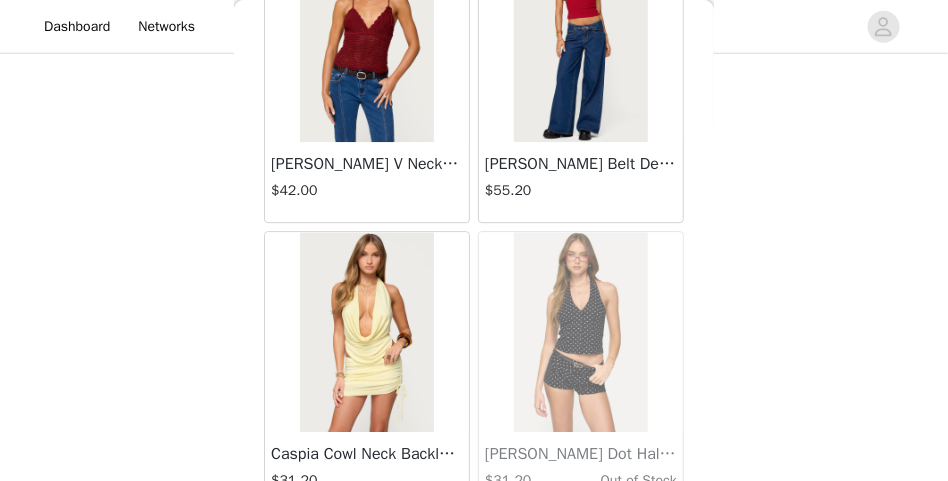 scroll, scrollTop: 43179, scrollLeft: 0, axis: vertical 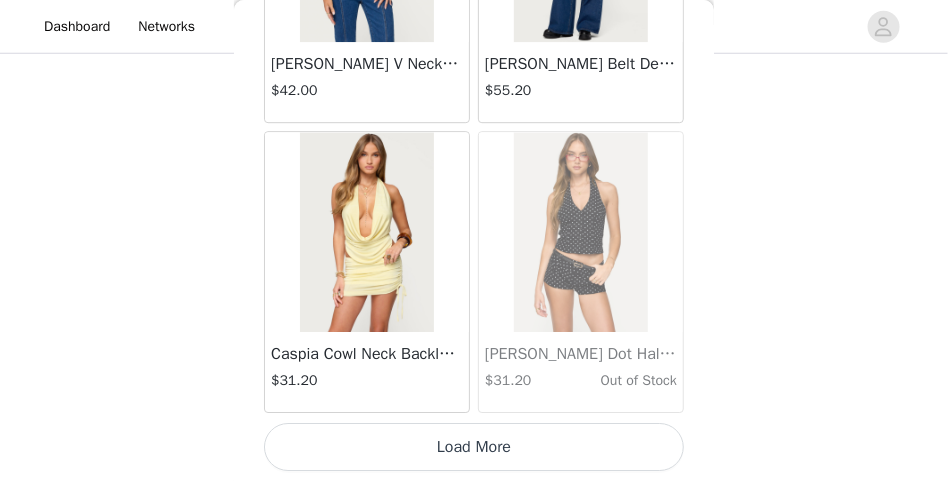 click on "Load More" at bounding box center (474, 447) 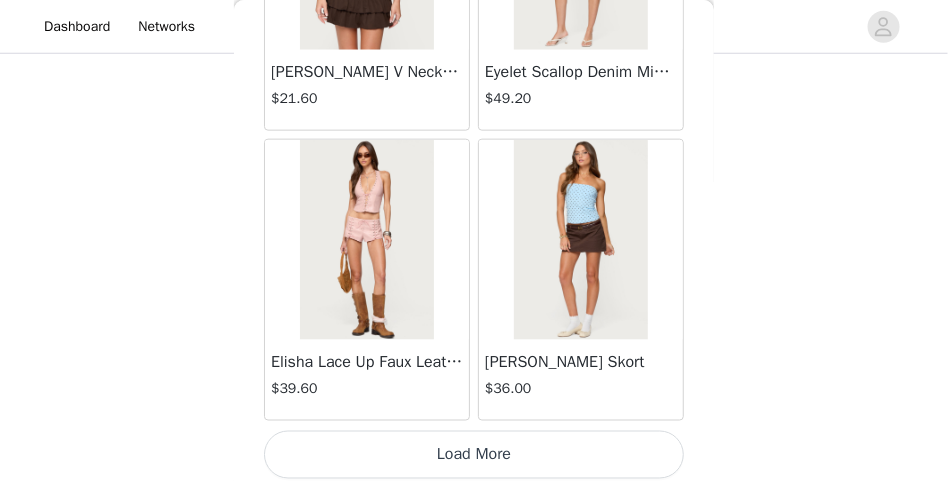 scroll, scrollTop: 46079, scrollLeft: 0, axis: vertical 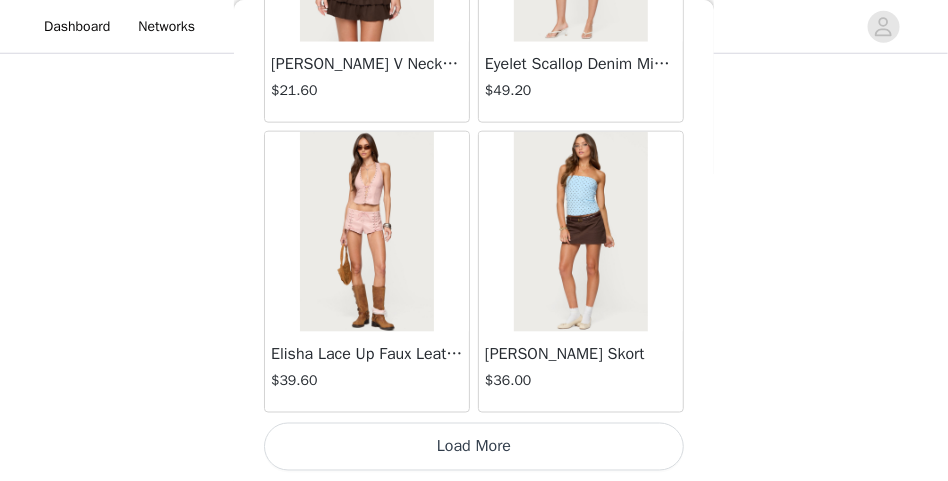 click on "Load More" at bounding box center [474, 447] 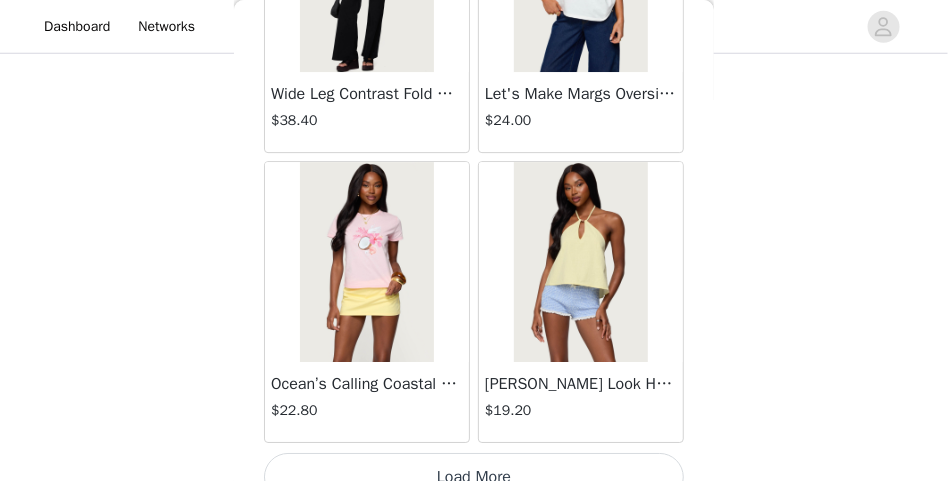 scroll, scrollTop: 48979, scrollLeft: 0, axis: vertical 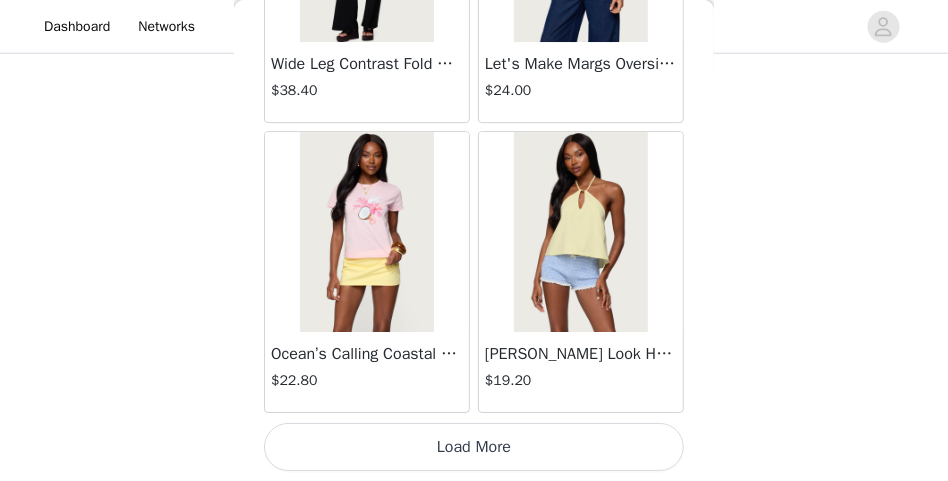click on "Load More" at bounding box center (474, 447) 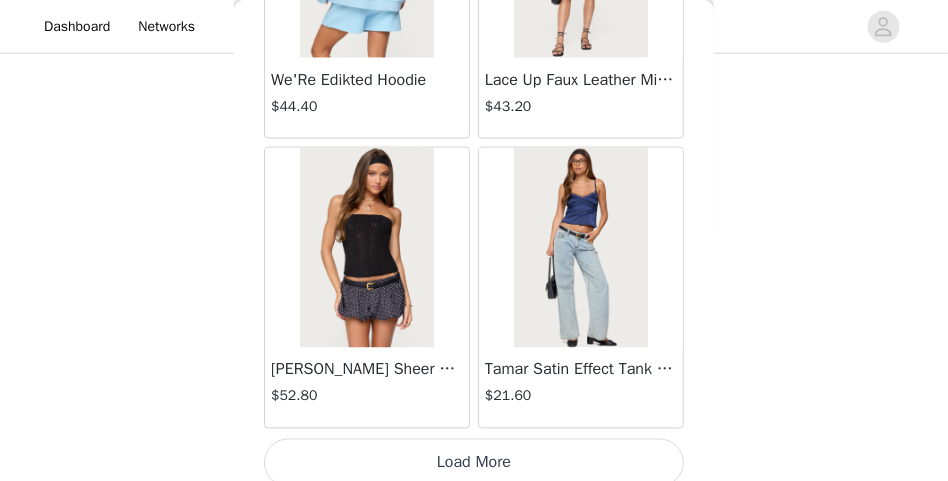 scroll, scrollTop: 51879, scrollLeft: 0, axis: vertical 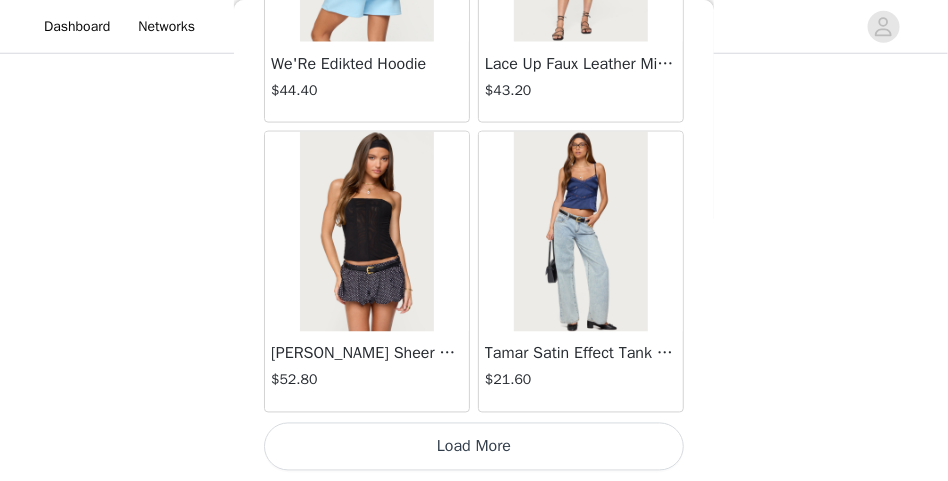 click on "Load More" at bounding box center [474, 447] 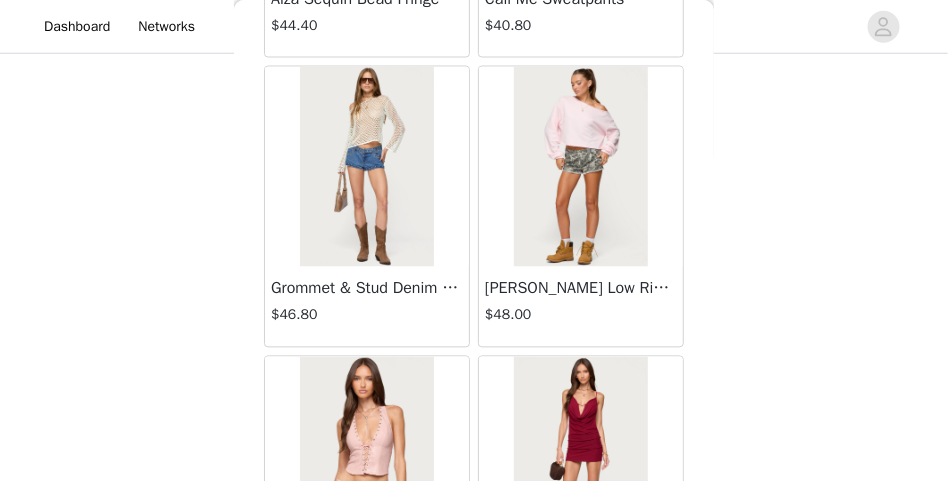 scroll, scrollTop: 53979, scrollLeft: 0, axis: vertical 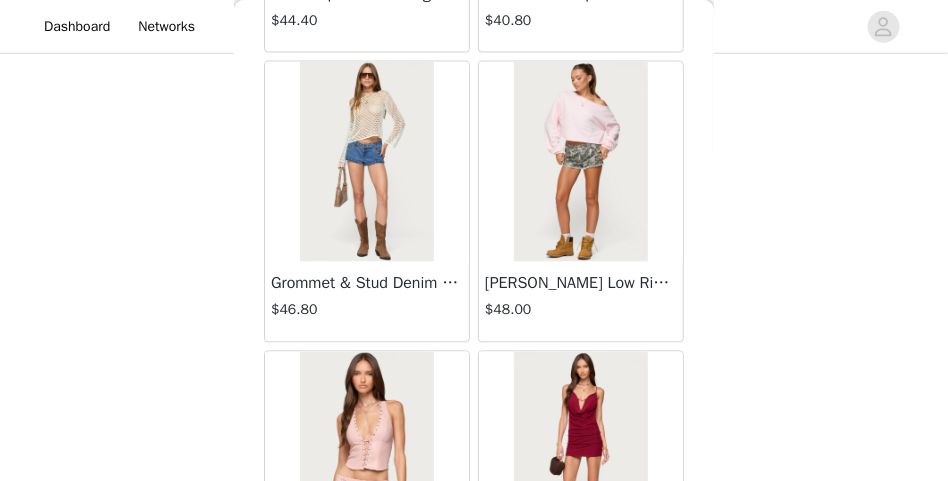 click on "Grommet & Stud Denim Micro Shorts" at bounding box center (367, 284) 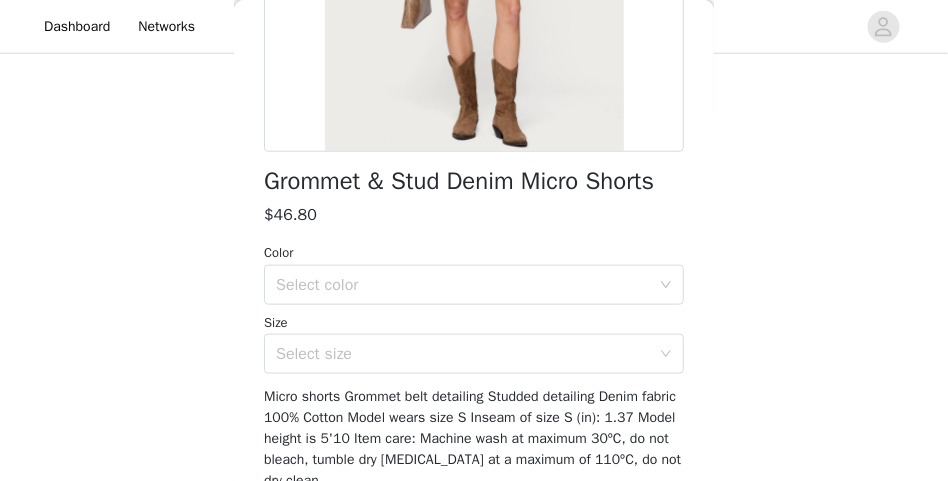 scroll, scrollTop: 450, scrollLeft: 0, axis: vertical 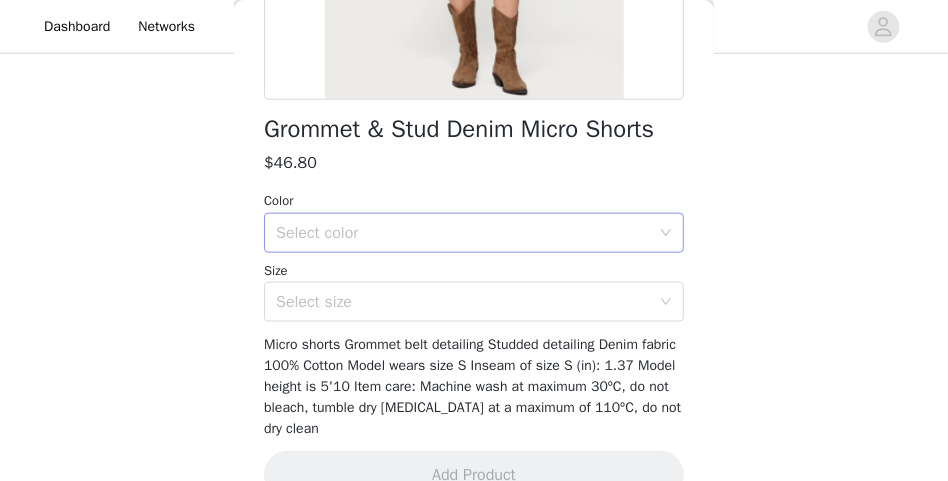 click on "Select color" at bounding box center [463, 233] 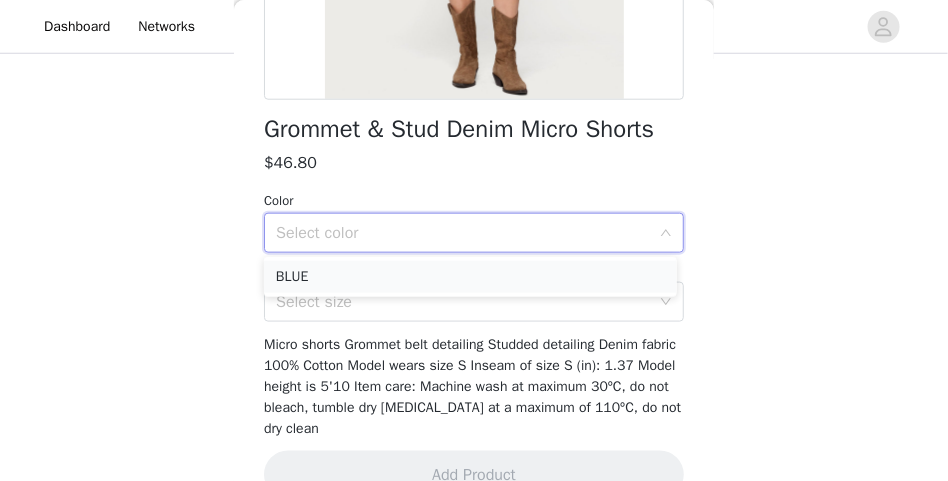 click on "BLUE" at bounding box center [470, 277] 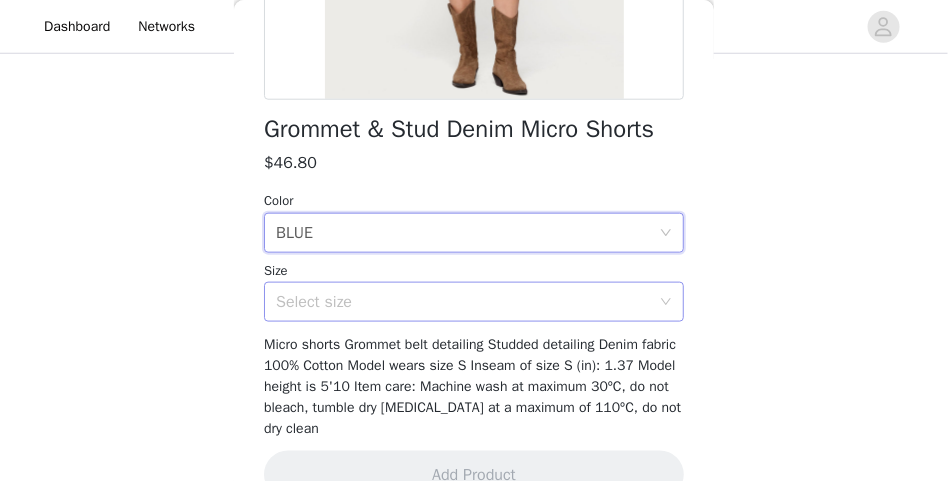 click on "Select size" at bounding box center [463, 302] 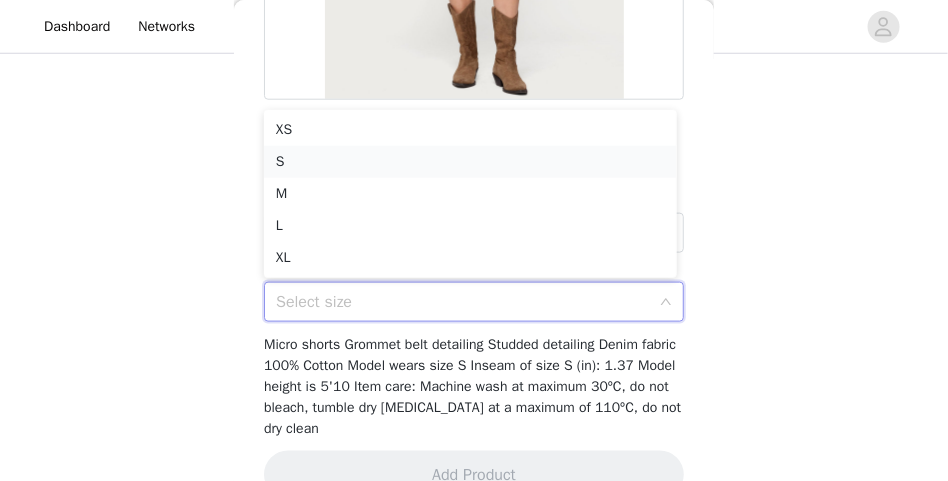 click on "S" at bounding box center [470, 162] 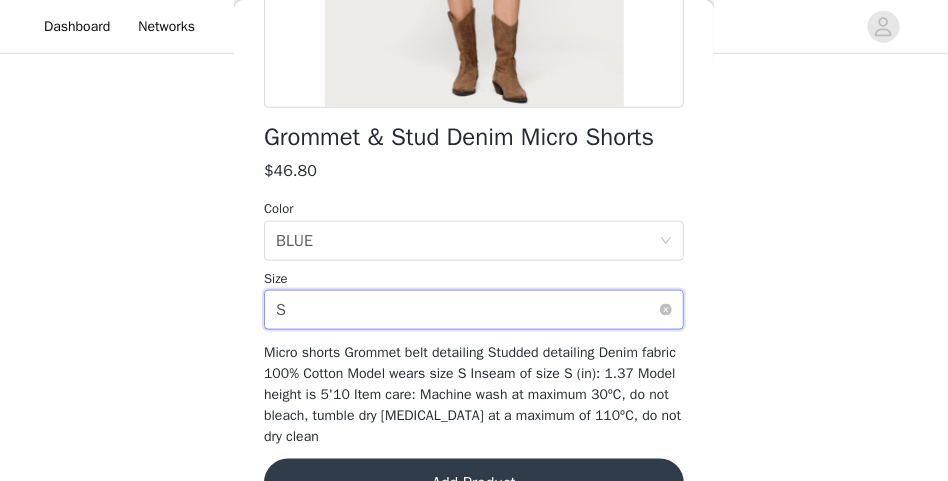 scroll, scrollTop: 450, scrollLeft: 0, axis: vertical 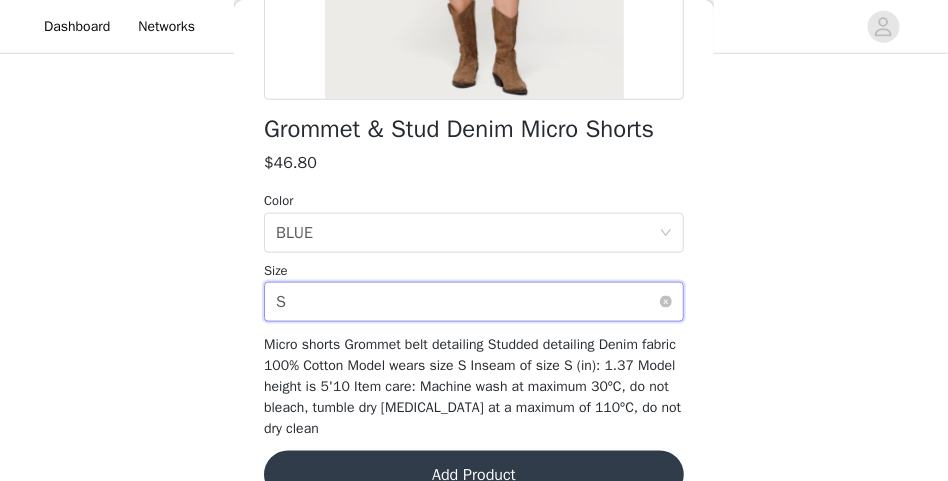 click on "Select size S" at bounding box center (467, 302) 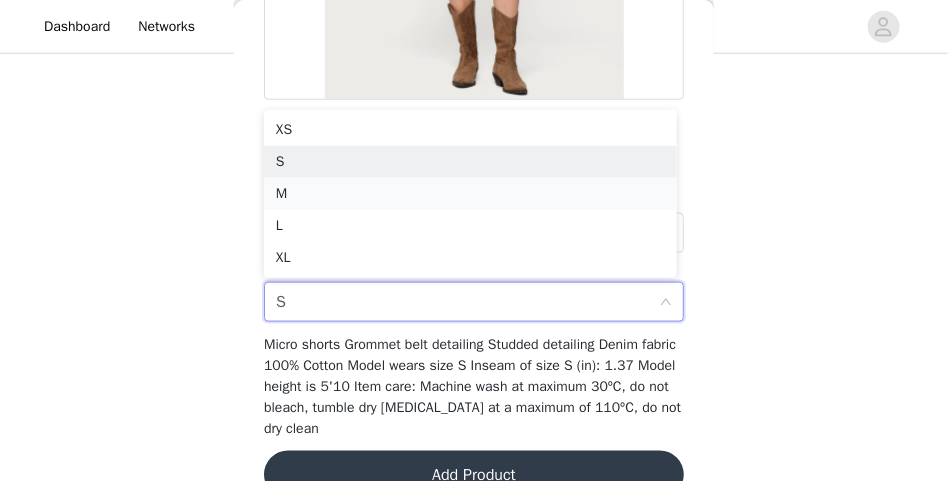 click on "M" at bounding box center (470, 194) 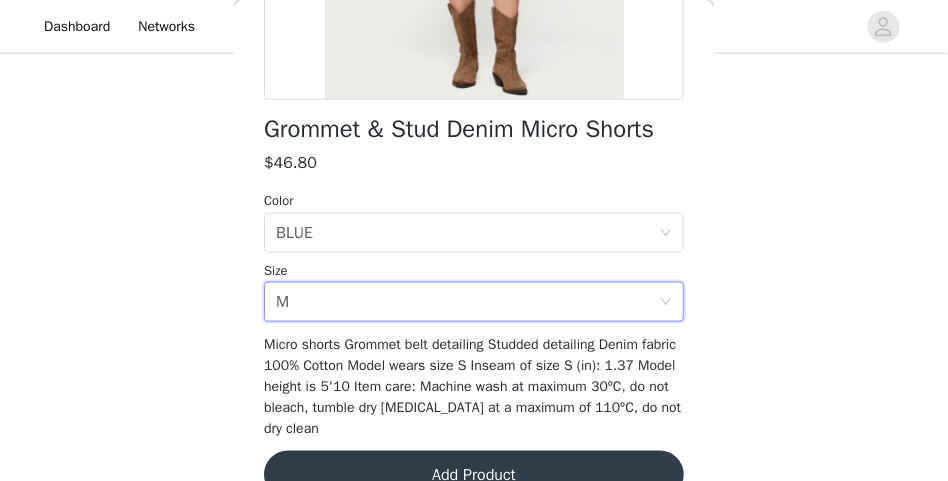 click on "Add Product" at bounding box center [474, 475] 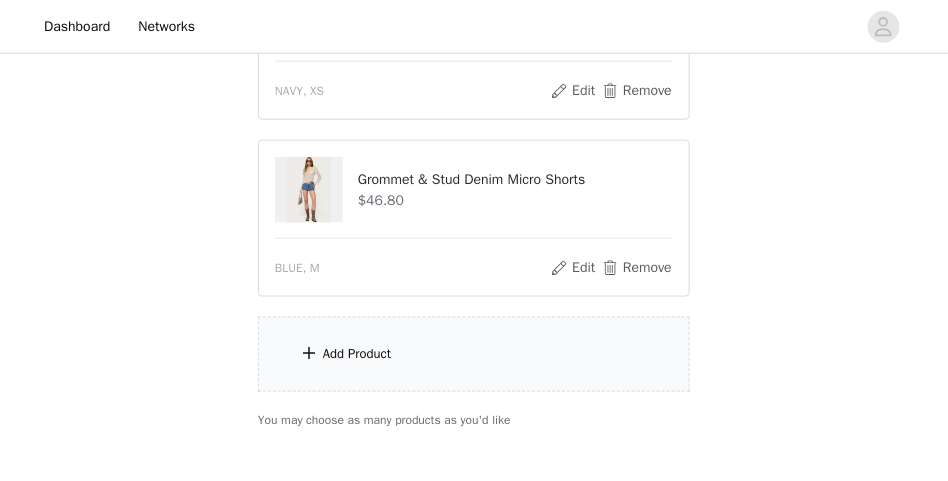 scroll, scrollTop: 606, scrollLeft: 0, axis: vertical 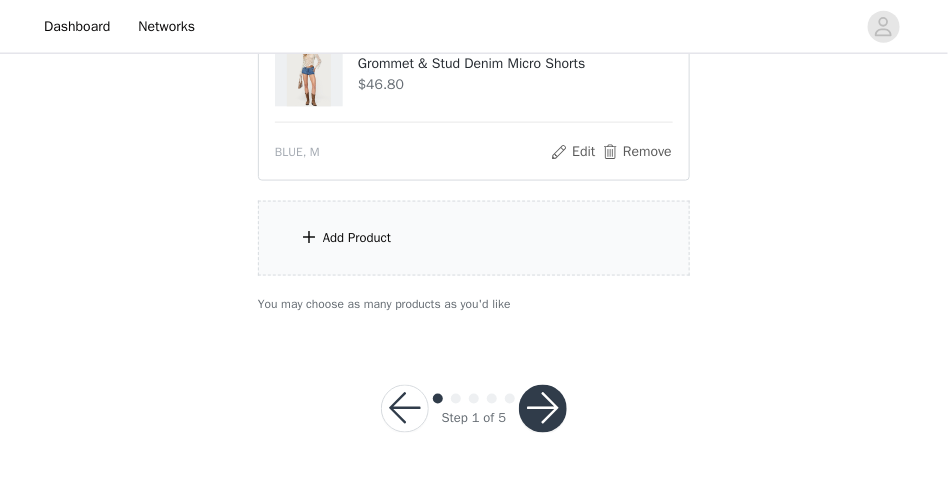 click on "Add Product" at bounding box center (474, 238) 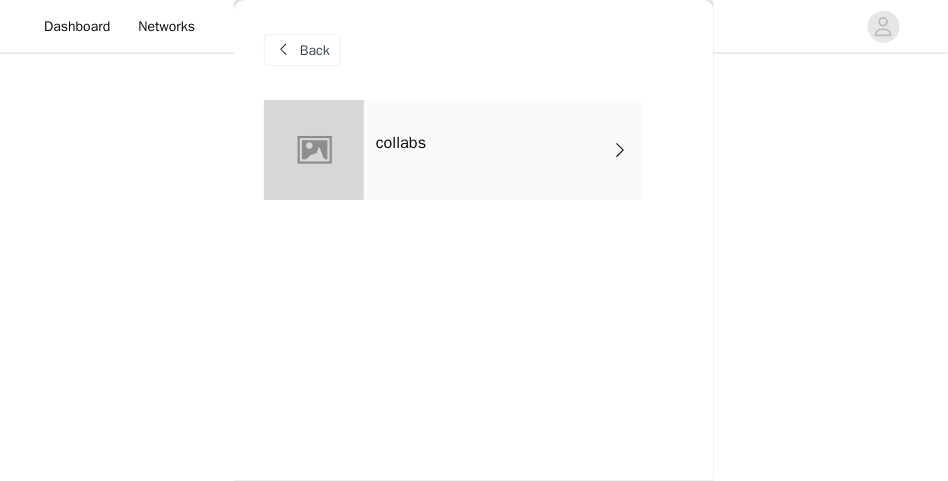 click on "collabs" at bounding box center [503, 150] 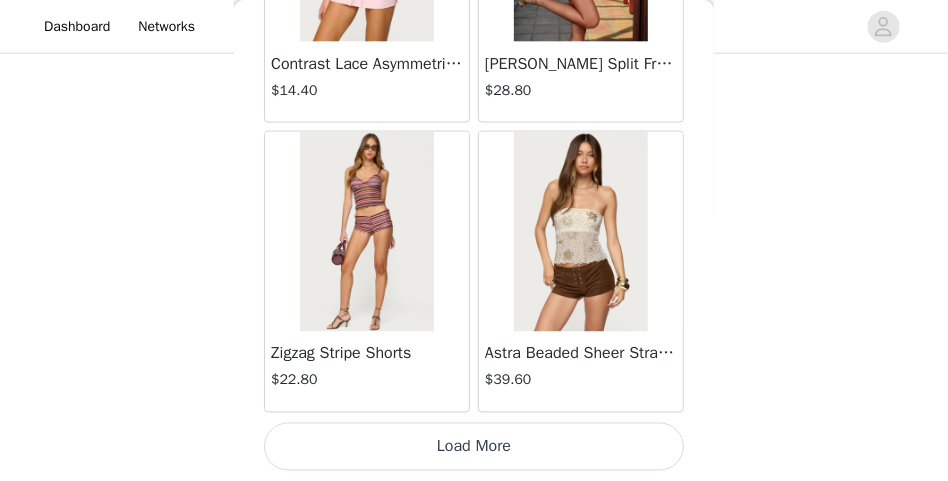 click on "Load More" at bounding box center (474, 447) 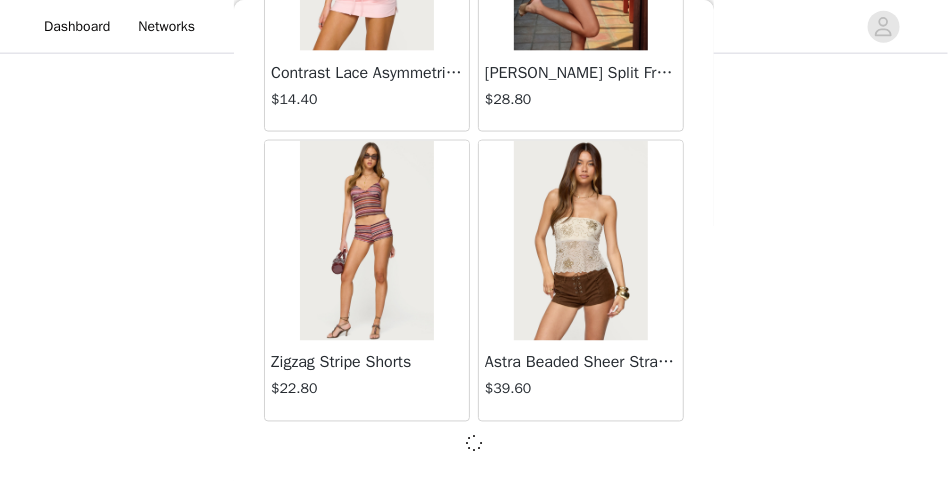 scroll, scrollTop: 2570, scrollLeft: 0, axis: vertical 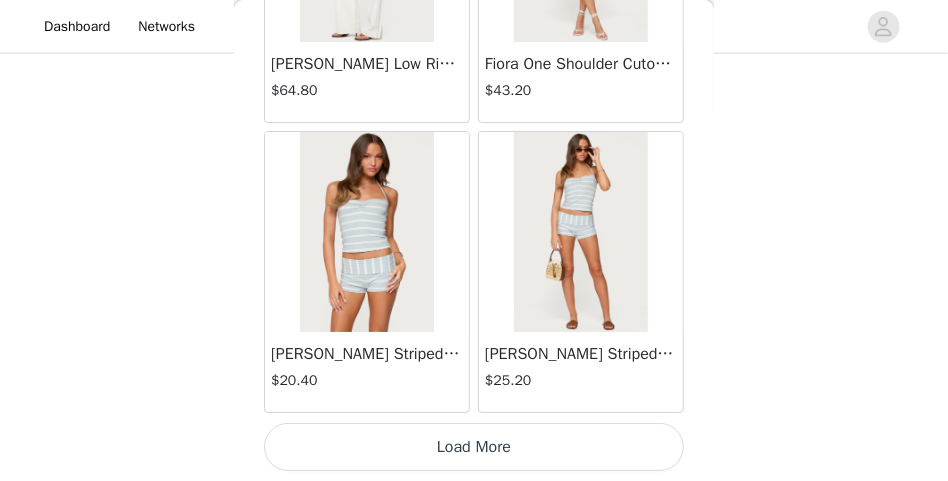 click on "Load More" at bounding box center [474, 447] 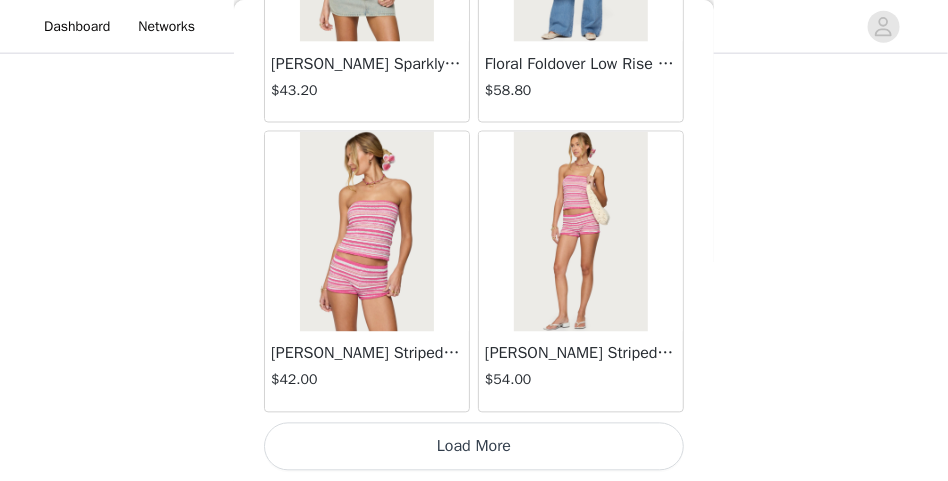 click on "Load More" at bounding box center (474, 447) 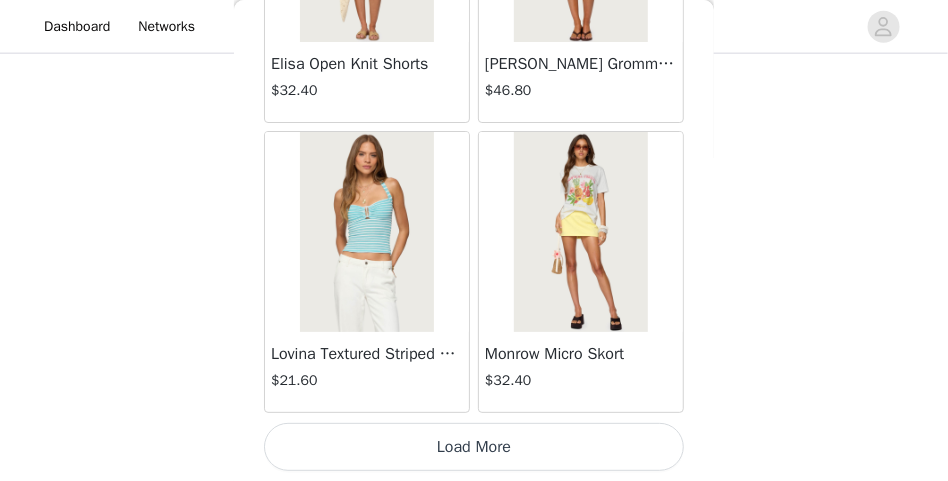 click on "Load More" at bounding box center (474, 447) 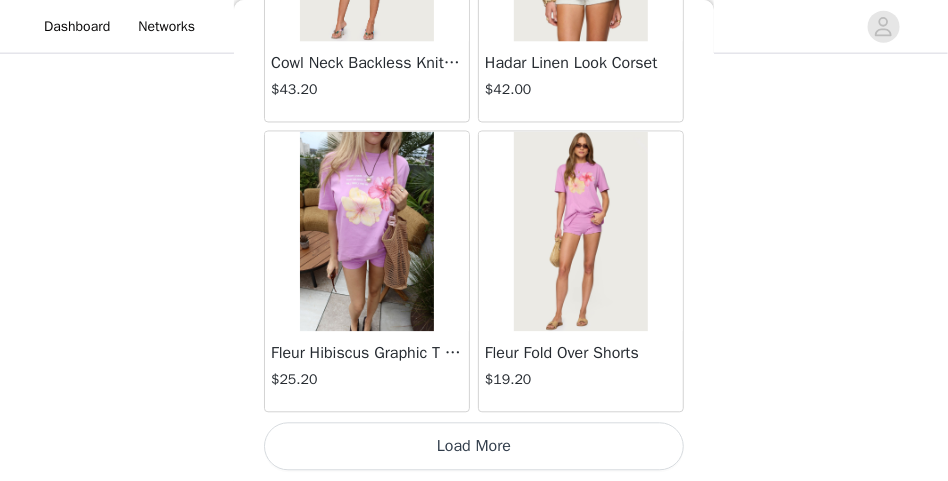 click on "Load More" at bounding box center [474, 447] 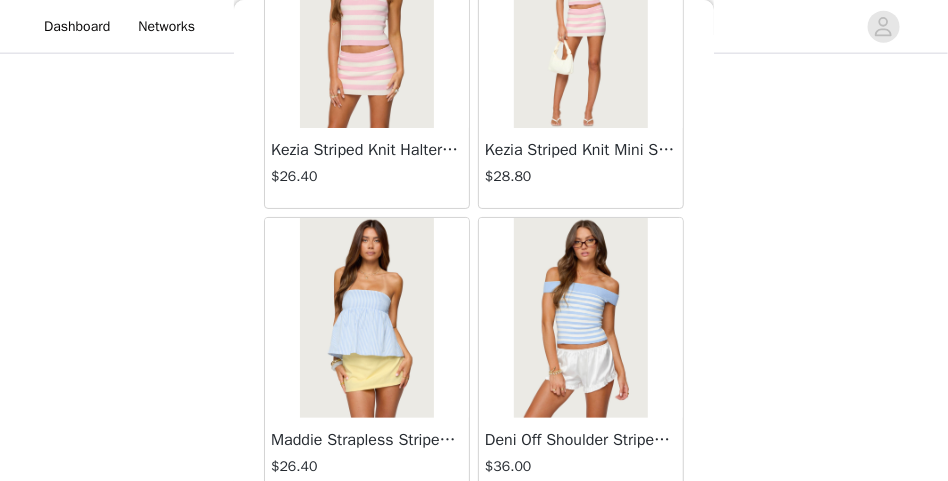 scroll, scrollTop: 17079, scrollLeft: 0, axis: vertical 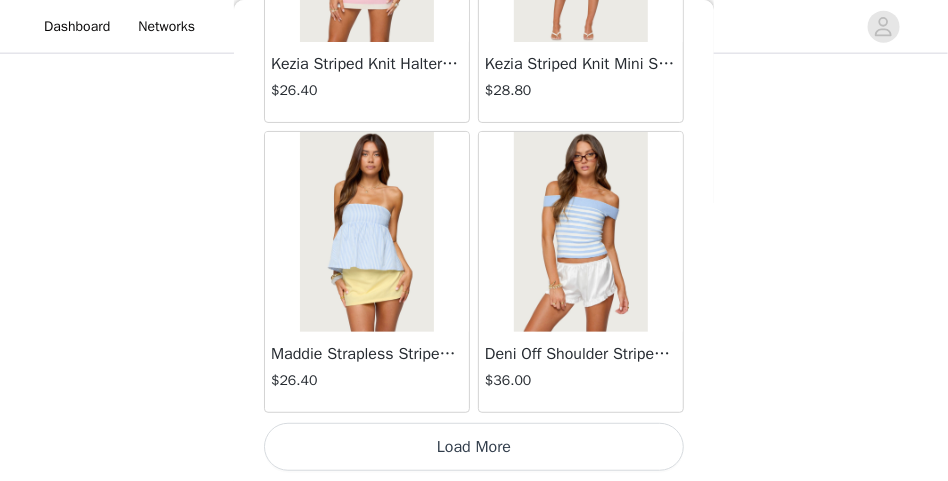 click on "Load More" at bounding box center (474, 447) 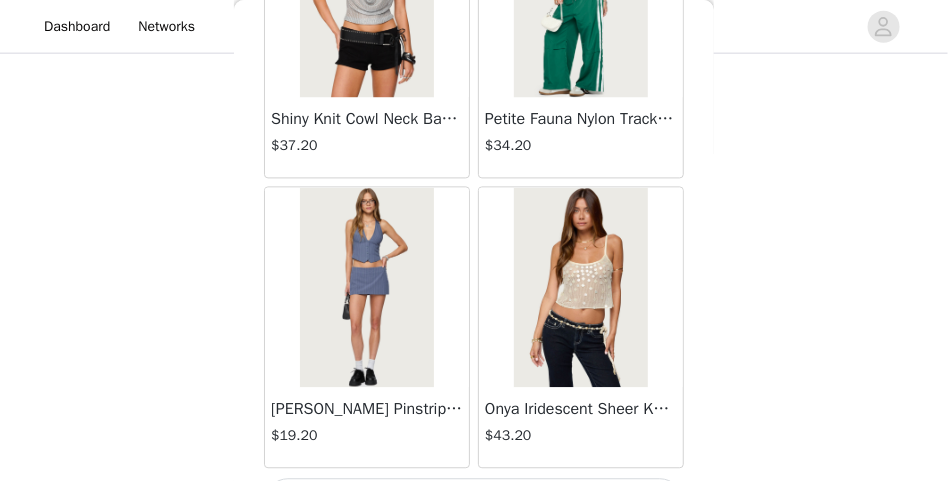 scroll, scrollTop: 19979, scrollLeft: 0, axis: vertical 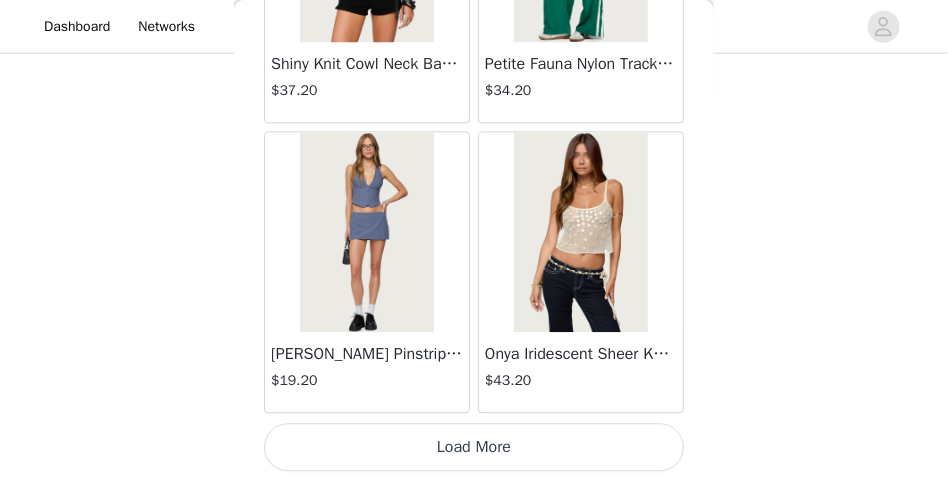 click on "Lovina Grommet Pleated Mini Skort   $16.80       Metallic & Sequin Textured Tank Top   $27.60       Nelley Backless Beaded Sequin Chiffon Top   $36.00       [PERSON_NAME] Asymmetric One Shoulder Crochet Top   $21.60       [PERSON_NAME] Plaid Micro Shorts   $30.00       [PERSON_NAME] Floral Texured Sheer Halter Top   $27.60       Maree Bead V Neck Top   $22.80       Maree Bead Cut Out Mini Skirt   $20.40       [PERSON_NAME] Cut Out Halter Top   $28.80       Juney Pinstripe Tailored Button Up Shirt   $36.00       Avenly Striped Tie Front Babydoll Top   $27.60       [PERSON_NAME] Studded Grommet Tube Top   $30.00       Avalai Linen Look Mini Skort   $38.40       Beaded Deep Cowl Neck Backless Top   $37.20       Frayed Pleated Denim Mini Skort   $16.00       Klay Linen Look Pleated Mini Skort   $14.40       Contrast Lace Asymmetric Off Shoulder Top   $14.40       [PERSON_NAME] Split Front Sheer Mesh Top   $28.80       Zigzag Stripe Shorts   $22.80       Astra Beaded Sheer Strapless Top   $39.60       Beaded Floral Embroidered Tank Top   $38.40" at bounding box center (474, -9701) 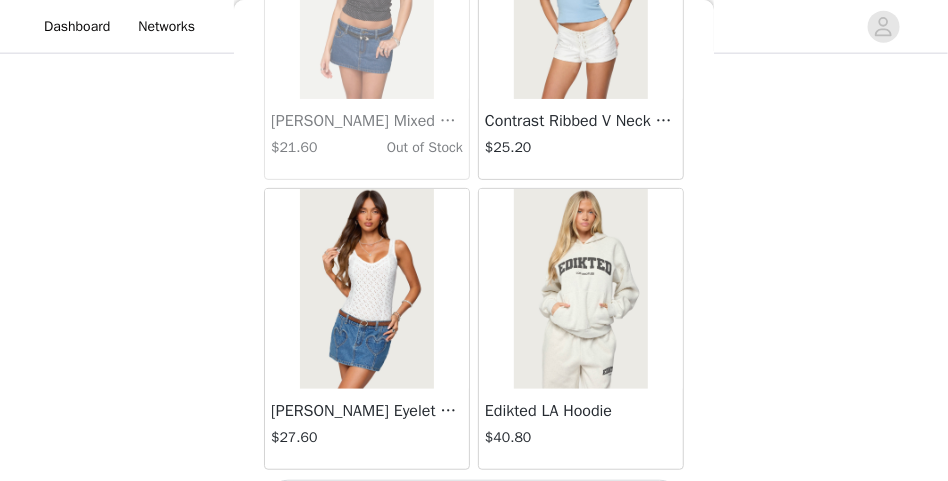 scroll, scrollTop: 22879, scrollLeft: 0, axis: vertical 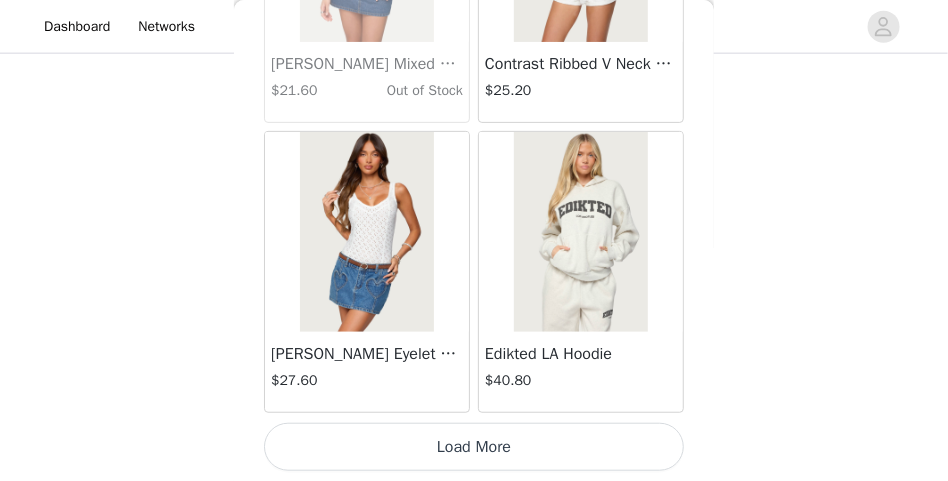 click on "Load More" at bounding box center [474, 447] 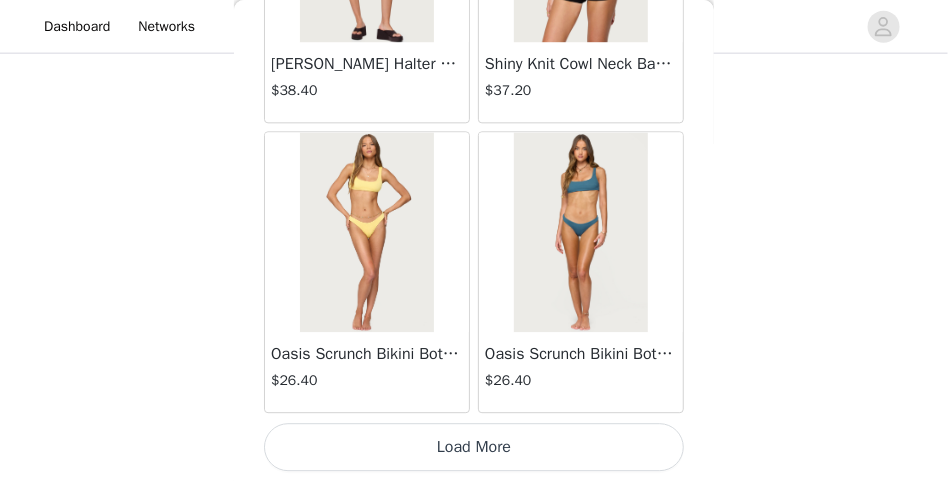 click on "Load More" at bounding box center [474, 447] 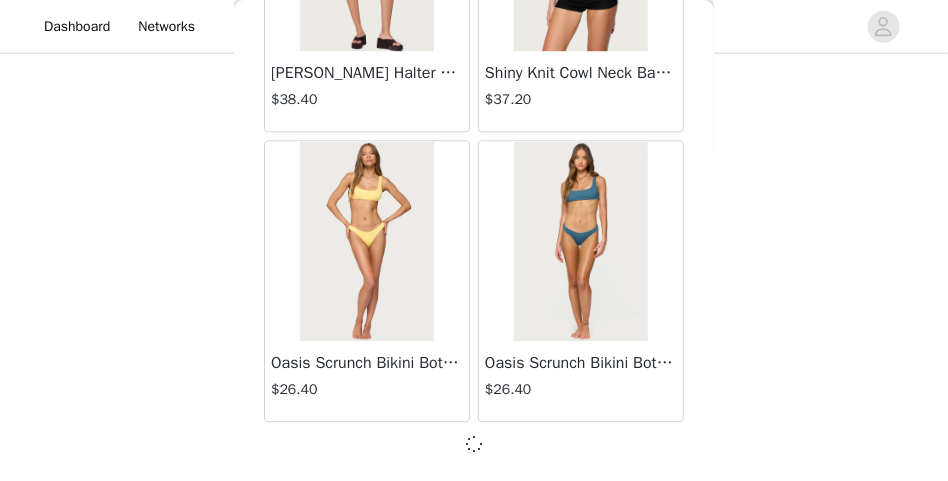 scroll, scrollTop: 25770, scrollLeft: 0, axis: vertical 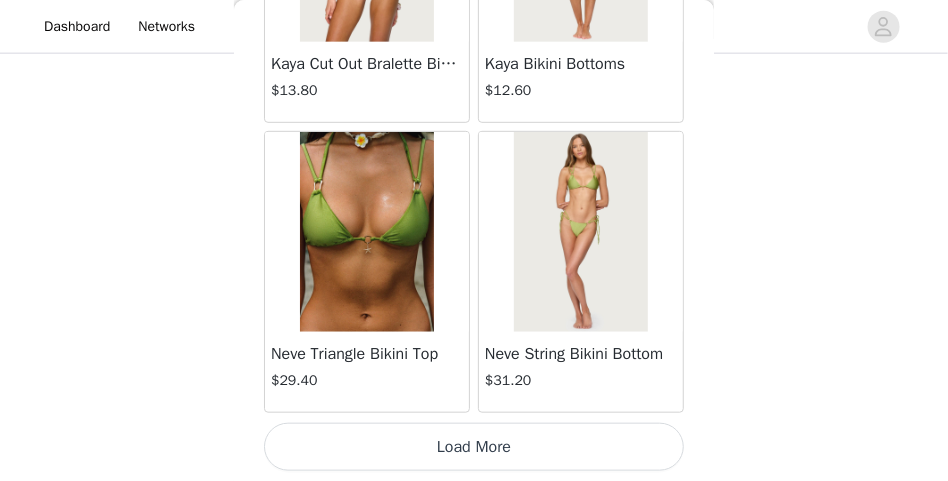 click on "Load More" at bounding box center (474, 447) 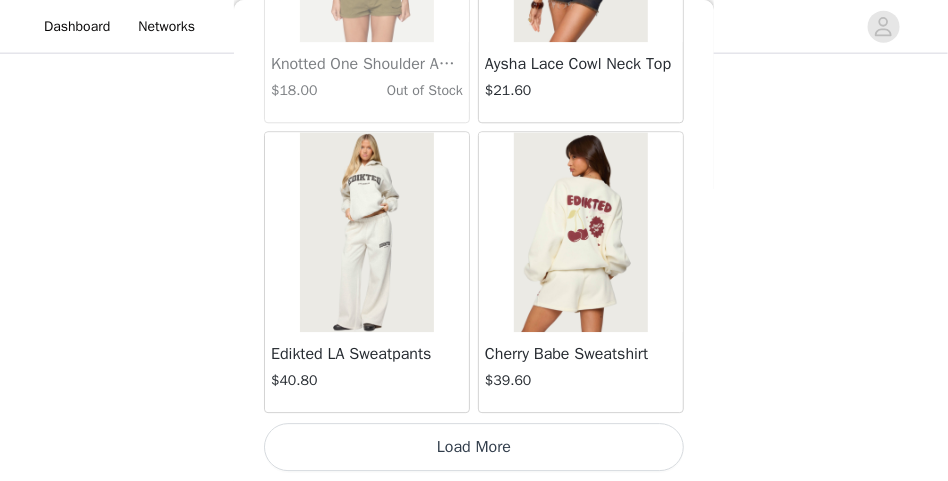 click on "Load More" at bounding box center [474, 447] 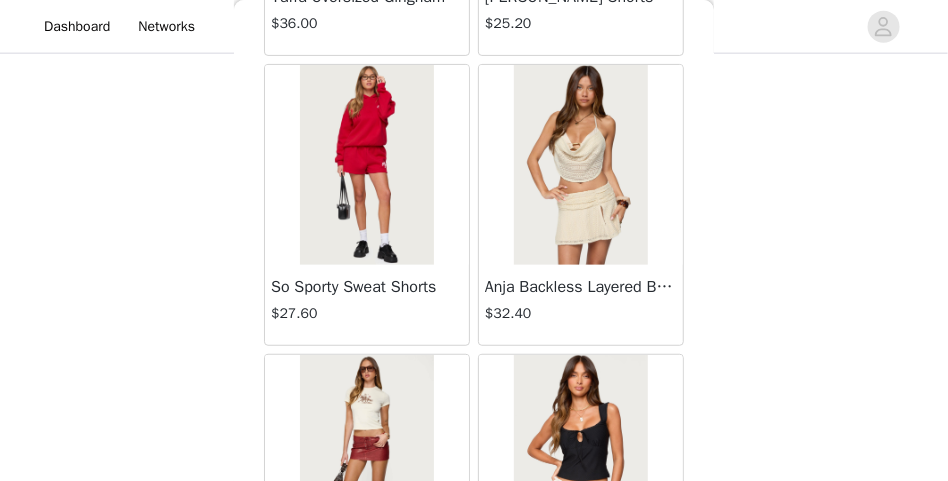 scroll, scrollTop: 34479, scrollLeft: 0, axis: vertical 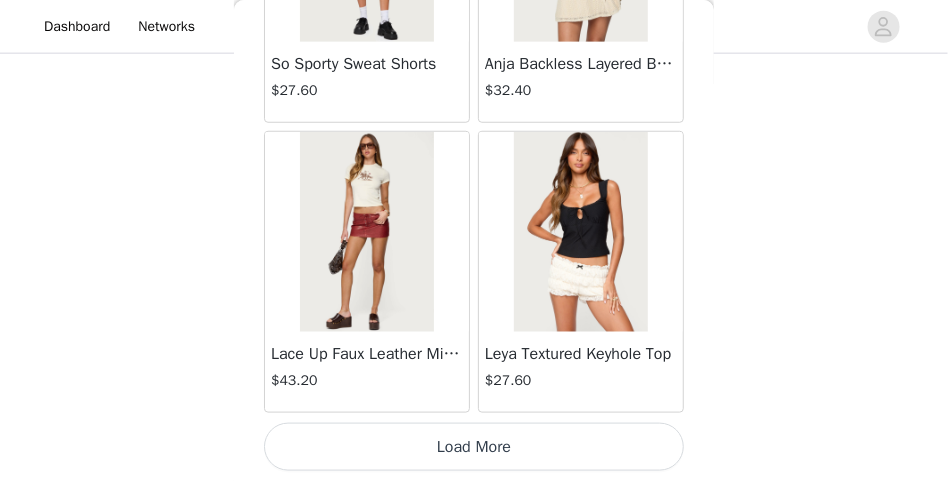 click on "Load More" at bounding box center [474, 447] 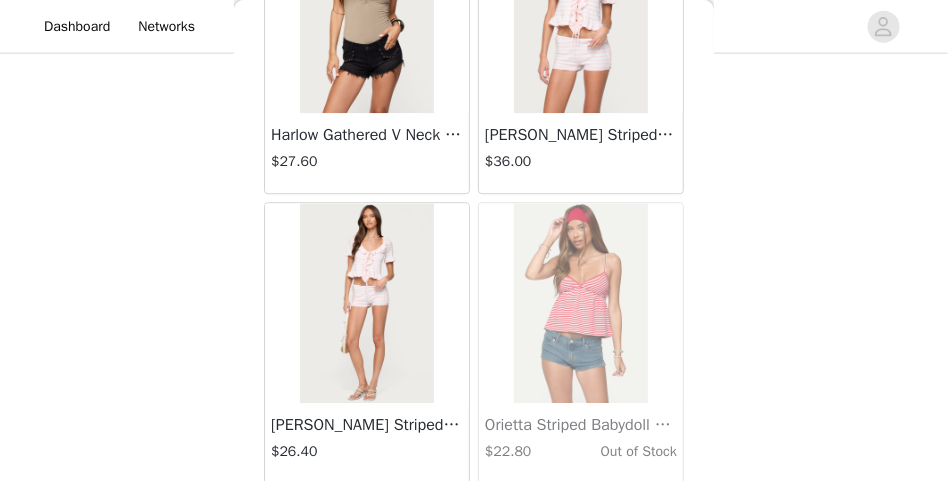 scroll, scrollTop: 37379, scrollLeft: 0, axis: vertical 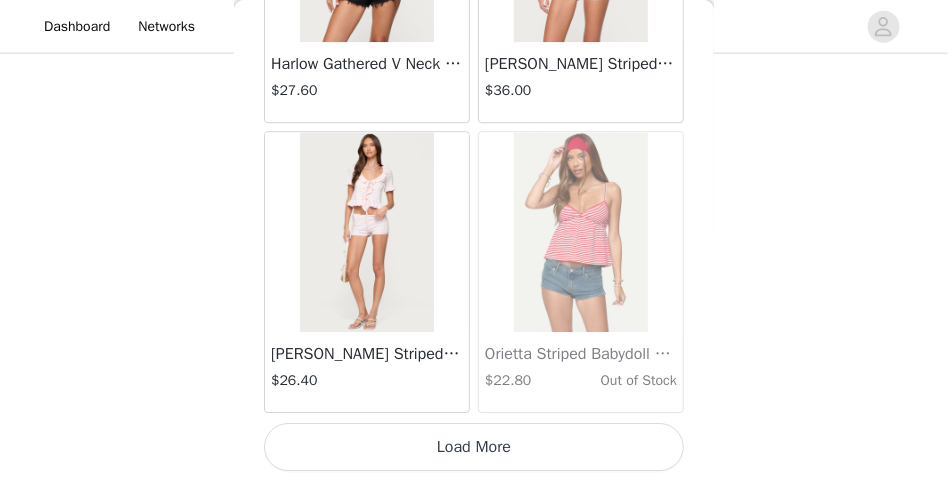 click on "Load More" at bounding box center [474, 447] 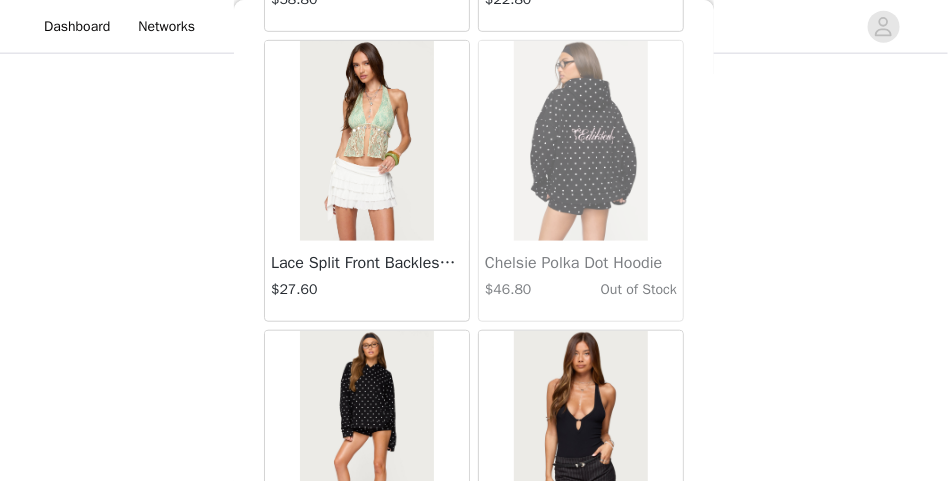 scroll, scrollTop: 40279, scrollLeft: 0, axis: vertical 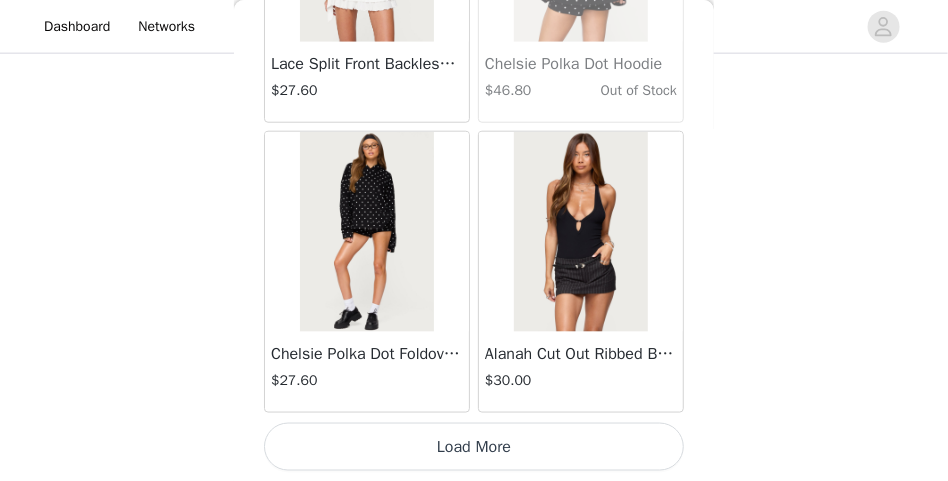 click on "Load More" at bounding box center (474, 447) 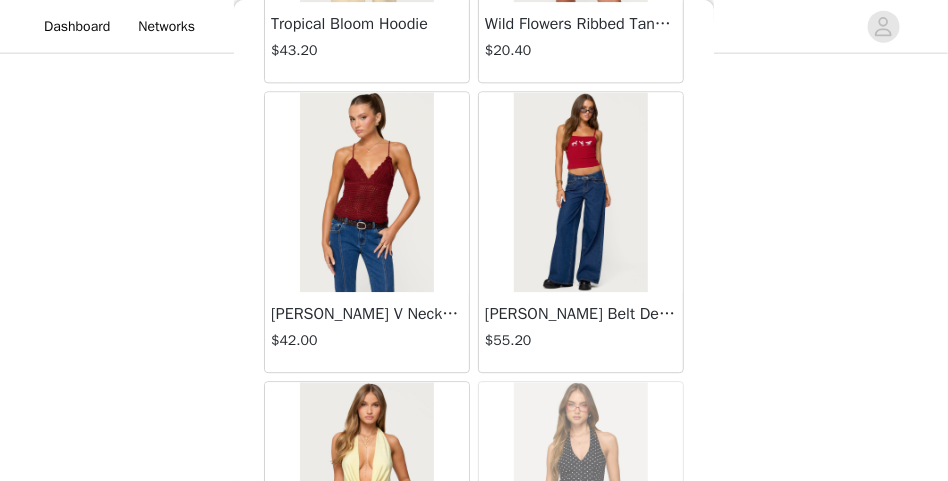 scroll, scrollTop: 43179, scrollLeft: 0, axis: vertical 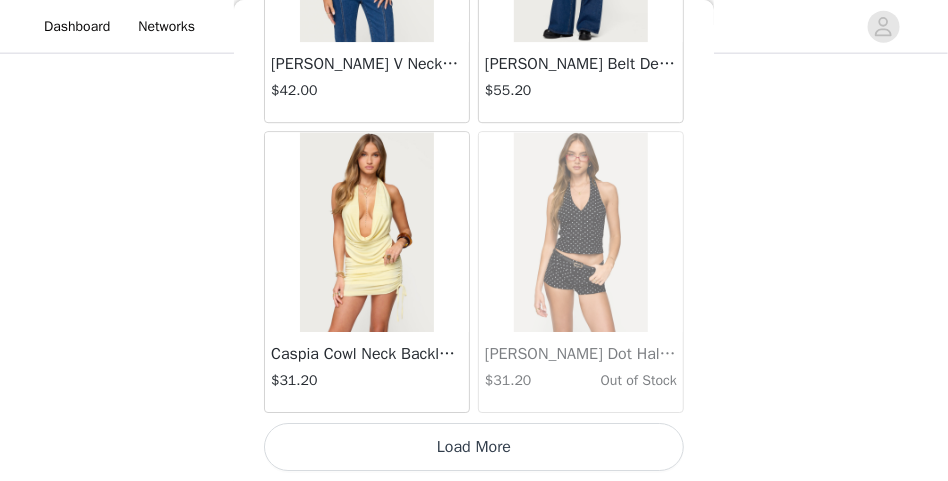 click on "Load More" at bounding box center (474, 447) 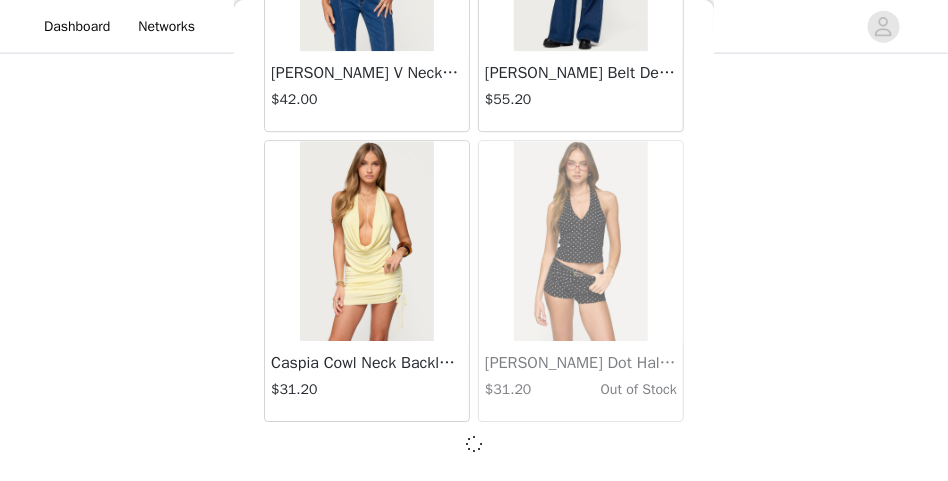 scroll, scrollTop: 43170, scrollLeft: 0, axis: vertical 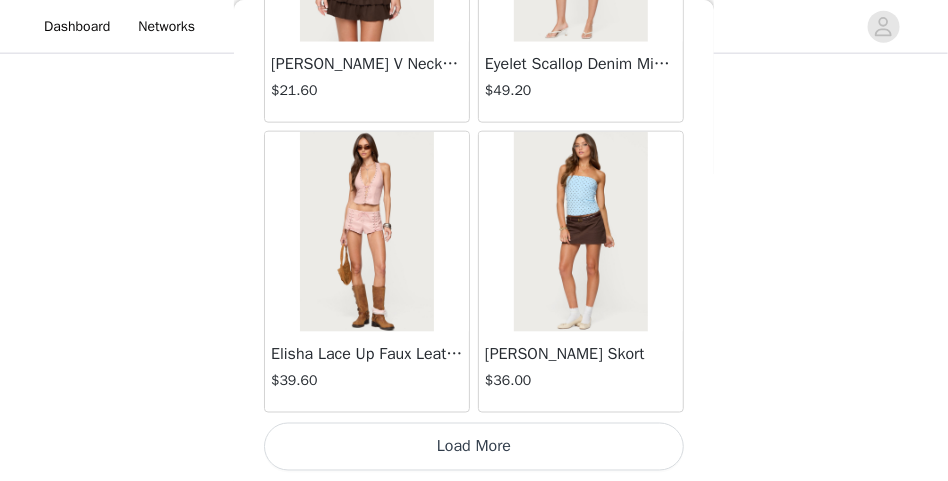 click on "Load More" at bounding box center [474, 447] 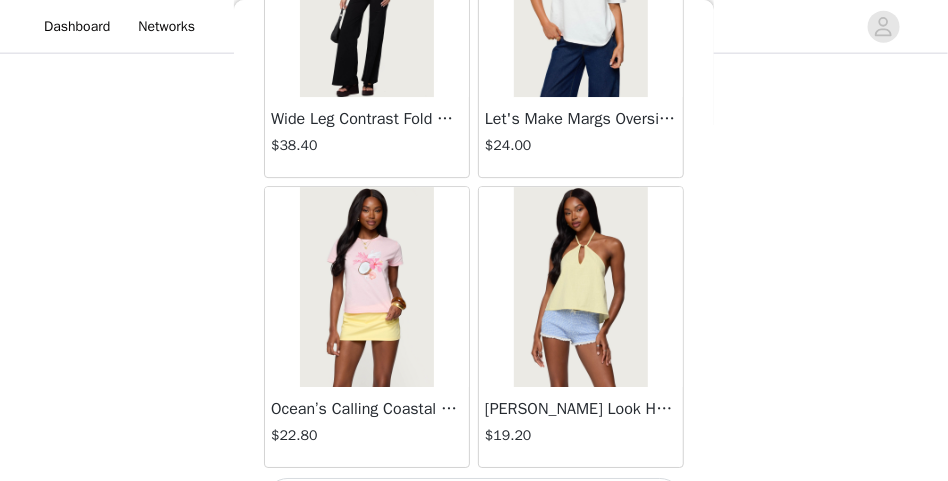 scroll, scrollTop: 48979, scrollLeft: 0, axis: vertical 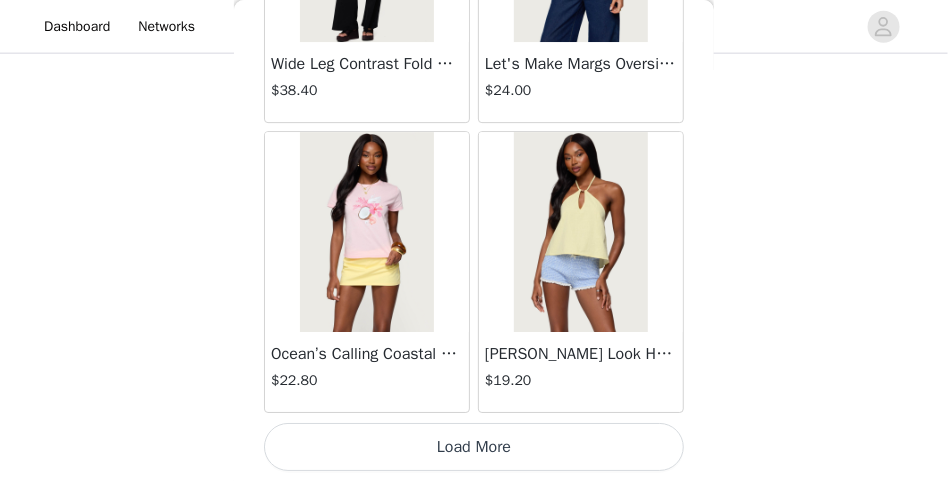 click on "Load More" at bounding box center (474, 447) 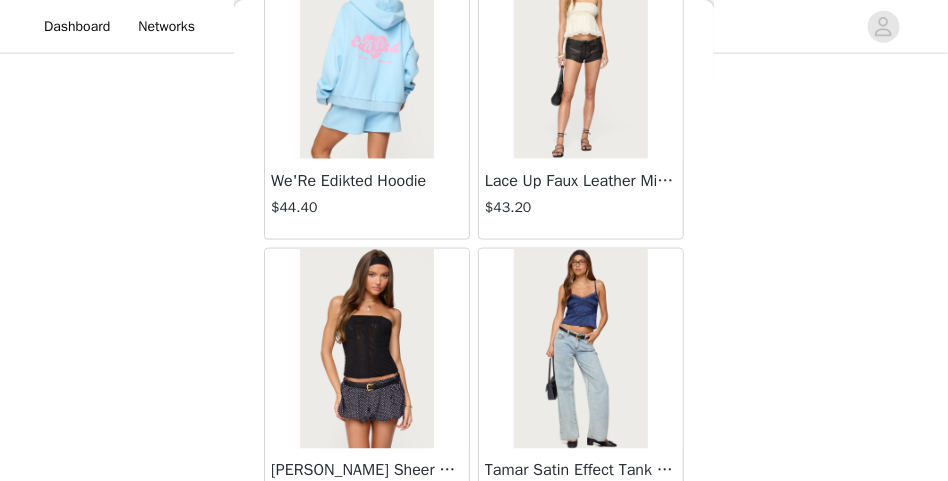 scroll, scrollTop: 51879, scrollLeft: 0, axis: vertical 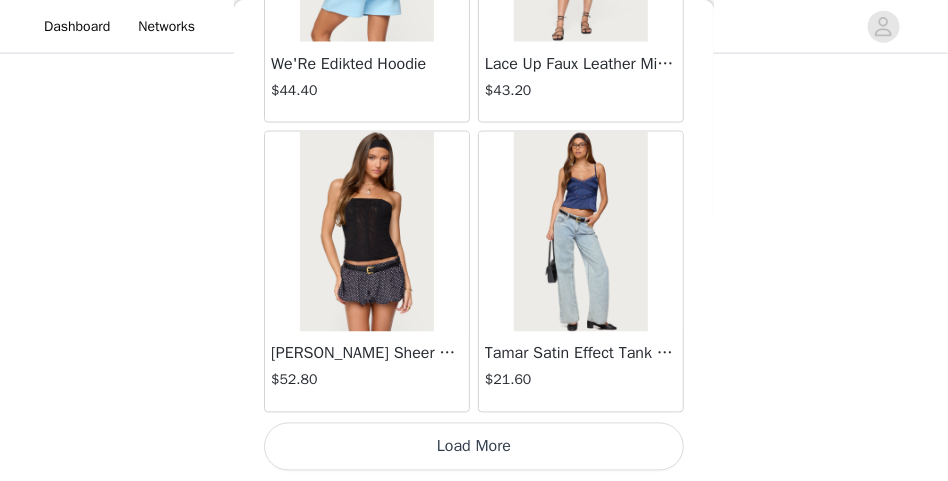 click on "Load More" at bounding box center [474, 447] 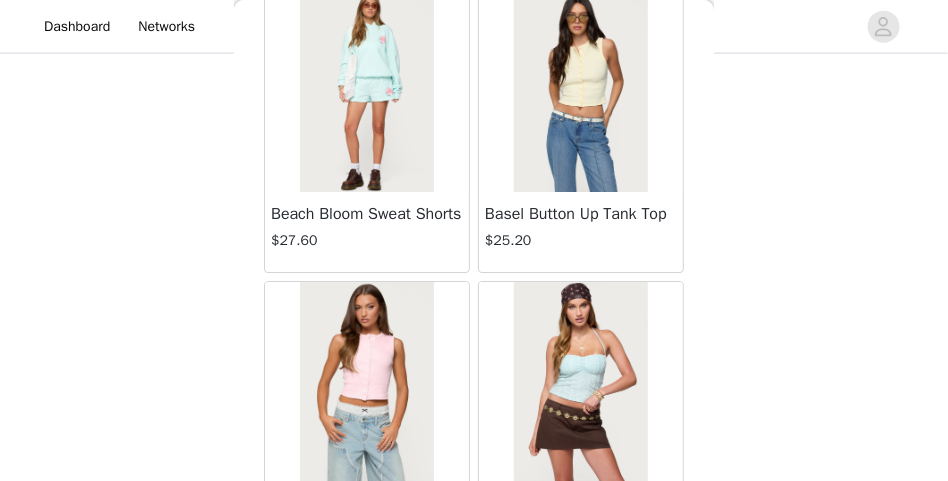 scroll, scrollTop: 54779, scrollLeft: 0, axis: vertical 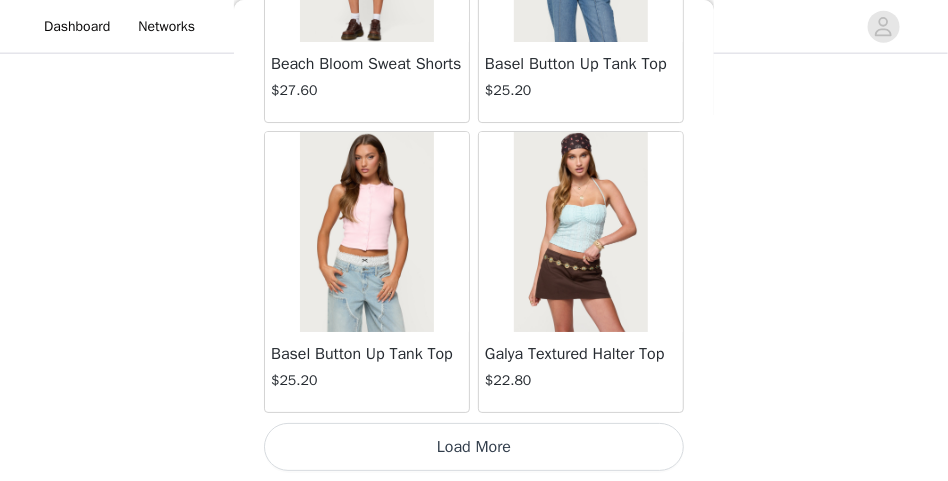 click on "Load More" at bounding box center (474, 447) 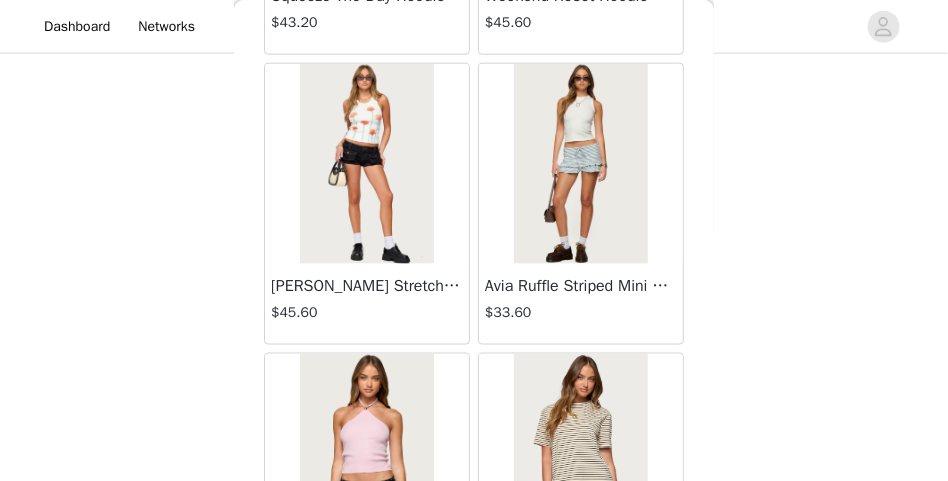 scroll, scrollTop: 57679, scrollLeft: 0, axis: vertical 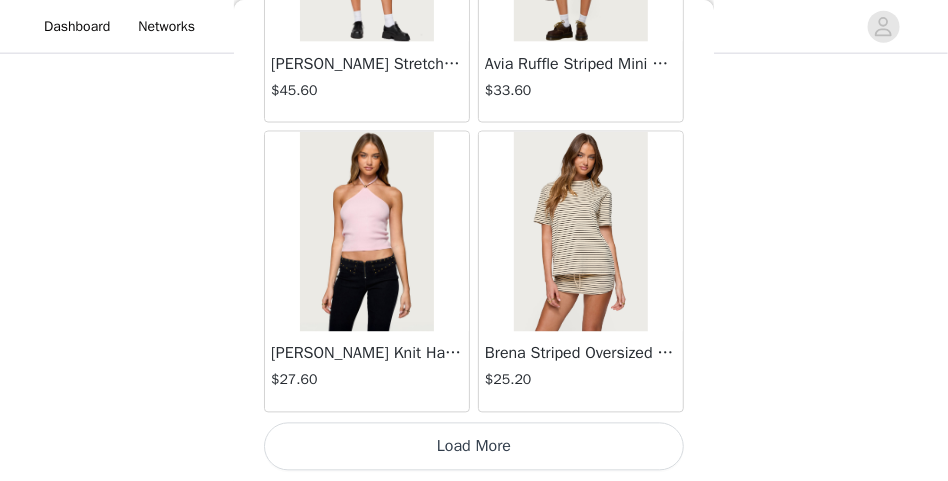 click on "Load More" at bounding box center (474, 447) 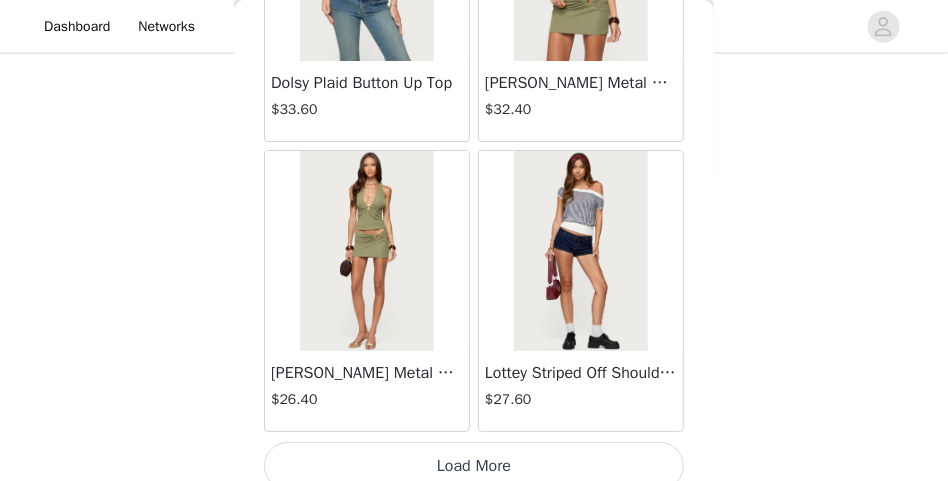 scroll, scrollTop: 60579, scrollLeft: 0, axis: vertical 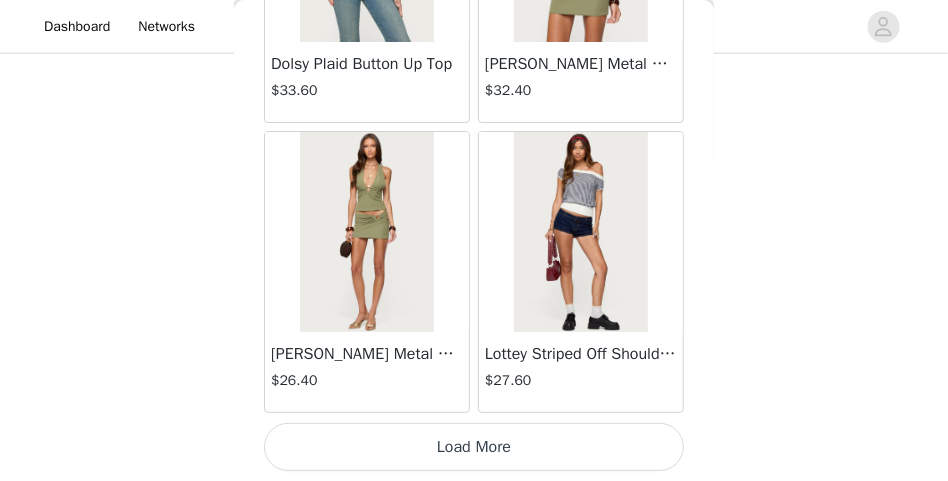 click on "Load More" at bounding box center (474, 447) 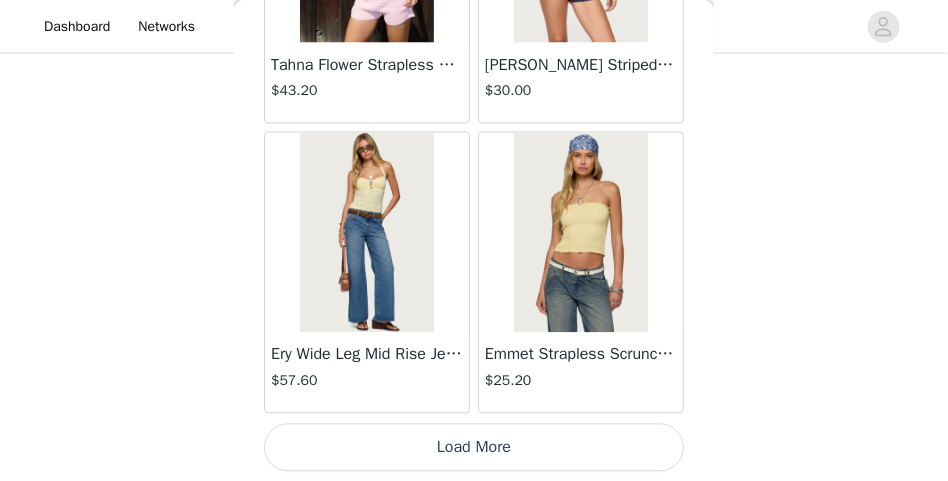 scroll, scrollTop: 63479, scrollLeft: 0, axis: vertical 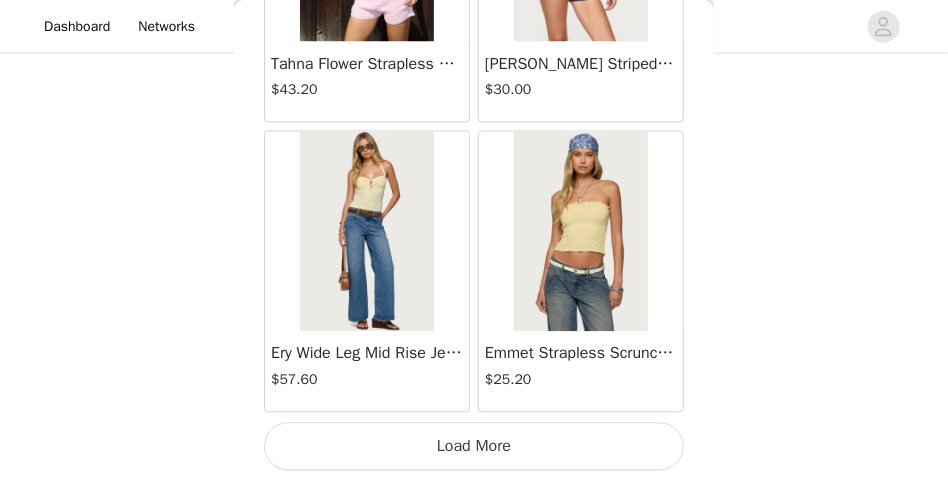click on "Load More" at bounding box center [474, 447] 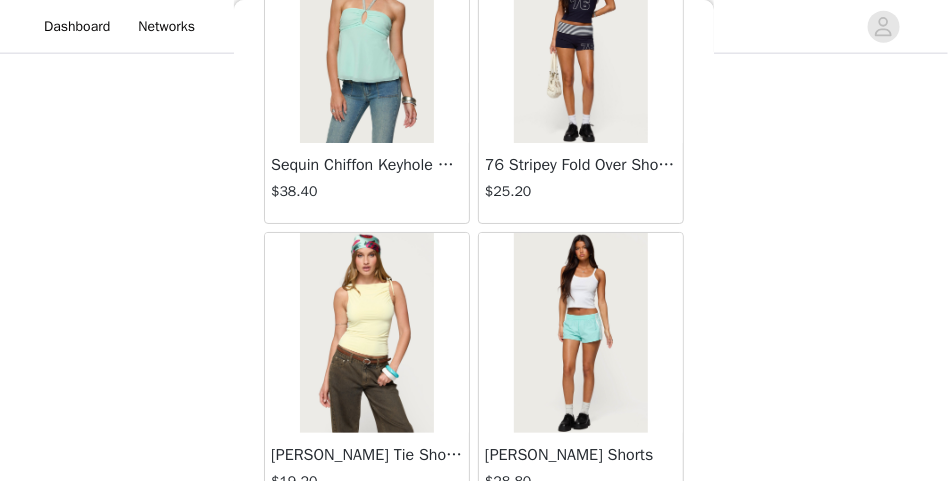 scroll, scrollTop: 66379, scrollLeft: 0, axis: vertical 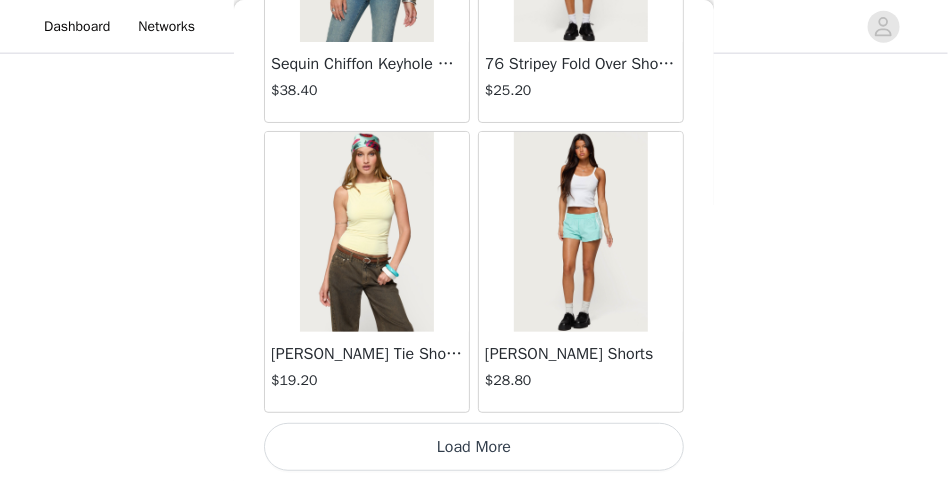 click on "Load More" at bounding box center (474, 447) 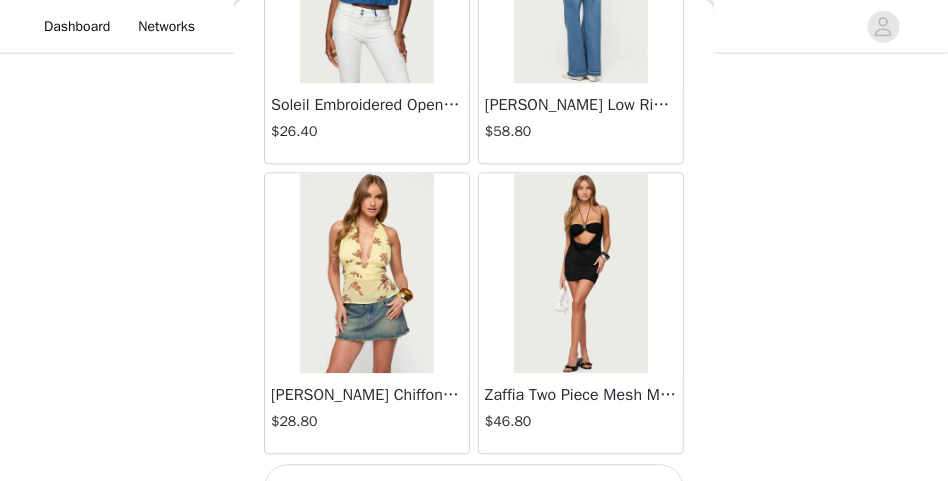 scroll, scrollTop: 69279, scrollLeft: 0, axis: vertical 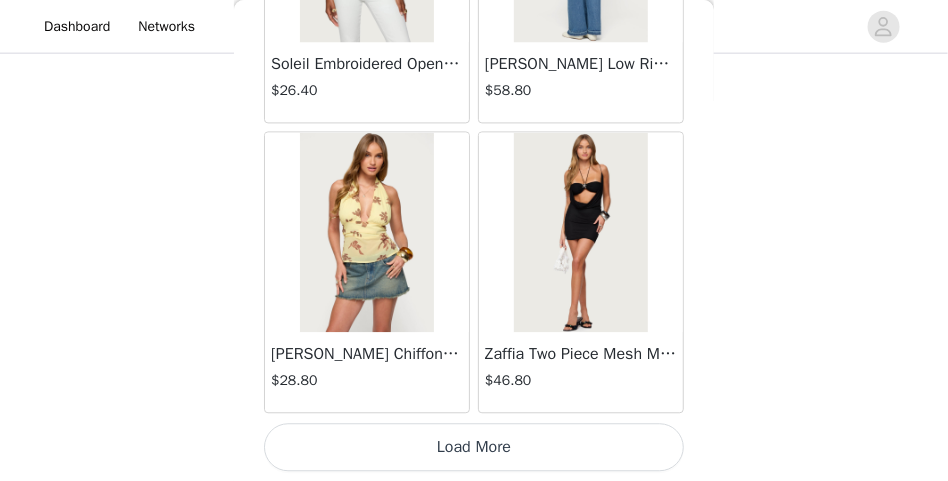 click on "Load More" at bounding box center (474, 447) 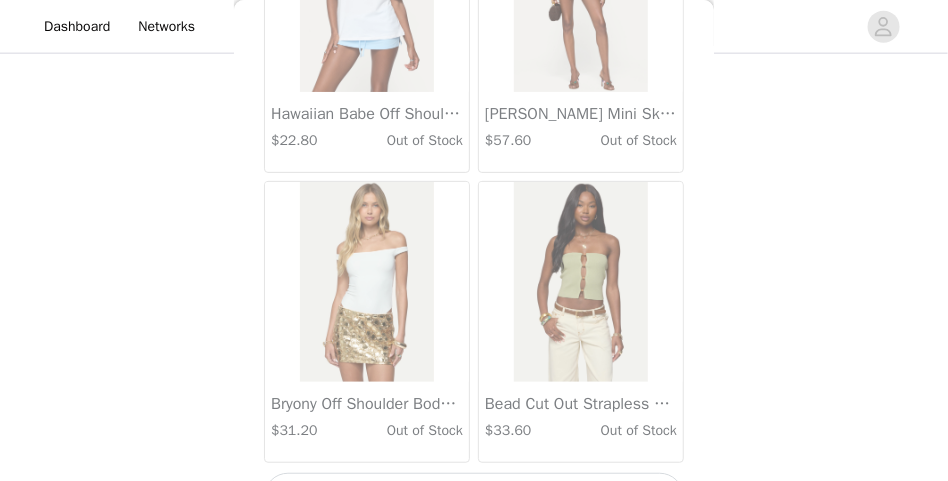 scroll, scrollTop: 72179, scrollLeft: 0, axis: vertical 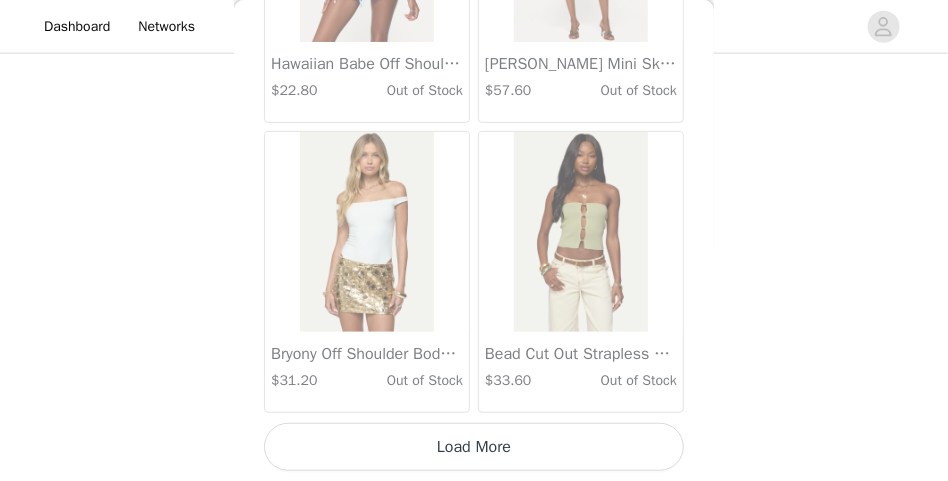 click on "Load More" at bounding box center [474, 447] 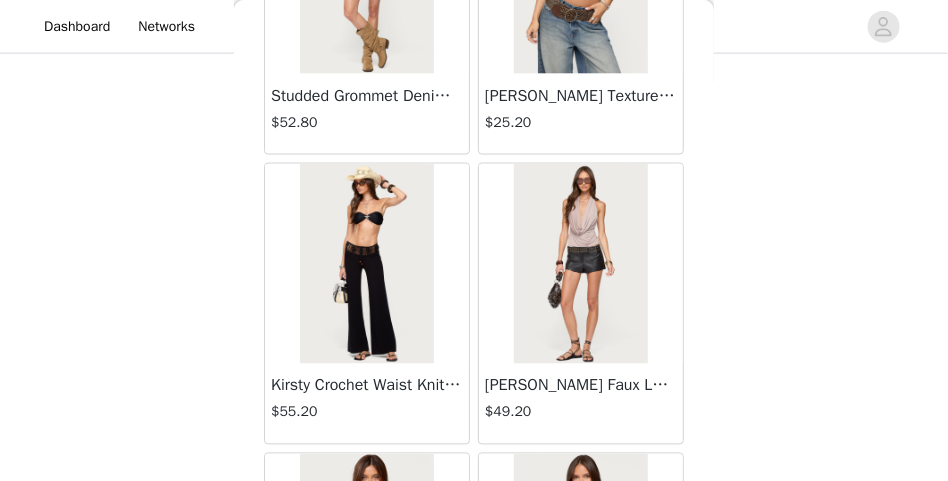 scroll, scrollTop: 36765, scrollLeft: 0, axis: vertical 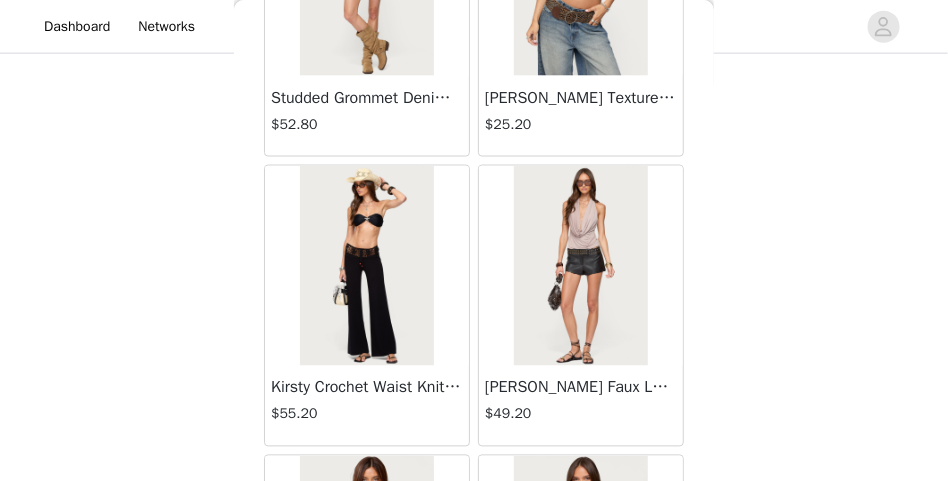 click on "[PERSON_NAME] Faux Leather Shorts" at bounding box center [581, 388] 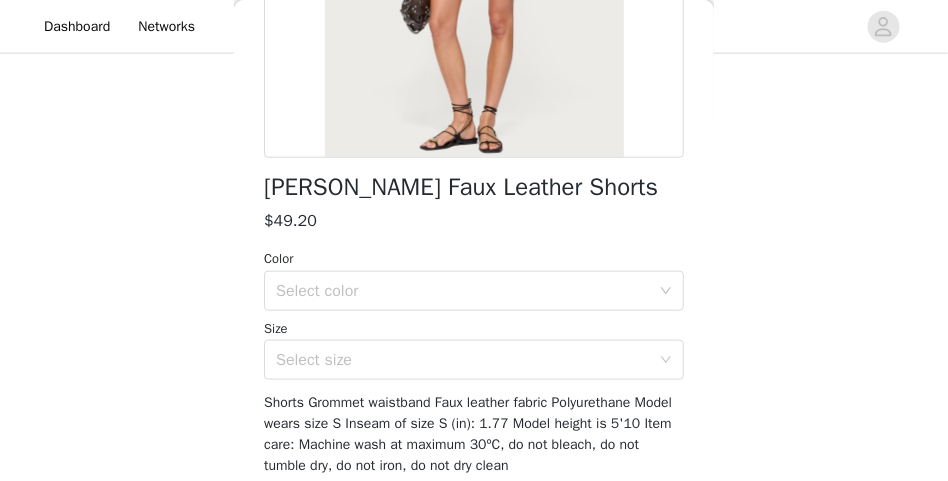 scroll, scrollTop: 400, scrollLeft: 0, axis: vertical 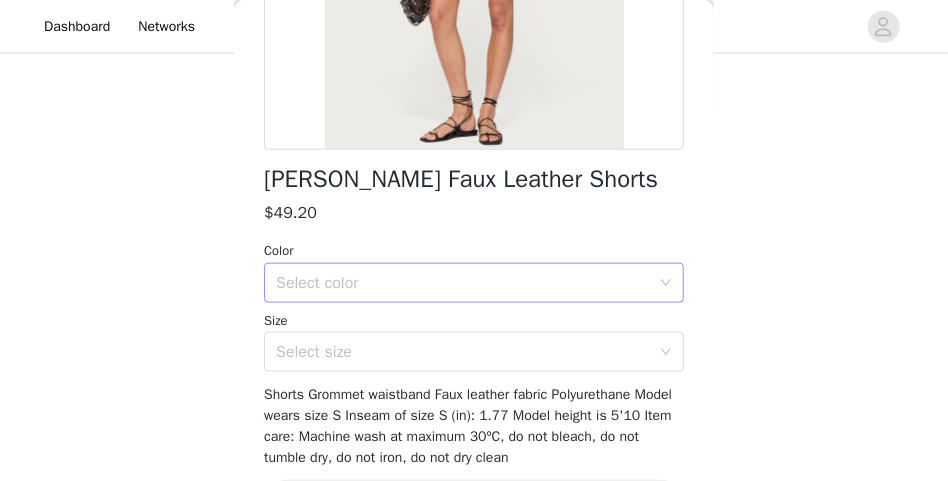 click on "Select color" at bounding box center (463, 283) 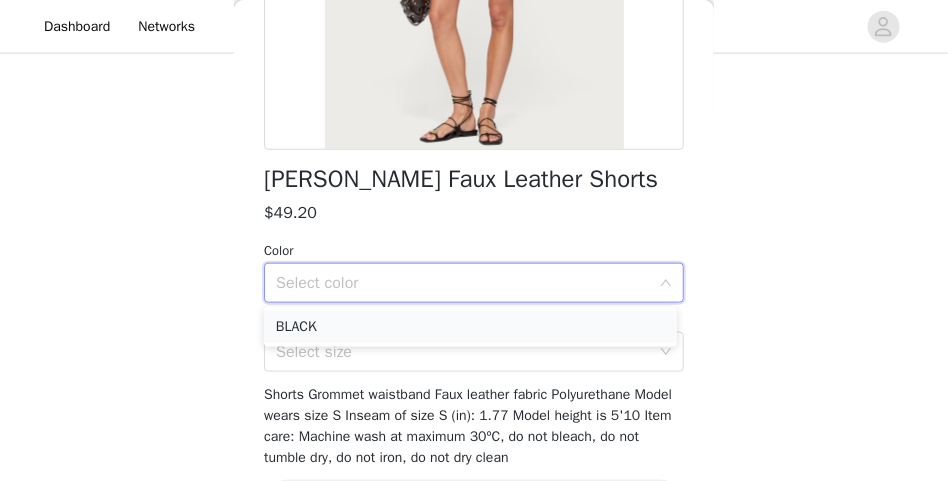 click on "BLACK" at bounding box center (470, 327) 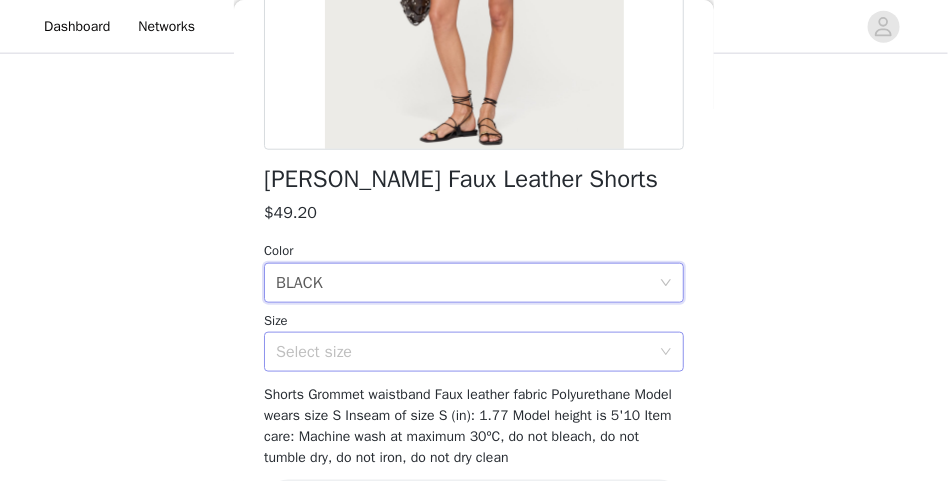 click on "Select size" at bounding box center (463, 352) 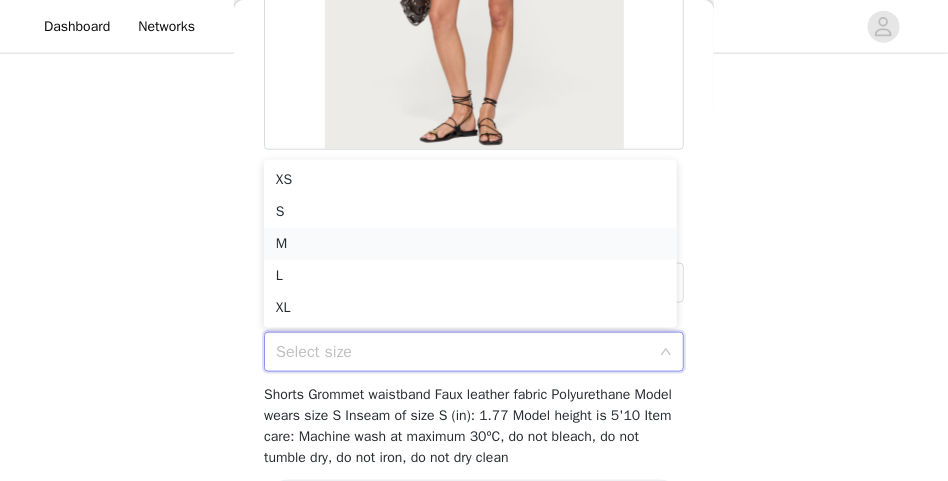 click on "M" at bounding box center (470, 244) 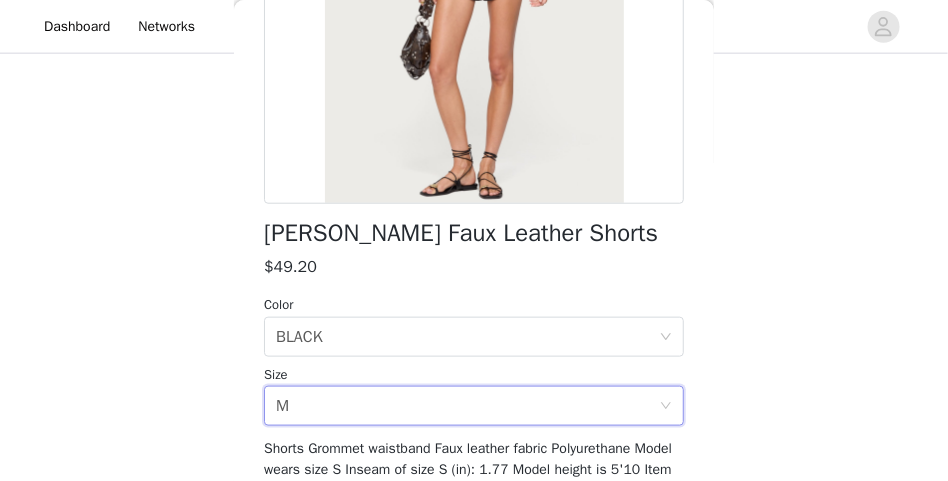 scroll, scrollTop: 350, scrollLeft: 0, axis: vertical 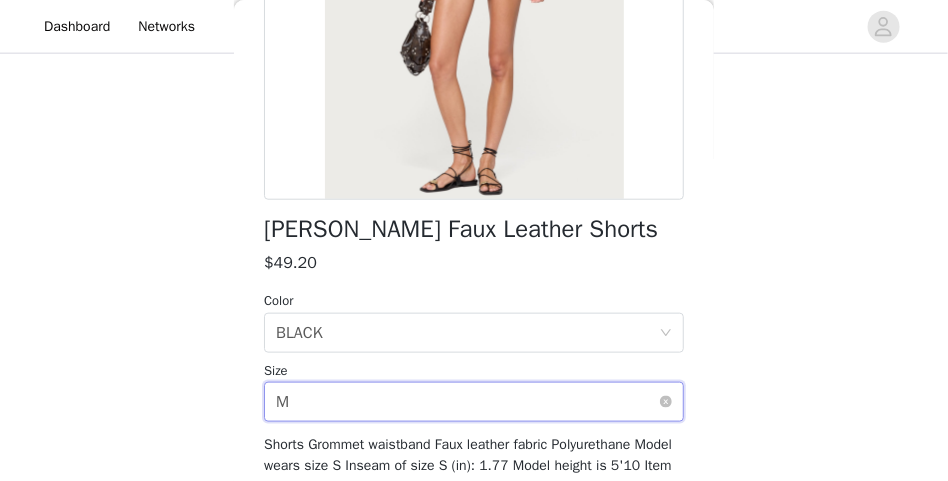 click on "Select size M" at bounding box center (467, 402) 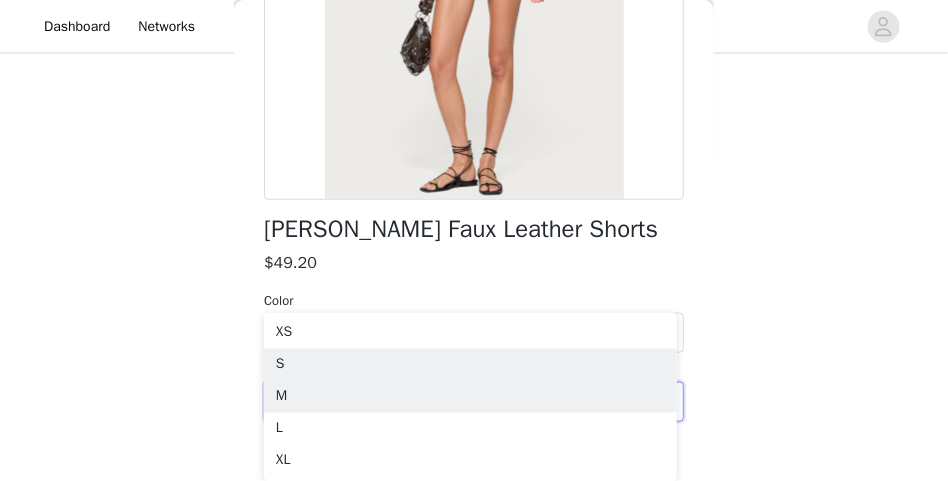 click on "S" at bounding box center (470, 365) 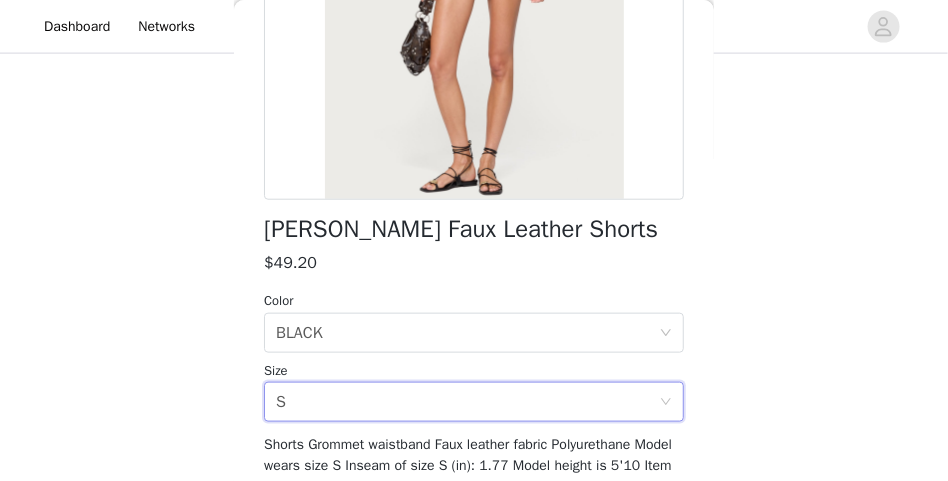 scroll, scrollTop: 606, scrollLeft: 0, axis: vertical 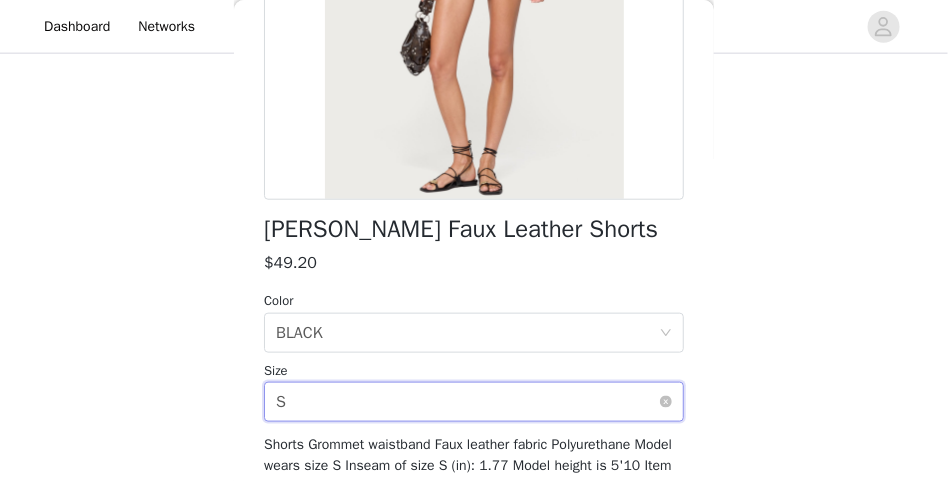 click on "Select size S" at bounding box center [467, 402] 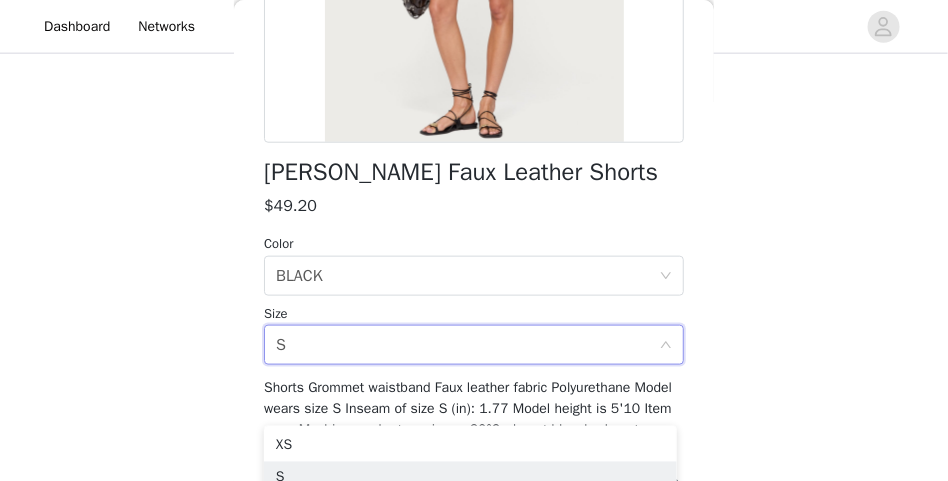 scroll, scrollTop: 471, scrollLeft: 0, axis: vertical 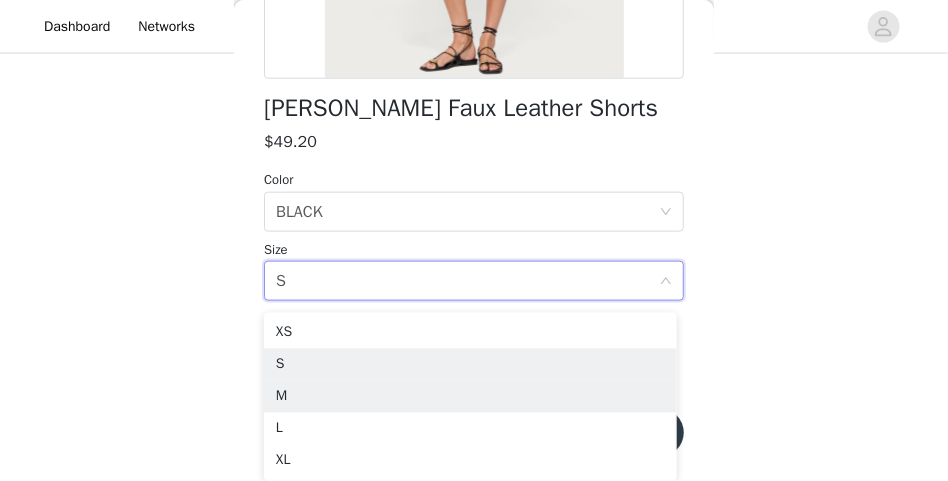click on "M" at bounding box center [470, 397] 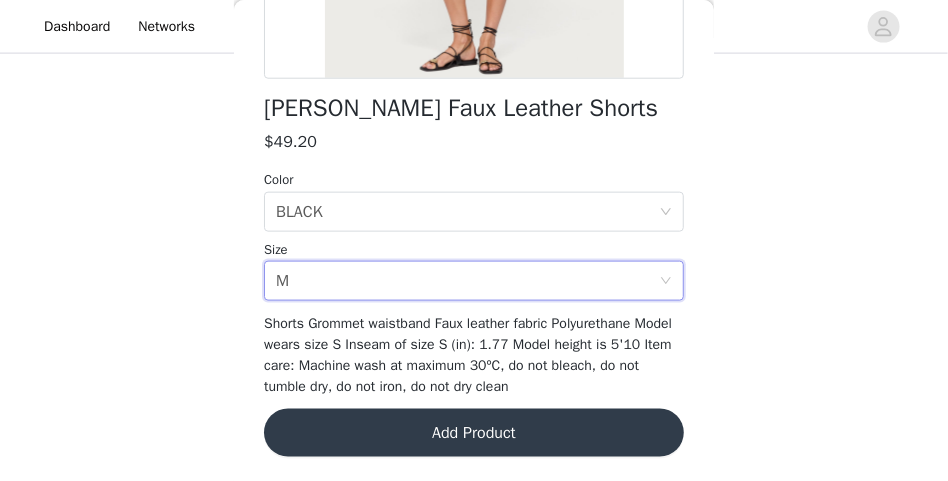 scroll, scrollTop: 606, scrollLeft: 0, axis: vertical 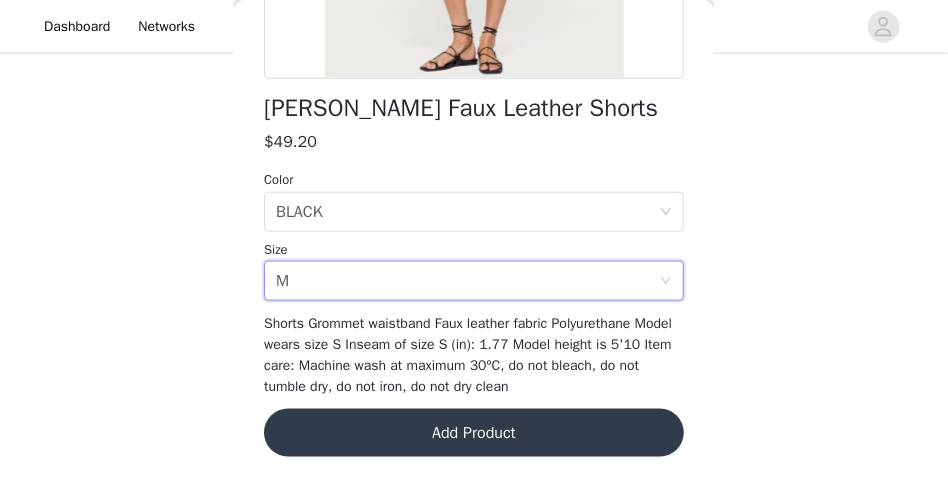 click on "Add Product" at bounding box center (474, 433) 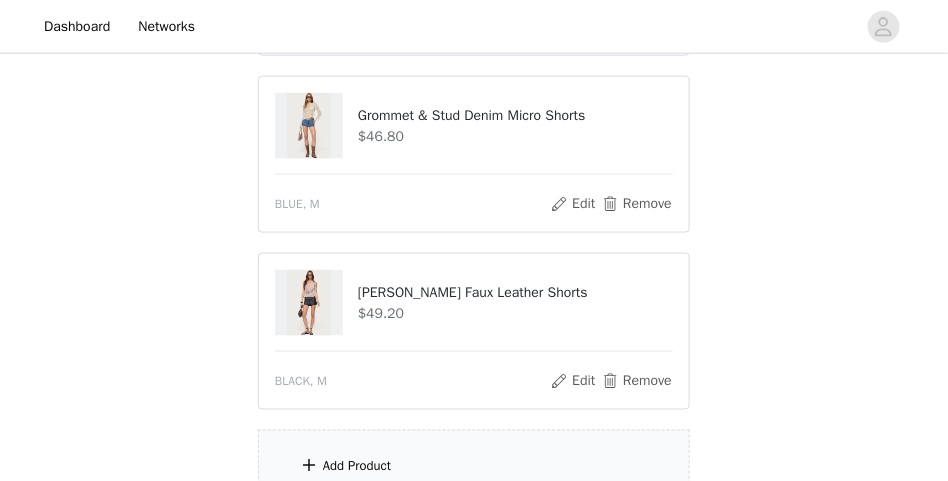 scroll, scrollTop: 706, scrollLeft: 0, axis: vertical 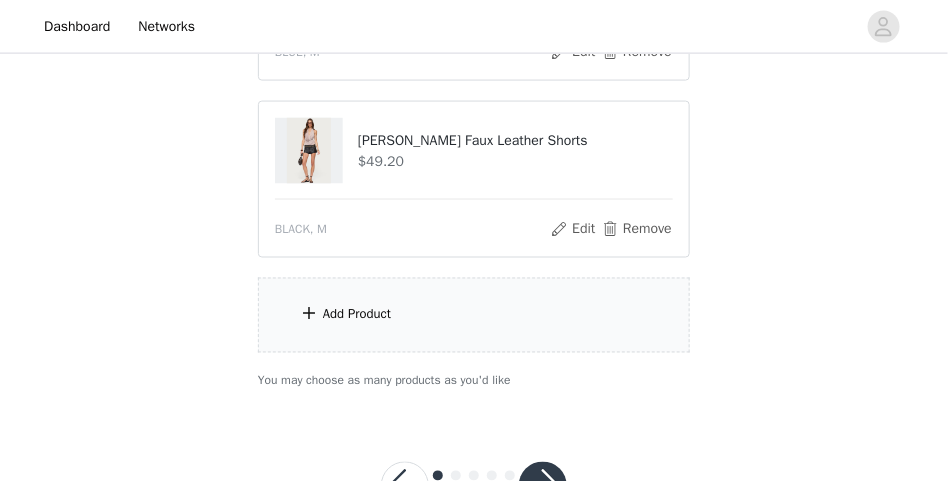 click on "Add Product" at bounding box center (474, 315) 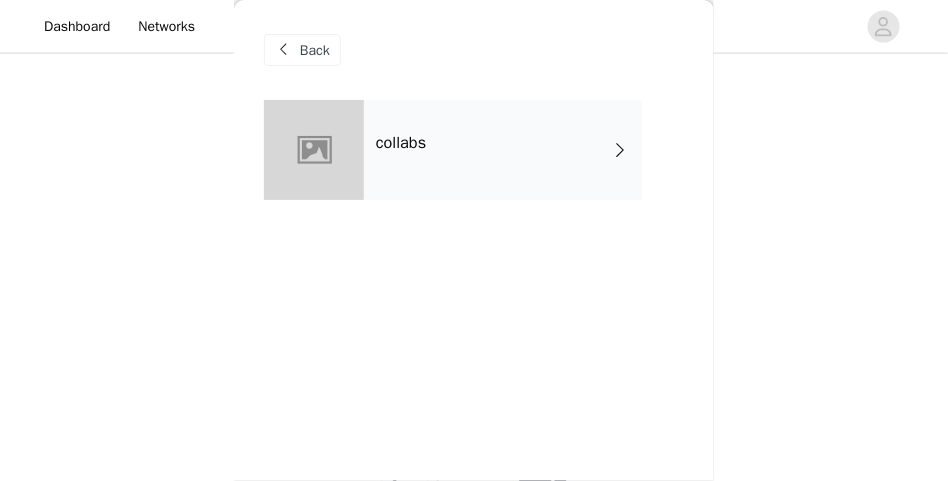 click on "collabs" at bounding box center (503, 150) 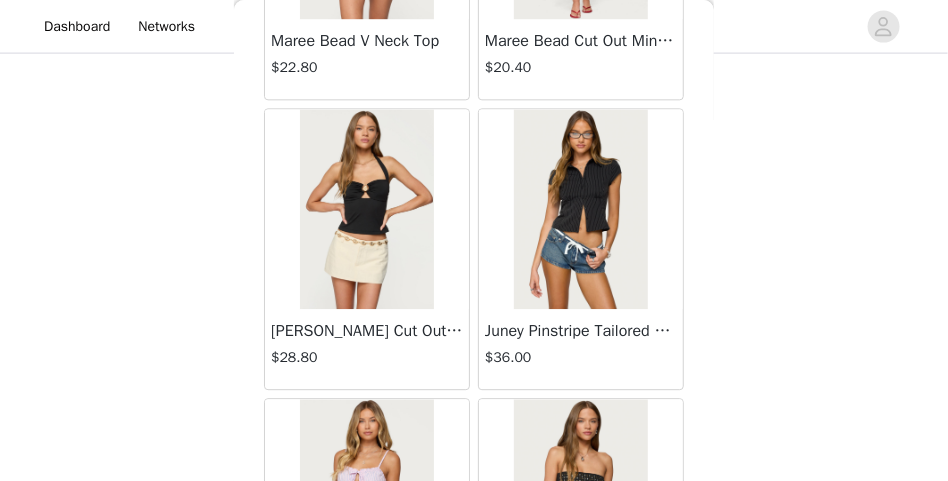 scroll, scrollTop: 1150, scrollLeft: 0, axis: vertical 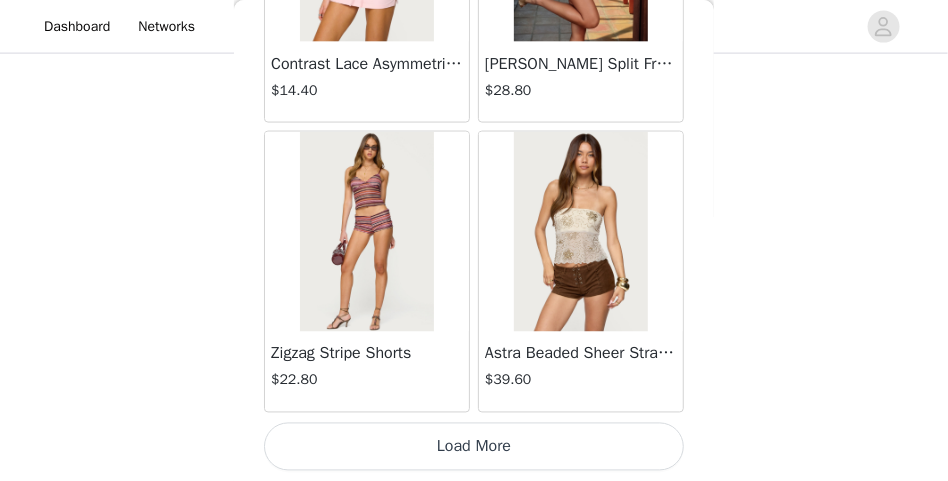 click on "Load More" at bounding box center [474, 447] 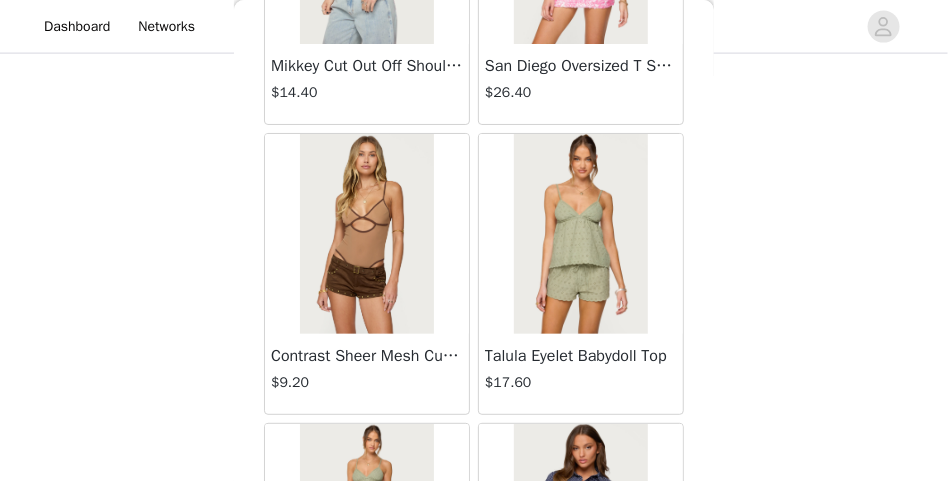 scroll, scrollTop: 3770, scrollLeft: 0, axis: vertical 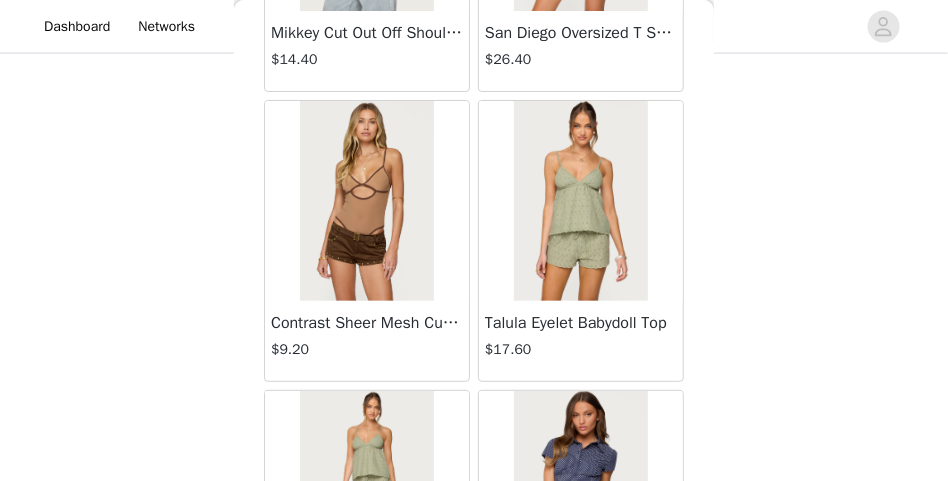 click at bounding box center (366, 201) 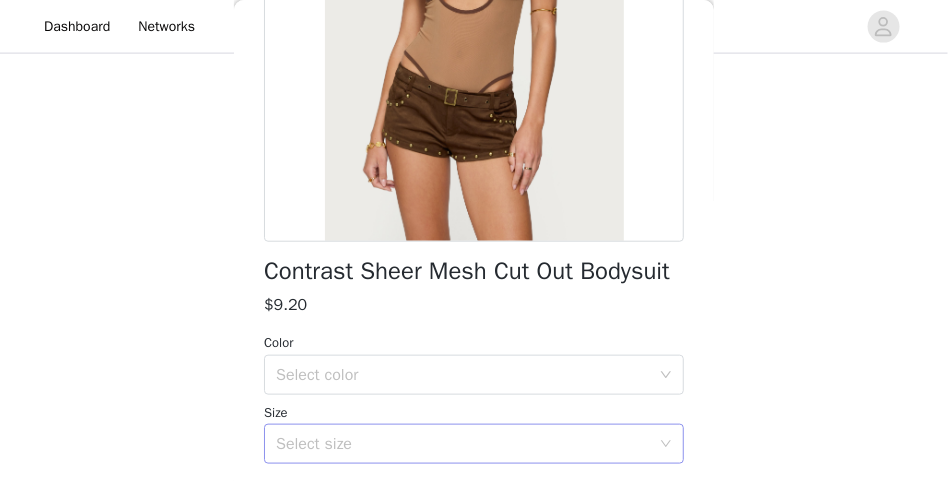 scroll, scrollTop: 450, scrollLeft: 0, axis: vertical 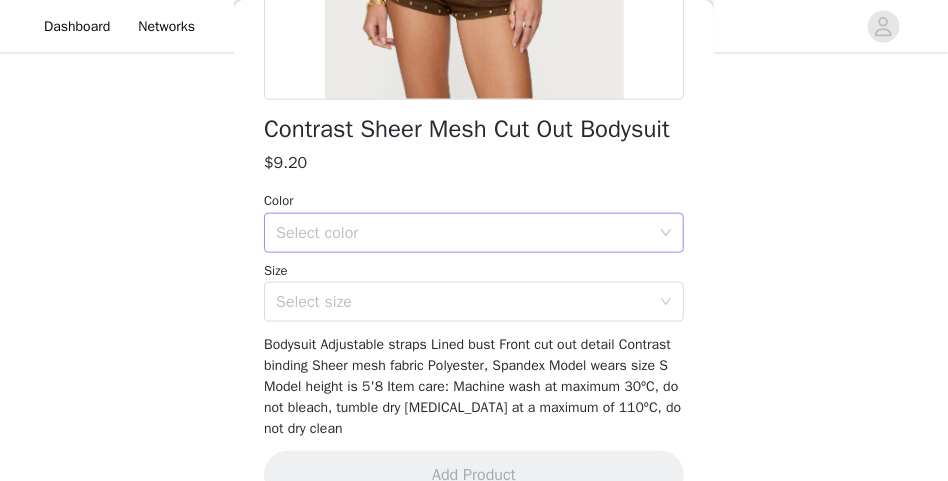 drag, startPoint x: 407, startPoint y: 276, endPoint x: 405, endPoint y: 266, distance: 10.198039 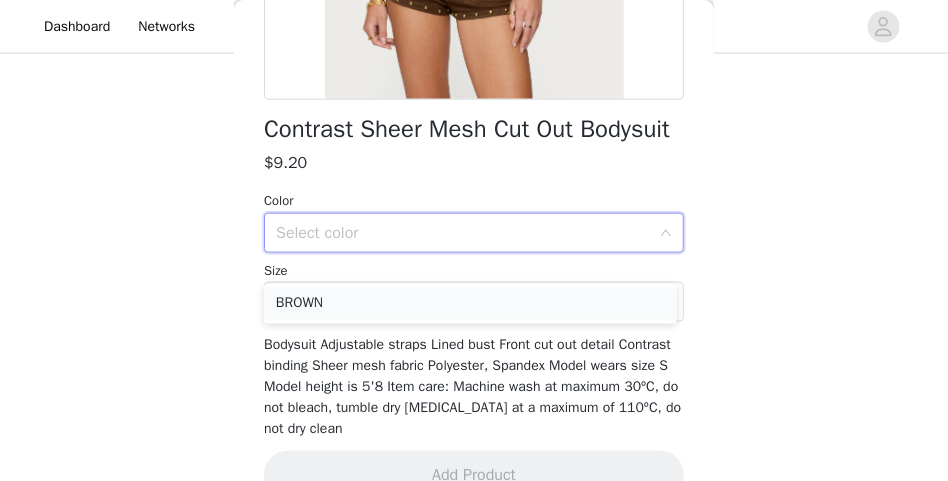 click on "BROWN" at bounding box center [470, 304] 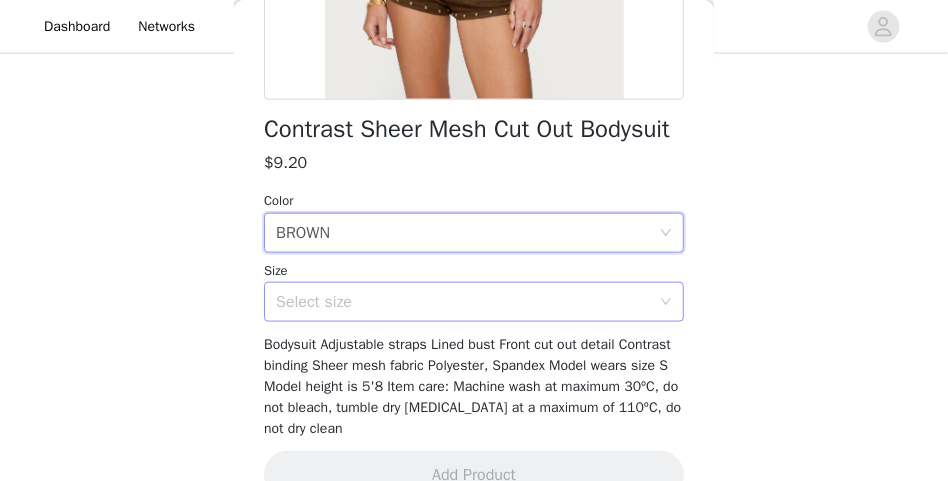 click on "Select size" at bounding box center (463, 302) 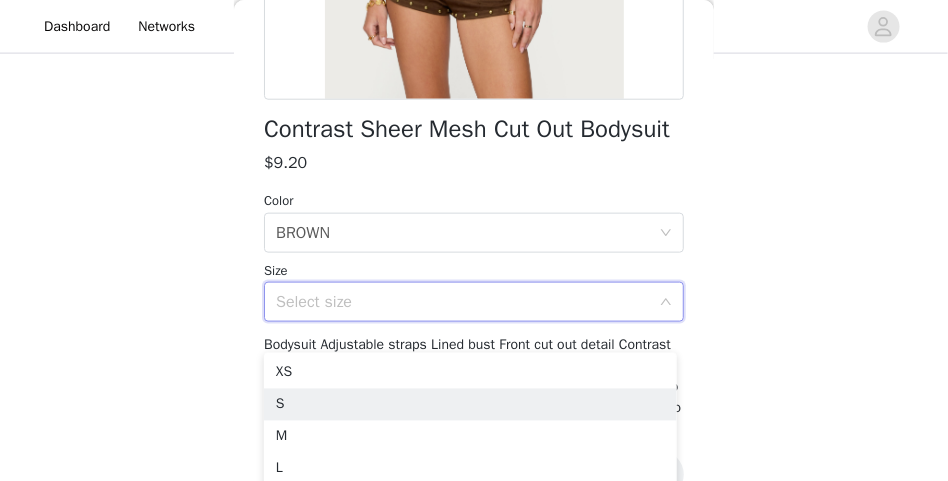 click on "S" at bounding box center (470, 405) 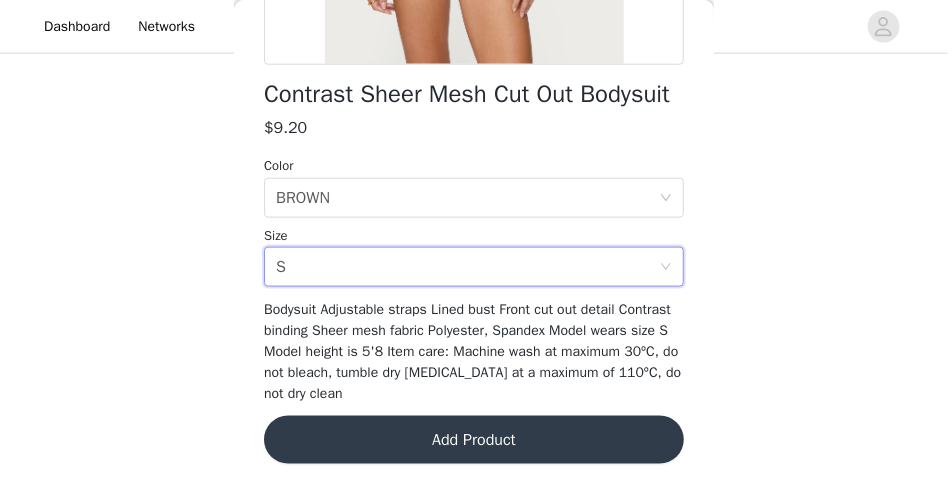 scroll, scrollTop: 519, scrollLeft: 0, axis: vertical 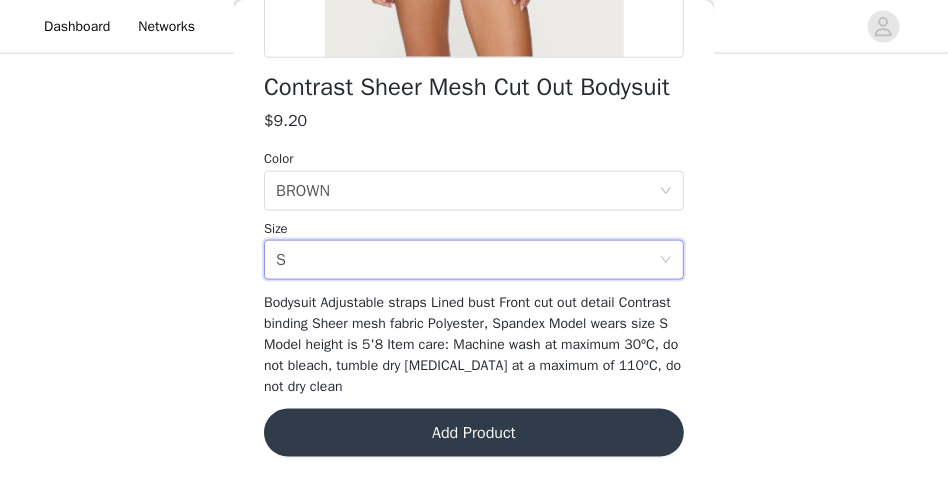 click on "Add Product" at bounding box center (474, 433) 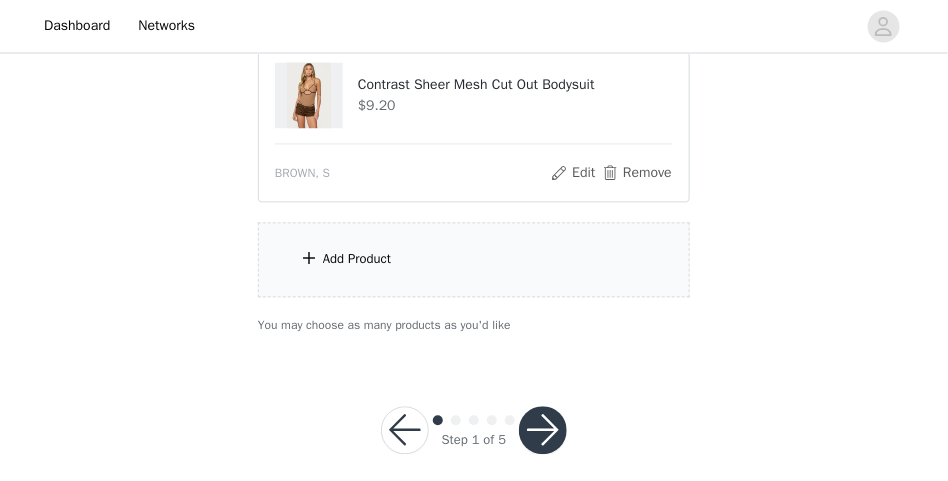 scroll, scrollTop: 956, scrollLeft: 0, axis: vertical 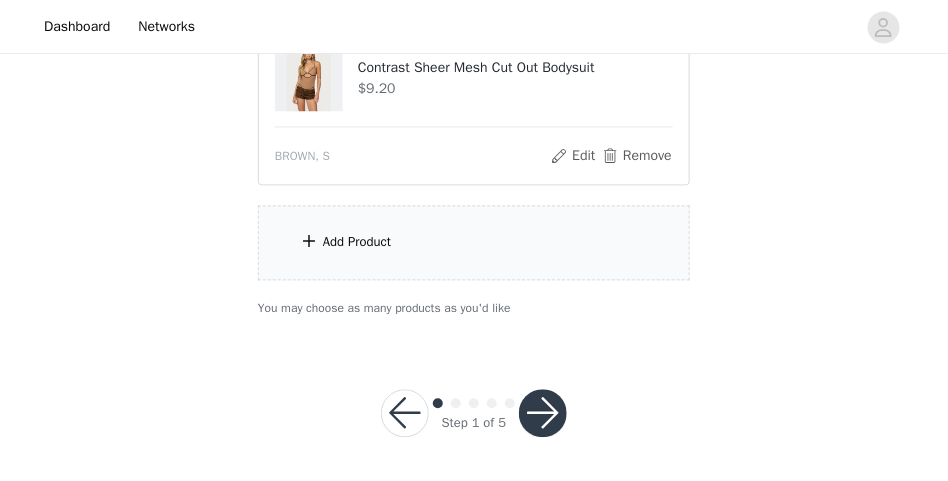 click on "Choose as many products as you'd like, up to $300.00.       5 Selected   Remaining Funds: $144.40         Hali Striped Knit Shorts     $27.60       RED AND PINK, S       Edit   Remove     Oleana Gathered Bust Top     $22.80       NAVY, XS       Edit   Remove     Grommet & Stud Denim Micro Shorts     $46.80       BLUE, M       Edit   Remove     Kaylan Grommet Faux Leather Shorts     $49.20       BLACK, M       Edit   Remove     Contrast Sheer Mesh Cut Out Bodysuit     $9.20       BROWN, S       Edit   Remove     Add Product     You may choose as many products as you'd like" at bounding box center (474, -226) 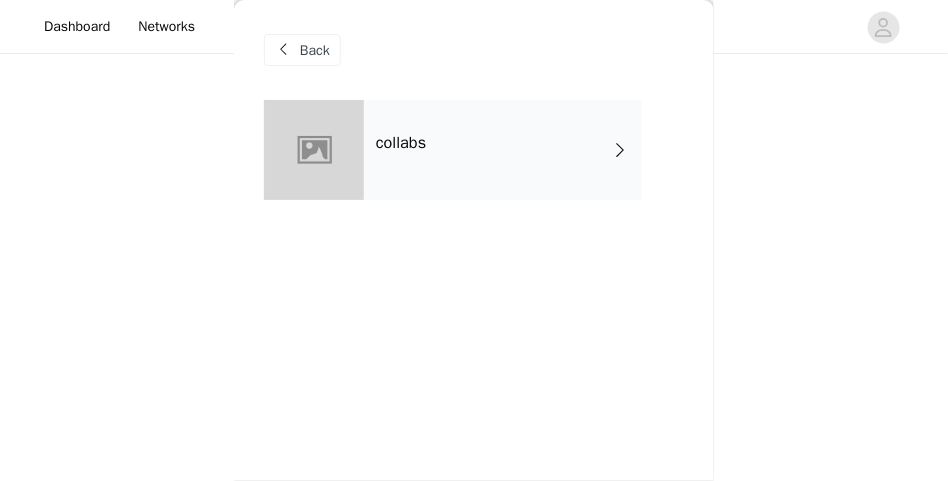click on "Back     collabs" at bounding box center [474, 240] 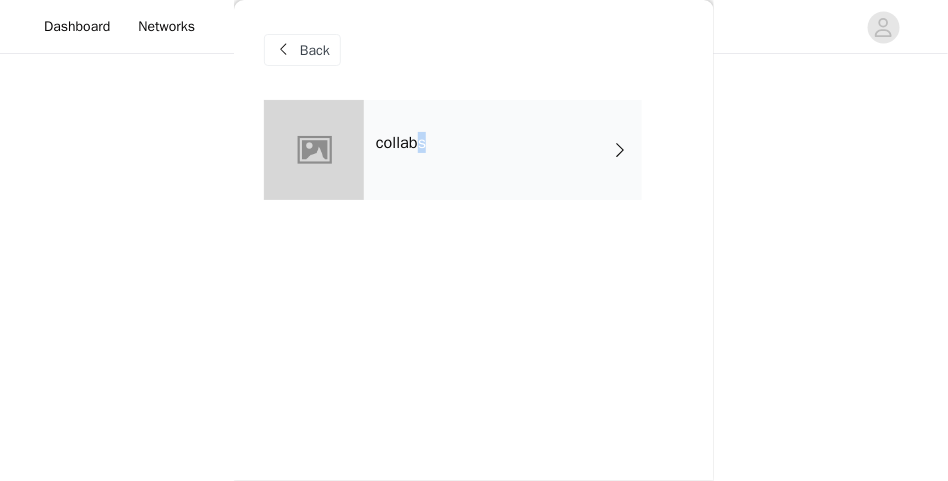 click on "collabs" at bounding box center [503, 150] 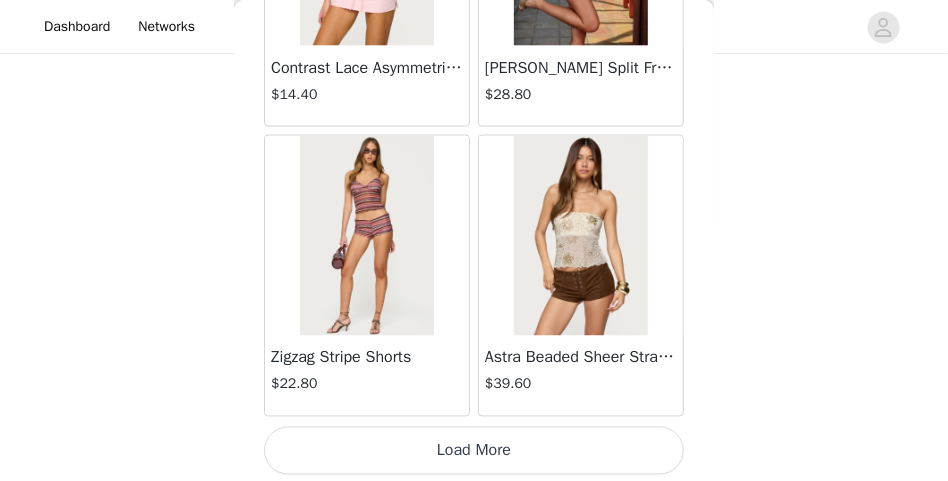 scroll, scrollTop: 2579, scrollLeft: 0, axis: vertical 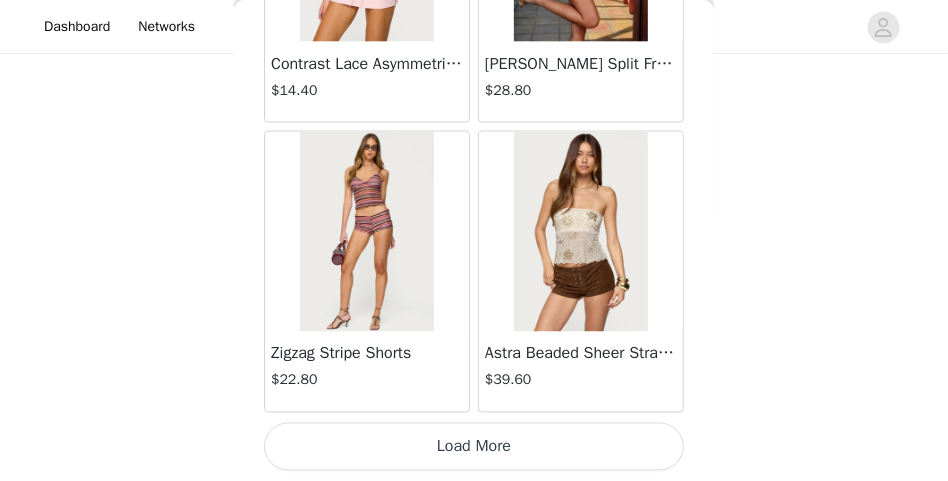 click on "Load More" at bounding box center (474, 447) 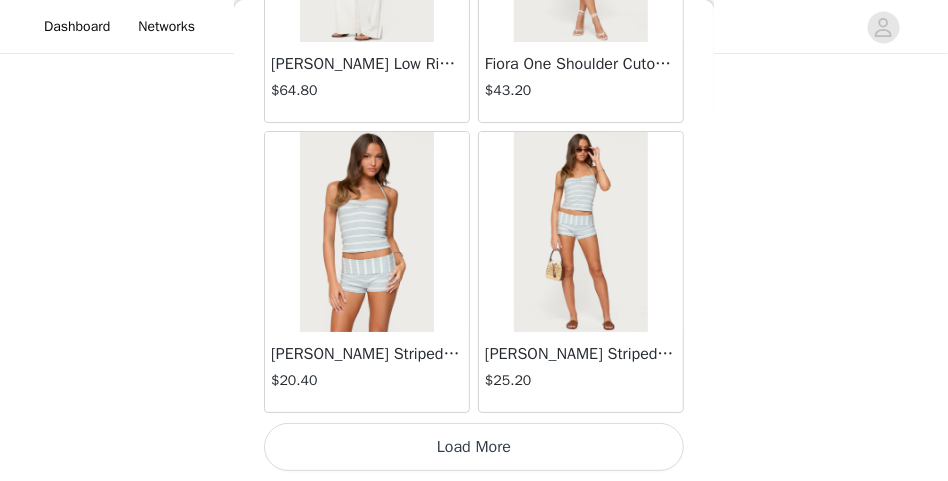 click on "Load More" at bounding box center [474, 447] 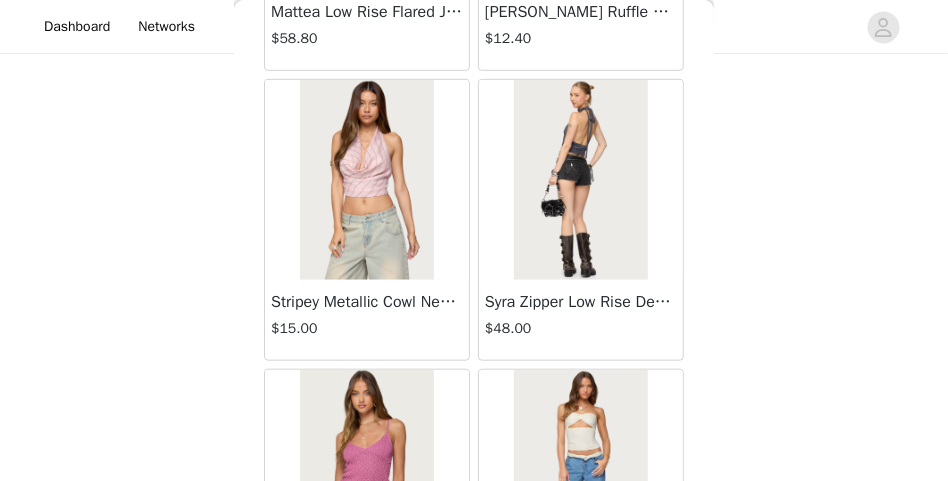scroll, scrollTop: 8079, scrollLeft: 0, axis: vertical 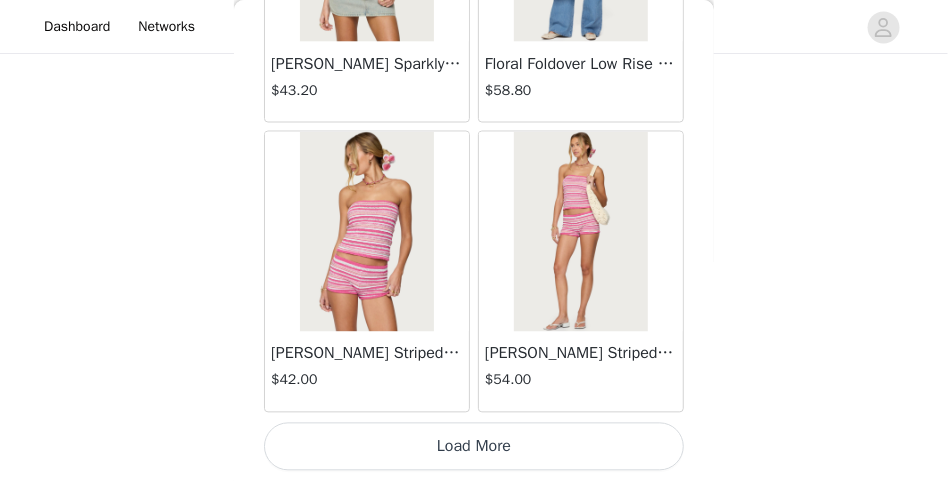 click on "Load More" at bounding box center [474, 447] 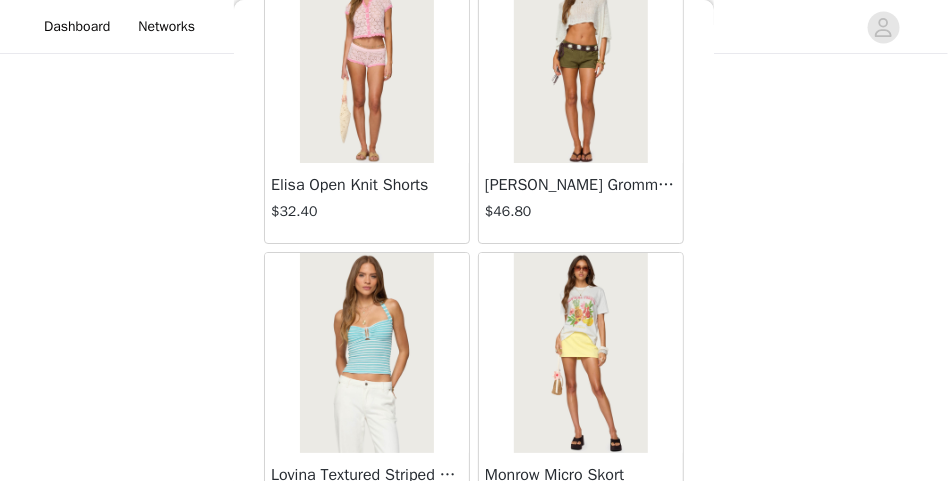scroll, scrollTop: 11279, scrollLeft: 0, axis: vertical 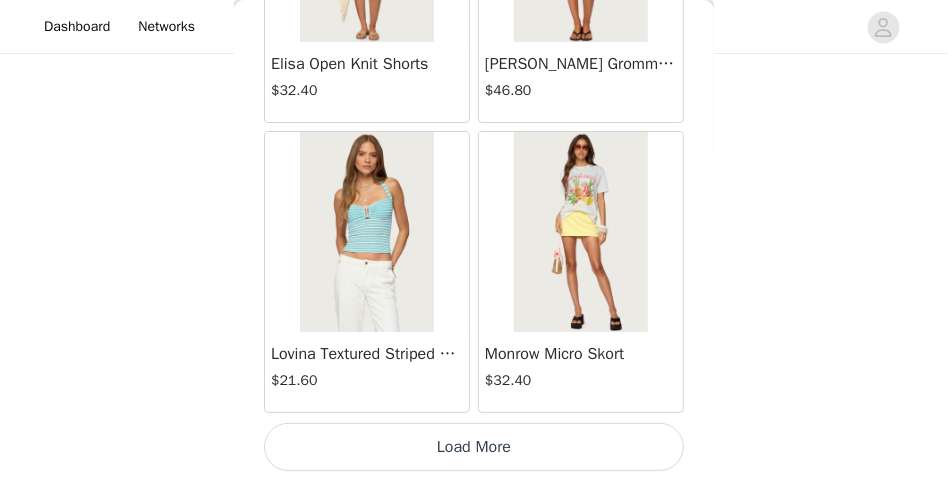 click on "Load More" at bounding box center [474, 447] 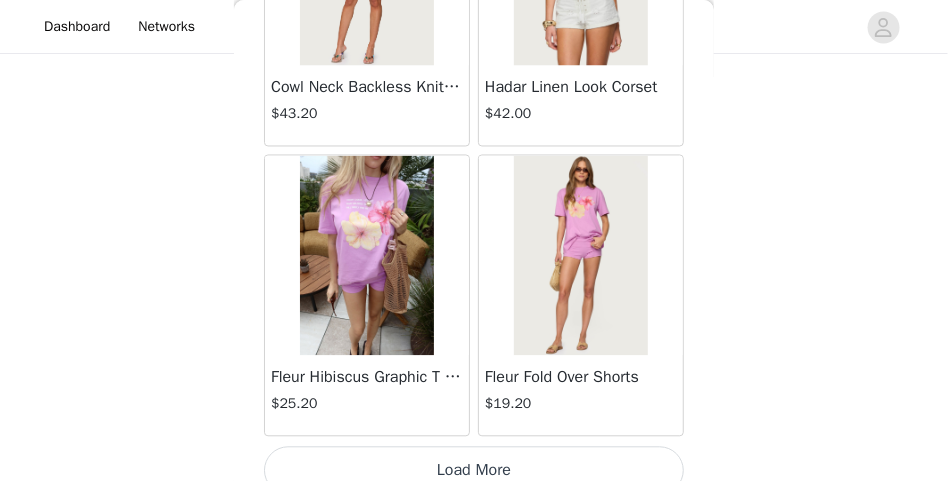scroll, scrollTop: 14179, scrollLeft: 0, axis: vertical 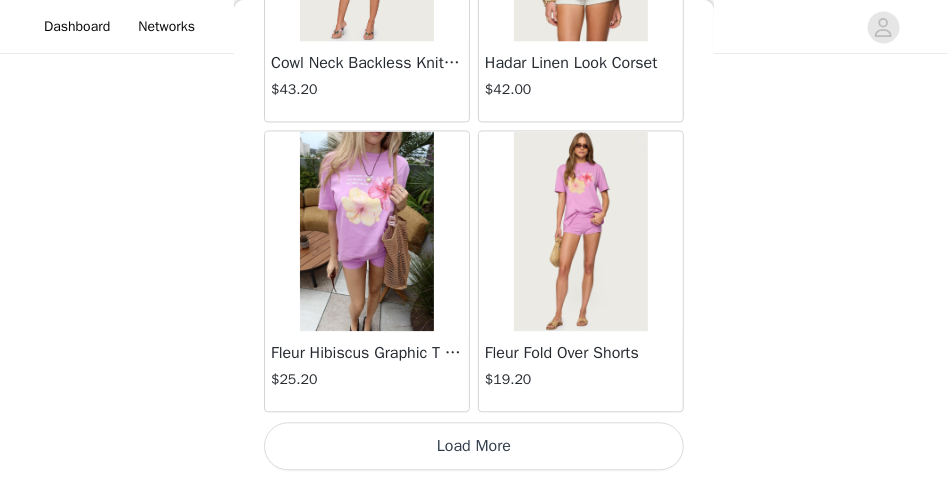 click on "Load More" at bounding box center [474, 447] 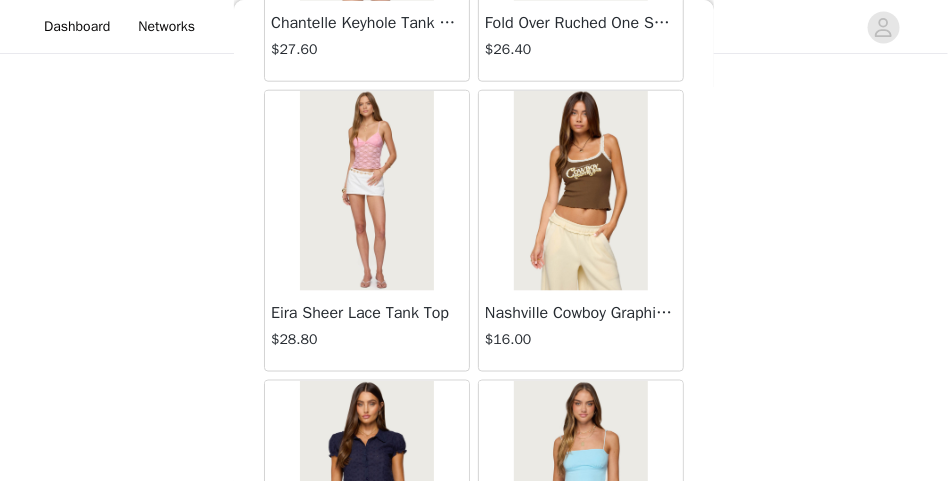 scroll, scrollTop: 15870, scrollLeft: 0, axis: vertical 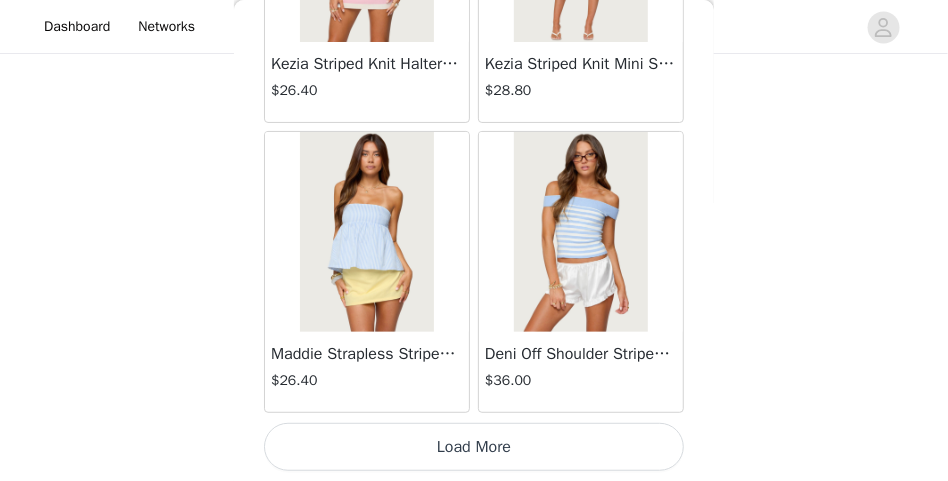 click on "Load More" at bounding box center (474, 447) 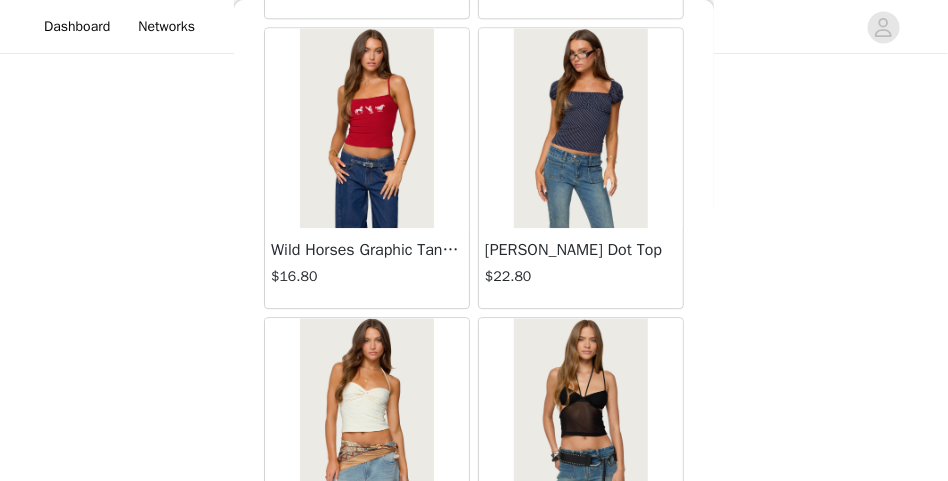 scroll, scrollTop: 18329, scrollLeft: 0, axis: vertical 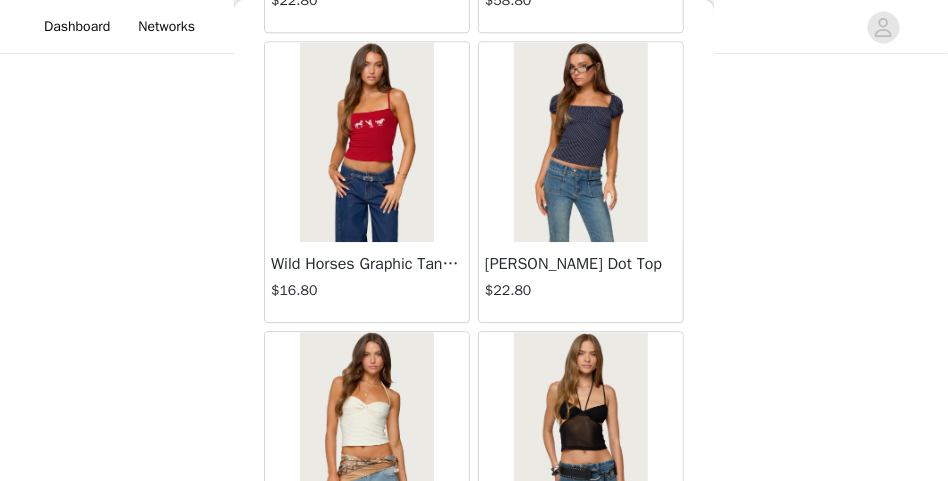 click on "[PERSON_NAME] Dot Top" at bounding box center (581, 264) 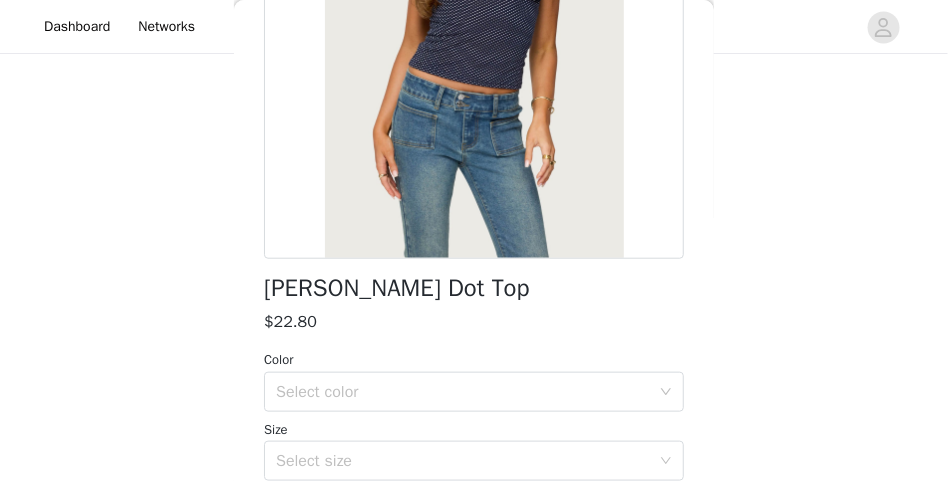 scroll, scrollTop: 300, scrollLeft: 0, axis: vertical 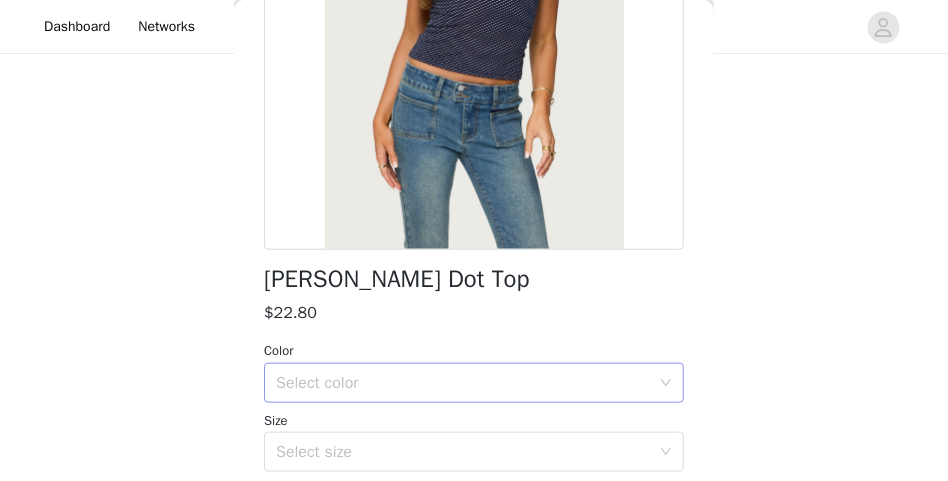 click on "Select color" at bounding box center [463, 383] 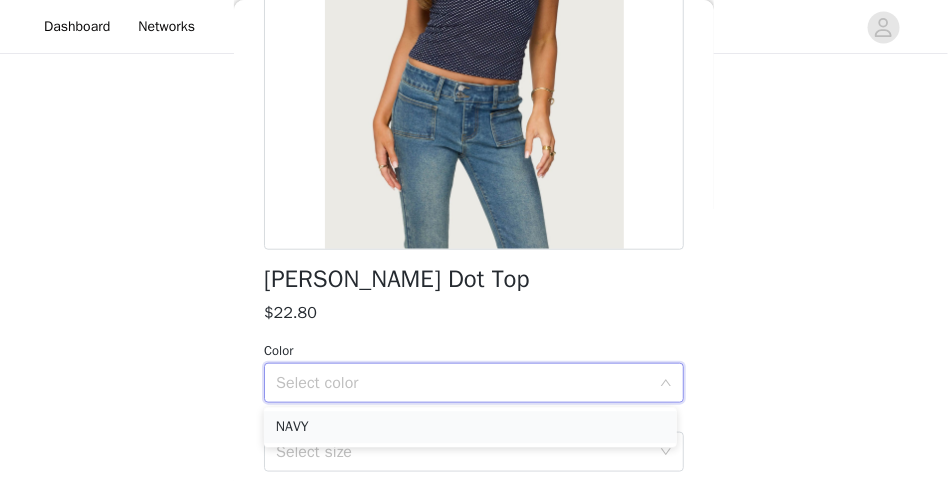 click on "NAVY" at bounding box center [470, 427] 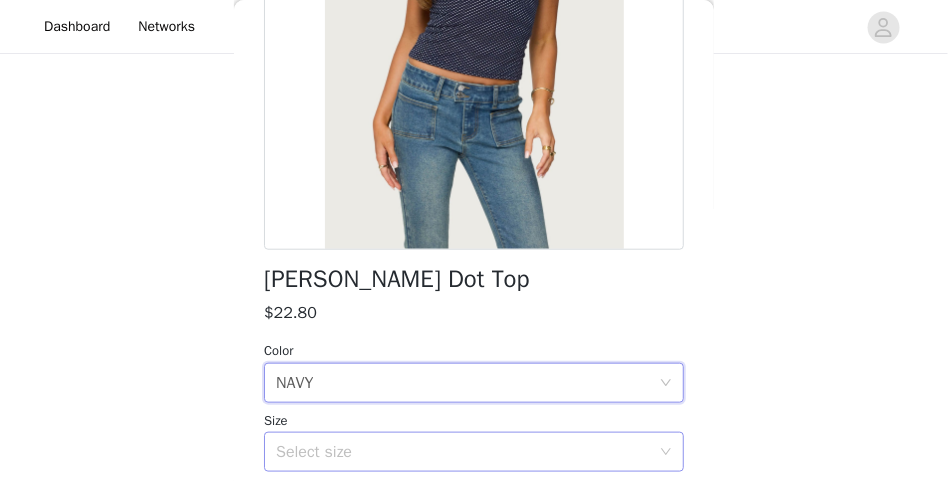 click on "Select size" at bounding box center [463, 452] 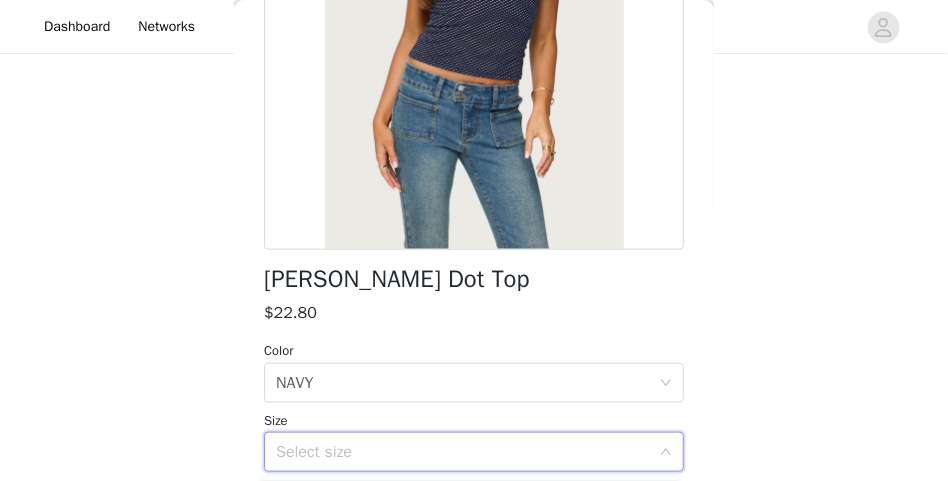 click on "Select size" at bounding box center (463, 452) 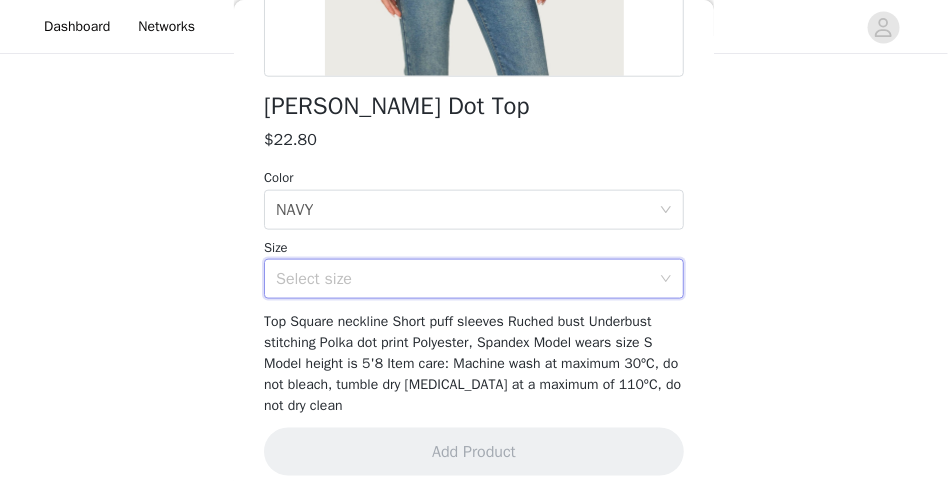 scroll, scrollTop: 492, scrollLeft: 0, axis: vertical 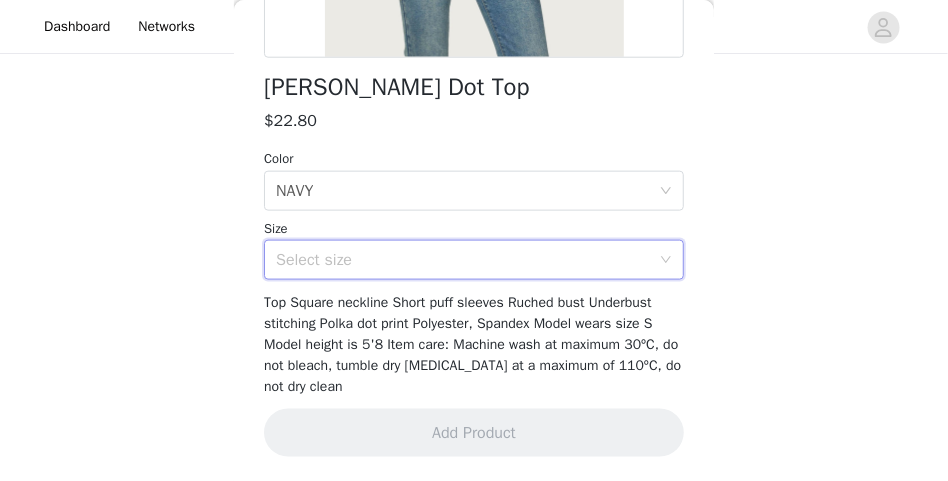 click on "Select size" at bounding box center [463, 260] 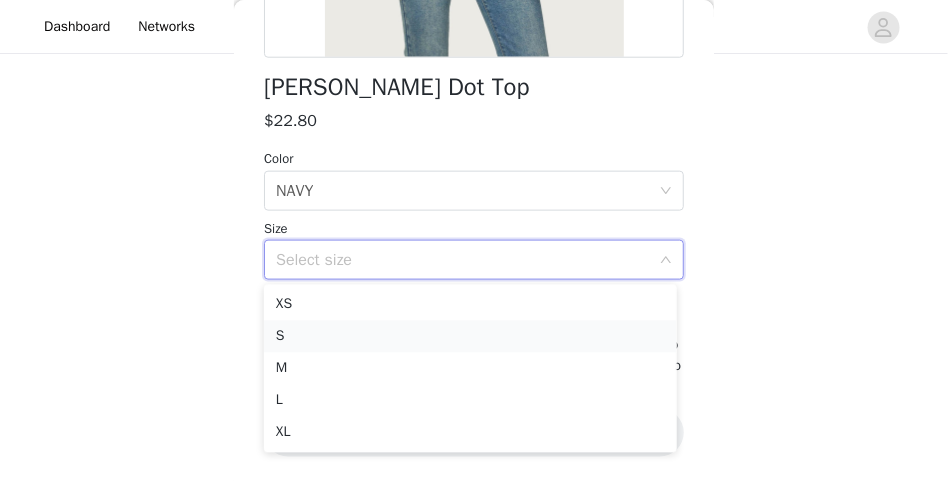 click on "S" at bounding box center [470, 336] 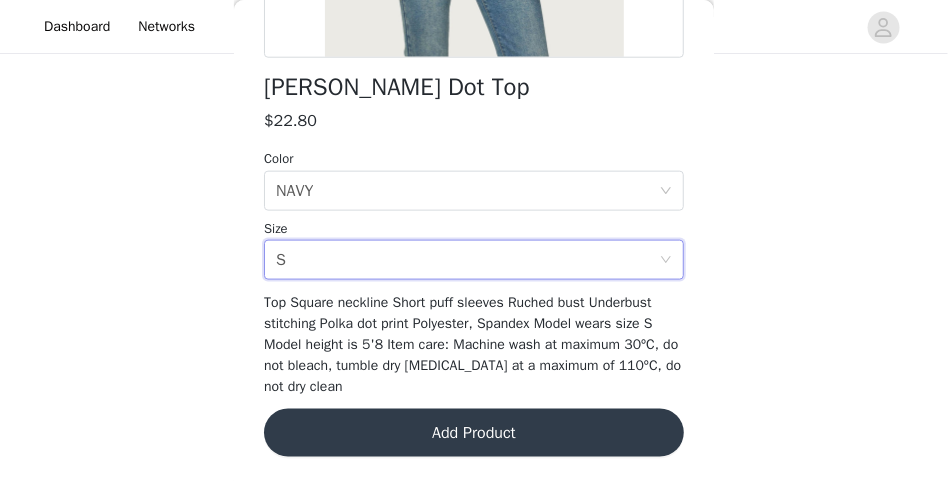 click on "Add Product" at bounding box center (474, 433) 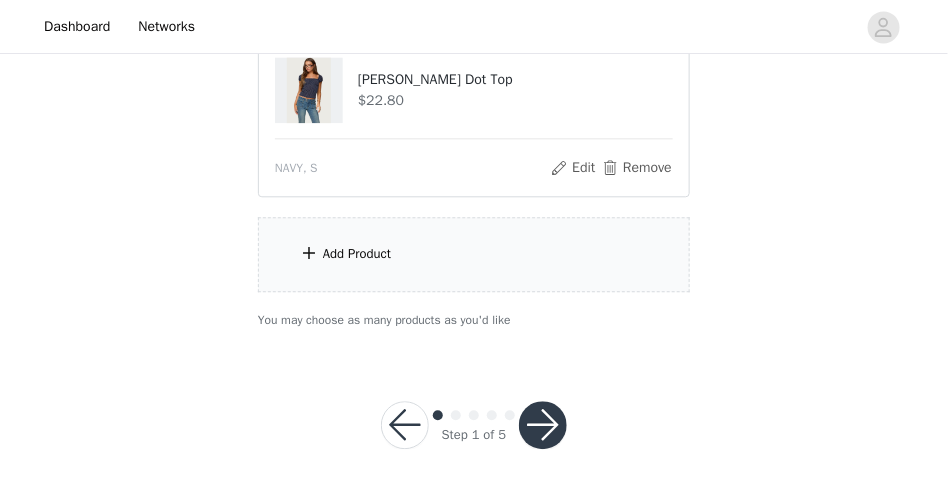 scroll, scrollTop: 1137, scrollLeft: 0, axis: vertical 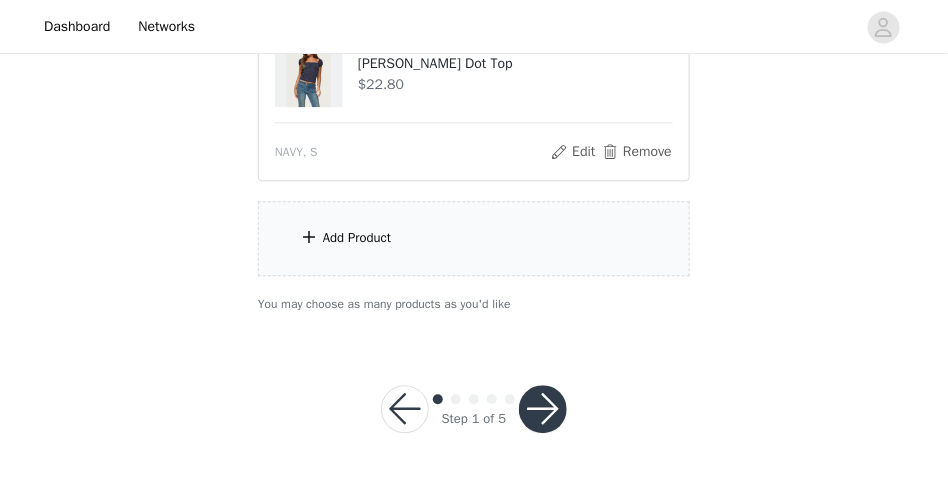 click on "Add Product" at bounding box center (474, 238) 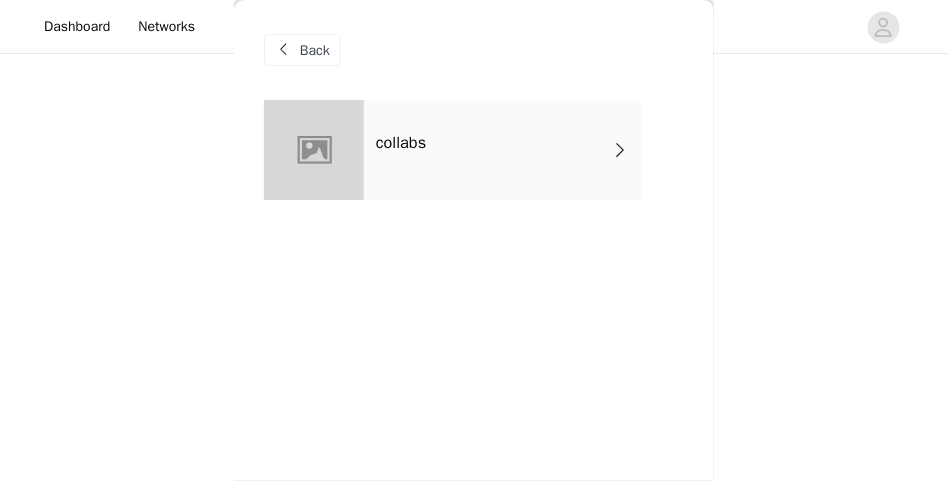 click on "collabs" at bounding box center [503, 150] 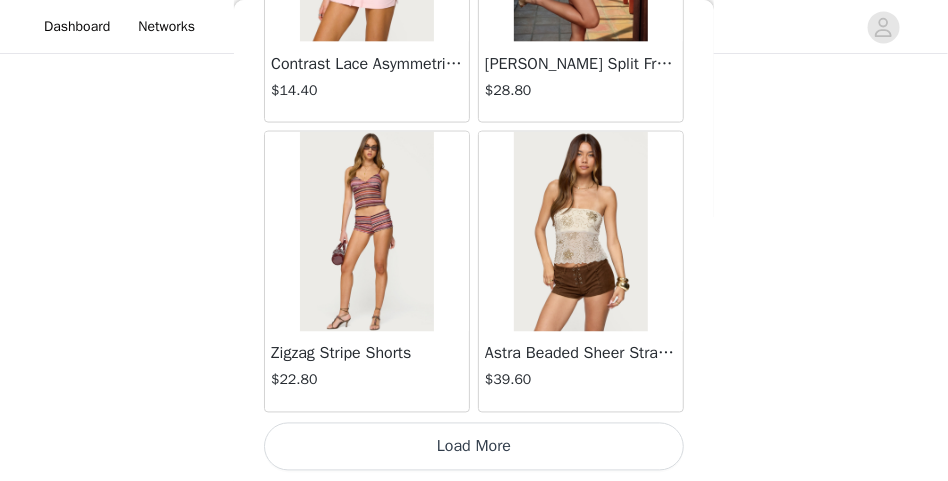 click on "Load More" at bounding box center [474, 447] 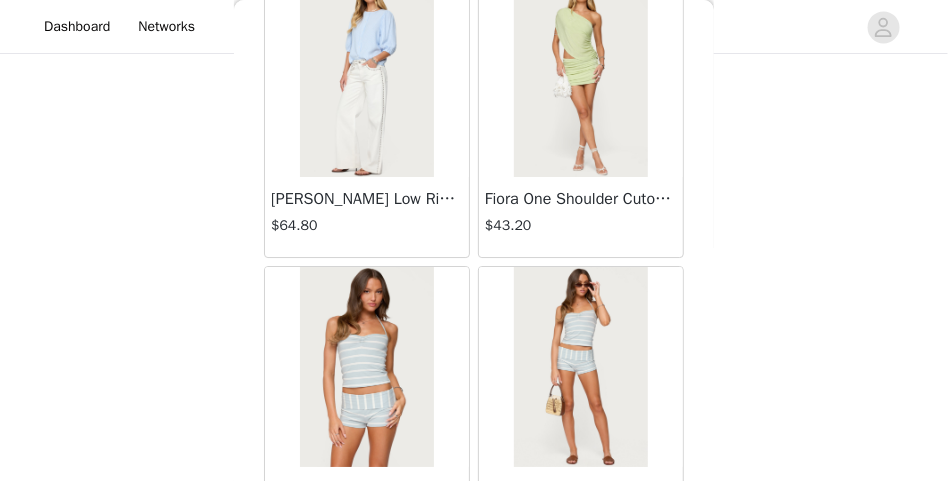 scroll, scrollTop: 5479, scrollLeft: 0, axis: vertical 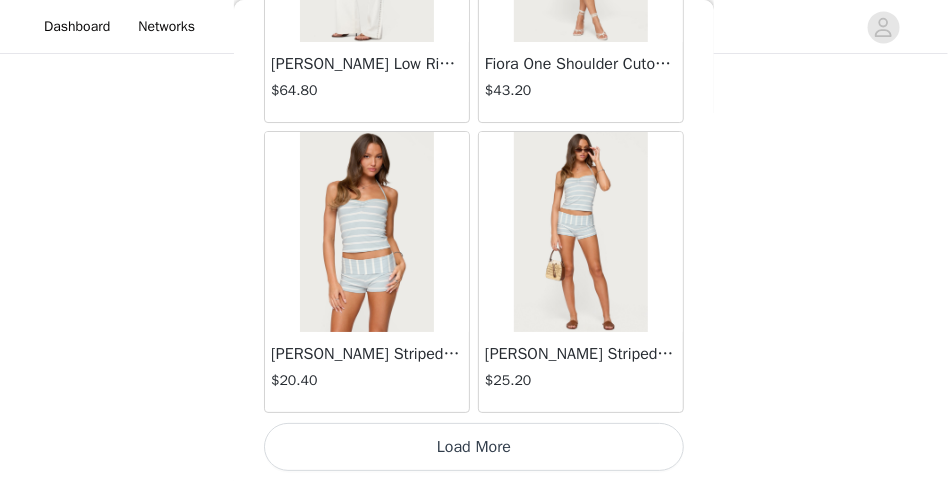 click on "Load More" at bounding box center [474, 447] 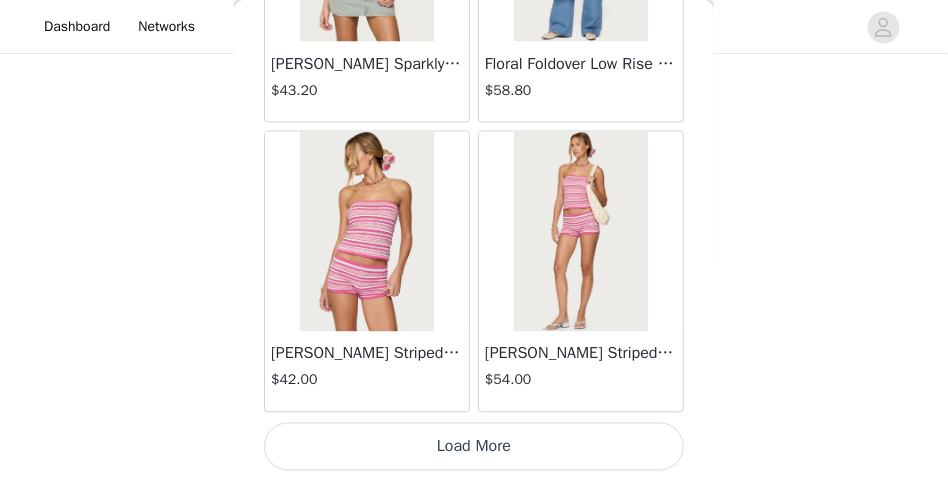 click on "Load More" at bounding box center [474, 447] 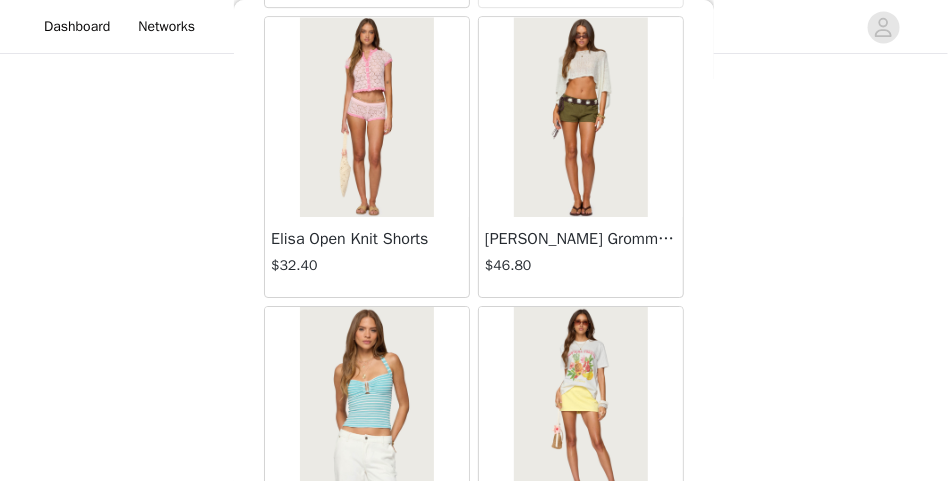 scroll, scrollTop: 11279, scrollLeft: 0, axis: vertical 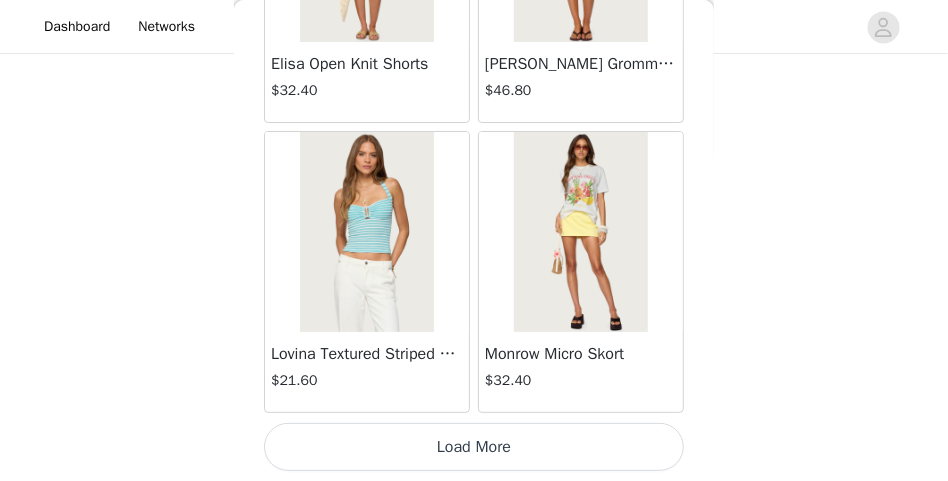 click on "Load More" at bounding box center [474, 447] 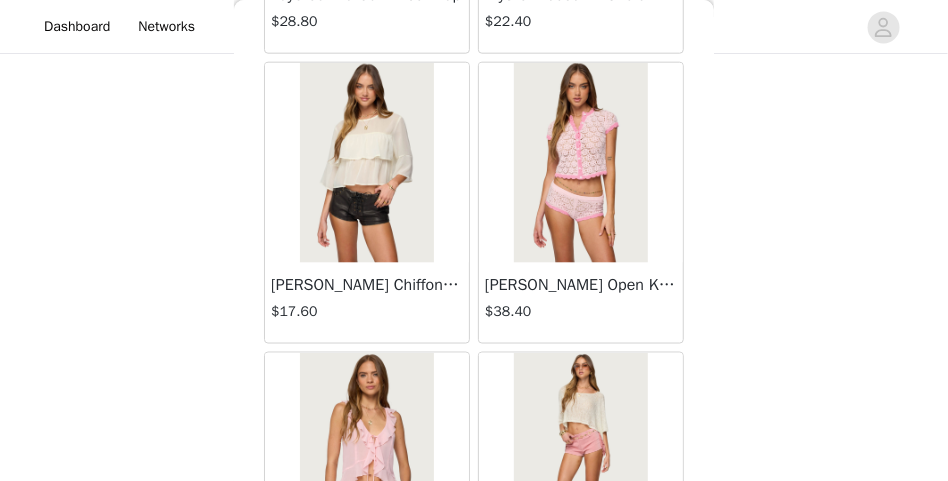 scroll, scrollTop: 11929, scrollLeft: 0, axis: vertical 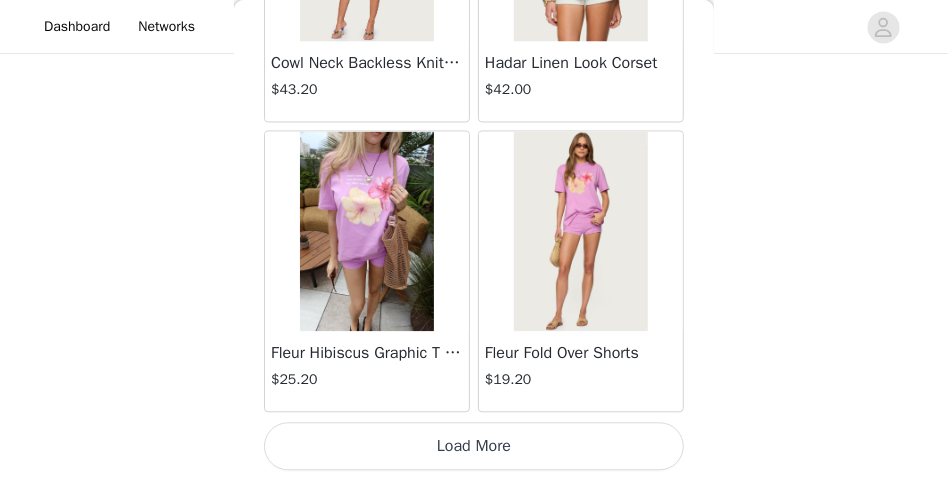 click on "Load More" at bounding box center (474, 447) 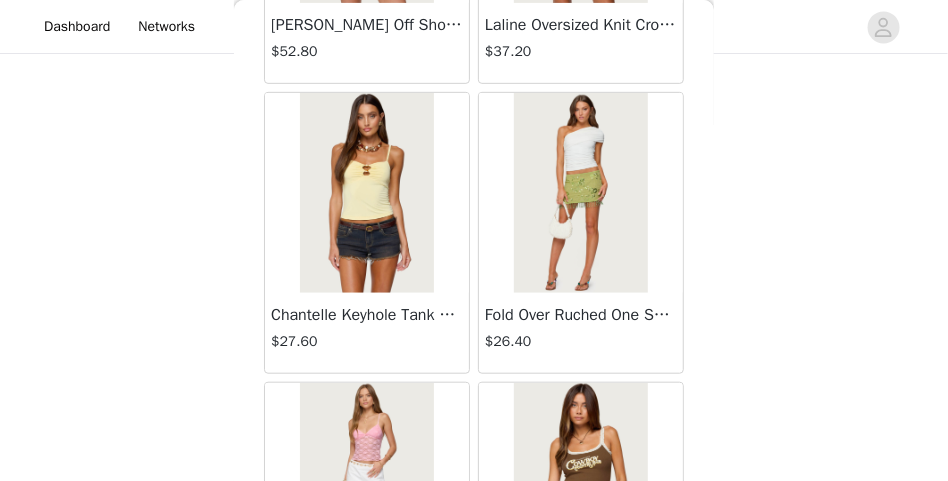 scroll, scrollTop: 15379, scrollLeft: 0, axis: vertical 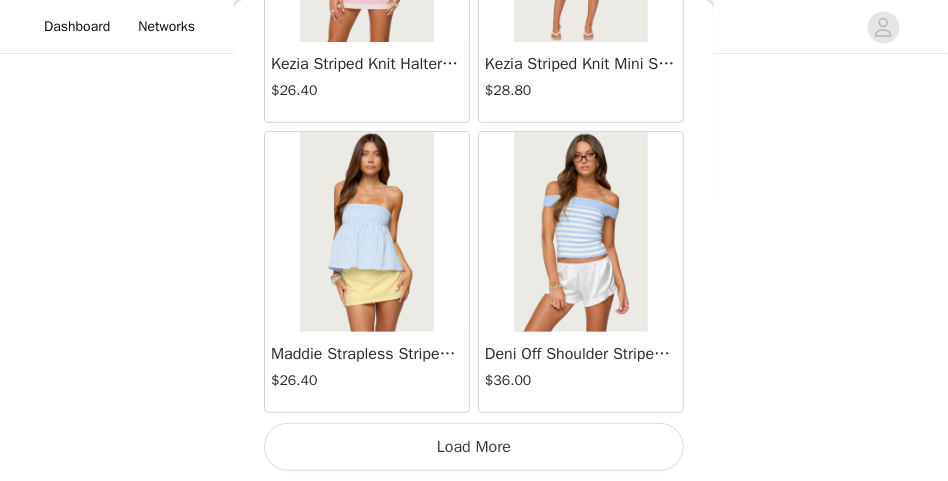 click on "Load More" at bounding box center (474, 447) 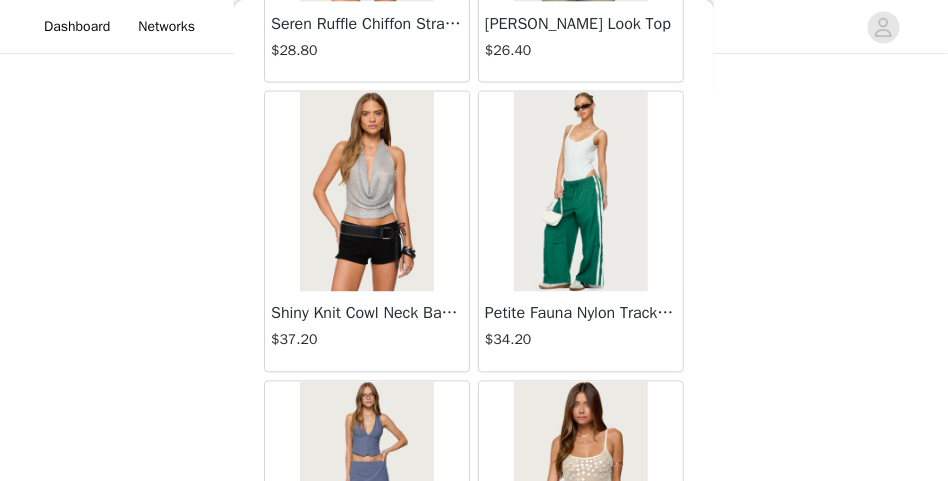scroll, scrollTop: 19979, scrollLeft: 0, axis: vertical 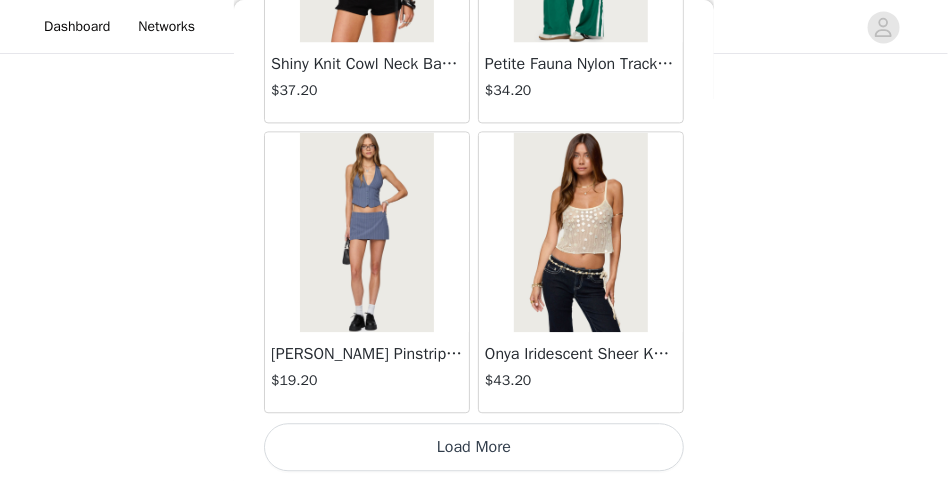 click on "Load More" at bounding box center [474, 447] 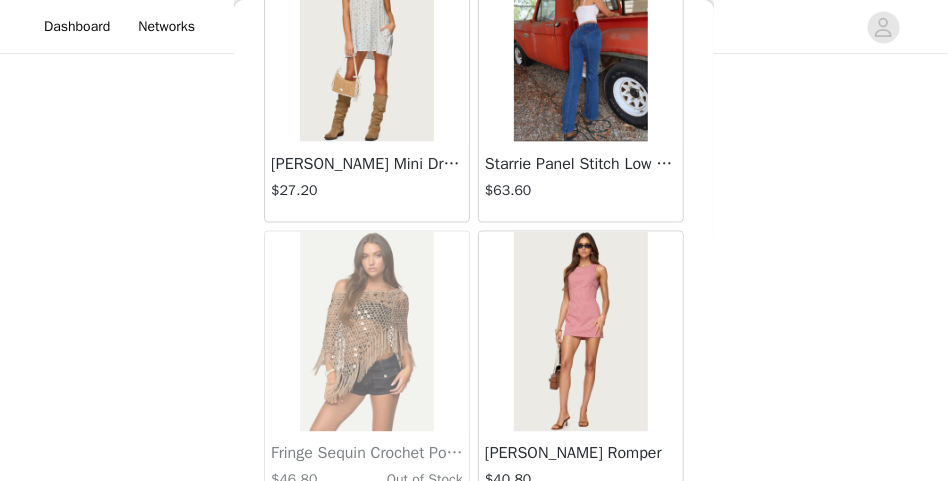 scroll, scrollTop: 21779, scrollLeft: 0, axis: vertical 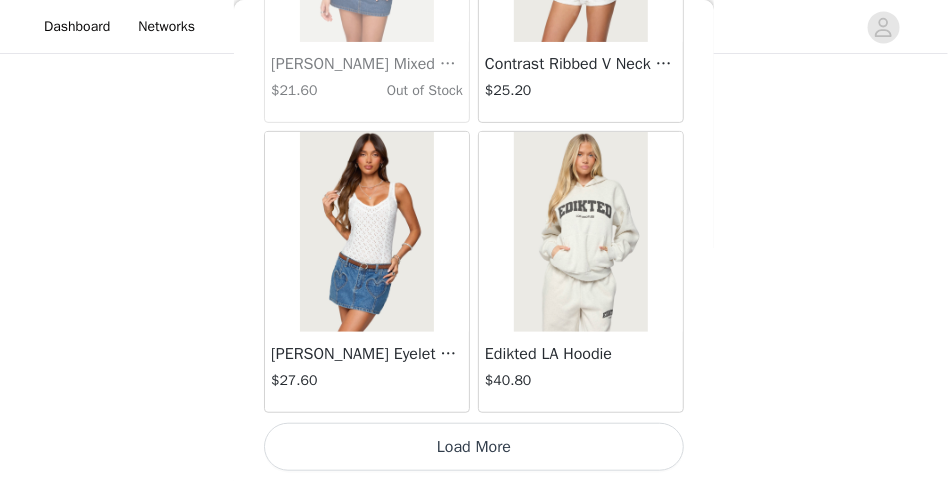 click on "Load More" at bounding box center [474, 447] 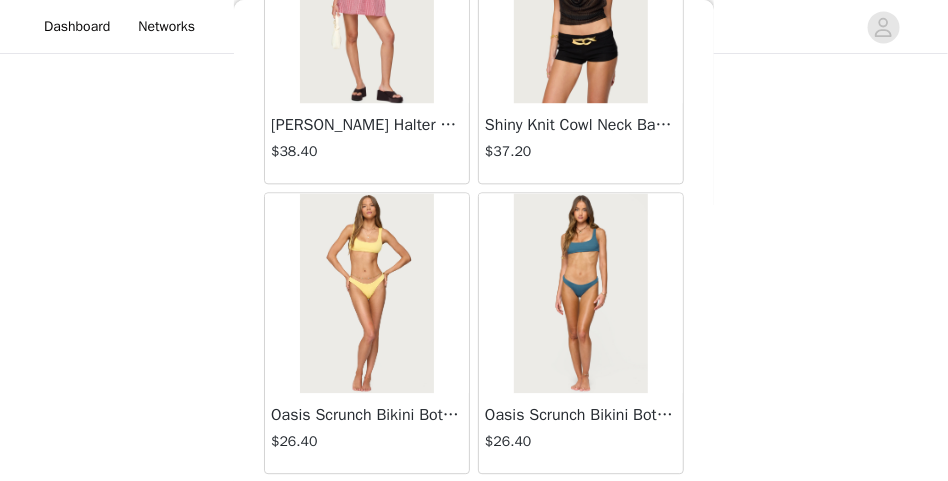 scroll, scrollTop: 25779, scrollLeft: 0, axis: vertical 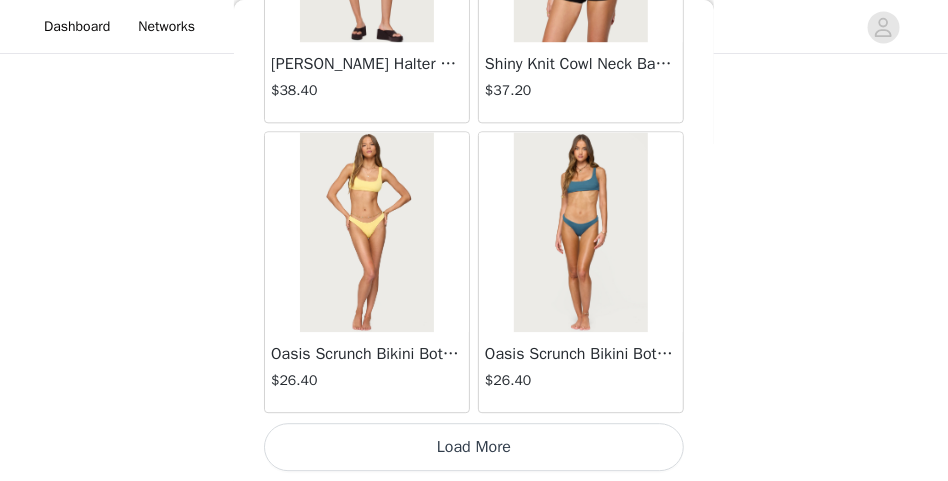 click on "Load More" at bounding box center (474, 447) 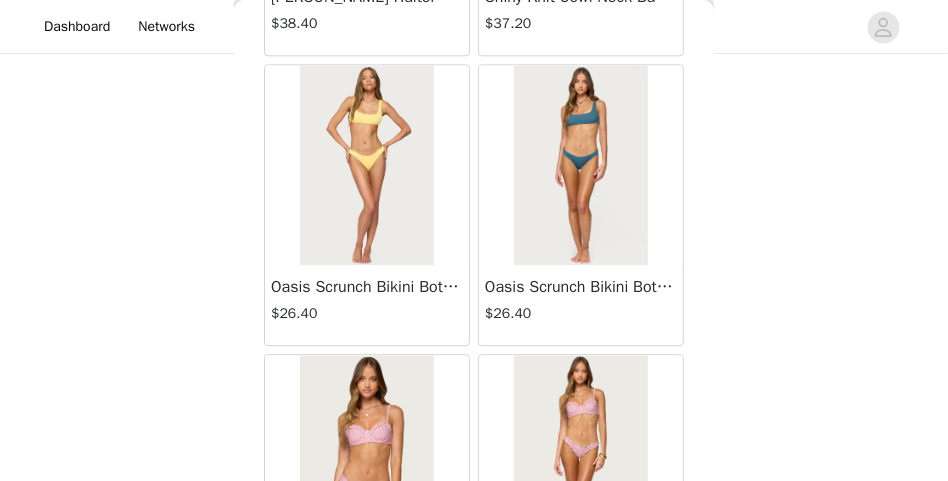 scroll, scrollTop: 25979, scrollLeft: 0, axis: vertical 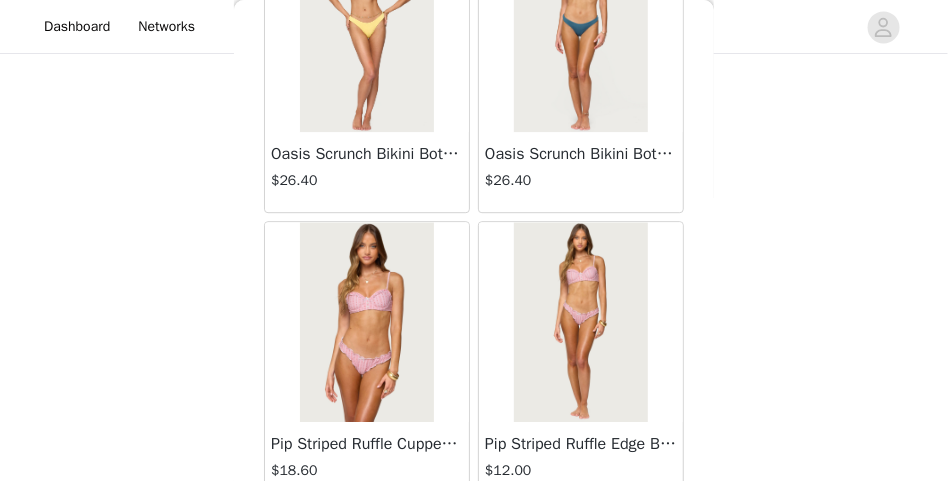 click at bounding box center [366, 322] 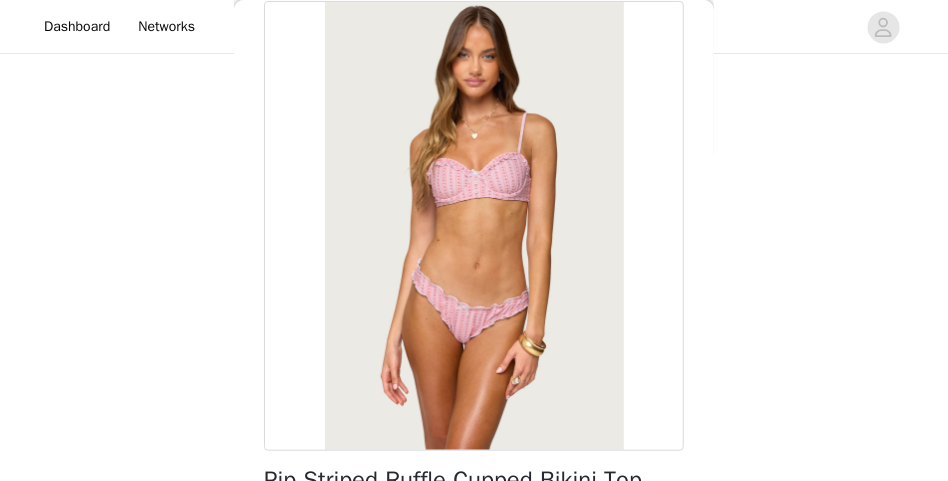 scroll, scrollTop: 50, scrollLeft: 0, axis: vertical 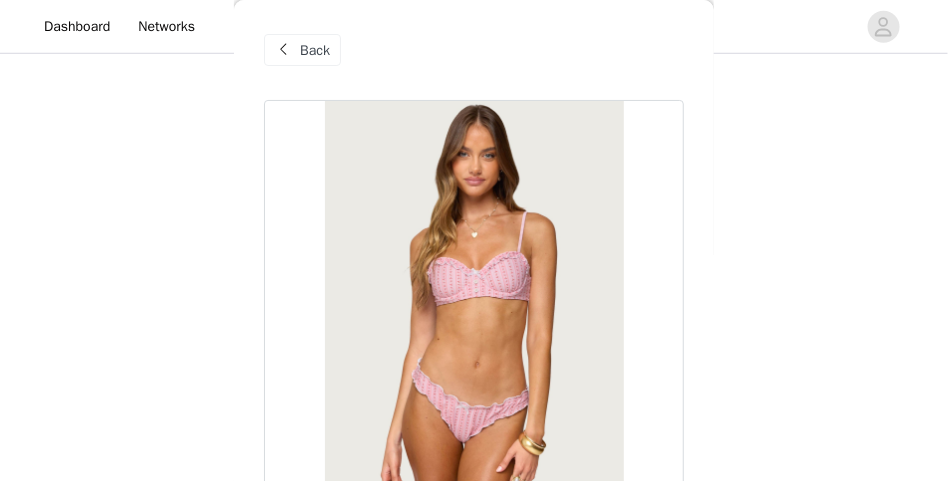 drag, startPoint x: 294, startPoint y: 33, endPoint x: 295, endPoint y: 44, distance: 11.045361 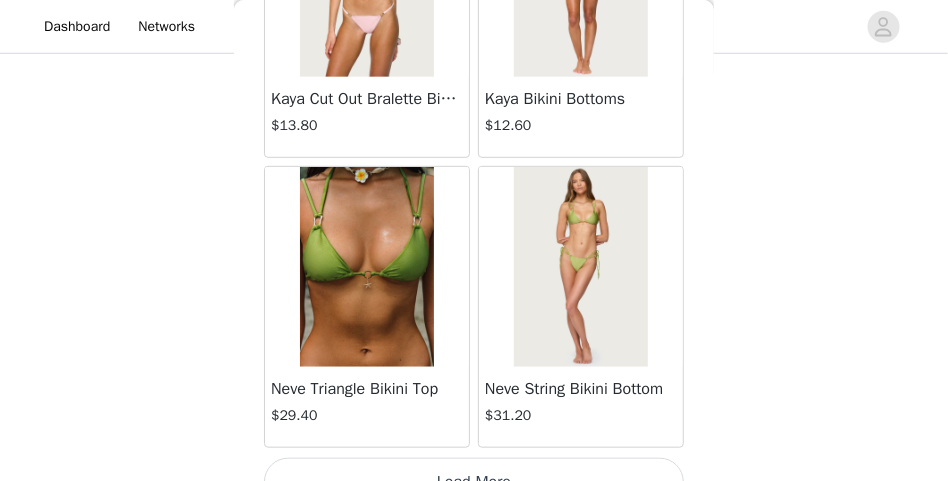 scroll, scrollTop: 28679, scrollLeft: 0, axis: vertical 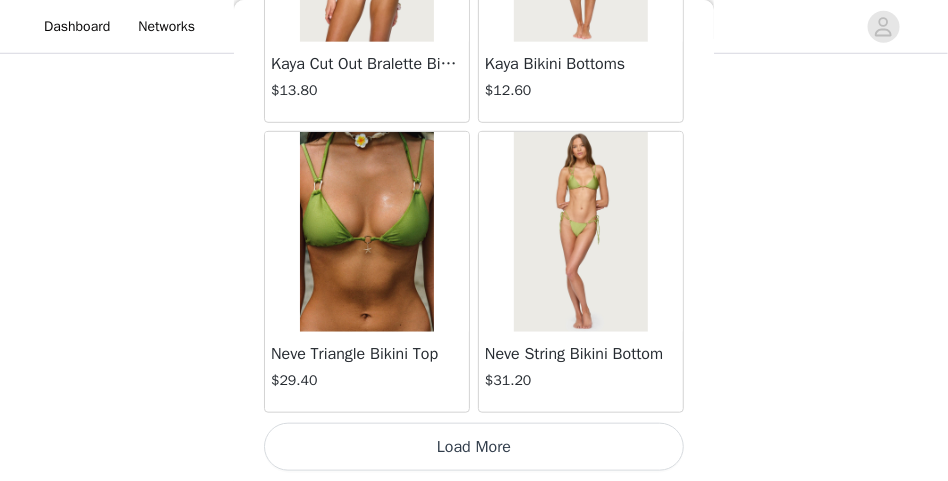 click on "Load More" at bounding box center (474, 447) 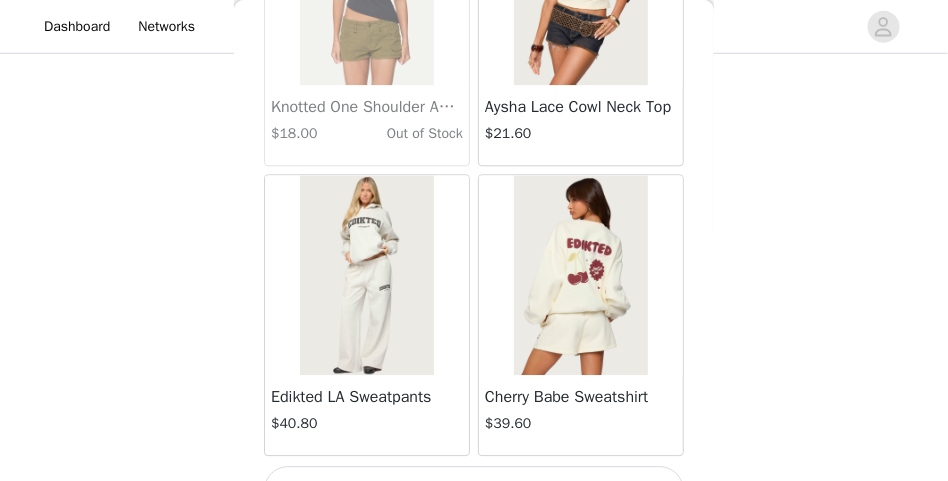 scroll, scrollTop: 31579, scrollLeft: 0, axis: vertical 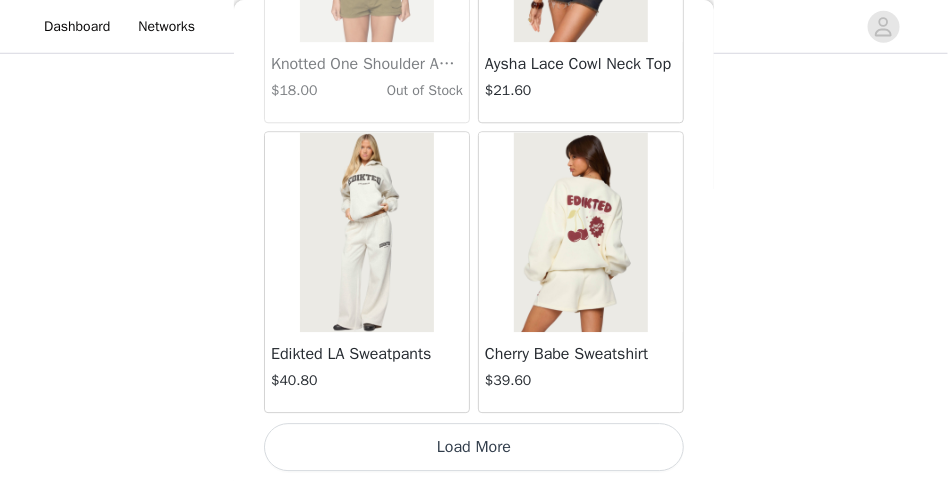 click on "Load More" at bounding box center [474, 447] 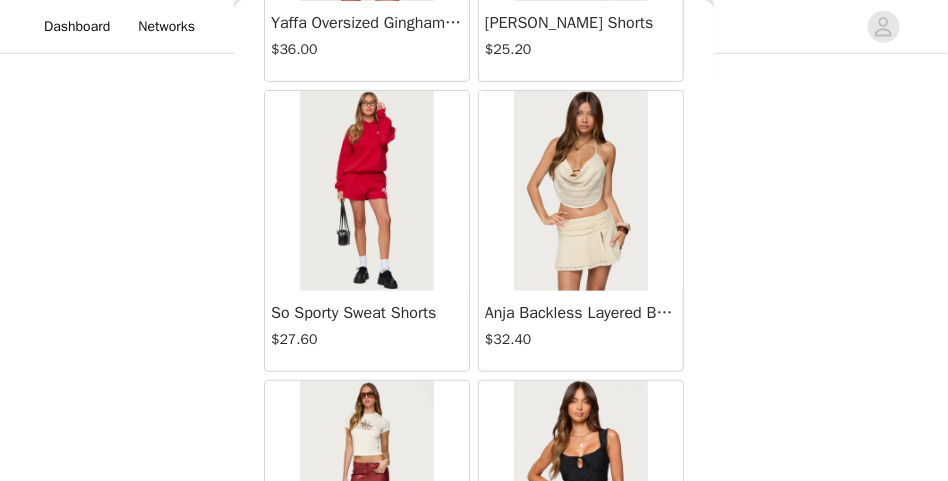 scroll, scrollTop: 34479, scrollLeft: 0, axis: vertical 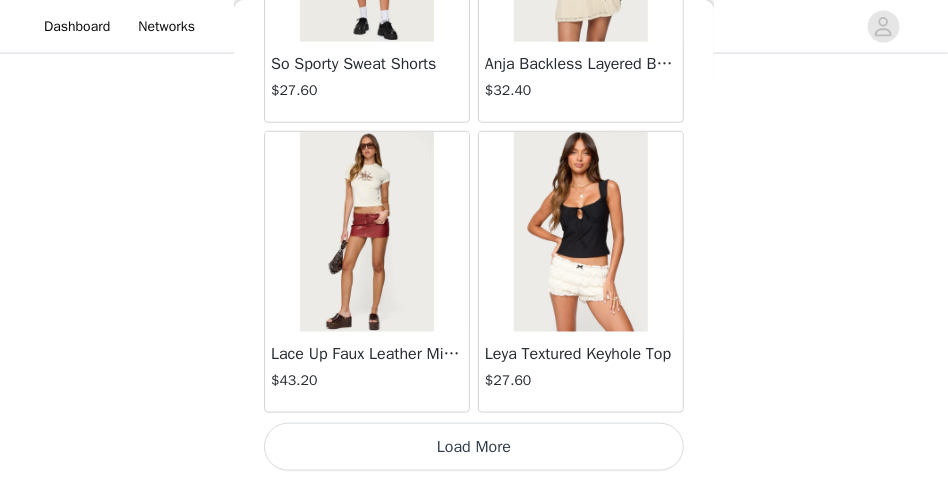 click on "Load More" at bounding box center (474, 447) 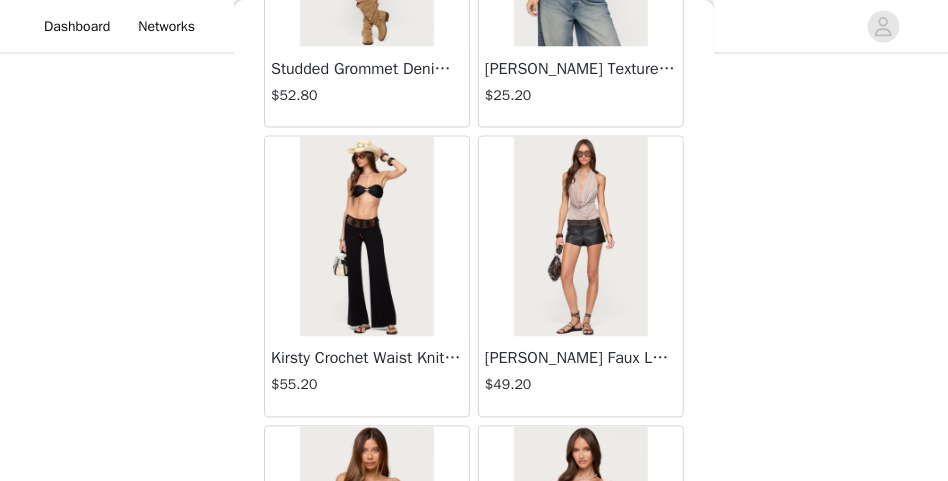 scroll, scrollTop: 36779, scrollLeft: 0, axis: vertical 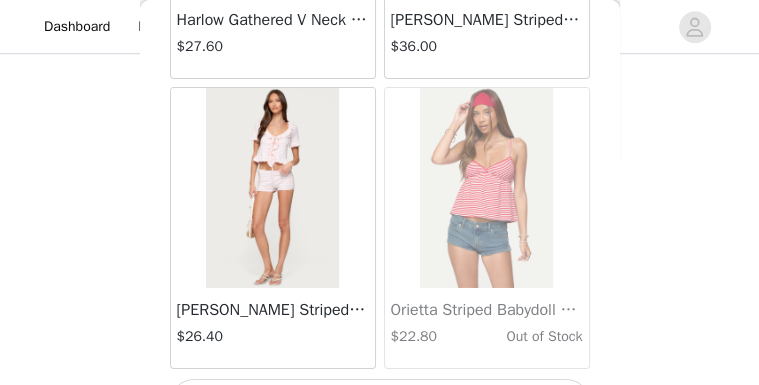 click on "Load More" at bounding box center [380, 403] 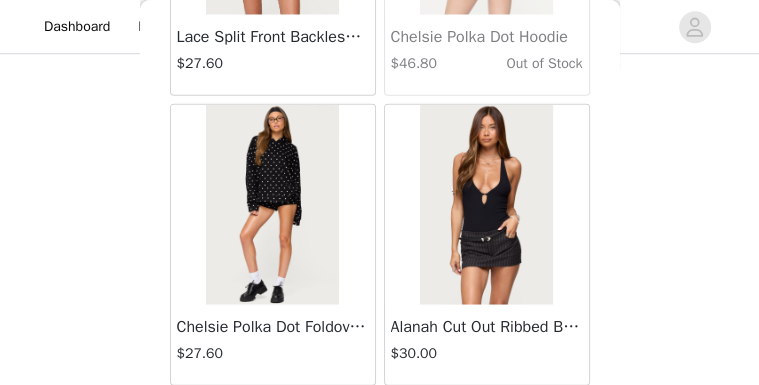 scroll, scrollTop: 40319, scrollLeft: 0, axis: vertical 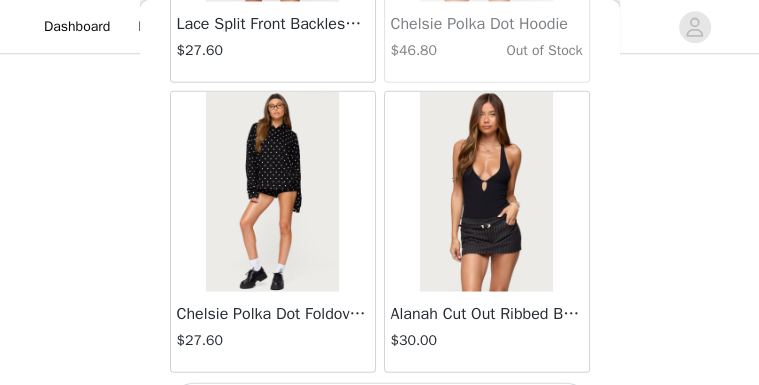 click on "Load More" at bounding box center (380, 407) 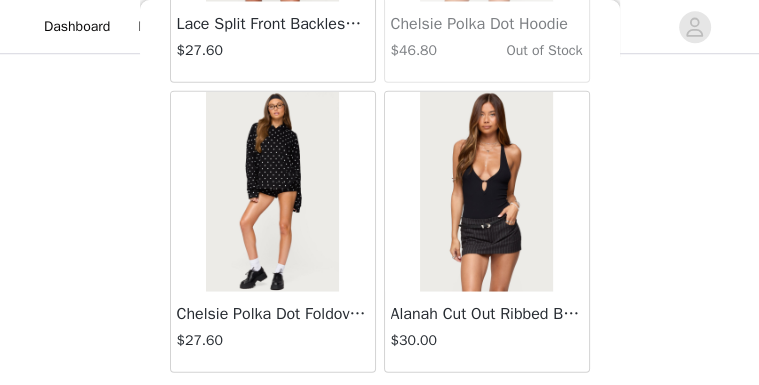 scroll, scrollTop: 40310, scrollLeft: 0, axis: vertical 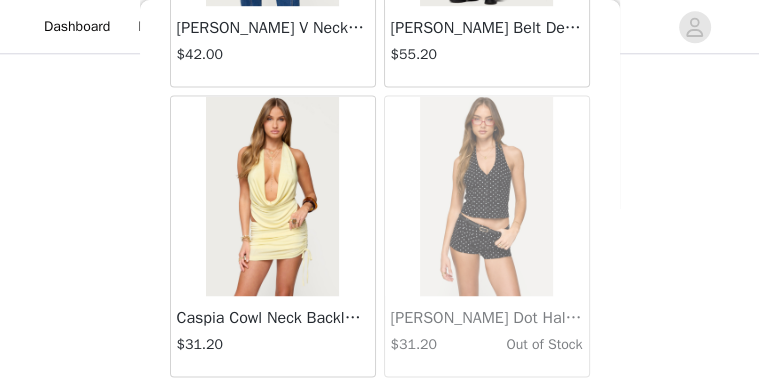 click on "Load More" at bounding box center [380, 411] 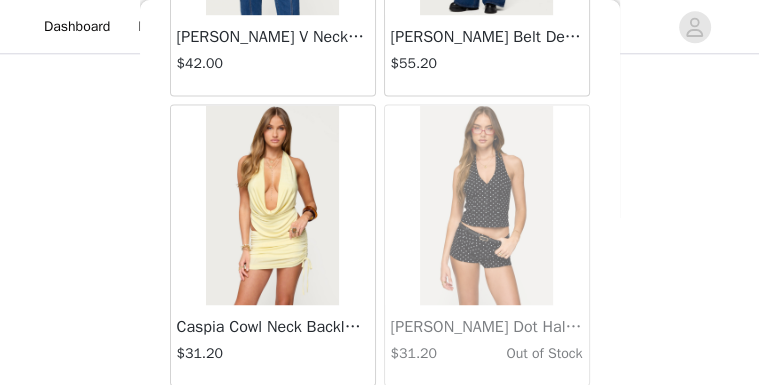 scroll, scrollTop: 1101, scrollLeft: 0, axis: vertical 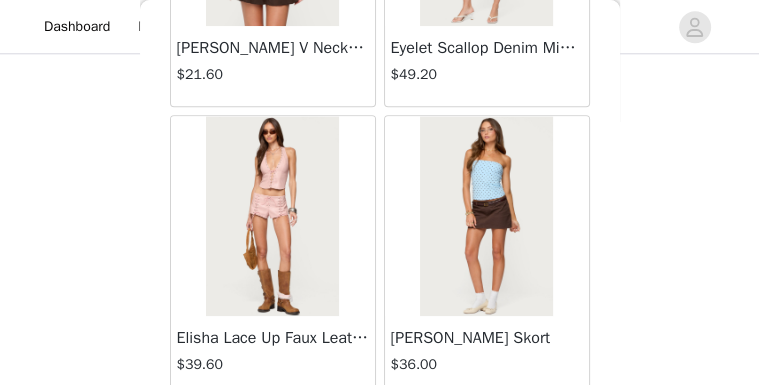 click on "Load More" at bounding box center (380, 431) 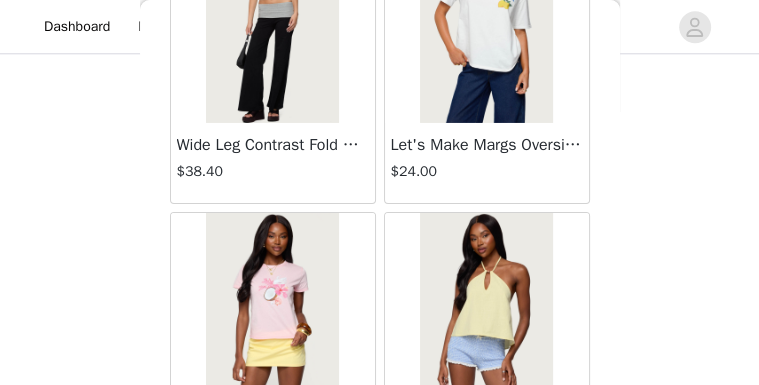 scroll, scrollTop: 49007, scrollLeft: 0, axis: vertical 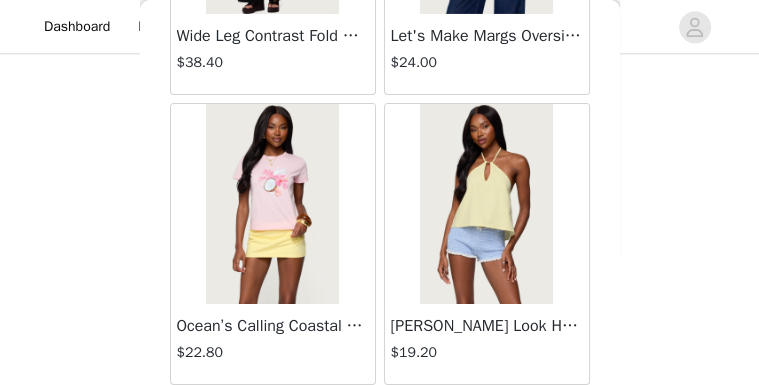 click on "Load More" at bounding box center [380, 419] 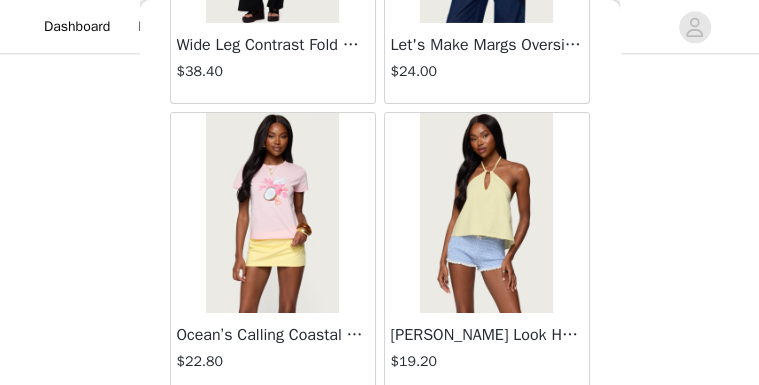 scroll, scrollTop: 1230, scrollLeft: 0, axis: vertical 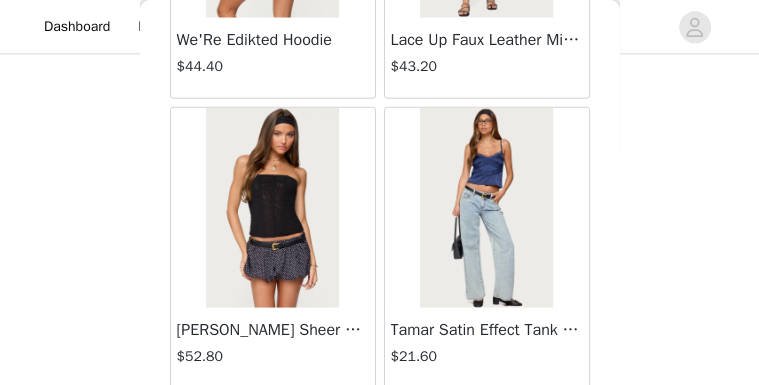click on "Load More" at bounding box center (380, 423) 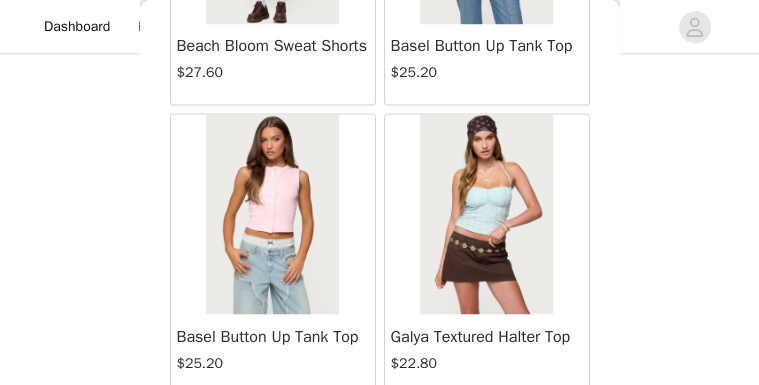 scroll, scrollTop: 54799, scrollLeft: 0, axis: vertical 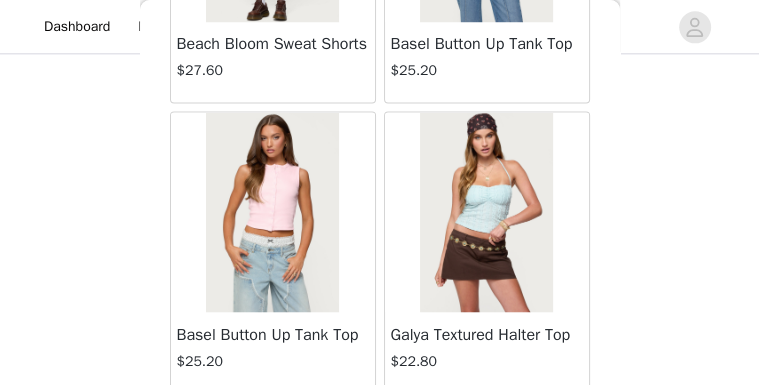 click on "Load More" at bounding box center [380, 427] 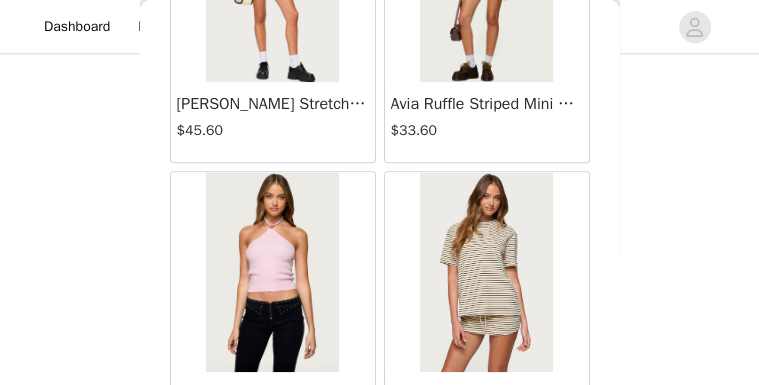 scroll, scrollTop: 57695, scrollLeft: 0, axis: vertical 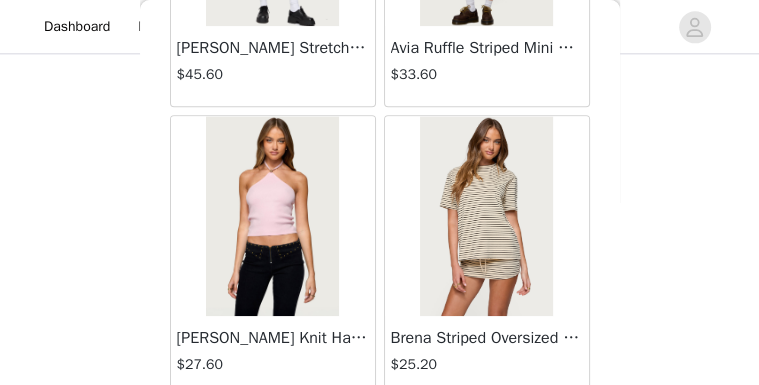 click on "Load More" at bounding box center [380, 431] 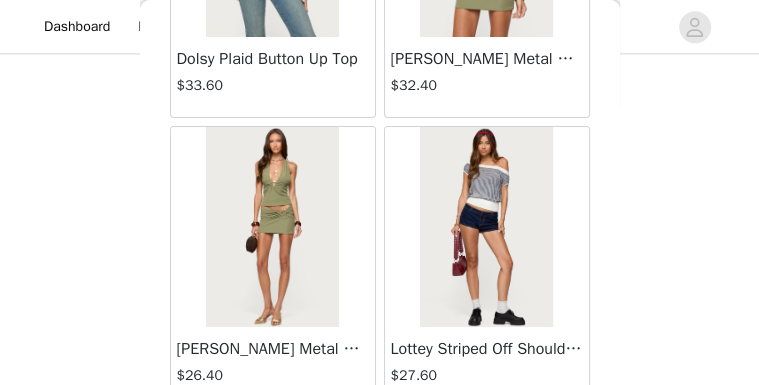 scroll, scrollTop: 60591, scrollLeft: 0, axis: vertical 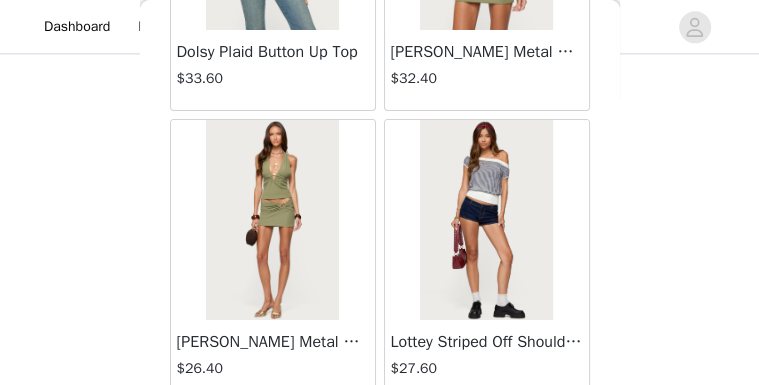 click on "Load More" at bounding box center [380, 435] 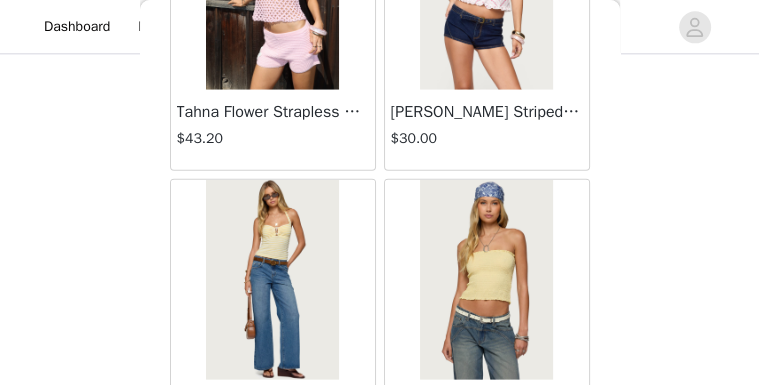 scroll, scrollTop: 63487, scrollLeft: 0, axis: vertical 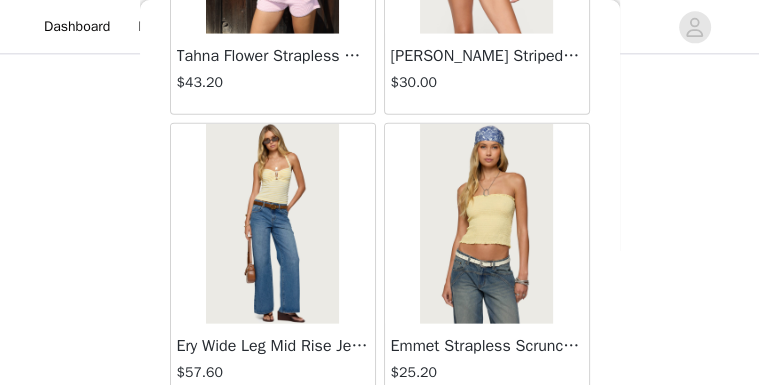 click on "Load More" at bounding box center (380, 439) 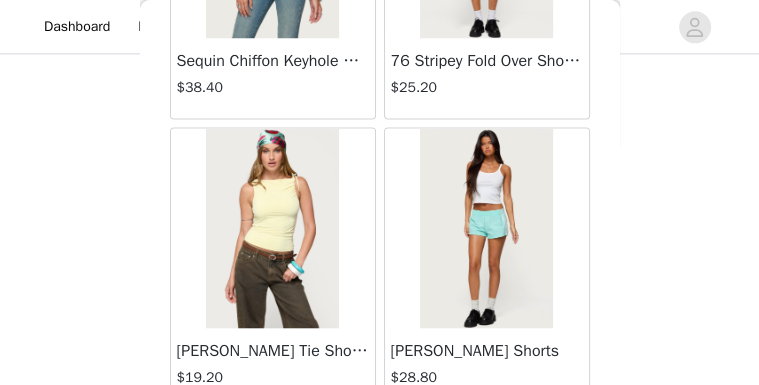 scroll, scrollTop: 66383, scrollLeft: 0, axis: vertical 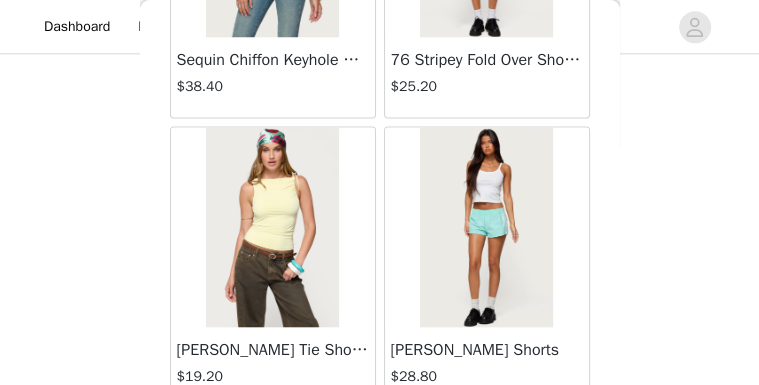 click on "Load More" at bounding box center (380, 443) 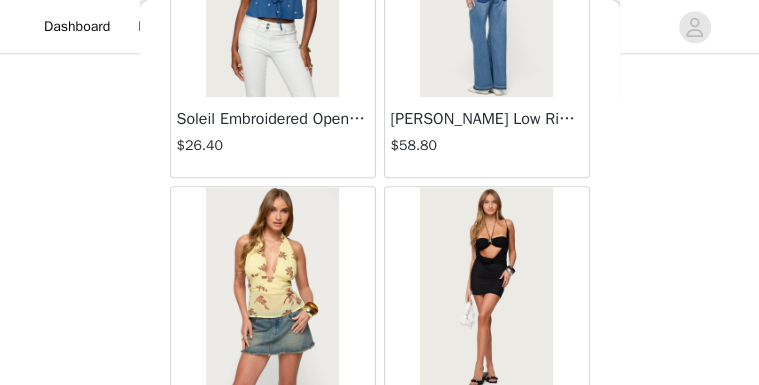 scroll, scrollTop: 69279, scrollLeft: 0, axis: vertical 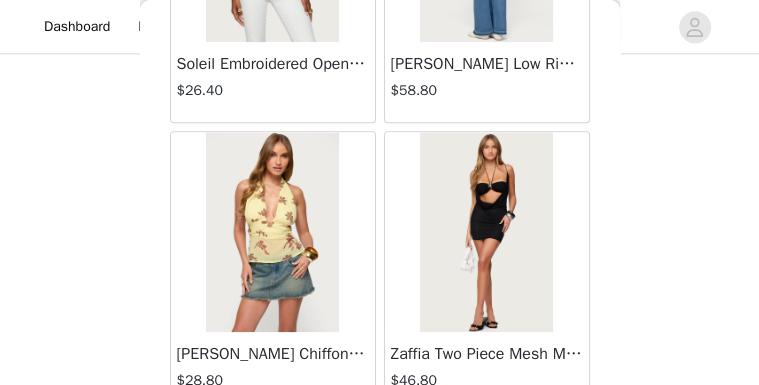 click on "Load More" at bounding box center [380, 447] 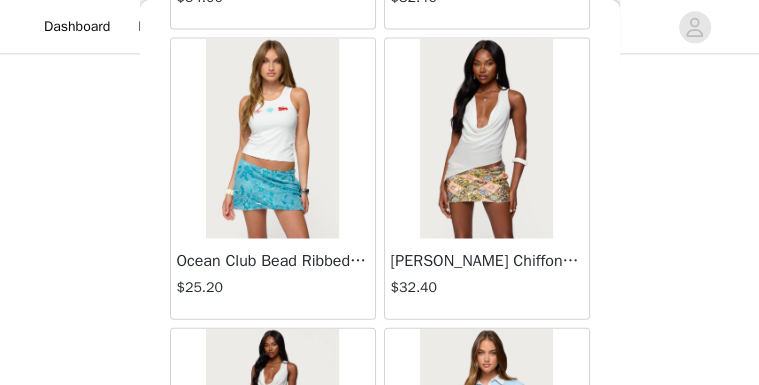 scroll, scrollTop: 70455, scrollLeft: 0, axis: vertical 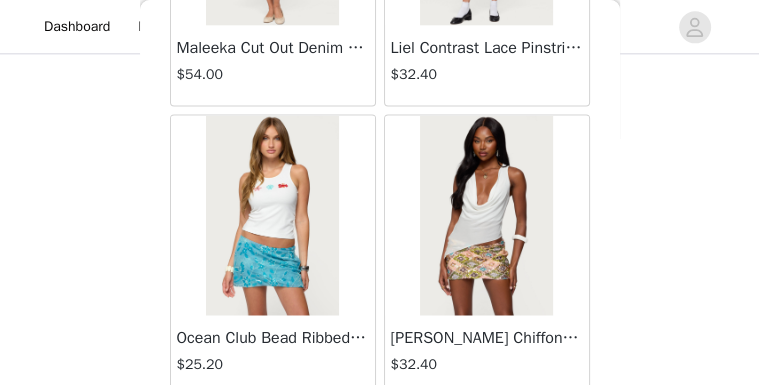 click on "[PERSON_NAME] Chiffon Cowl Neck Top" at bounding box center (487, 338) 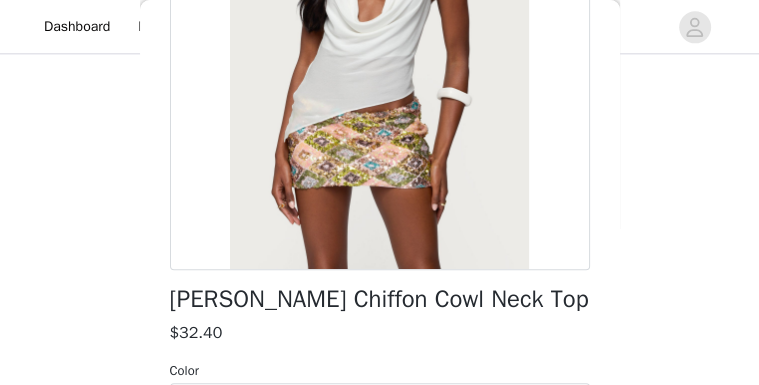 scroll, scrollTop: 440, scrollLeft: 0, axis: vertical 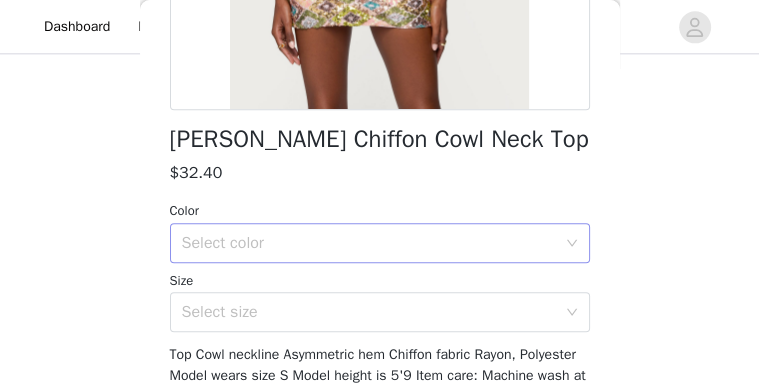 click on "Select color" at bounding box center [369, 243] 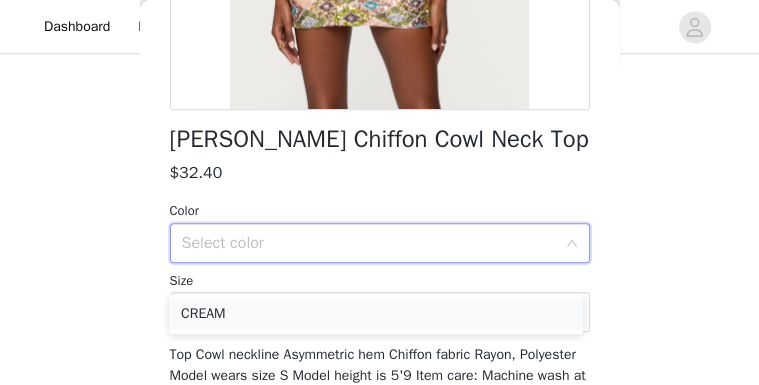 click on "CREAM" at bounding box center (376, 314) 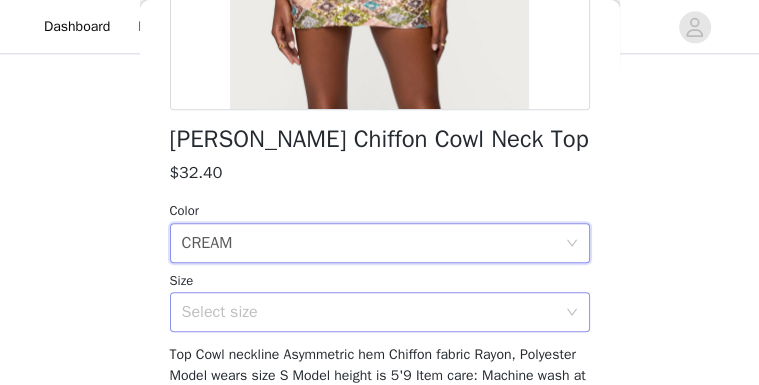 click on "Select size" at bounding box center [369, 312] 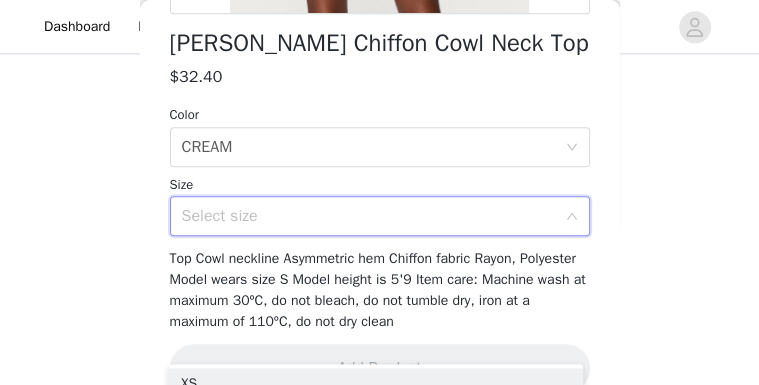 scroll, scrollTop: 560, scrollLeft: 0, axis: vertical 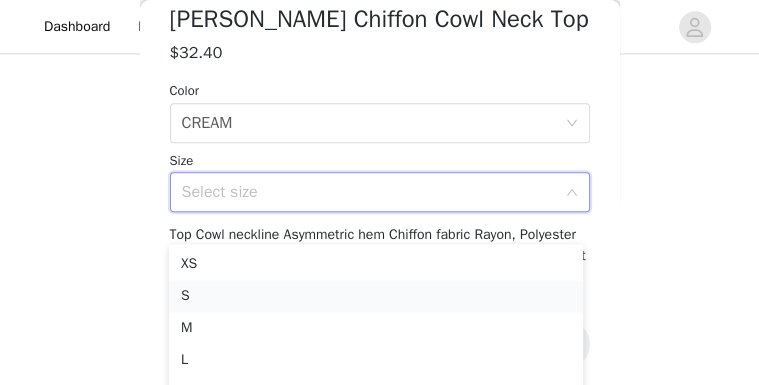 click on "S" at bounding box center (376, 296) 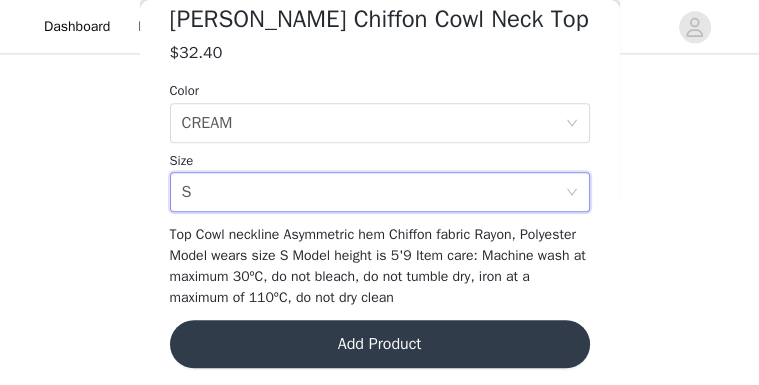 scroll, scrollTop: 583, scrollLeft: 0, axis: vertical 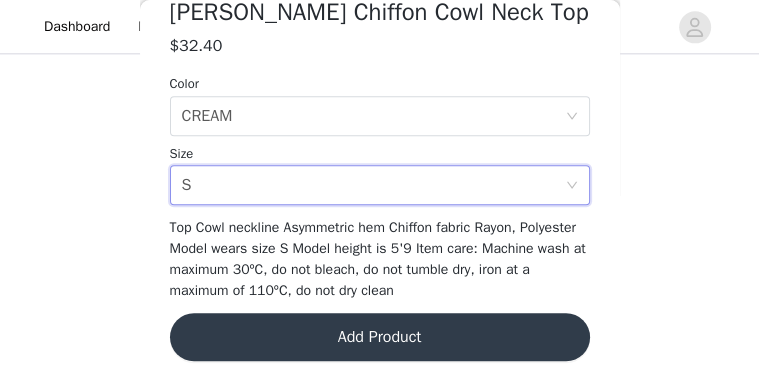 click on "Add Product" at bounding box center [380, 337] 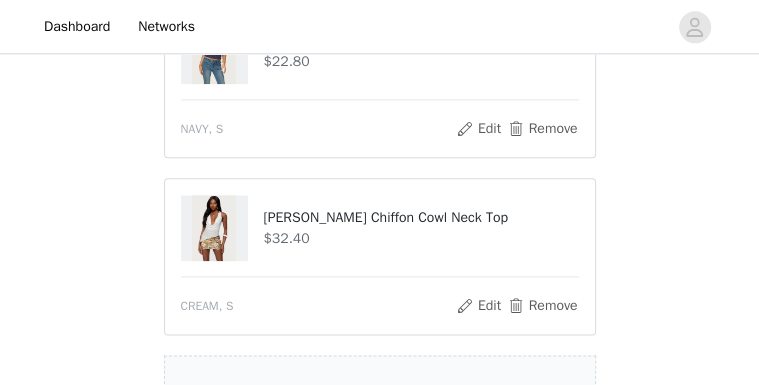 scroll, scrollTop: 1407, scrollLeft: 0, axis: vertical 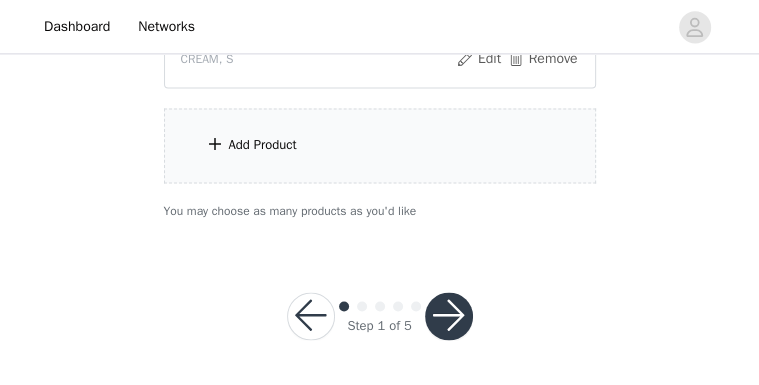 click on "Add Product" at bounding box center [380, 145] 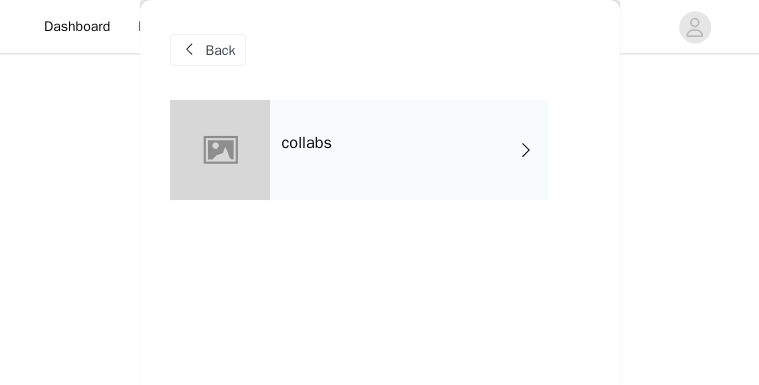 click on "collabs" at bounding box center (307, 143) 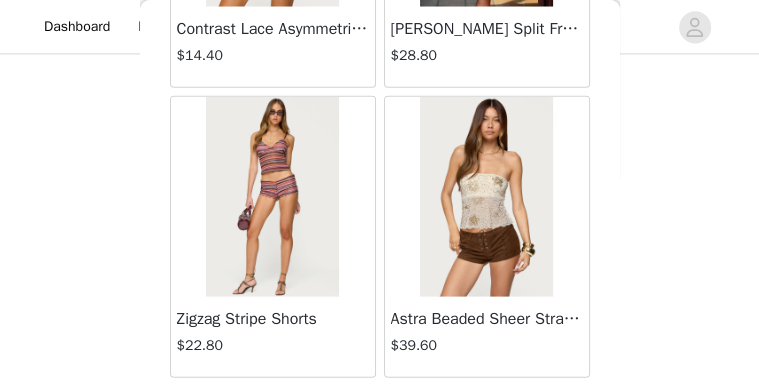 scroll, scrollTop: 2671, scrollLeft: 0, axis: vertical 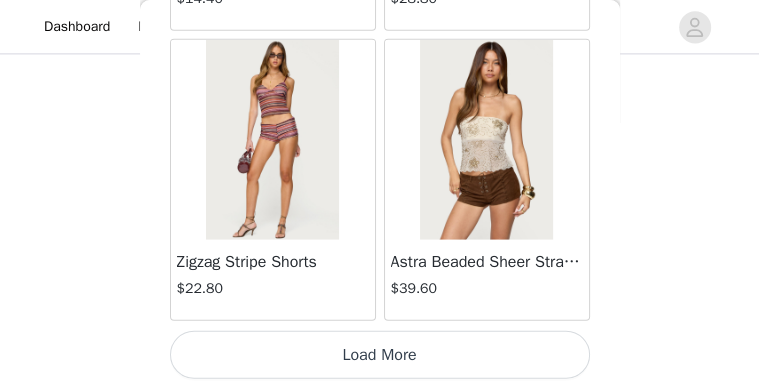 click on "Load More" at bounding box center (380, 355) 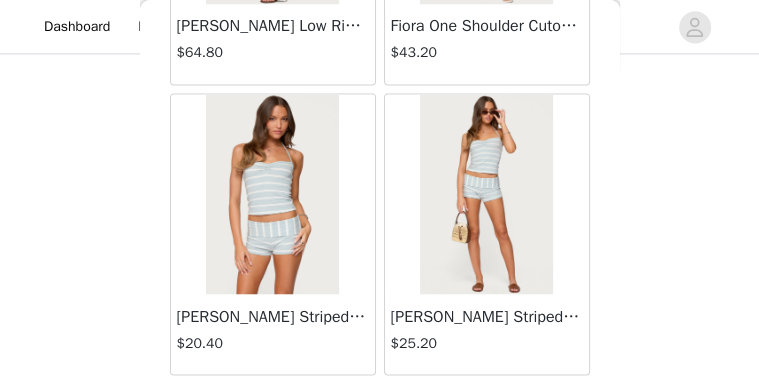 scroll, scrollTop: 5567, scrollLeft: 0, axis: vertical 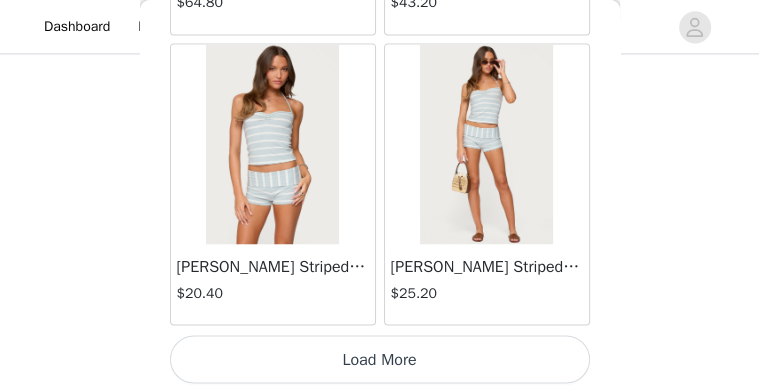 click on "Load More" at bounding box center [380, 359] 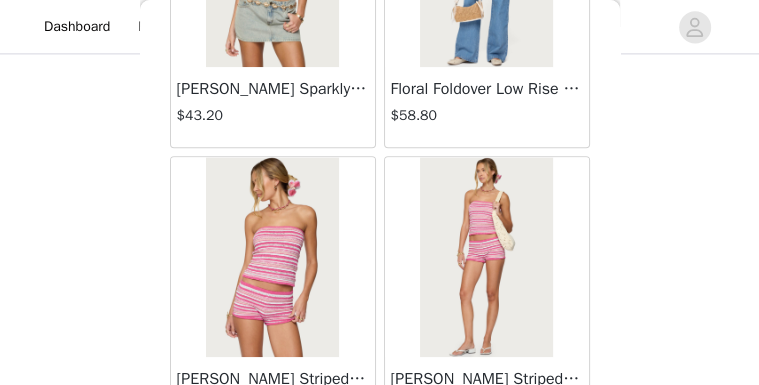 scroll, scrollTop: 8447, scrollLeft: 0, axis: vertical 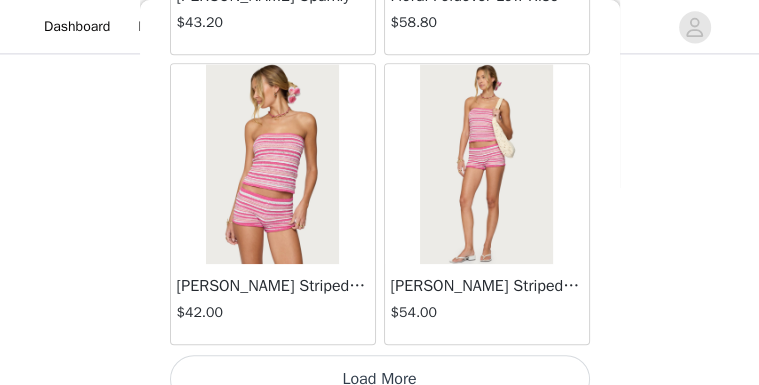 click on "Load More" at bounding box center (380, 379) 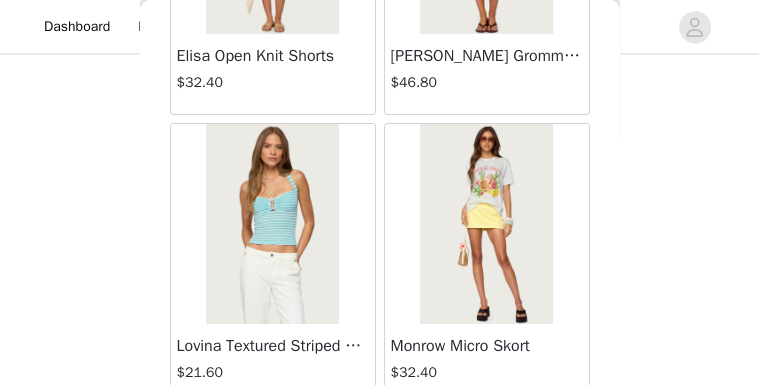 scroll, scrollTop: 11359, scrollLeft: 0, axis: vertical 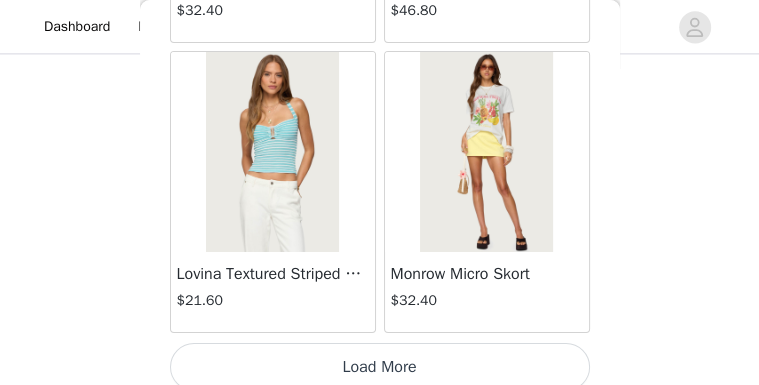 click on "Load More" at bounding box center (380, 367) 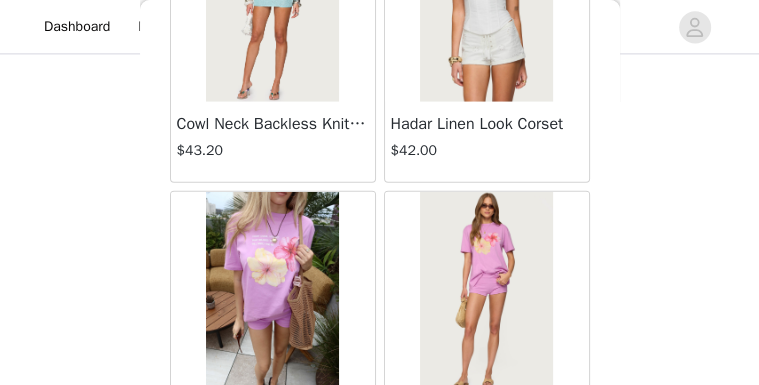 scroll, scrollTop: 14255, scrollLeft: 0, axis: vertical 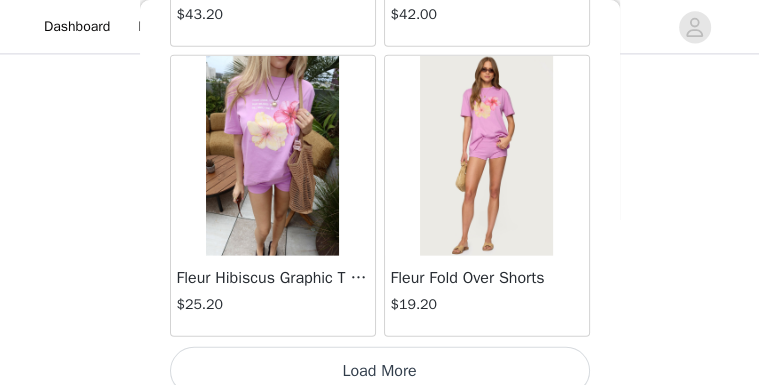click on "Load More" at bounding box center (380, 371) 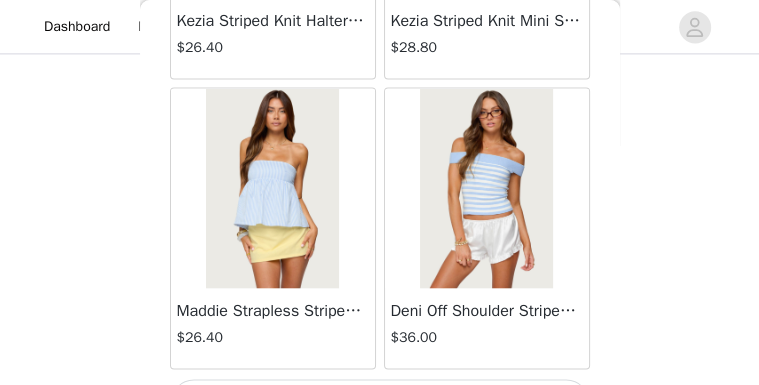 scroll, scrollTop: 17151, scrollLeft: 0, axis: vertical 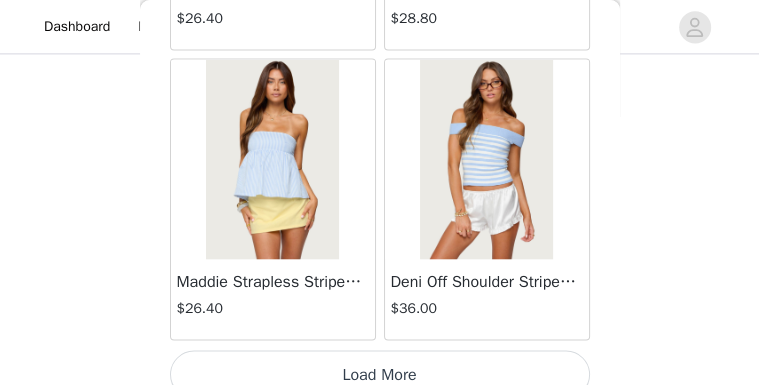 click on "Load More" at bounding box center [380, 375] 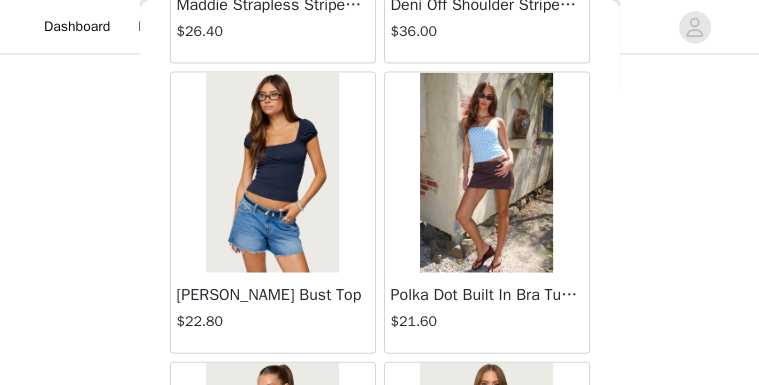 scroll, scrollTop: 17431, scrollLeft: 0, axis: vertical 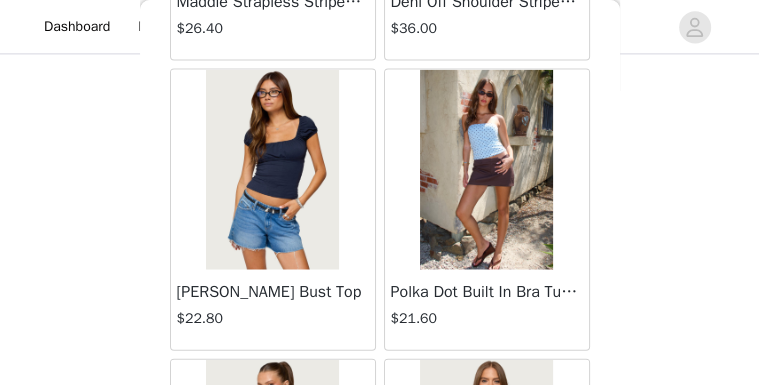 click at bounding box center [486, 170] 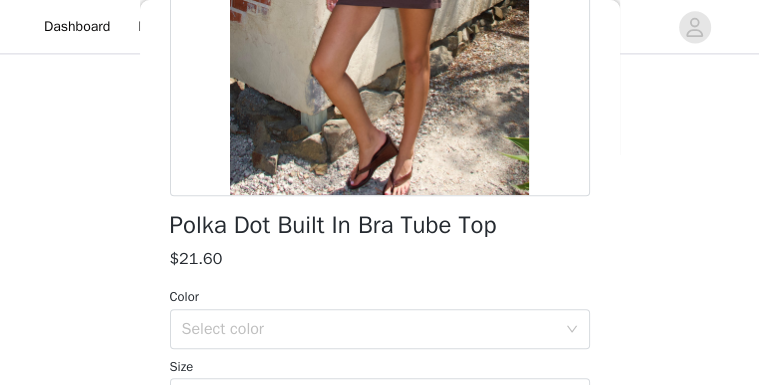scroll, scrollTop: 400, scrollLeft: 0, axis: vertical 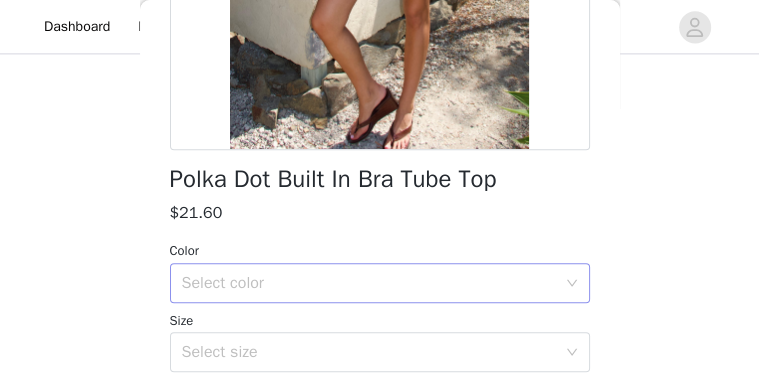 click on "Select color" at bounding box center (369, 283) 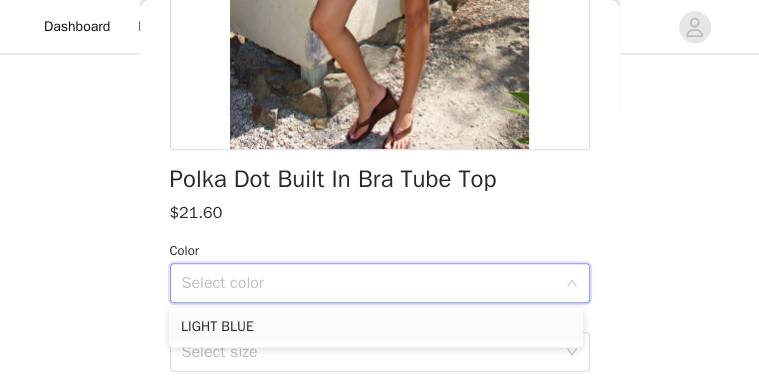 click on "LIGHT BLUE" at bounding box center [376, 327] 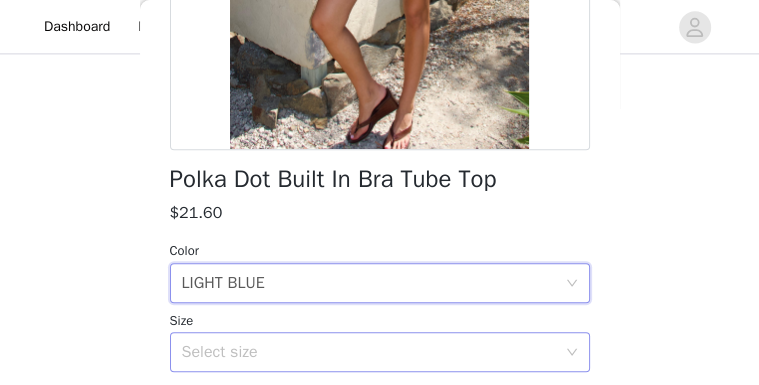 click on "Select size" at bounding box center (369, 352) 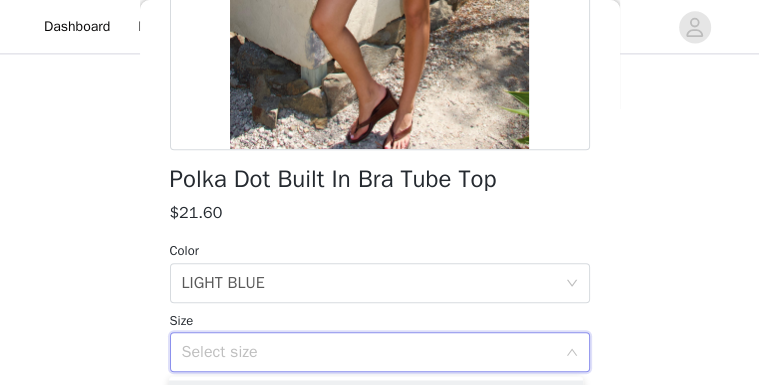 click on "Select size" at bounding box center [369, 352] 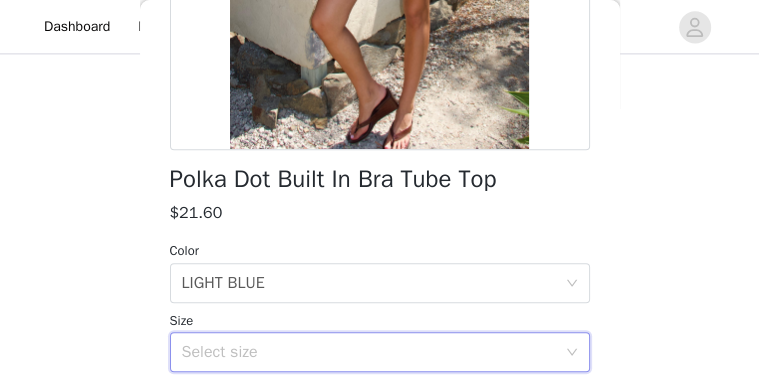 click on "Select size" at bounding box center (373, 352) 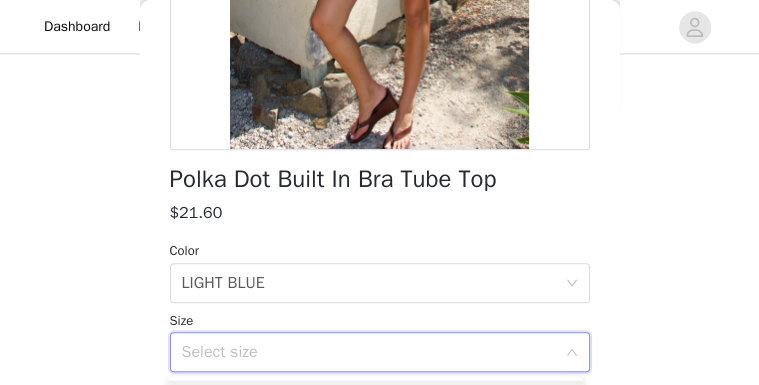 click on "Select size" at bounding box center (369, 352) 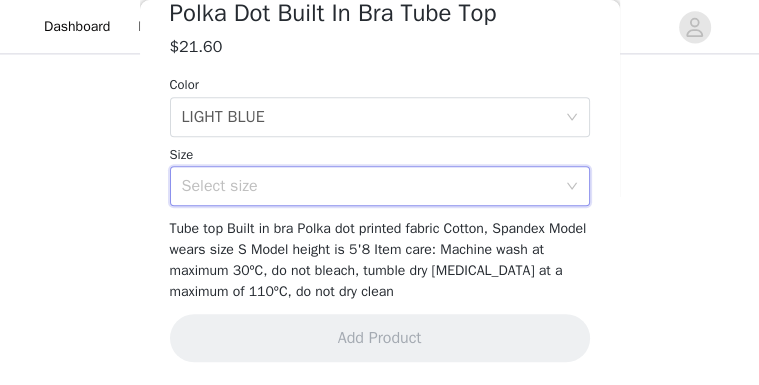 scroll, scrollTop: 567, scrollLeft: 0, axis: vertical 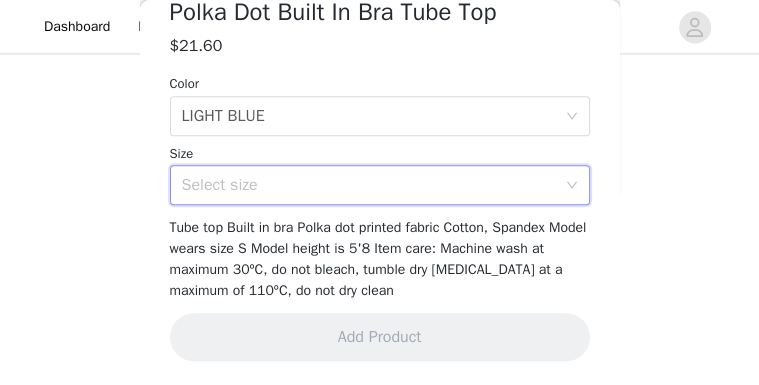 click on "Select size" at bounding box center [380, 185] 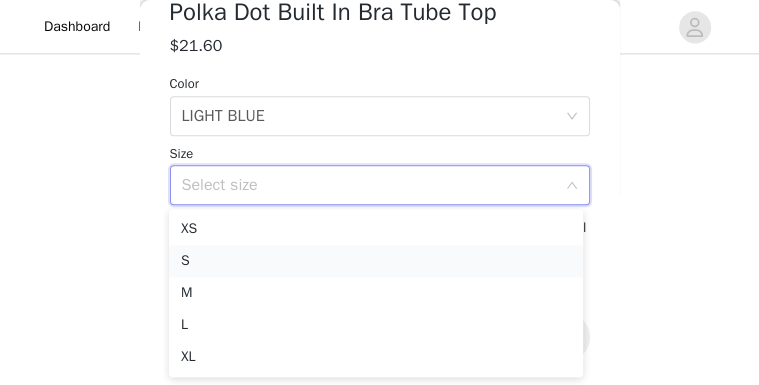 click on "S" at bounding box center (376, 261) 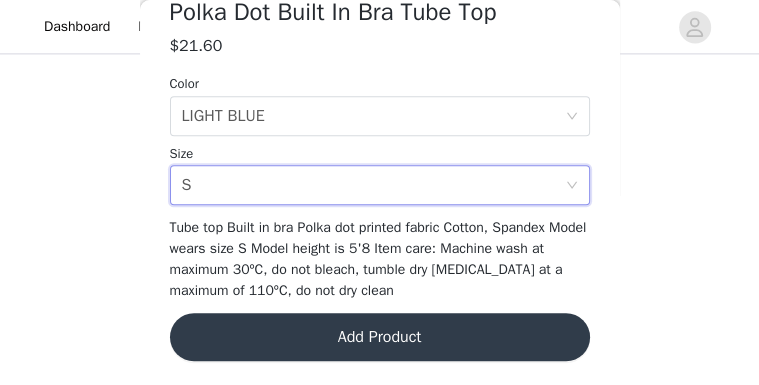 click on "Add Product" at bounding box center (380, 337) 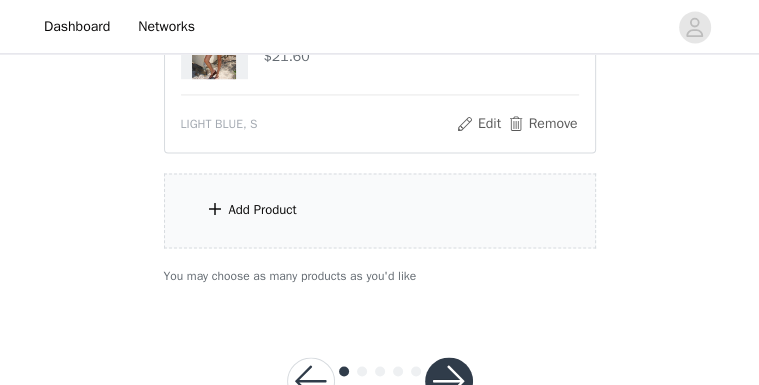 scroll, scrollTop: 1520, scrollLeft: 0, axis: vertical 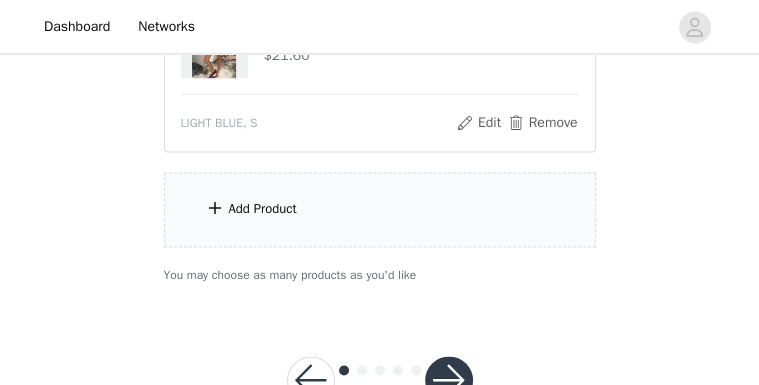 click on "Add Product" at bounding box center (380, 209) 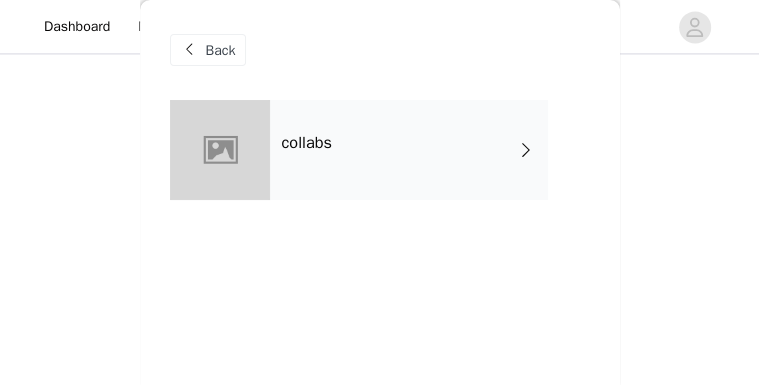 click on "collabs" at bounding box center (409, 150) 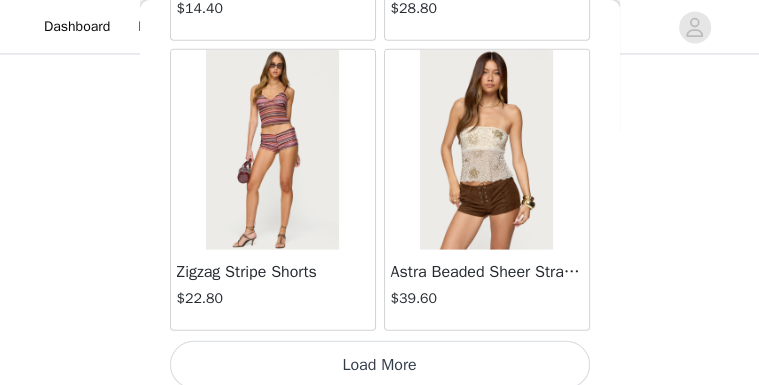 scroll, scrollTop: 2671, scrollLeft: 0, axis: vertical 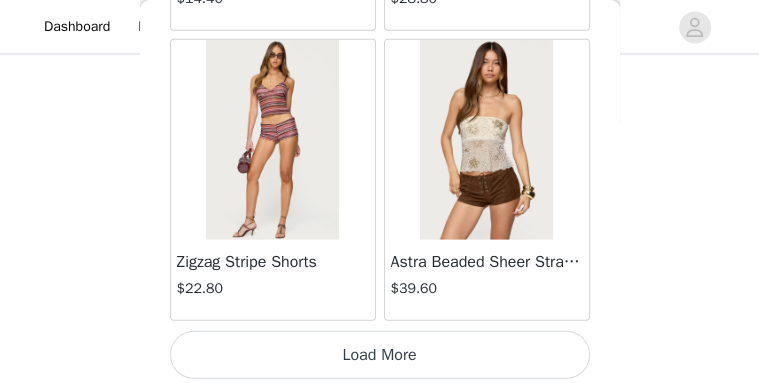 click on "Load More" at bounding box center (380, 355) 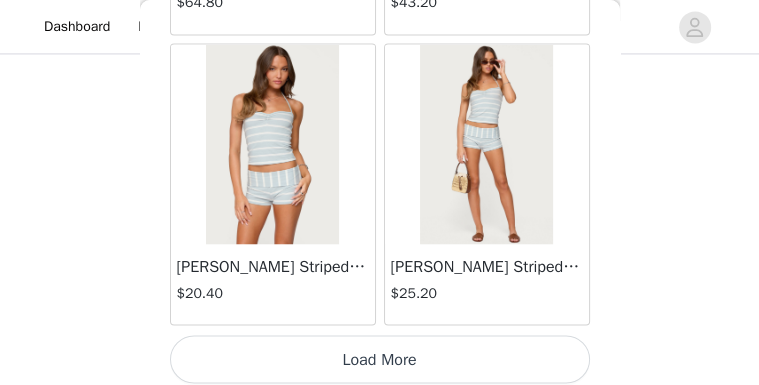 click on "Load More" at bounding box center (380, 359) 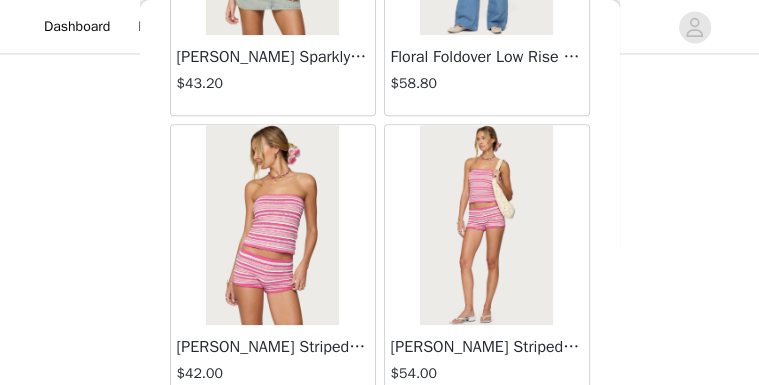 scroll, scrollTop: 8463, scrollLeft: 0, axis: vertical 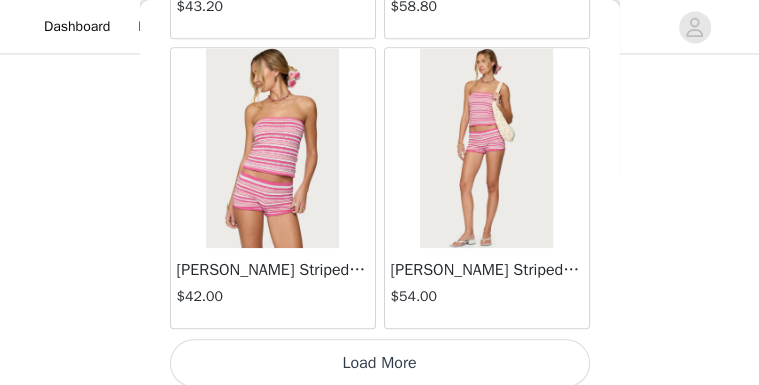 click on "Load More" at bounding box center (380, 363) 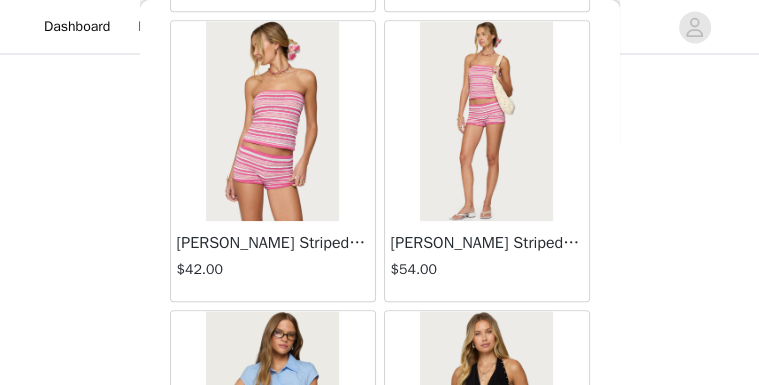 scroll, scrollTop: 8503, scrollLeft: 0, axis: vertical 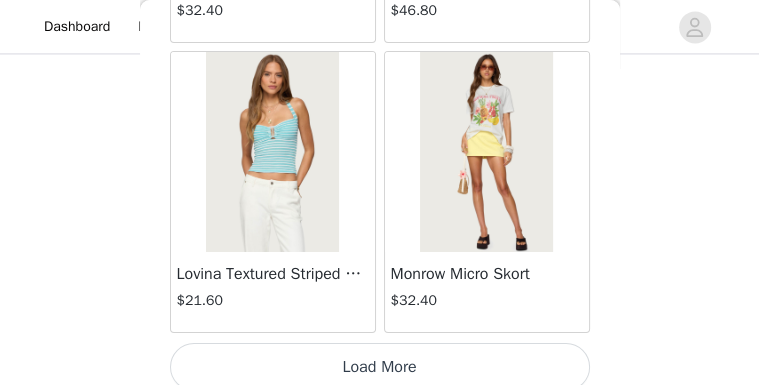 click on "Load More" at bounding box center [380, 367] 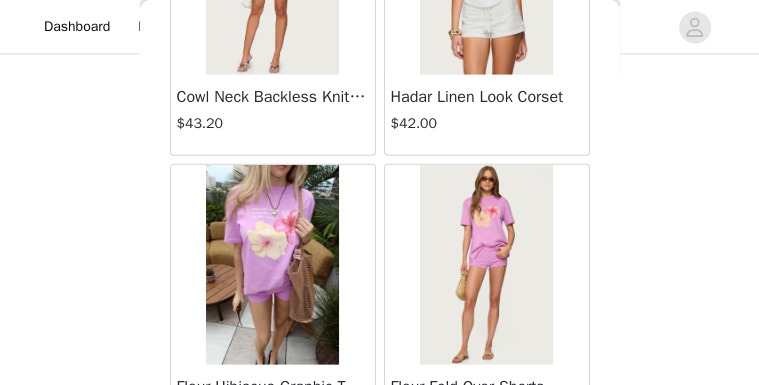 scroll, scrollTop: 14255, scrollLeft: 0, axis: vertical 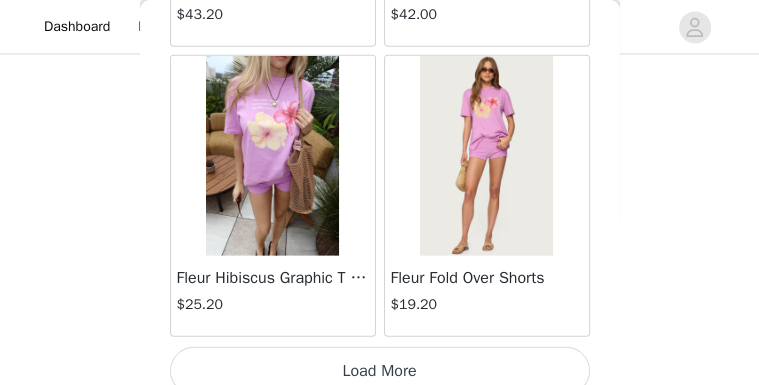 click on "Load More" at bounding box center (380, 371) 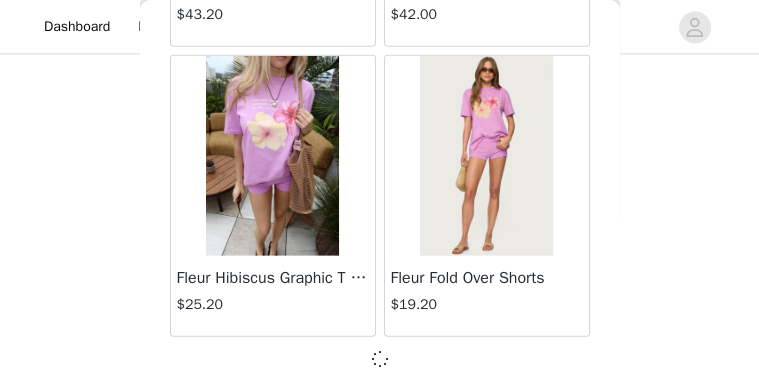 scroll, scrollTop: 14246, scrollLeft: 0, axis: vertical 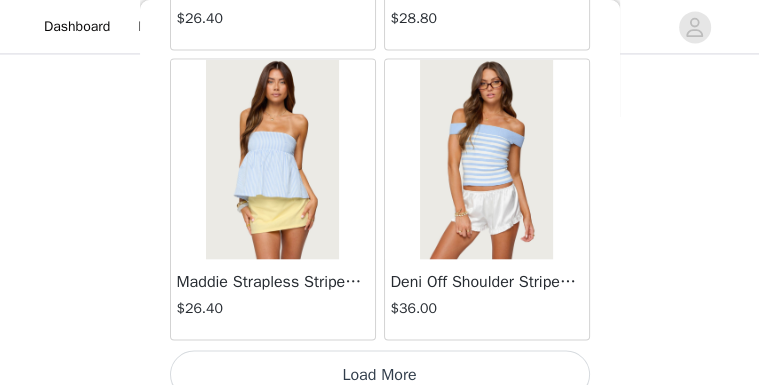 click on "Load More" at bounding box center (380, 375) 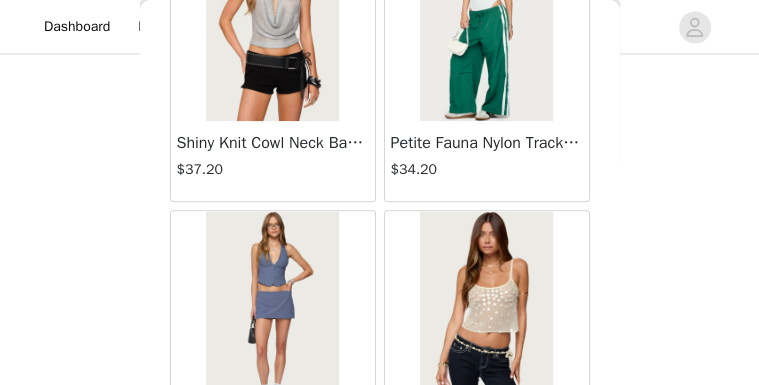 scroll, scrollTop: 20047, scrollLeft: 0, axis: vertical 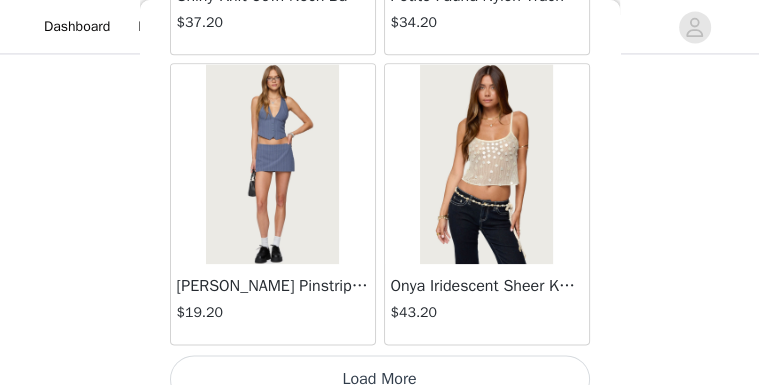 click on "Load More" at bounding box center [380, 379] 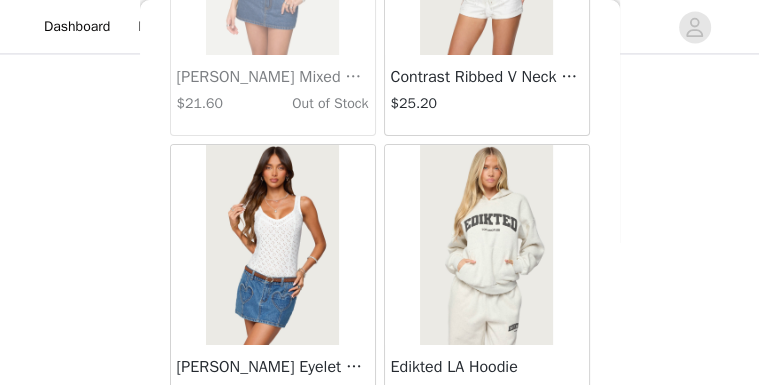 scroll, scrollTop: 22943, scrollLeft: 0, axis: vertical 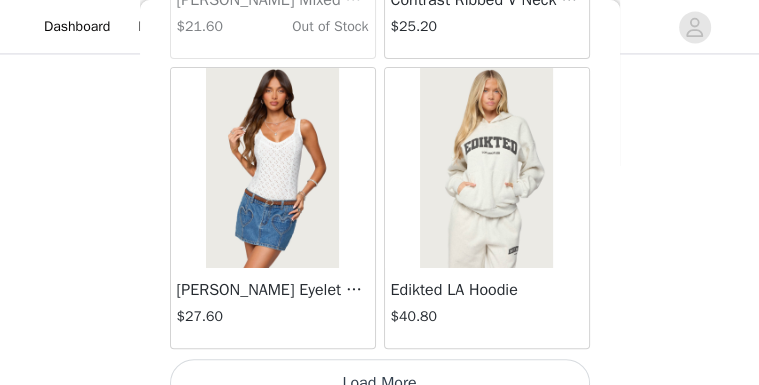 click on "Load More" at bounding box center [380, 383] 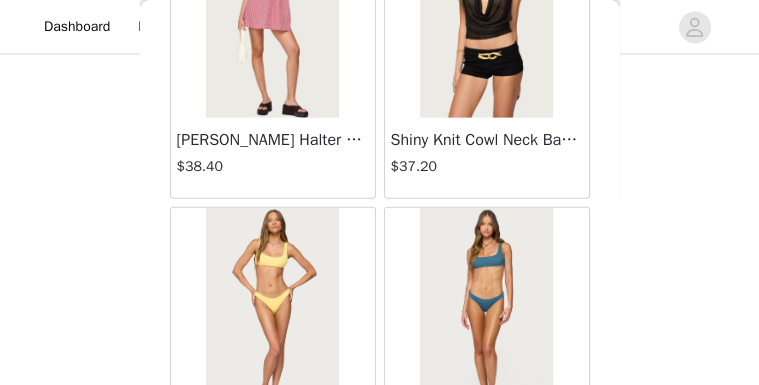 scroll, scrollTop: 25839, scrollLeft: 0, axis: vertical 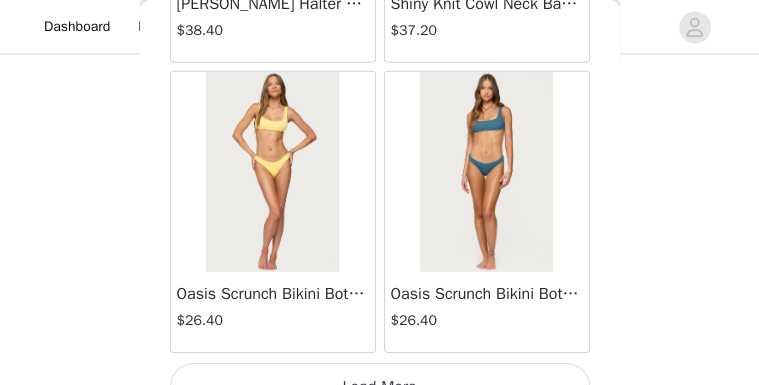 click on "Load More" at bounding box center (380, 387) 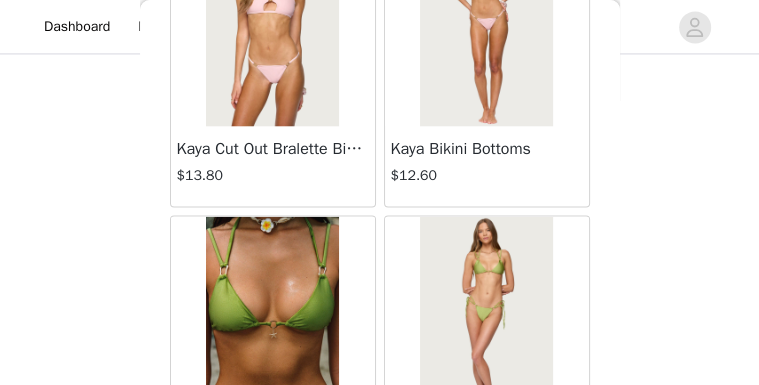 scroll, scrollTop: 28735, scrollLeft: 0, axis: vertical 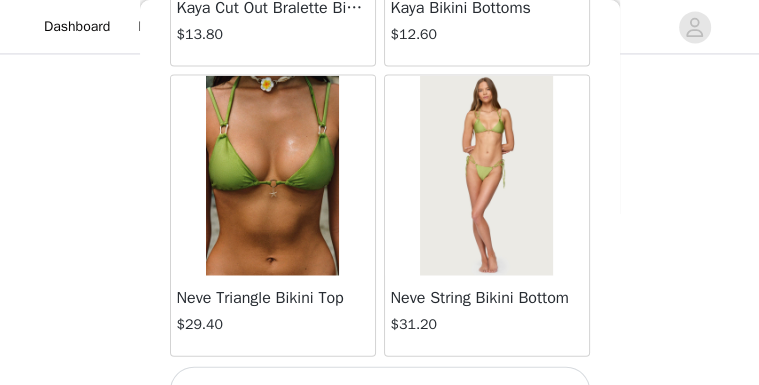 click on "Load More" at bounding box center (380, 391) 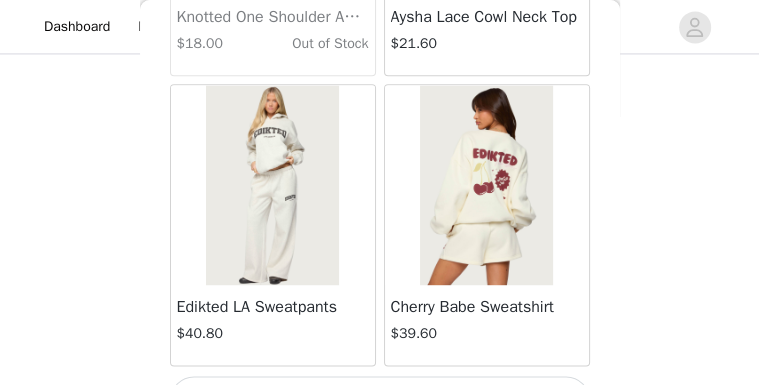 scroll, scrollTop: 31631, scrollLeft: 0, axis: vertical 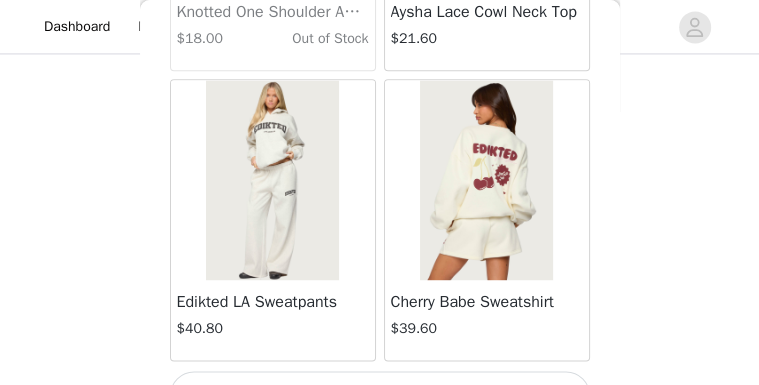 click on "Load More" at bounding box center [380, 395] 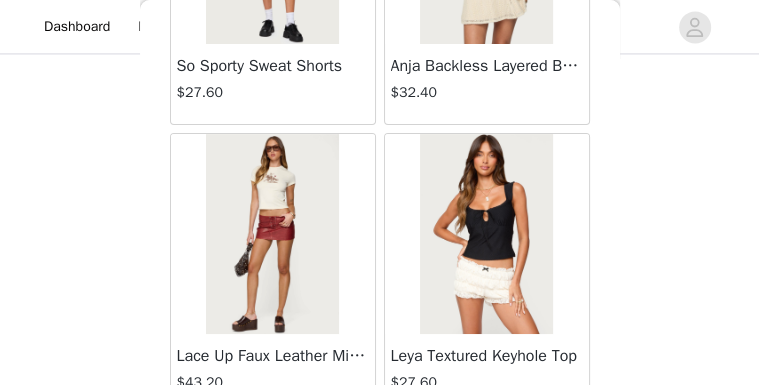 scroll, scrollTop: 34527, scrollLeft: 0, axis: vertical 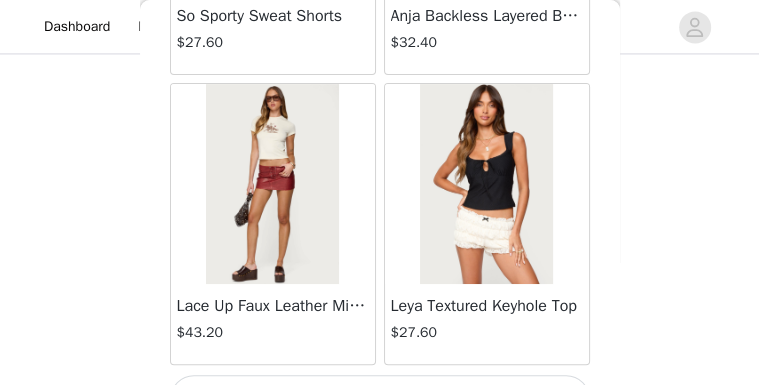 click on "Load More" at bounding box center [380, 399] 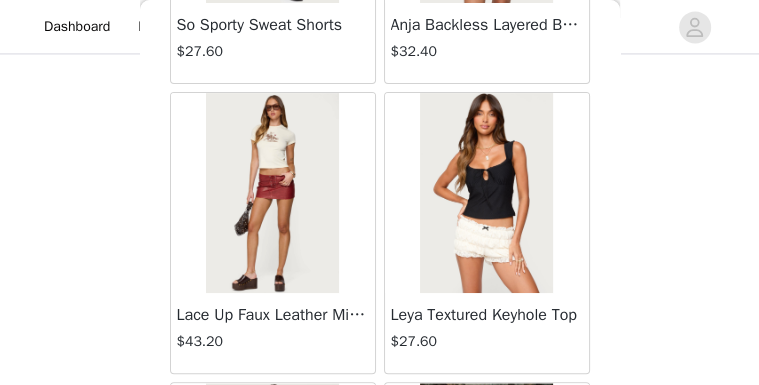 scroll, scrollTop: 34527, scrollLeft: 0, axis: vertical 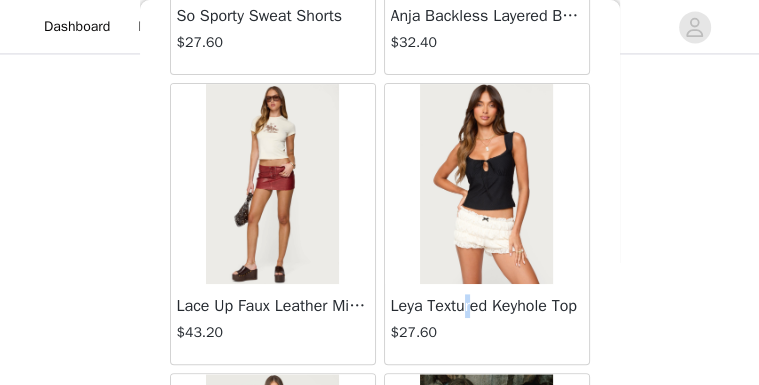click on "Leya Textured Keyhole Top" at bounding box center [487, 306] 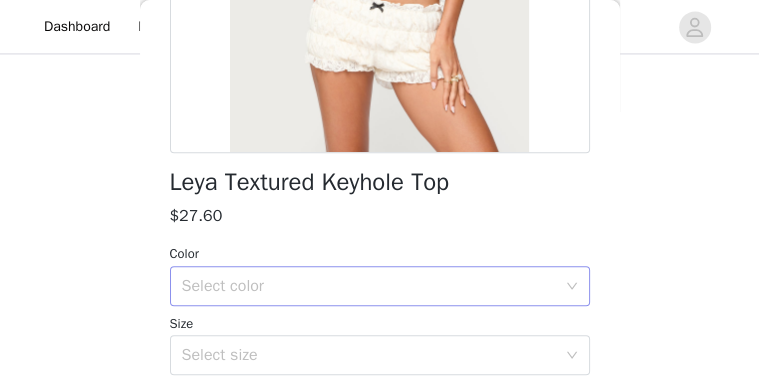 scroll, scrollTop: 400, scrollLeft: 0, axis: vertical 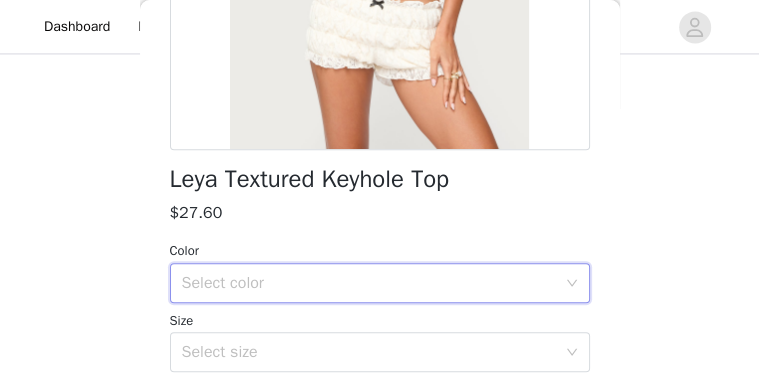 click on "Select color" at bounding box center [373, 283] 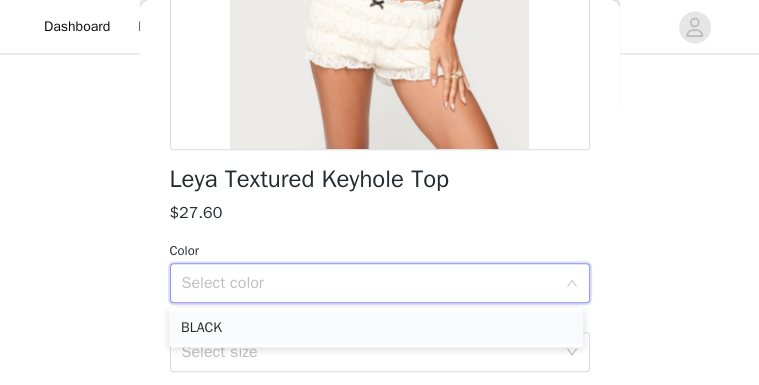 click on "BLACK" at bounding box center [376, 327] 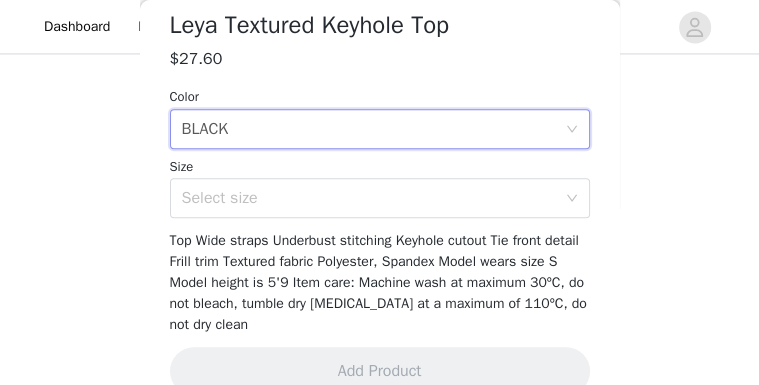 scroll, scrollTop: 560, scrollLeft: 0, axis: vertical 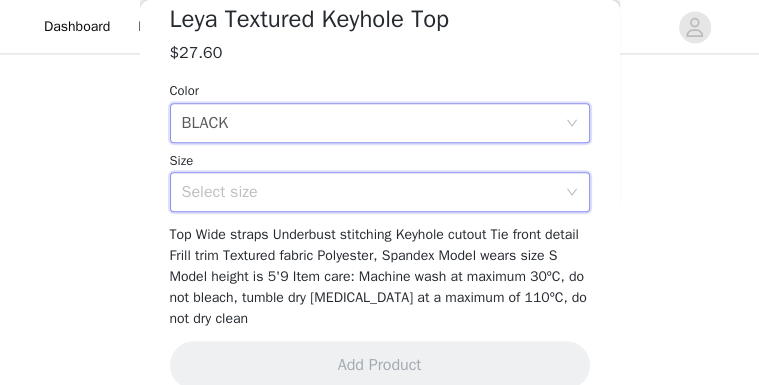 click on "Select size" at bounding box center [373, 192] 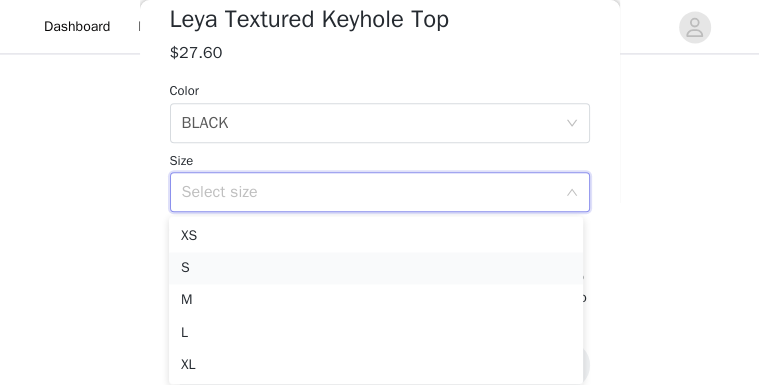 click on "S" at bounding box center (376, 268) 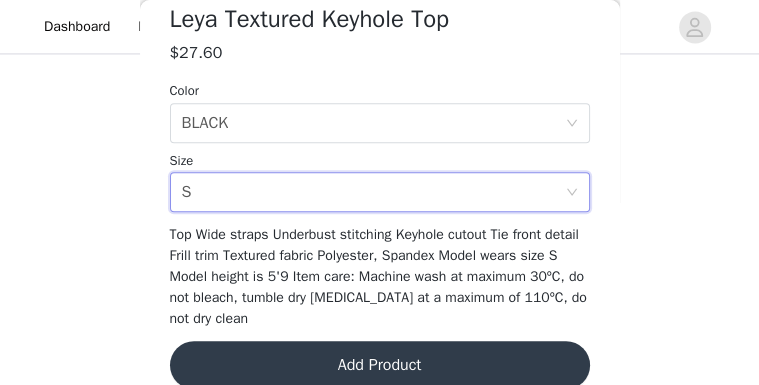 scroll, scrollTop: 588, scrollLeft: 0, axis: vertical 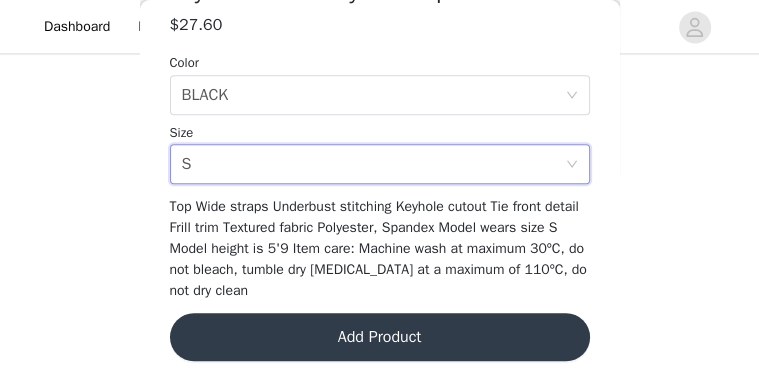 click on "Add Product" at bounding box center (380, 337) 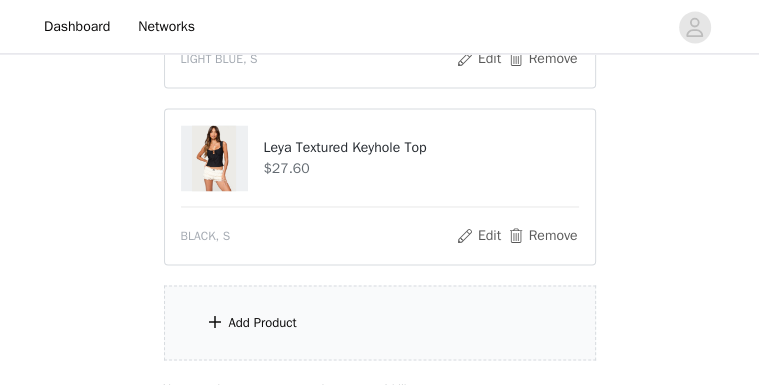click on "Add Product" at bounding box center (380, 322) 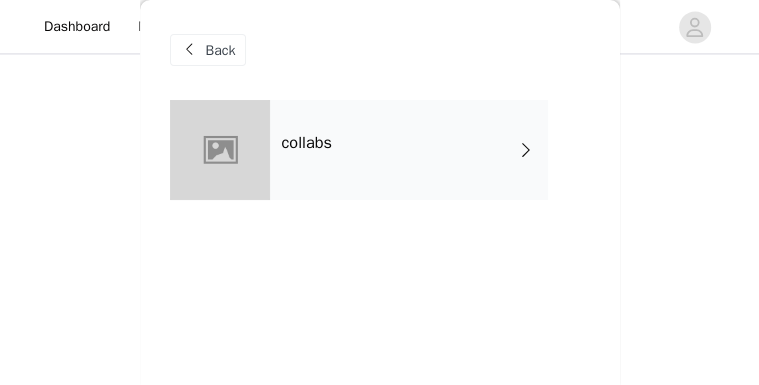 click on "collabs" at bounding box center [409, 150] 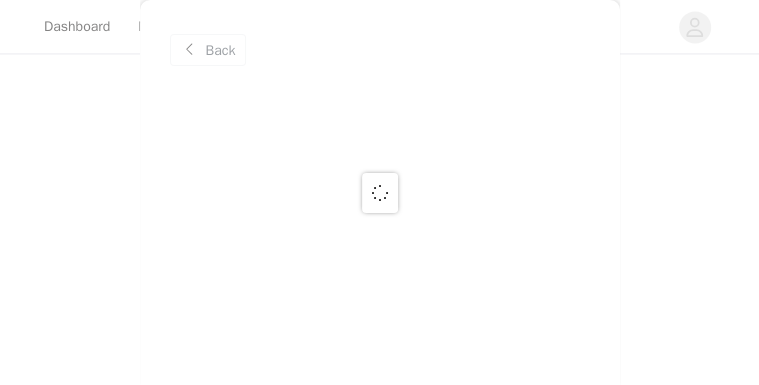 scroll, scrollTop: 1624, scrollLeft: 0, axis: vertical 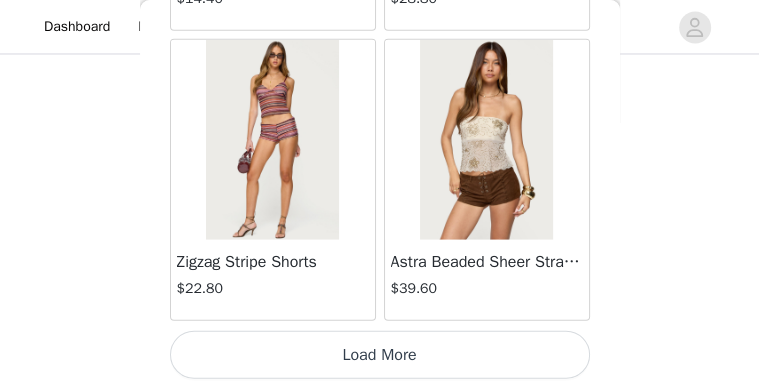 click on "Load More" at bounding box center [380, 355] 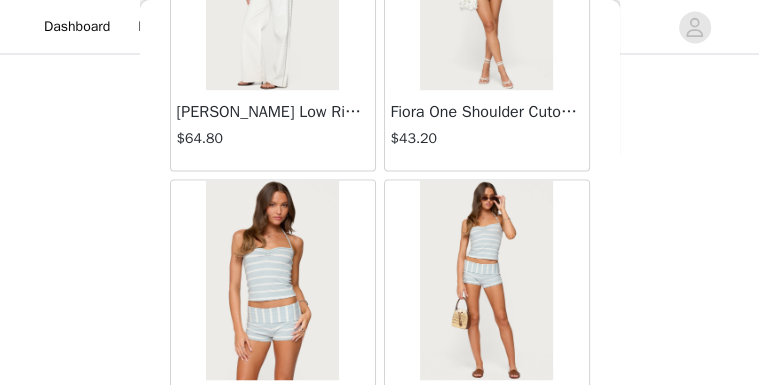 scroll, scrollTop: 5567, scrollLeft: 0, axis: vertical 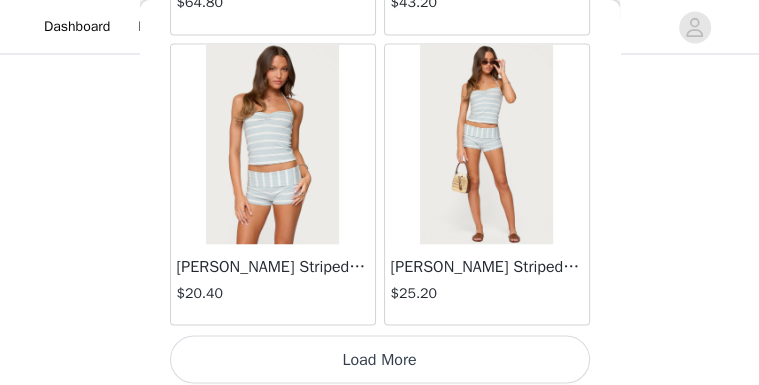 click on "Load More" at bounding box center (380, 359) 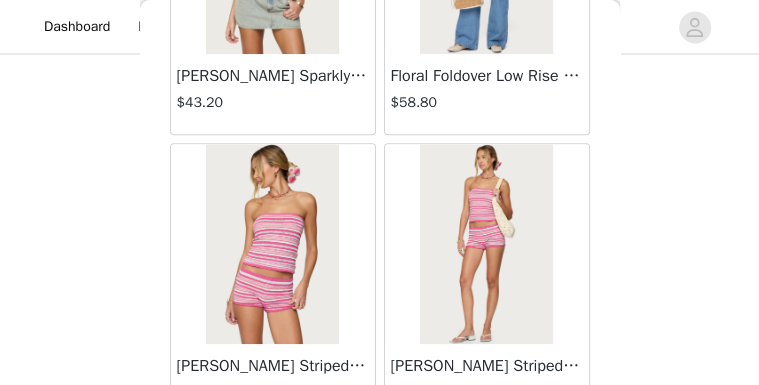 scroll, scrollTop: 8463, scrollLeft: 0, axis: vertical 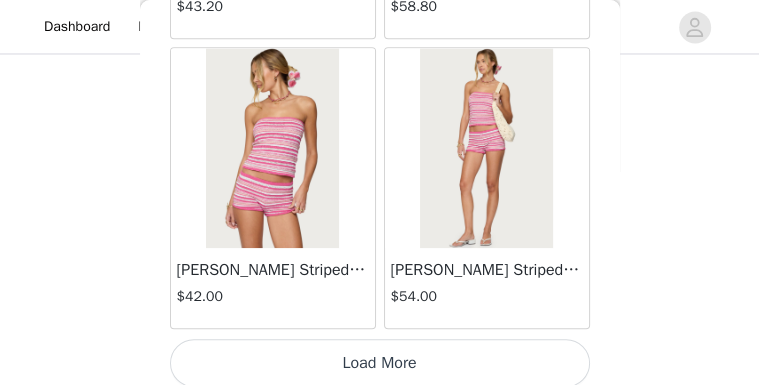 click on "Load More" at bounding box center [380, 363] 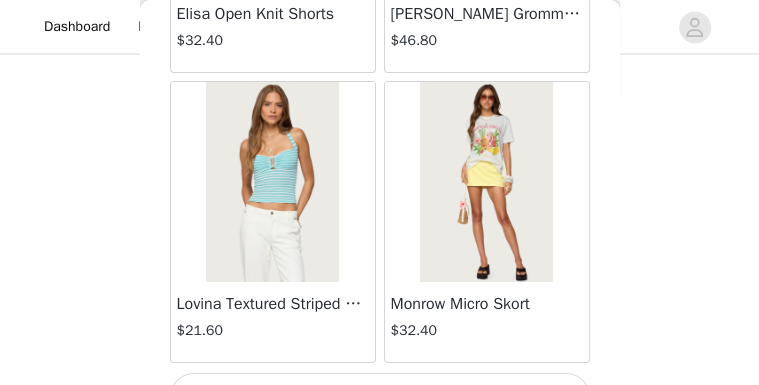 scroll, scrollTop: 11359, scrollLeft: 0, axis: vertical 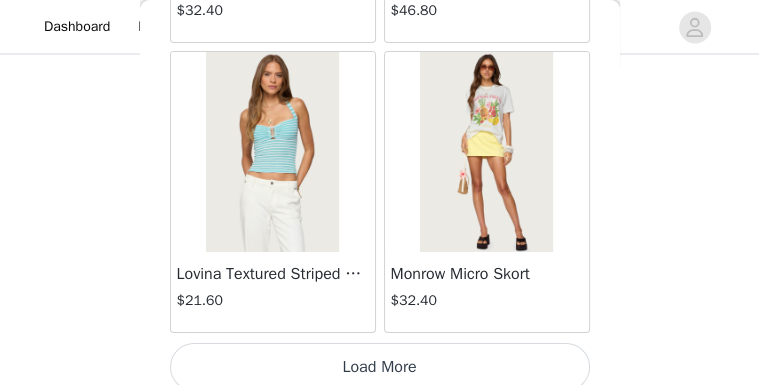 click on "Lovina Grommet Pleated Mini Skort   $16.80       Metallic & Sequin Textured Tank Top   $27.60       Nelley Backless Beaded Sequin Chiffon Top   $36.00       [PERSON_NAME] Asymmetric One Shoulder Crochet Top   $21.60       [PERSON_NAME] Plaid Micro Shorts   $30.00       [PERSON_NAME] Floral Texured Sheer Halter Top   $27.60       Maree Bead V Neck Top   $22.80       Maree Bead Cut Out Mini Skirt   $20.40       [PERSON_NAME] Cut Out Halter Top   $28.80       Juney Pinstripe Tailored Button Up Shirt   $36.00       Avenly Striped Tie Front Babydoll Top   $27.60       [PERSON_NAME] Studded Grommet Tube Top   $30.00       Avalai Linen Look Mini Skort   $38.40       Beaded Deep Cowl Neck Backless Top   $37.20       Frayed Pleated Denim Mini Skort   $16.00       Klay Linen Look Pleated Mini Skort   $14.40       Contrast Lace Asymmetric Off Shoulder Top   $14.40       [PERSON_NAME] Split Front Sheer Mesh Top   $28.80       Zigzag Stripe Shorts   $22.80       Astra Beaded Sheer Strapless Top   $39.60       Beaded Floral Embroidered Tank Top   $38.40" at bounding box center [380, -5431] 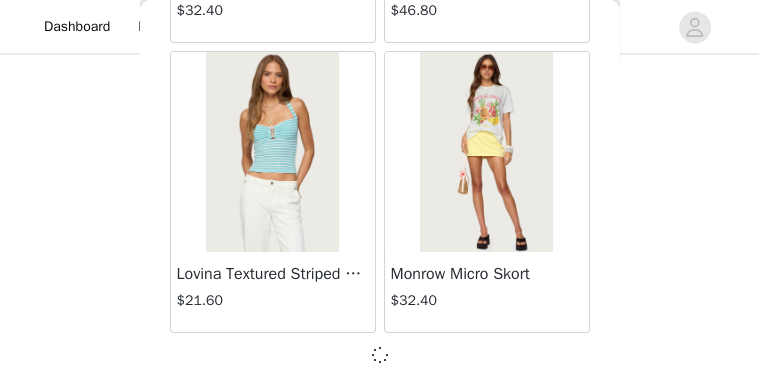 scroll, scrollTop: 11350, scrollLeft: 0, axis: vertical 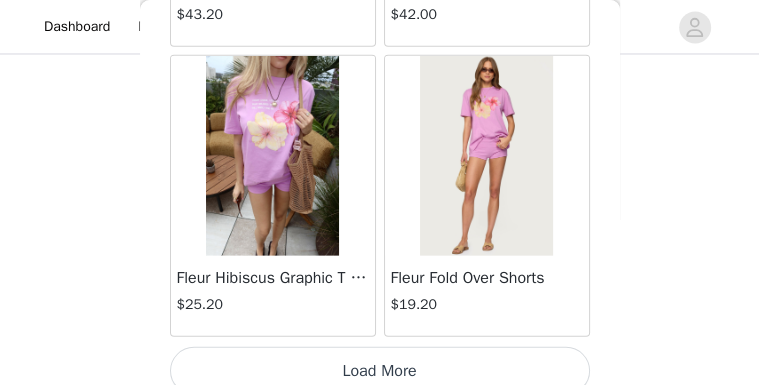 click on "Load More" at bounding box center [380, 371] 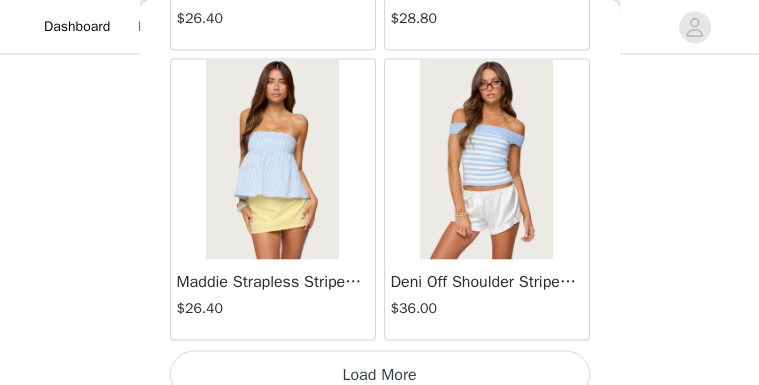 click on "Load More" at bounding box center (380, 375) 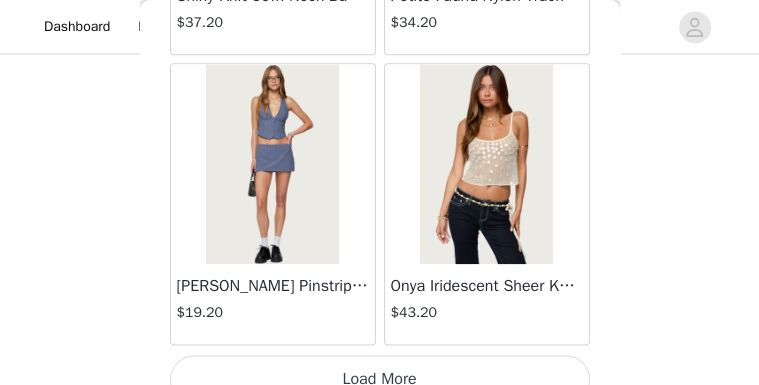 click on "Load More" at bounding box center (380, 379) 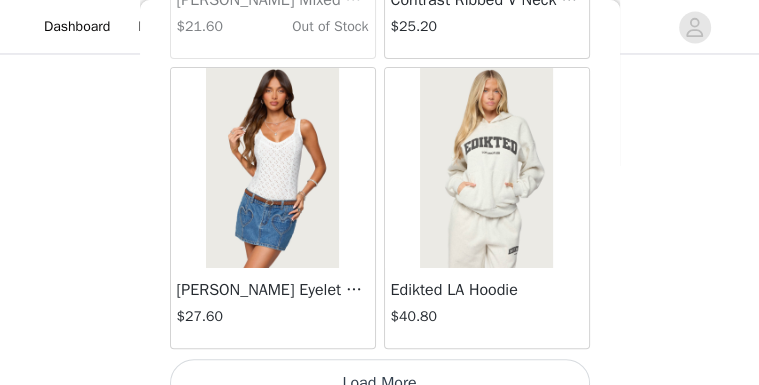 click on "Load More" at bounding box center [380, 383] 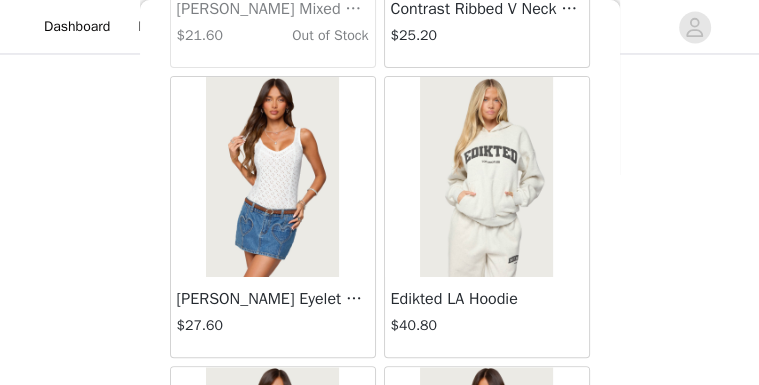 scroll, scrollTop: 22943, scrollLeft: 0, axis: vertical 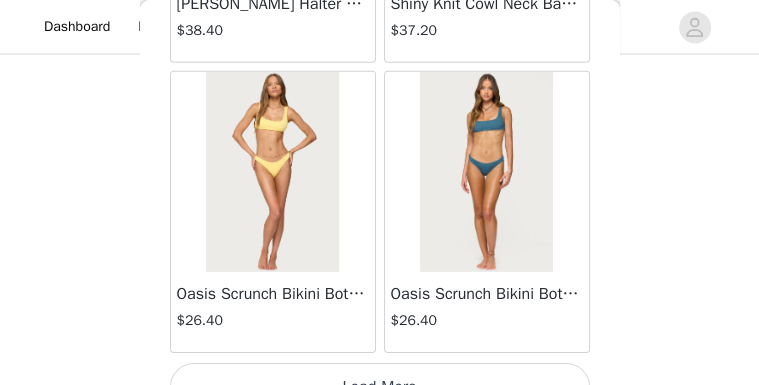 click on "Load More" at bounding box center [380, 387] 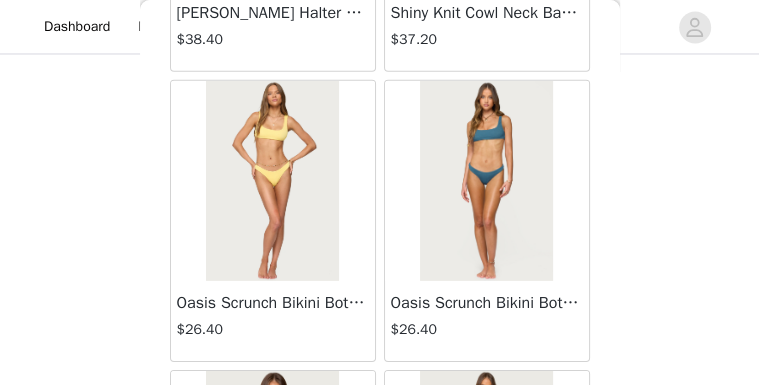 scroll, scrollTop: 25839, scrollLeft: 0, axis: vertical 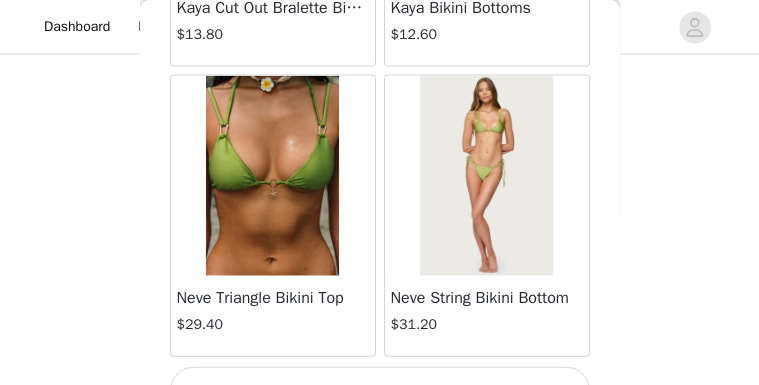 click on "Load More" at bounding box center (380, 391) 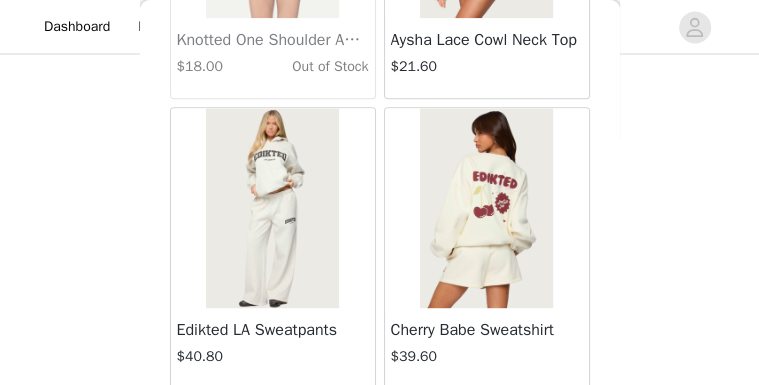 scroll, scrollTop: 31631, scrollLeft: 0, axis: vertical 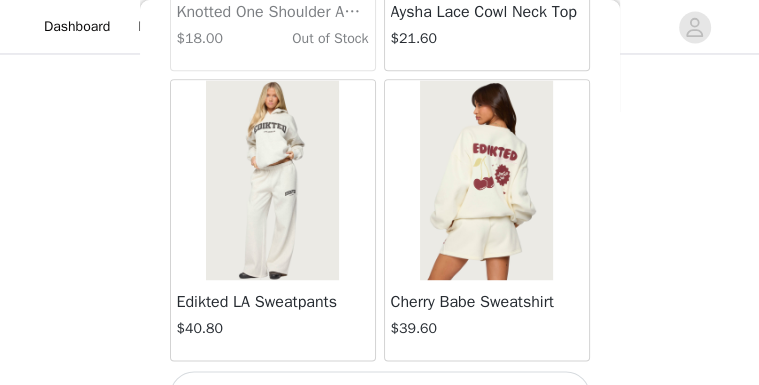 click on "Load More" at bounding box center [380, 395] 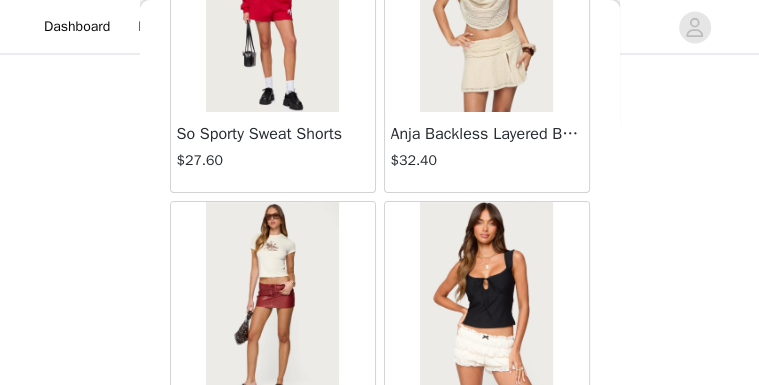 scroll, scrollTop: 34527, scrollLeft: 0, axis: vertical 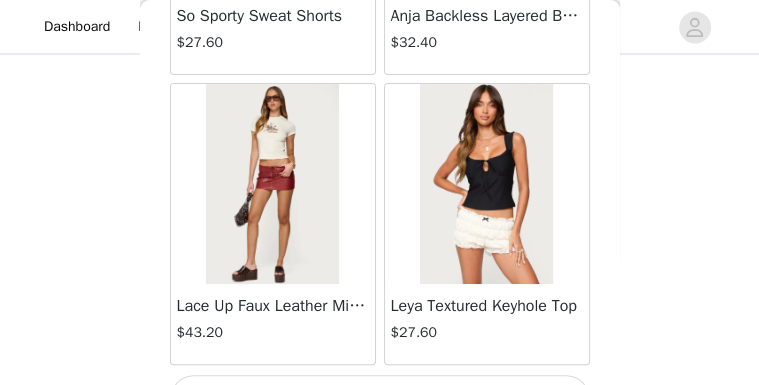 click on "Load More" at bounding box center [380, 399] 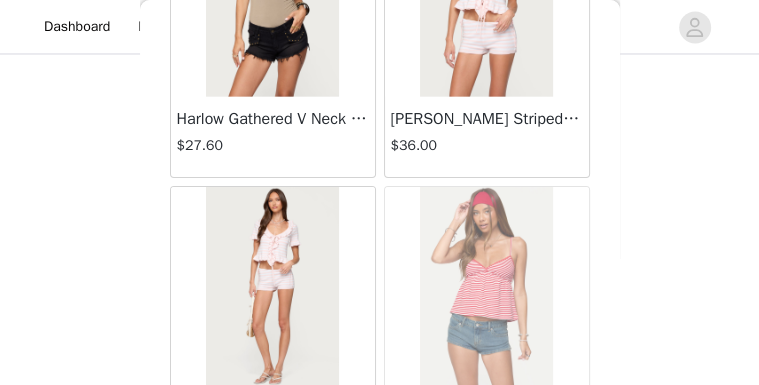 scroll, scrollTop: 37423, scrollLeft: 0, axis: vertical 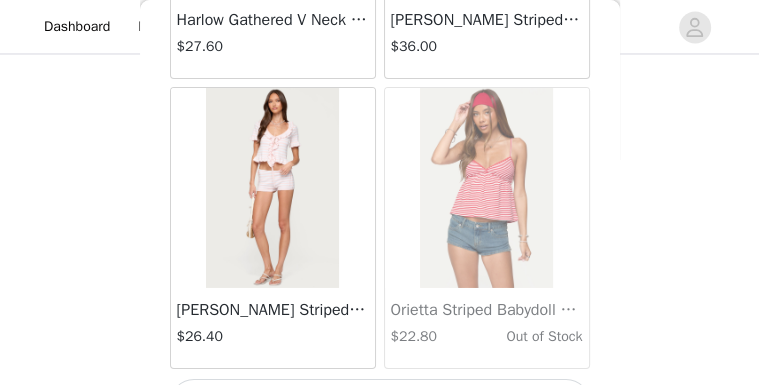 click on "Load More" at bounding box center (380, 403) 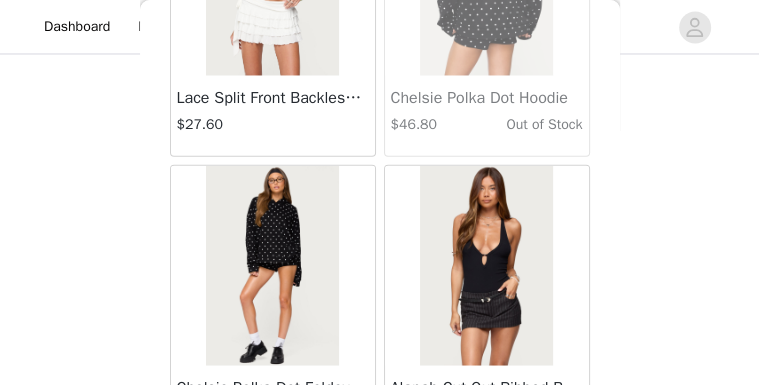 scroll, scrollTop: 40319, scrollLeft: 0, axis: vertical 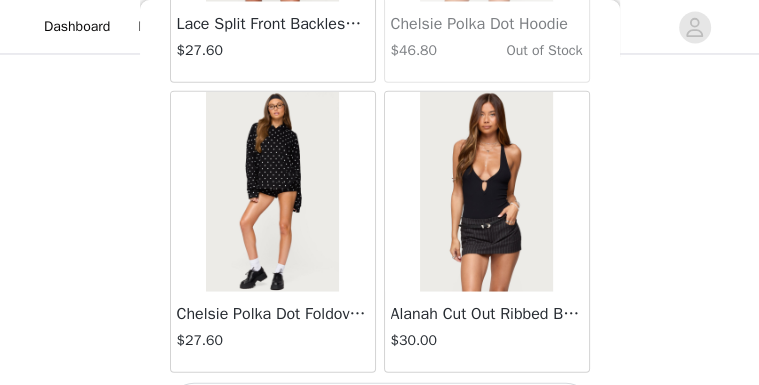 click on "Chelsie Polka Dot Foldover Shorts   $27.60" at bounding box center [273, 332] 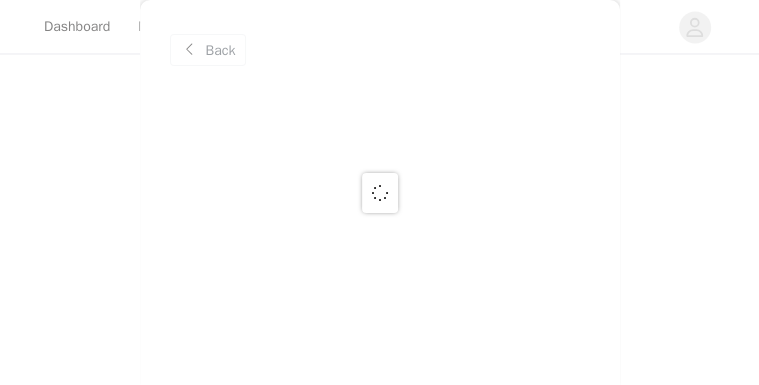 scroll, scrollTop: 0, scrollLeft: 0, axis: both 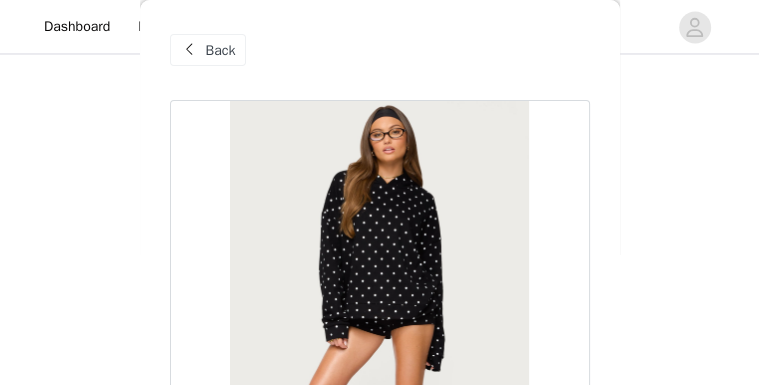 click on "Back" at bounding box center (208, 50) 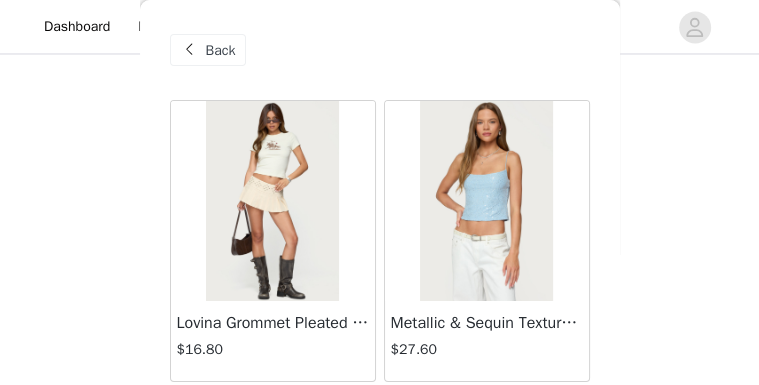 scroll, scrollTop: 40319, scrollLeft: 0, axis: vertical 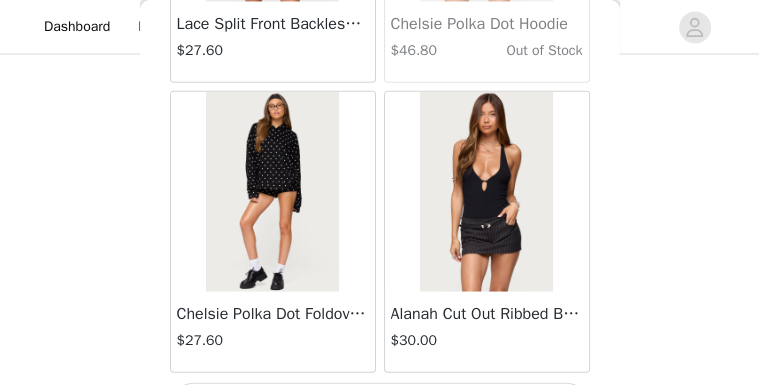 click on "Load More" at bounding box center (380, 407) 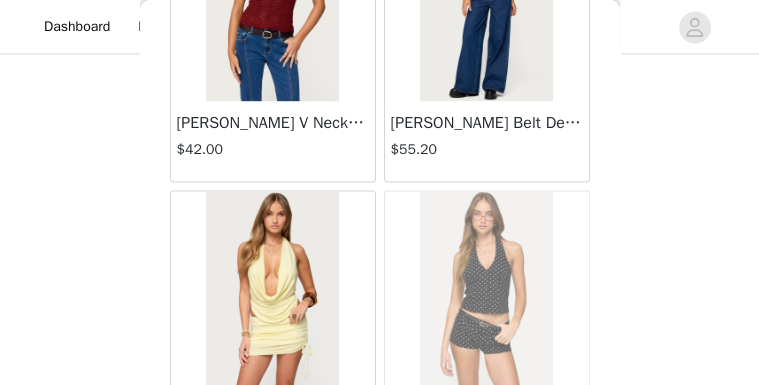 scroll, scrollTop: 43215, scrollLeft: 0, axis: vertical 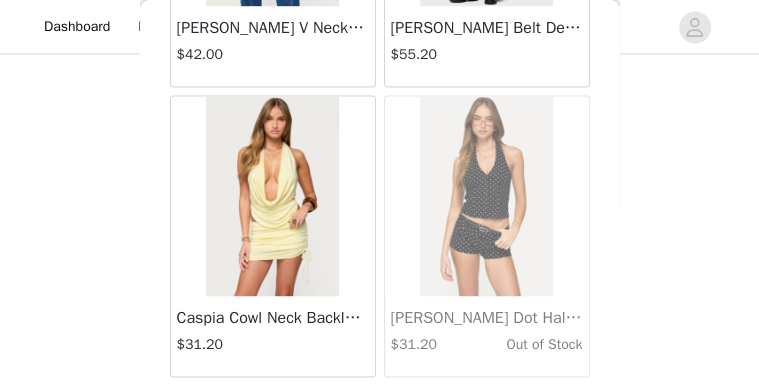 click on "Load More" at bounding box center (380, 411) 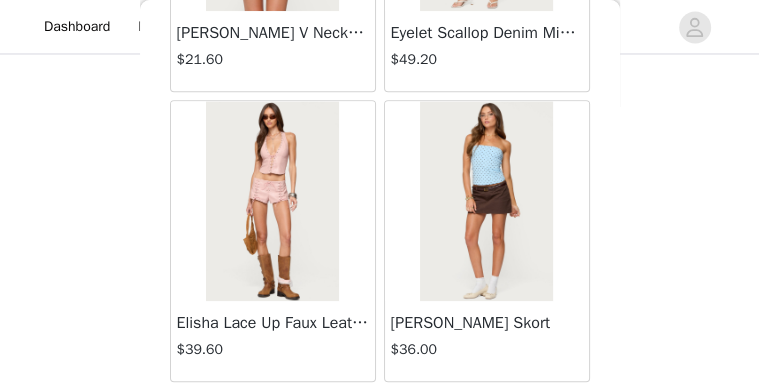 scroll, scrollTop: 46111, scrollLeft: 0, axis: vertical 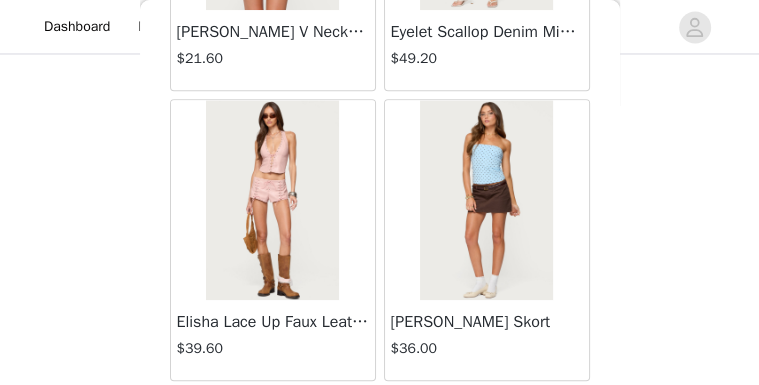 click on "Load More" at bounding box center (380, 415) 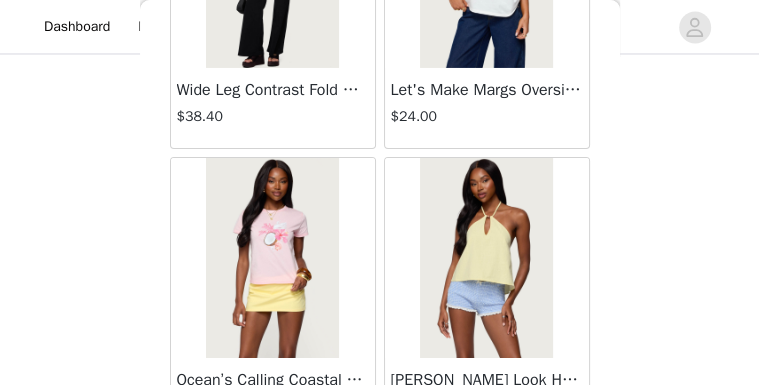 scroll, scrollTop: 49007, scrollLeft: 0, axis: vertical 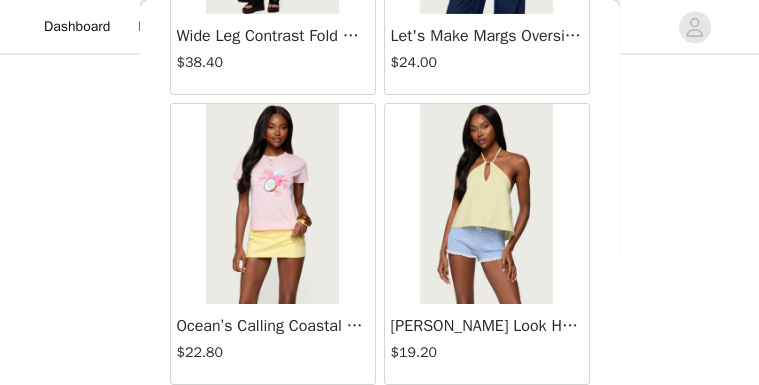 click on "Load More" at bounding box center [380, 419] 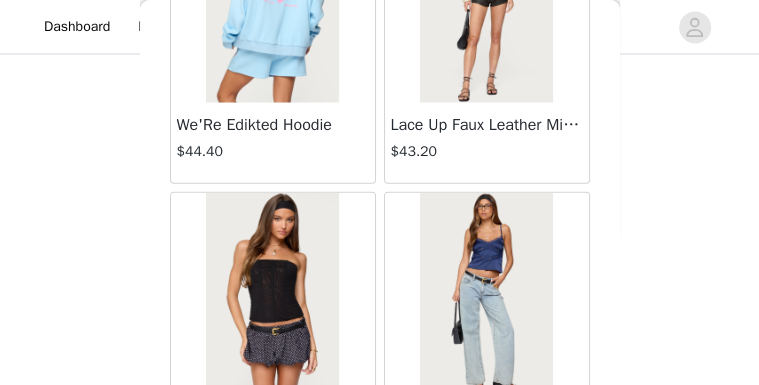 scroll, scrollTop: 51903, scrollLeft: 0, axis: vertical 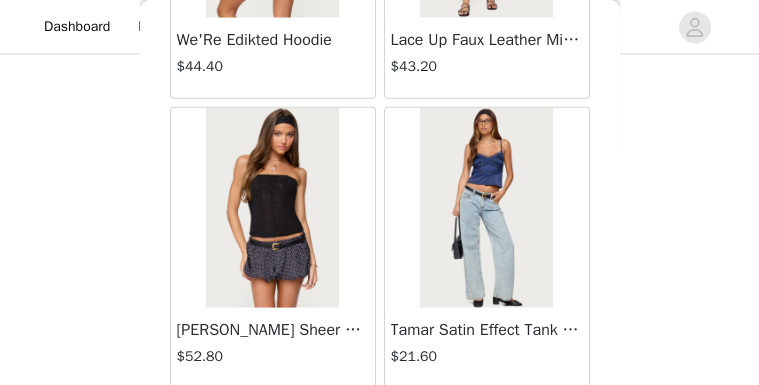 click on "Load More" at bounding box center (380, 423) 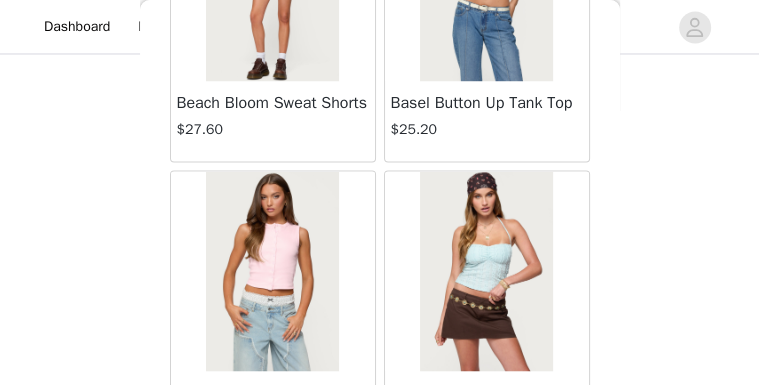 scroll, scrollTop: 54799, scrollLeft: 0, axis: vertical 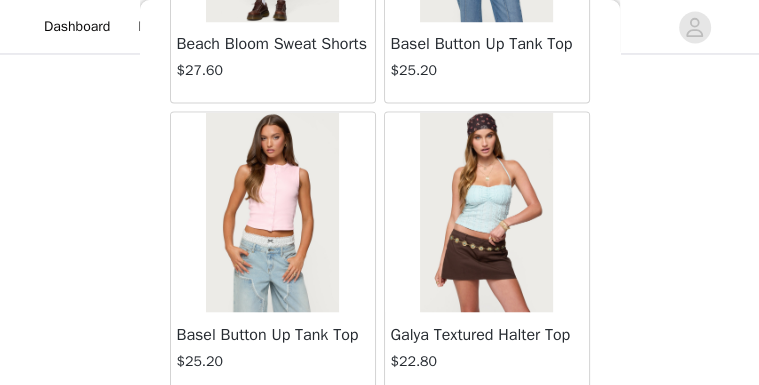 click on "Load More" at bounding box center [380, 427] 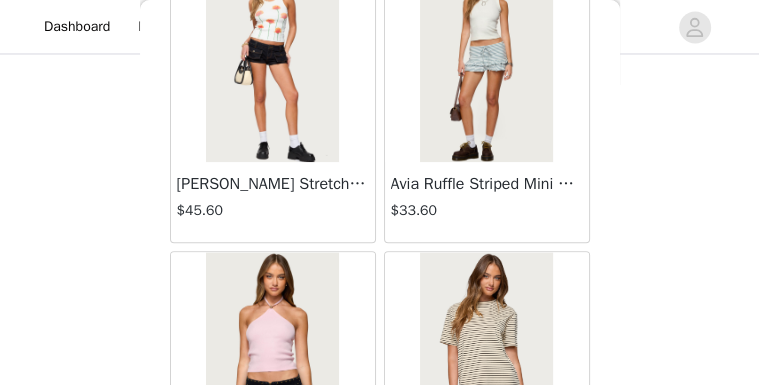 scroll, scrollTop: 57695, scrollLeft: 0, axis: vertical 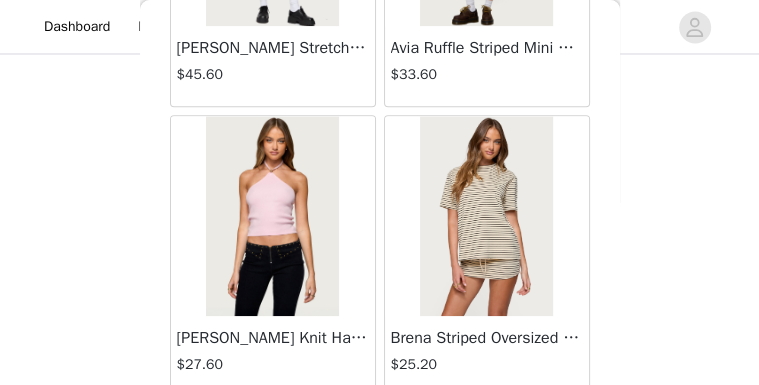 click on "Load More" at bounding box center (380, 431) 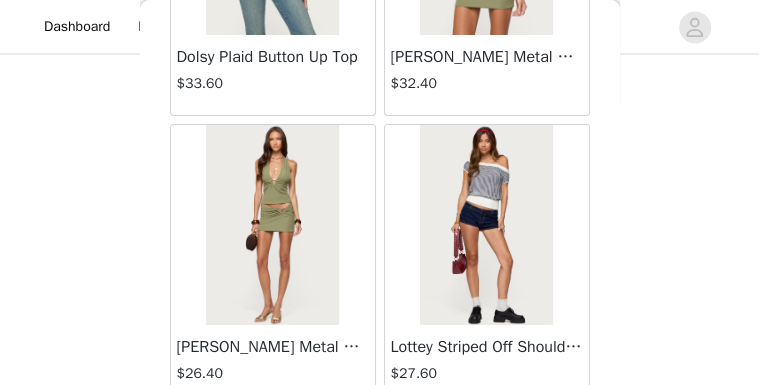 scroll, scrollTop: 60591, scrollLeft: 0, axis: vertical 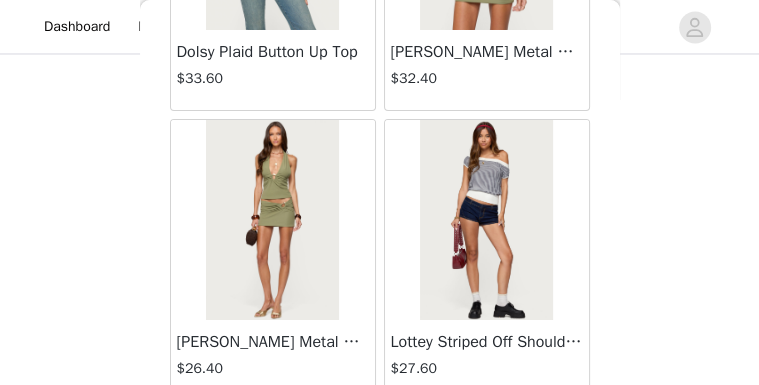 click on "Load More" at bounding box center [380, 435] 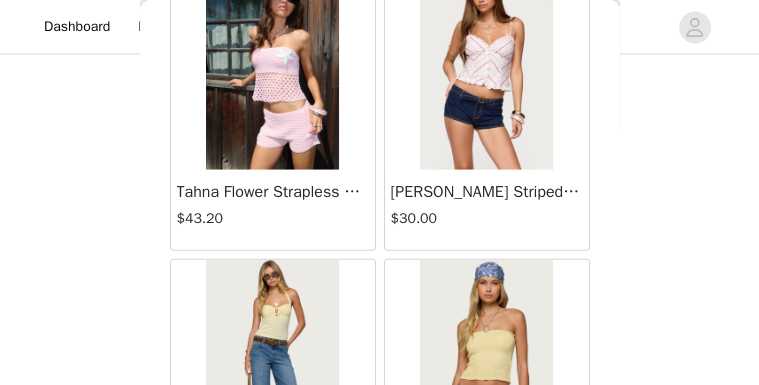 scroll, scrollTop: 63471, scrollLeft: 0, axis: vertical 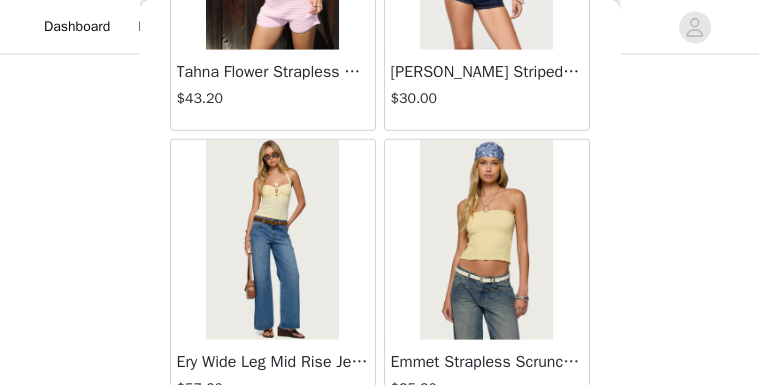 click on "Load More" at bounding box center (380, 455) 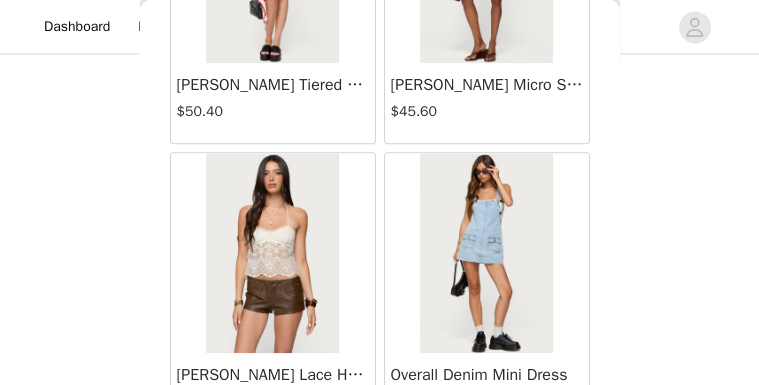 scroll, scrollTop: 65398, scrollLeft: 0, axis: vertical 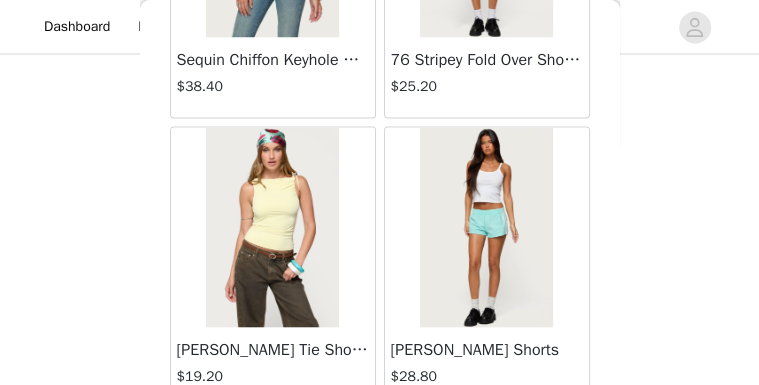 click on "Load More" at bounding box center (380, 443) 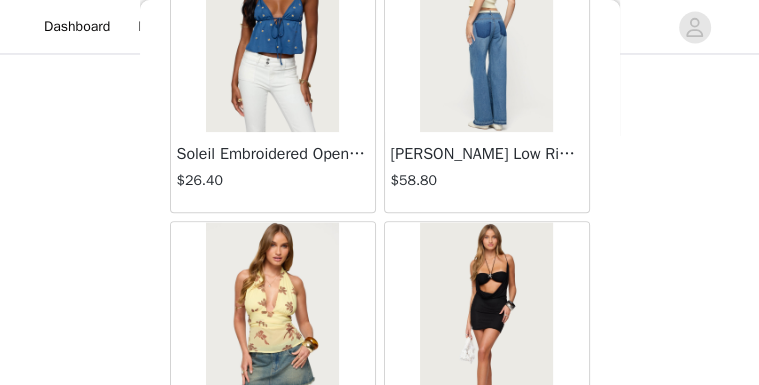 scroll, scrollTop: 69279, scrollLeft: 0, axis: vertical 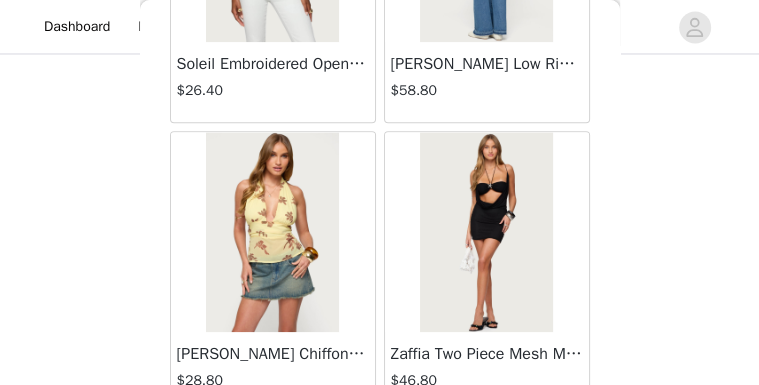 click on "Load More" at bounding box center [380, 447] 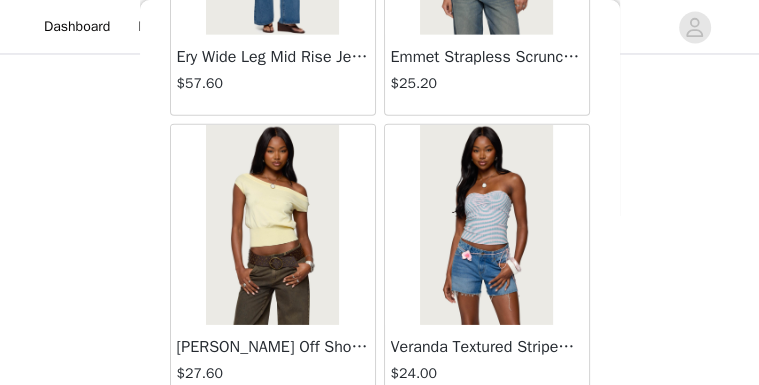 scroll, scrollTop: 63775, scrollLeft: 0, axis: vertical 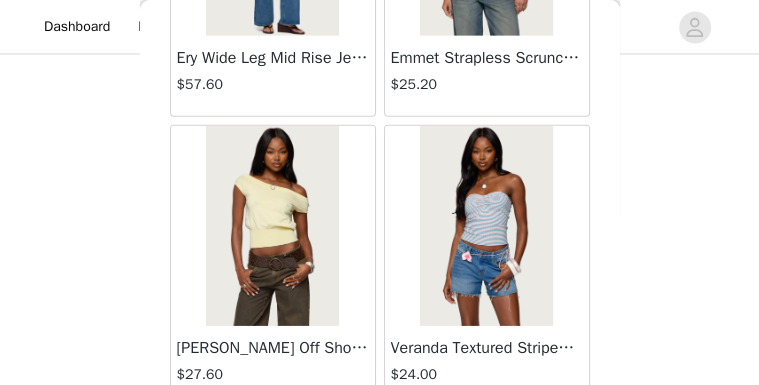 click on "[PERSON_NAME] Off Shoulder Knit Top" at bounding box center (273, 348) 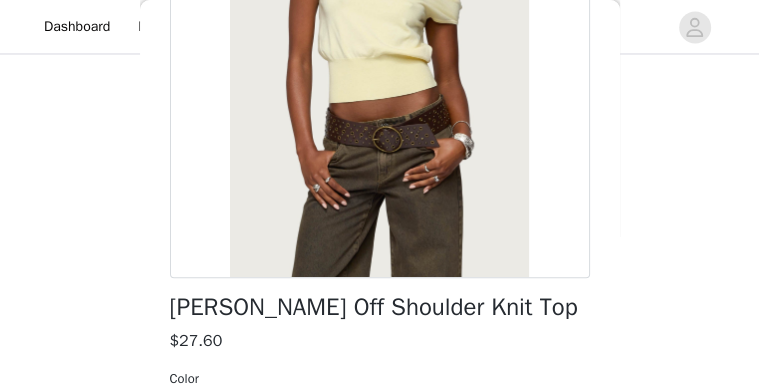 scroll, scrollTop: 400, scrollLeft: 0, axis: vertical 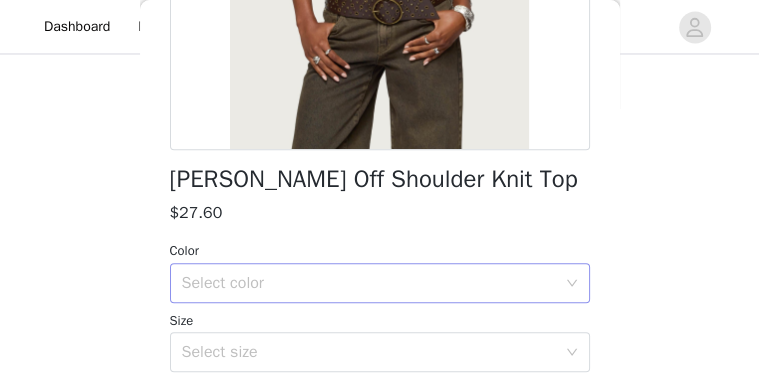 click on "Select color" at bounding box center (369, 283) 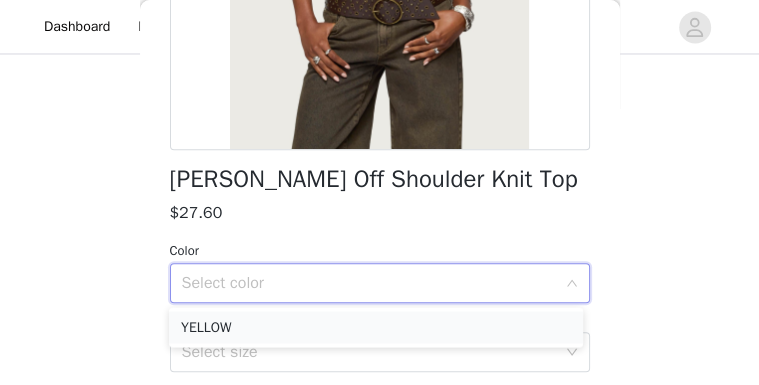 click on "YELLOW" at bounding box center [376, 327] 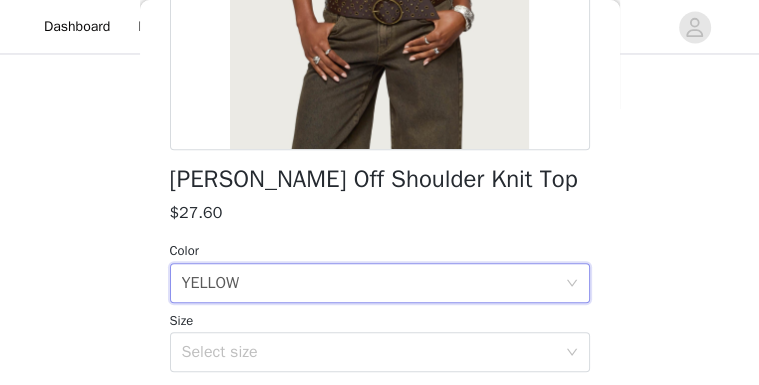 scroll, scrollTop: 520, scrollLeft: 0, axis: vertical 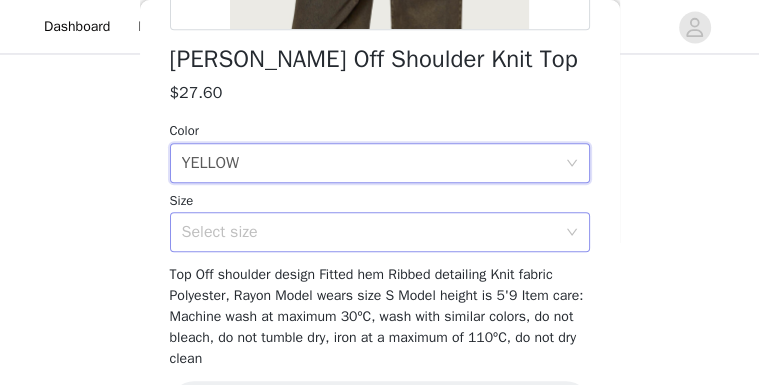 click on "Select size" at bounding box center [369, 232] 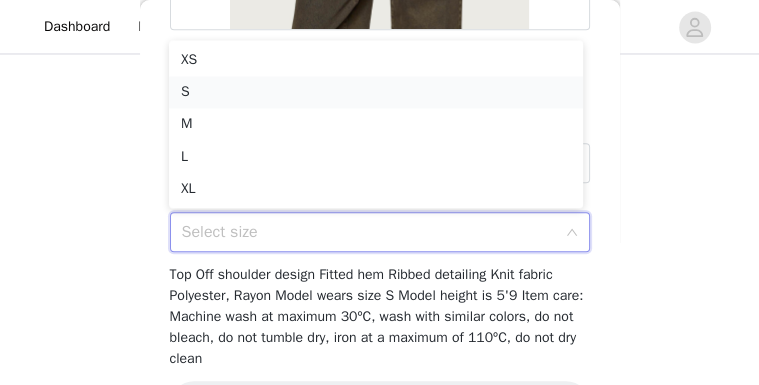 click on "S" at bounding box center (376, 92) 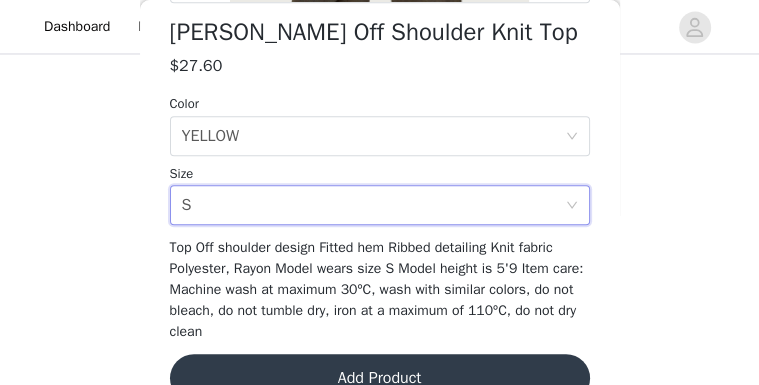 scroll, scrollTop: 588, scrollLeft: 0, axis: vertical 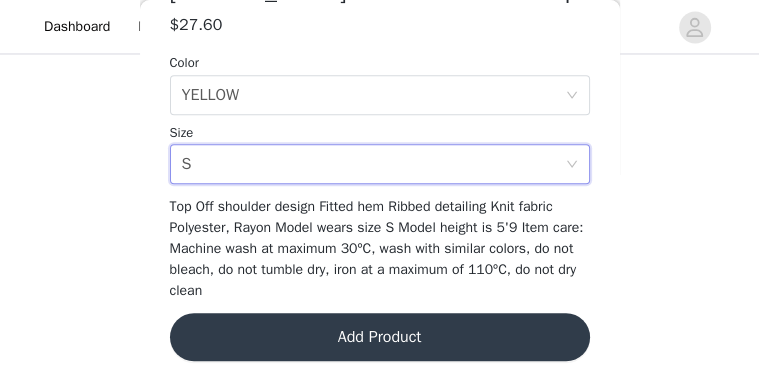 click on "Add Product" at bounding box center (380, 337) 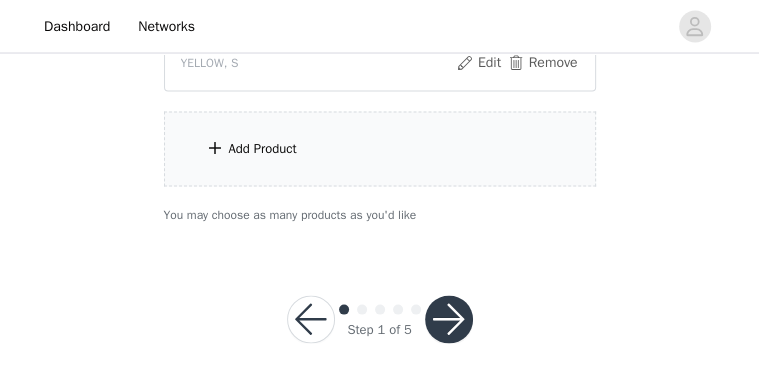 scroll, scrollTop: 1937, scrollLeft: 0, axis: vertical 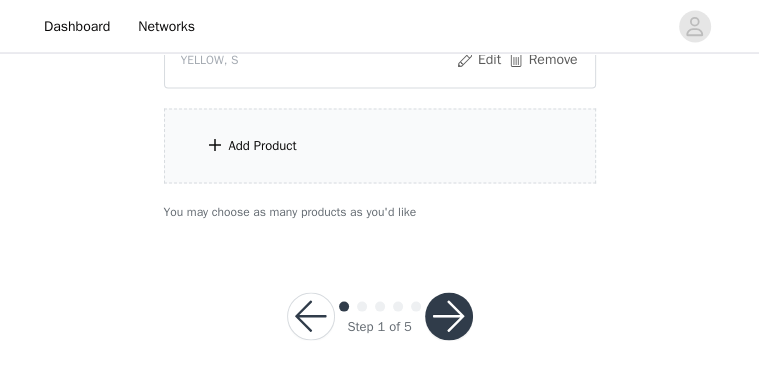 click on "Add Product" at bounding box center (380, 146) 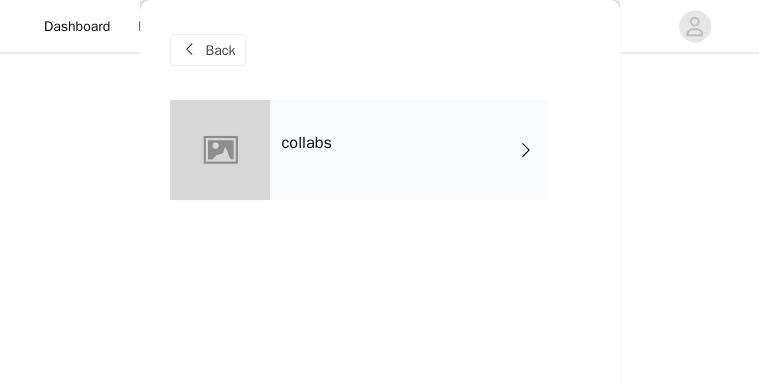 click on "collabs" at bounding box center [409, 150] 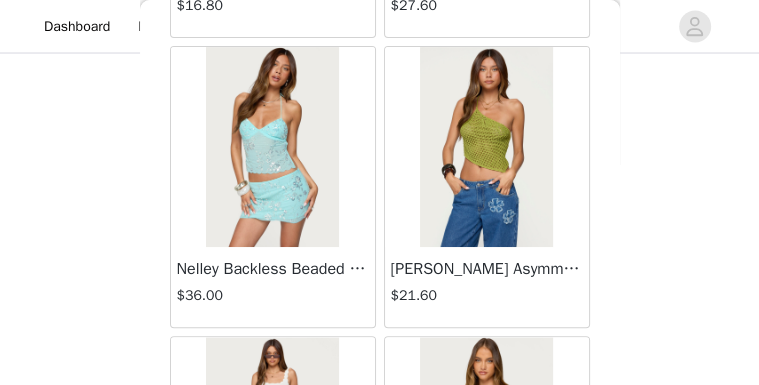 scroll, scrollTop: 440, scrollLeft: 0, axis: vertical 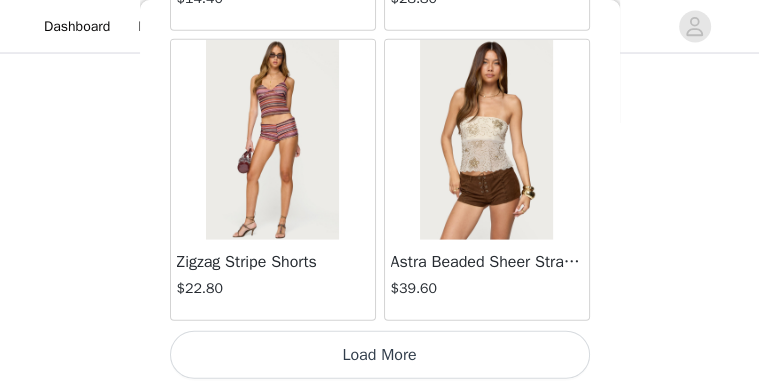 click on "Load More" at bounding box center [380, 355] 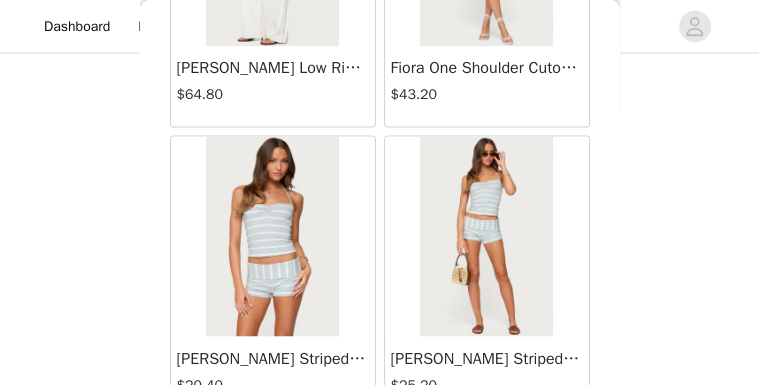 scroll, scrollTop: 5567, scrollLeft: 0, axis: vertical 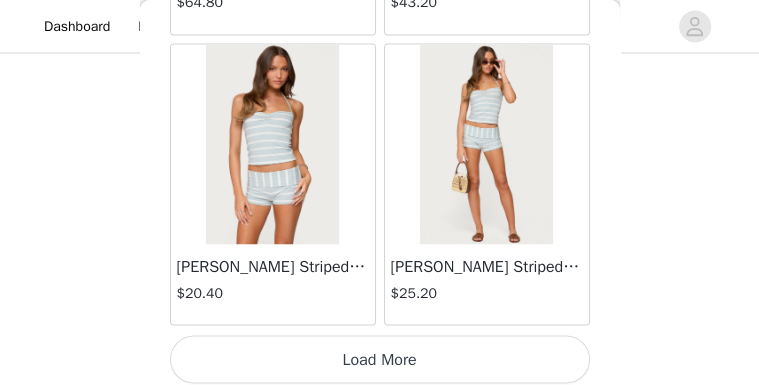 click on "Lovina Grommet Pleated Mini Skort   $16.80       Metallic & Sequin Textured Tank Top   $27.60       Nelley Backless Beaded Sequin Chiffon Top   $36.00       [PERSON_NAME] Asymmetric One Shoulder Crochet Top   $21.60       [PERSON_NAME] Plaid Micro Shorts   $30.00       [PERSON_NAME] Floral Texured Sheer Halter Top   $27.60       Maree Bead V Neck Top   $22.80       Maree Bead Cut Out Mini Skirt   $20.40       [PERSON_NAME] Cut Out Halter Top   $28.80       Juney Pinstripe Tailored Button Up Shirt   $36.00       Avenly Striped Tie Front Babydoll Top   $27.60       [PERSON_NAME] Studded Grommet Tube Top   $30.00       Avalai Linen Look Mini Skort   $38.40       Beaded Deep Cowl Neck Backless Top   $37.20       Frayed Pleated Denim Mini Skort   $16.00       Klay Linen Look Pleated Mini Skort   $14.40       Contrast Lace Asymmetric Off Shoulder Top   $14.40       [PERSON_NAME] Split Front Sheer Mesh Top   $28.80       Zigzag Stripe Shorts   $22.80       Astra Beaded Sheer Strapless Top   $39.60       Beaded Floral Embroidered Tank Top   $38.40" at bounding box center (380, -2539) 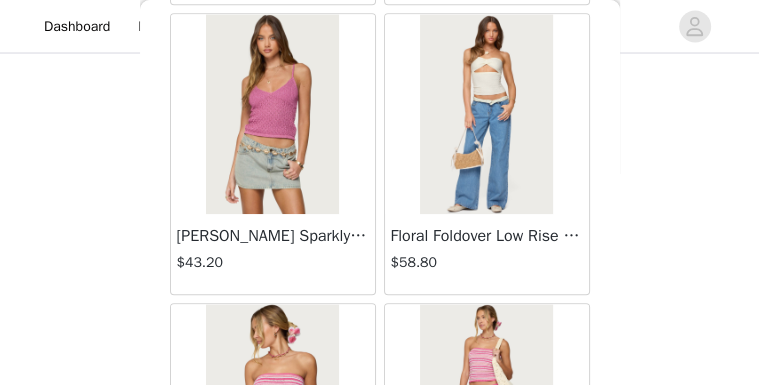 scroll, scrollTop: 8447, scrollLeft: 0, axis: vertical 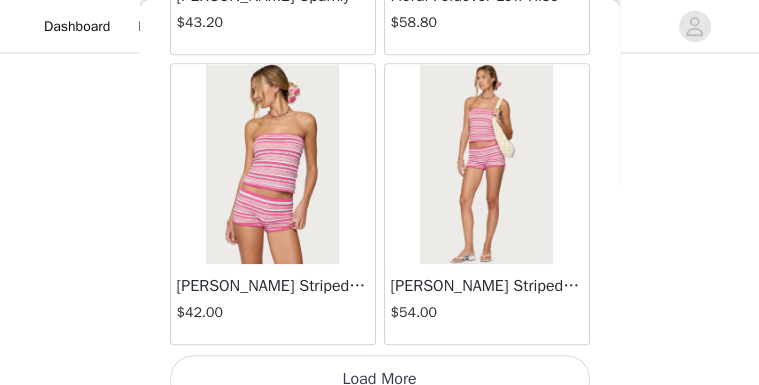 click on "Load More" at bounding box center [380, 379] 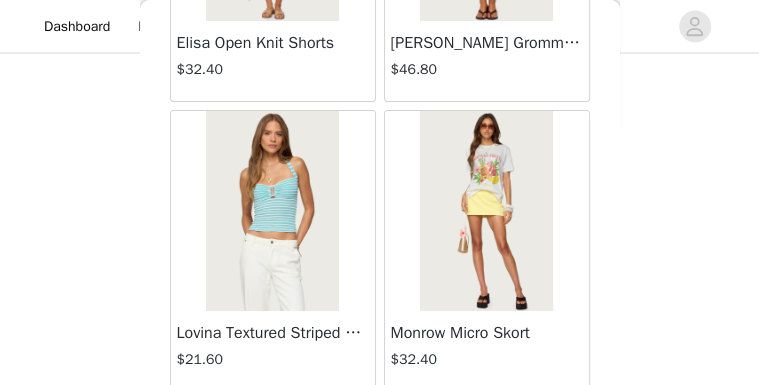 scroll, scrollTop: 11334, scrollLeft: 0, axis: vertical 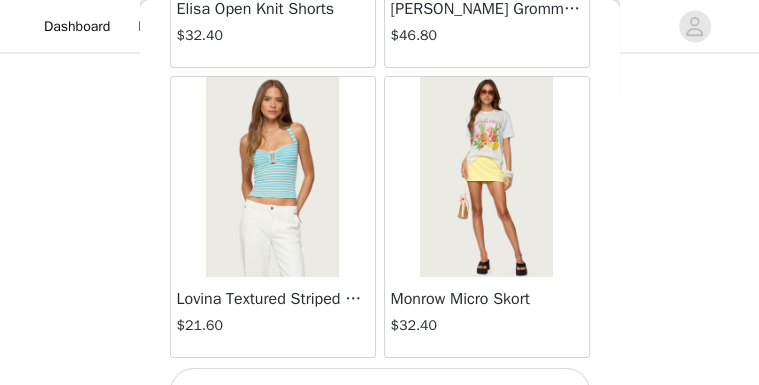 click on "Load More" at bounding box center (380, 392) 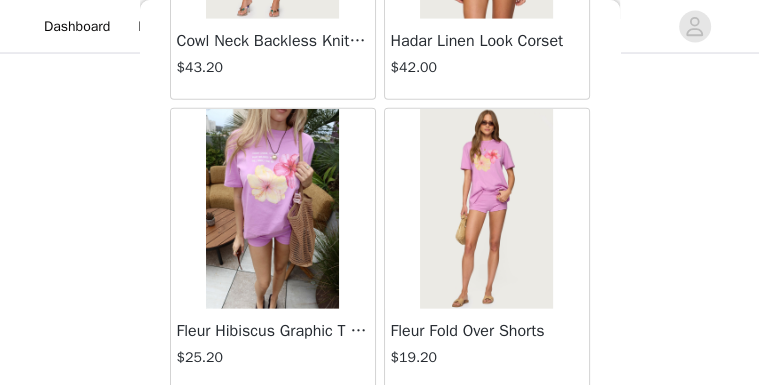 scroll, scrollTop: 14255, scrollLeft: 0, axis: vertical 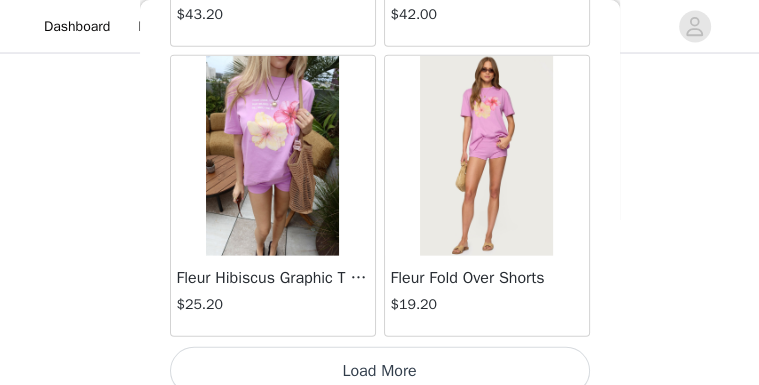 click on "Load More" at bounding box center (380, 371) 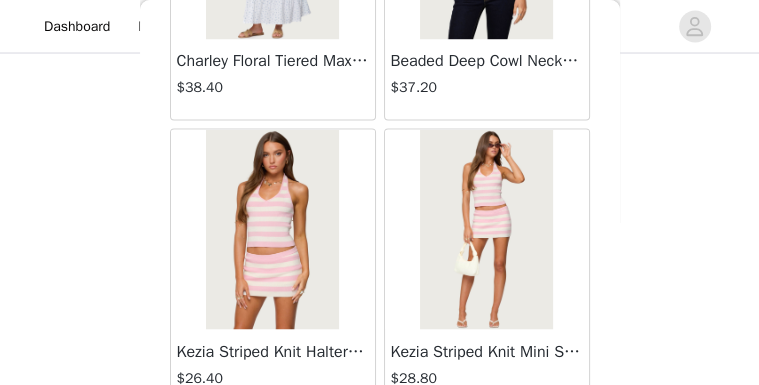 scroll, scrollTop: 16895, scrollLeft: 0, axis: vertical 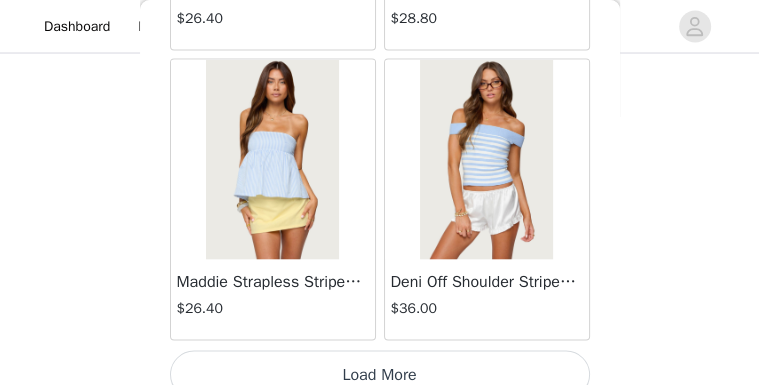 click on "Load More" at bounding box center [380, 375] 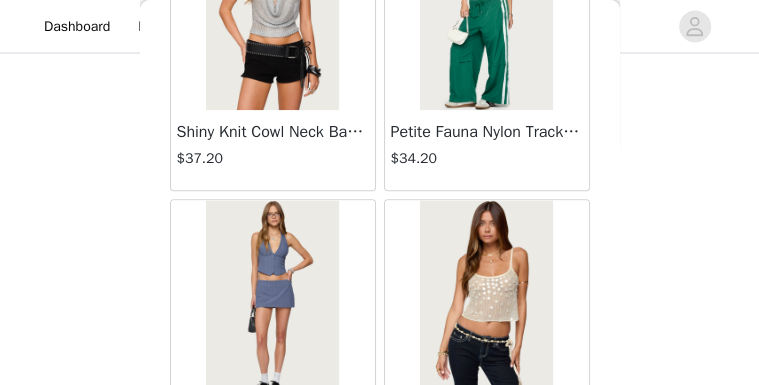 scroll, scrollTop: 20047, scrollLeft: 0, axis: vertical 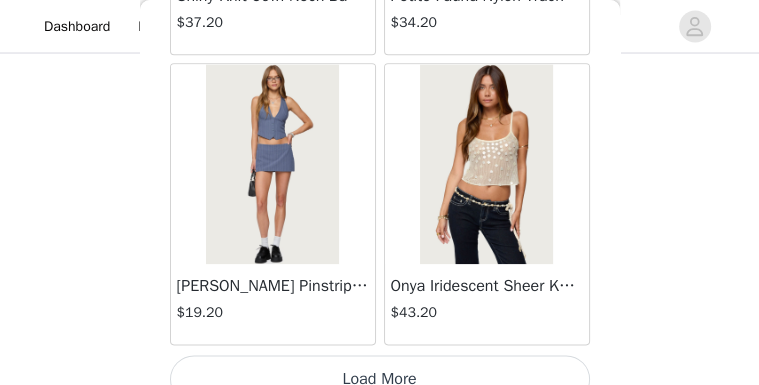 click on "Load More" at bounding box center [380, 379] 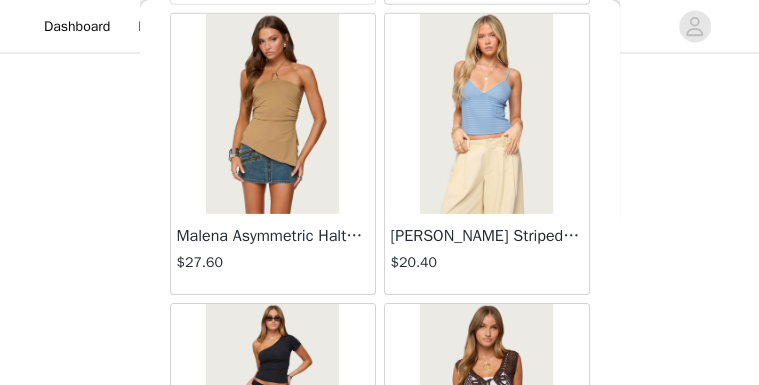 scroll, scrollTop: 22367, scrollLeft: 0, axis: vertical 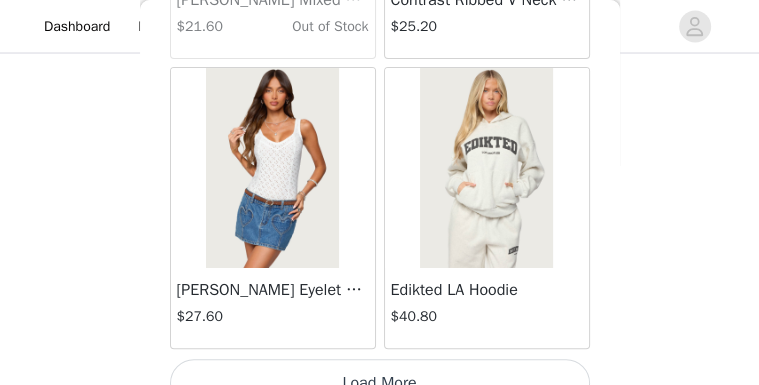 click on "Load More" at bounding box center (380, 383) 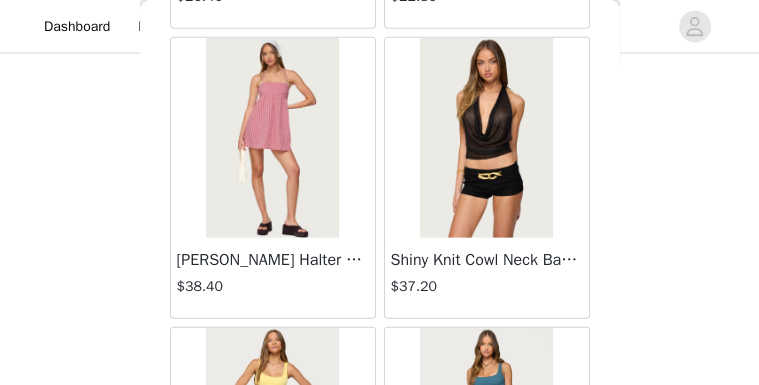 scroll, scrollTop: 25583, scrollLeft: 0, axis: vertical 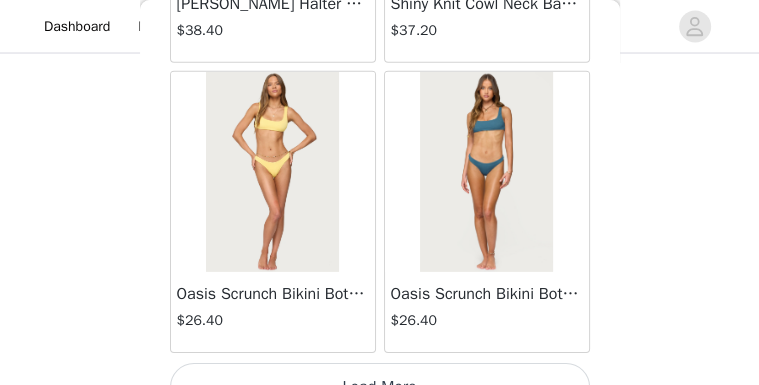 click on "Load More" at bounding box center (380, 387) 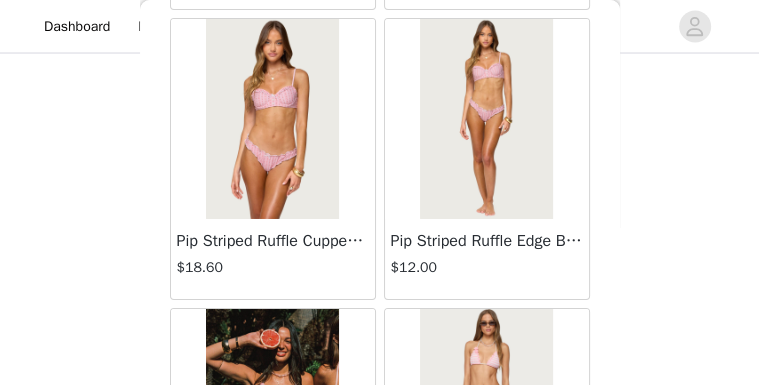 scroll, scrollTop: 26159, scrollLeft: 0, axis: vertical 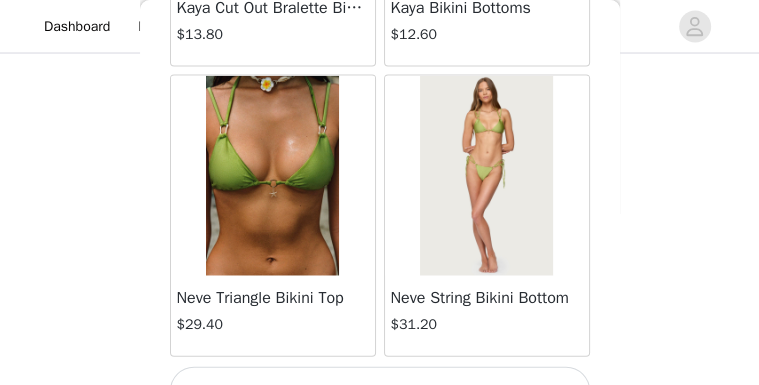 click on "Load More" at bounding box center (380, 391) 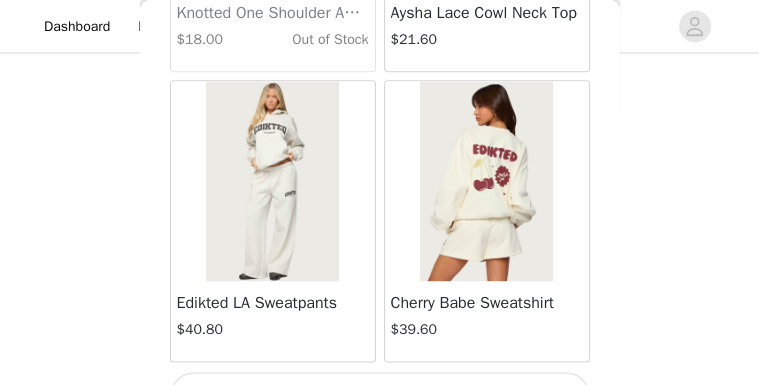 scroll, scrollTop: 31631, scrollLeft: 0, axis: vertical 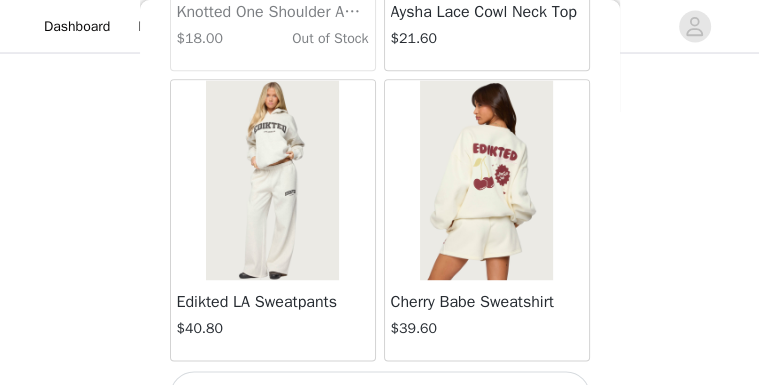 click on "Load More" at bounding box center [380, 395] 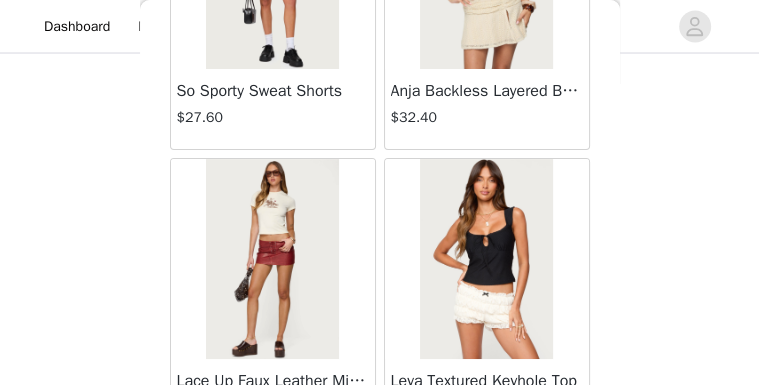 scroll, scrollTop: 34527, scrollLeft: 0, axis: vertical 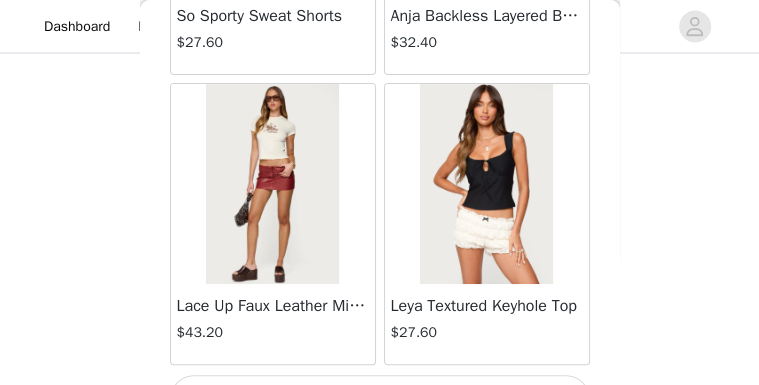 click on "Load More" at bounding box center (380, 399) 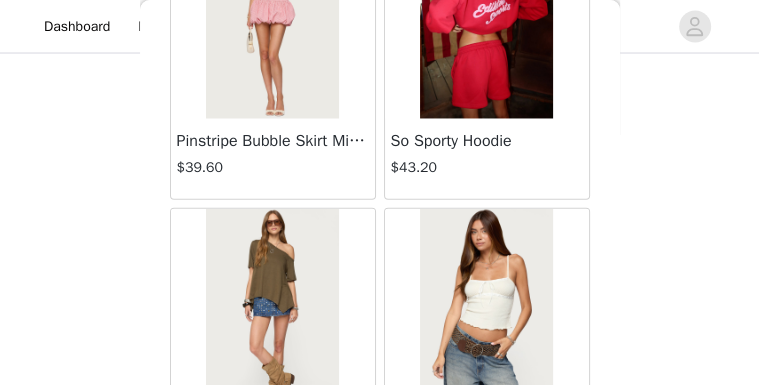 scroll, scrollTop: 36447, scrollLeft: 0, axis: vertical 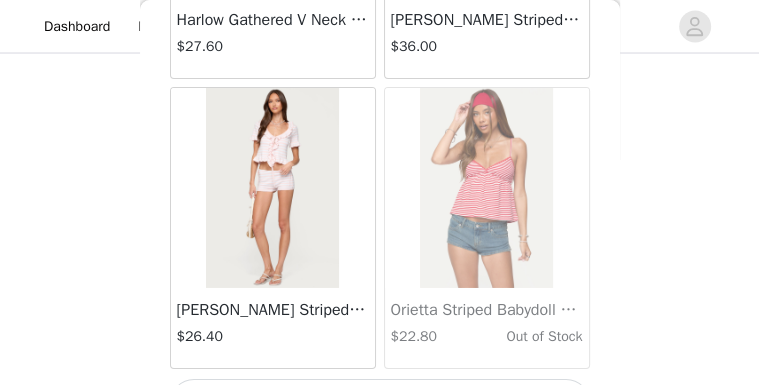 click on "Load More" at bounding box center [380, 403] 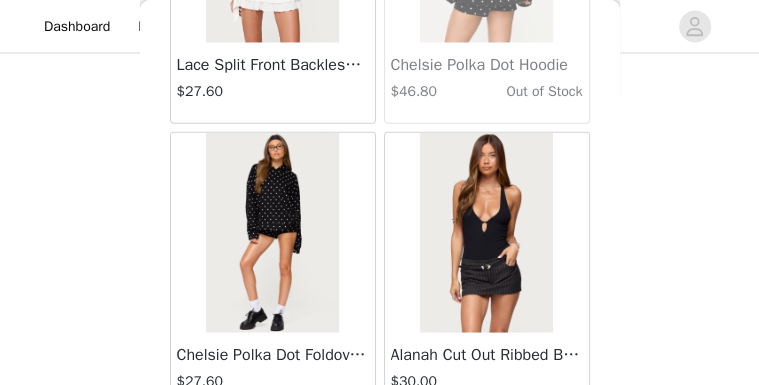 scroll, scrollTop: 40319, scrollLeft: 0, axis: vertical 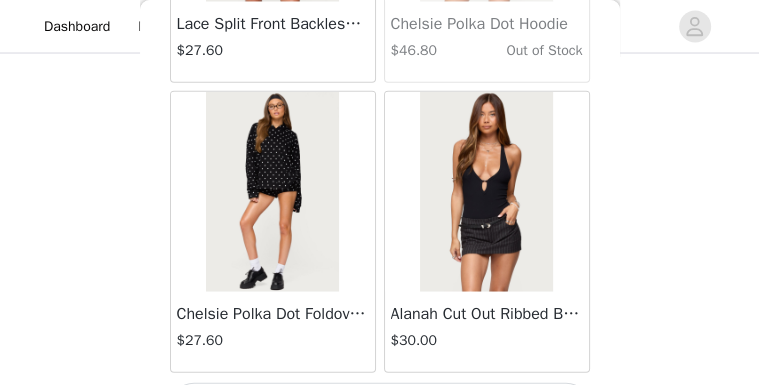 click on "Load More" at bounding box center (380, 407) 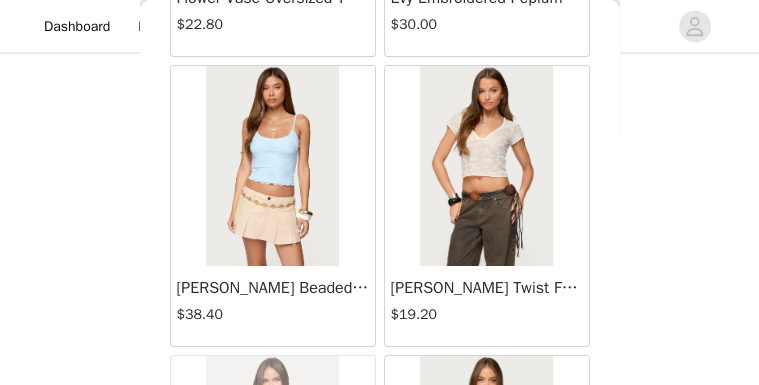 scroll, scrollTop: 41519, scrollLeft: 0, axis: vertical 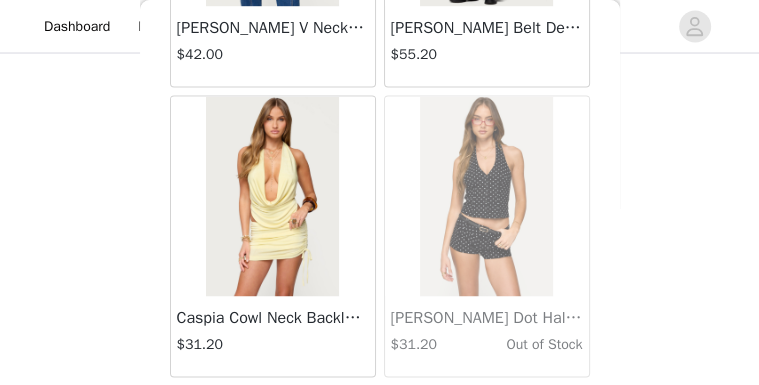 click on "Load More" at bounding box center [380, 411] 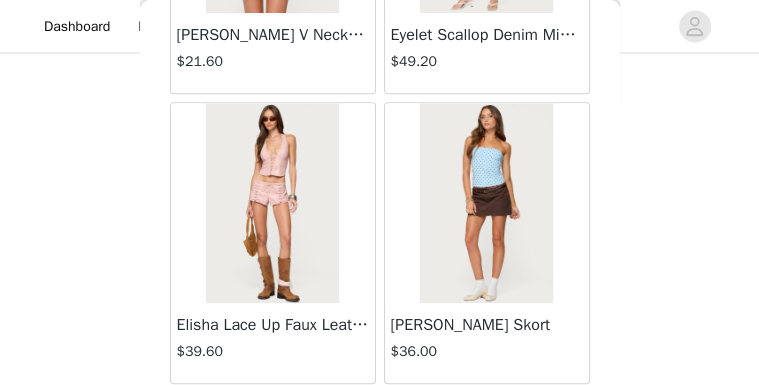 scroll, scrollTop: 46111, scrollLeft: 0, axis: vertical 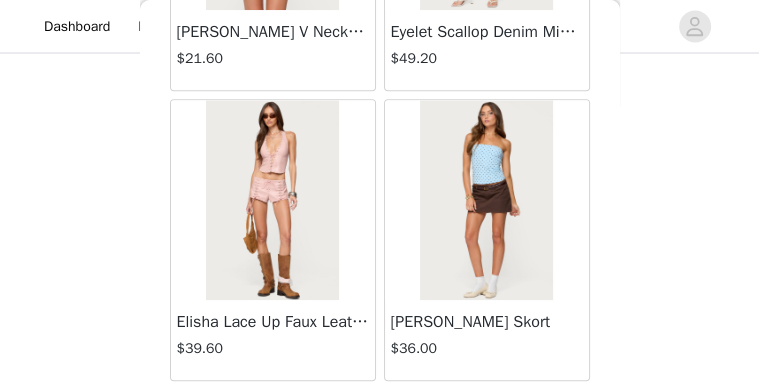 click on "Load More" at bounding box center (380, 415) 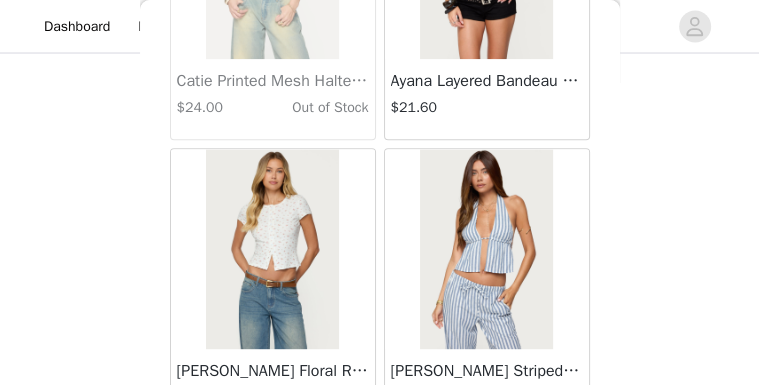 scroll, scrollTop: 46671, scrollLeft: 0, axis: vertical 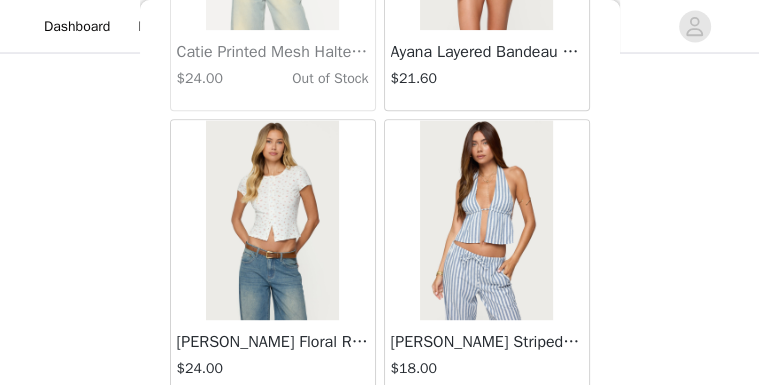 click on "[PERSON_NAME] Striped Split Front Backless Top" at bounding box center [487, 342] 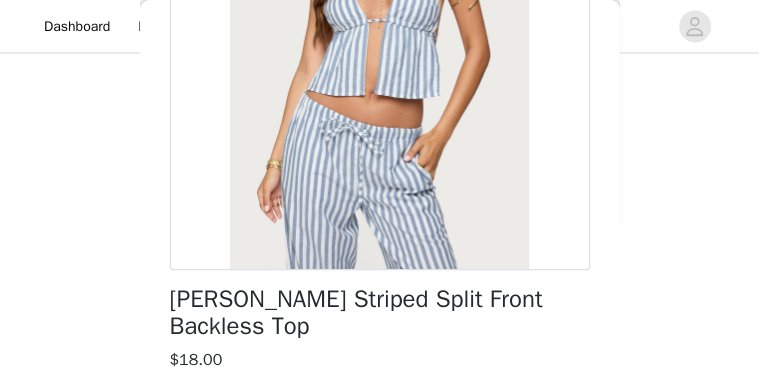 scroll, scrollTop: 480, scrollLeft: 0, axis: vertical 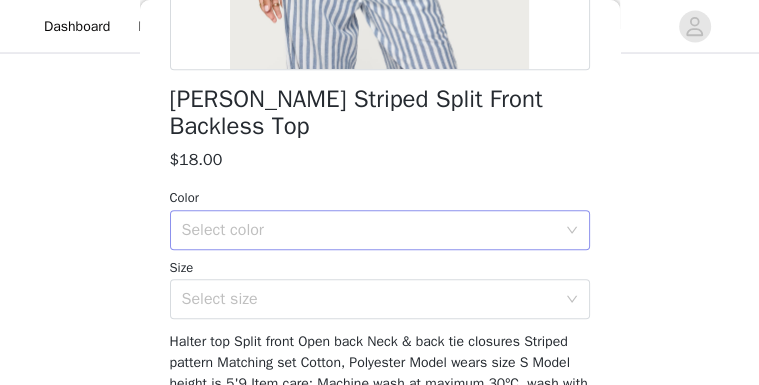 click on "Select color" at bounding box center [369, 230] 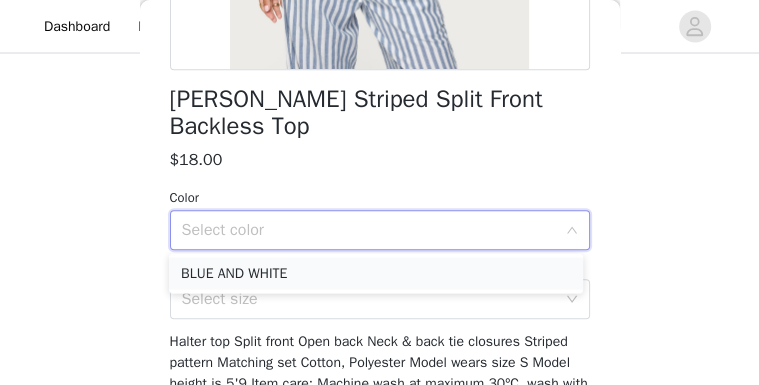click on "BLUE AND WHITE" at bounding box center [376, 274] 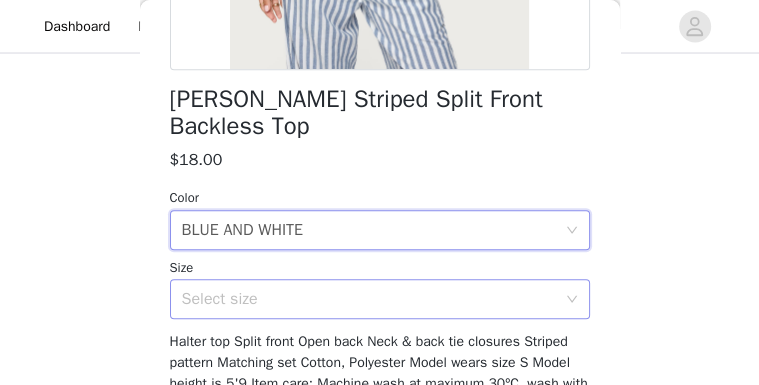 click on "Select size" at bounding box center (369, 299) 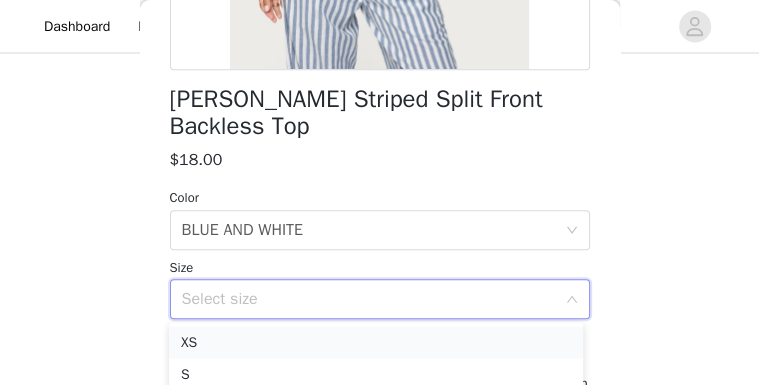 click on "XS" at bounding box center (376, 343) 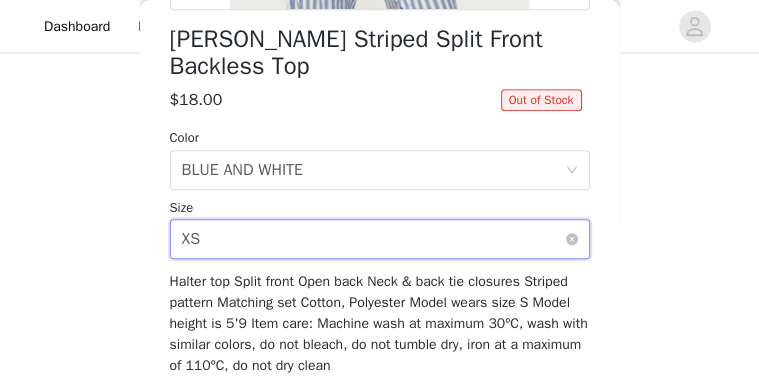 scroll, scrollTop: 615, scrollLeft: 0, axis: vertical 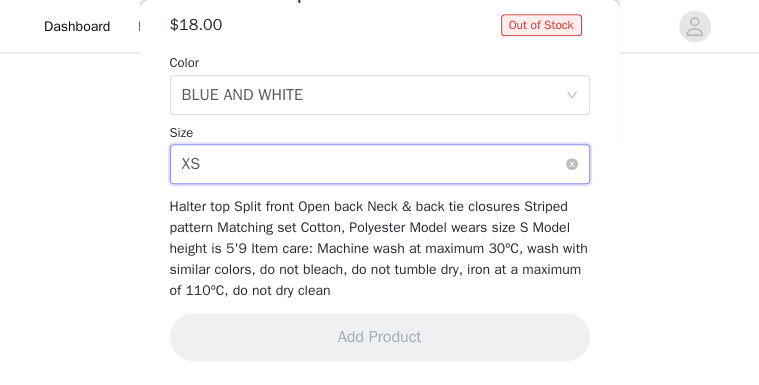 click on "Select size XS" at bounding box center (373, 164) 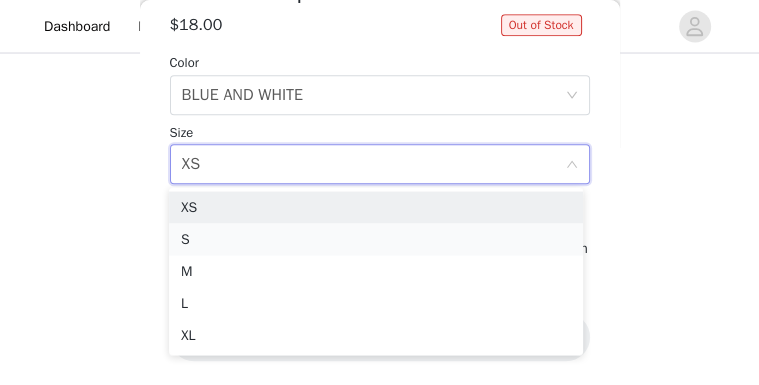 click on "S" at bounding box center [376, 240] 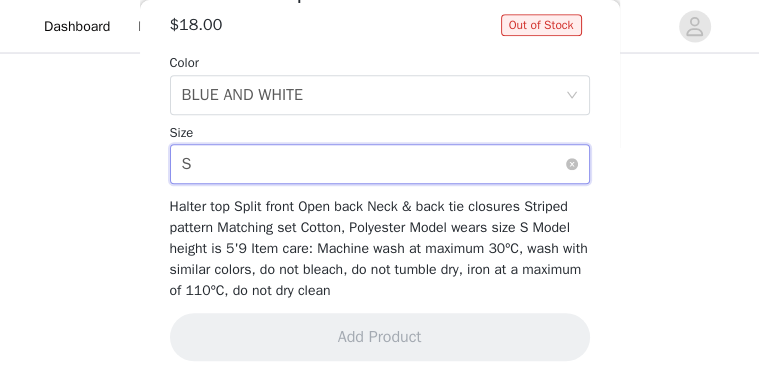 click on "Select size S" at bounding box center (373, 164) 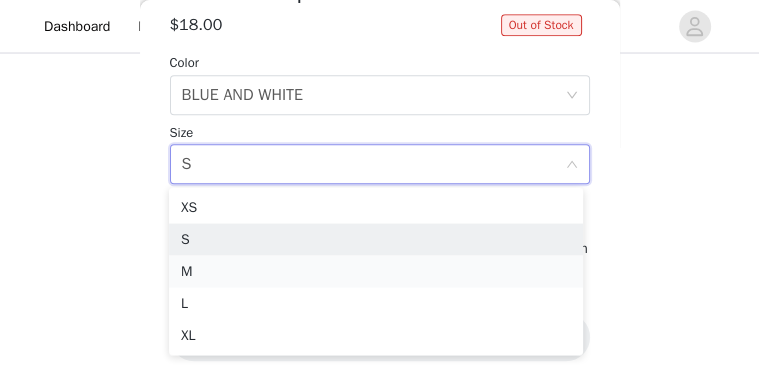 click on "M" at bounding box center (376, 272) 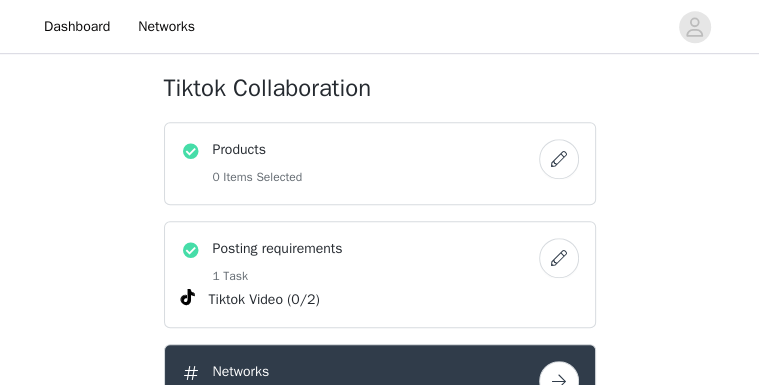 scroll, scrollTop: 600, scrollLeft: 0, axis: vertical 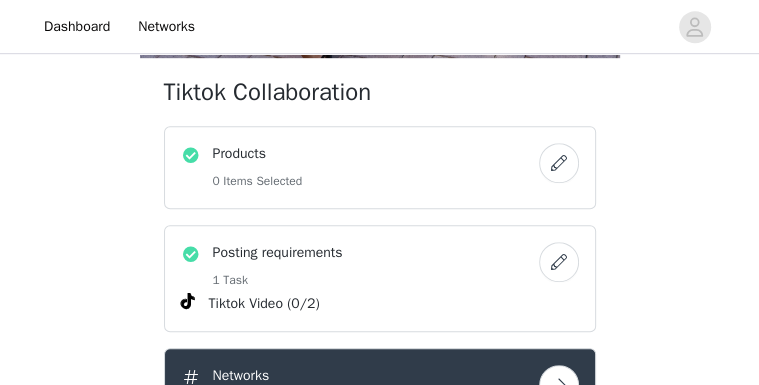 click at bounding box center (559, 163) 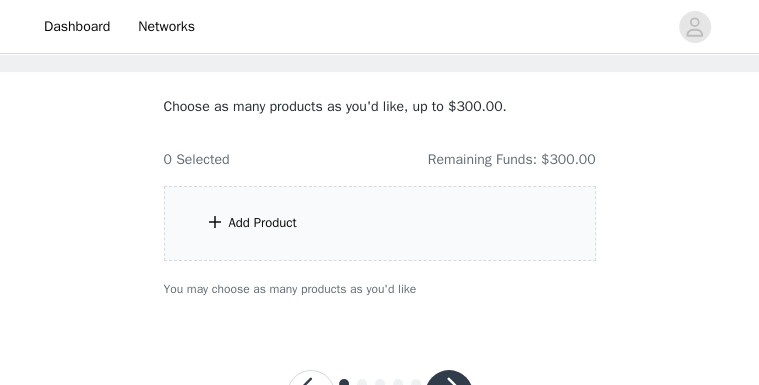 scroll, scrollTop: 51, scrollLeft: 0, axis: vertical 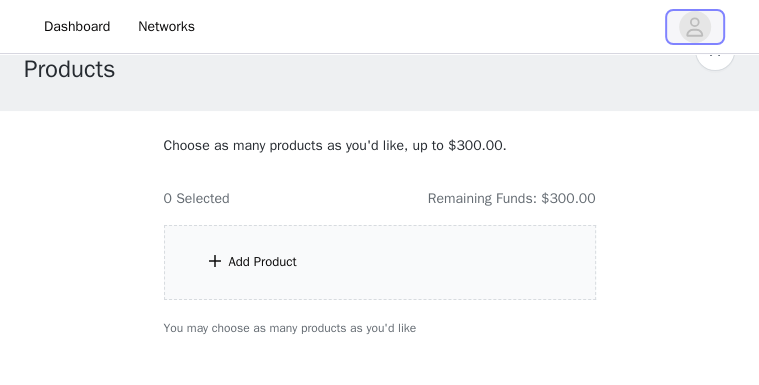 click 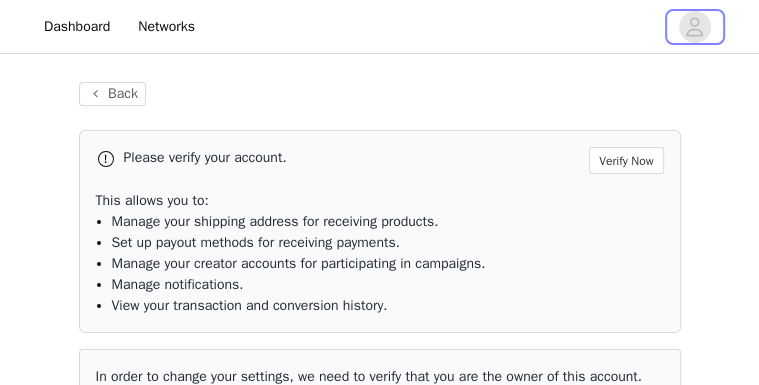 scroll, scrollTop: 51, scrollLeft: 0, axis: vertical 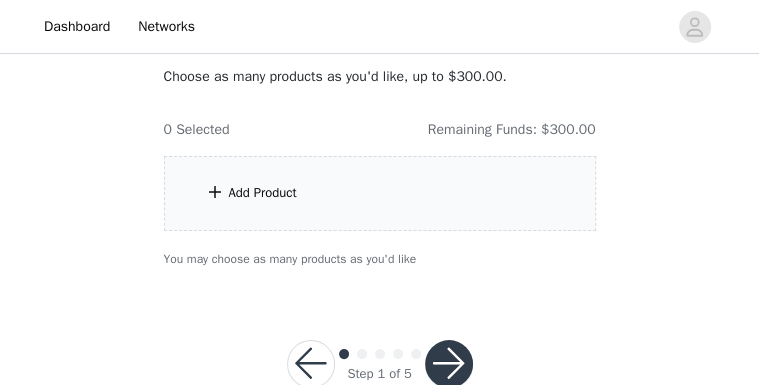 click on "Add Product" at bounding box center (380, 193) 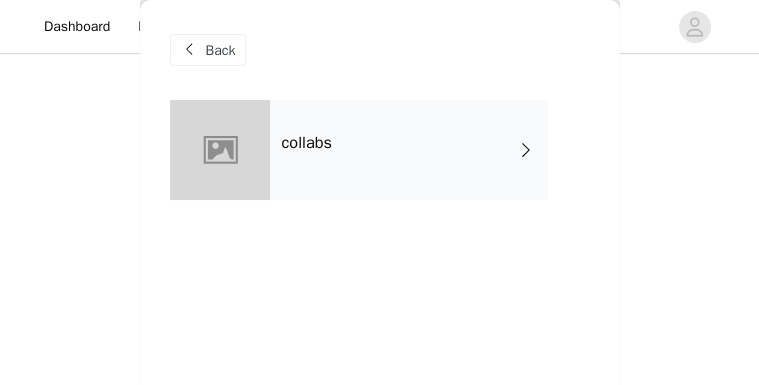 click on "collabs" at bounding box center (409, 150) 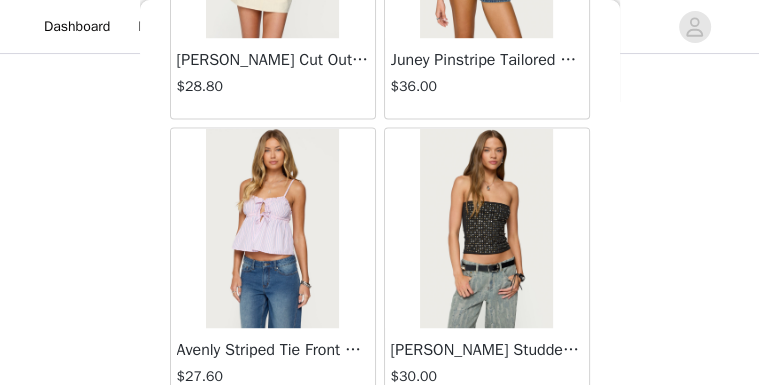 scroll, scrollTop: 1440, scrollLeft: 0, axis: vertical 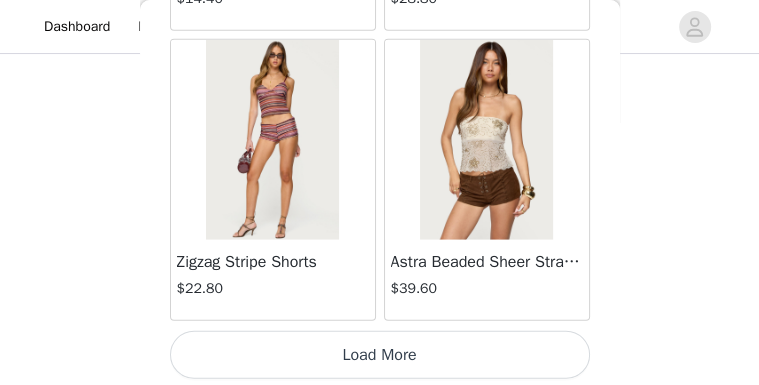 click on "Load More" at bounding box center (380, 355) 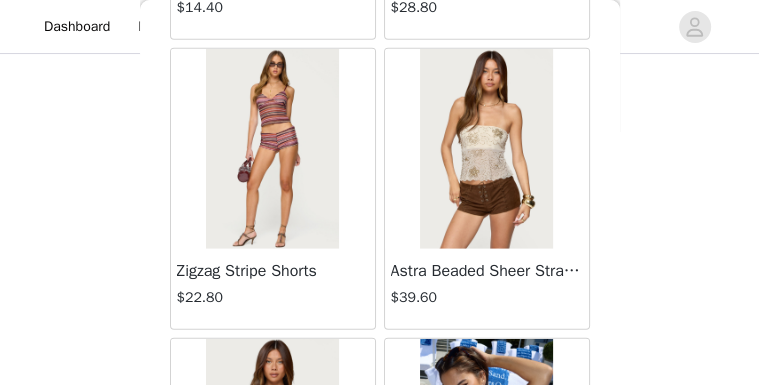 scroll, scrollTop: 171, scrollLeft: 0, axis: vertical 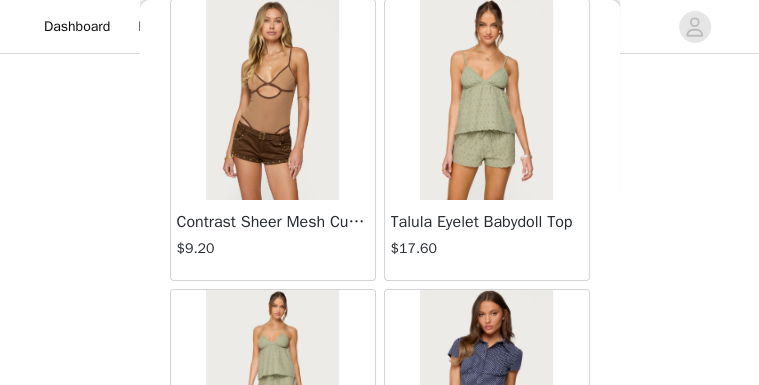 click at bounding box center (272, 100) 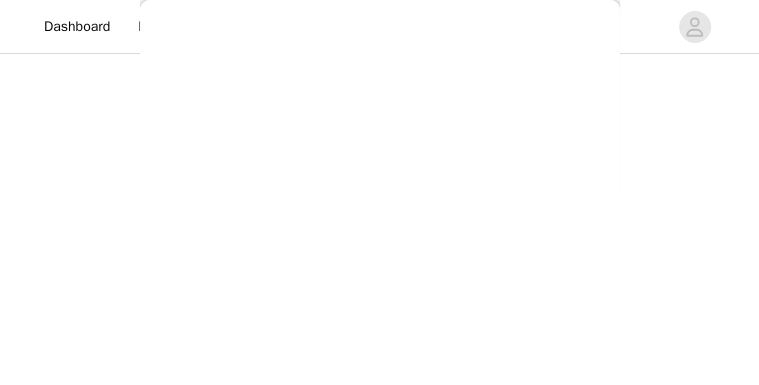 scroll, scrollTop: 615, scrollLeft: 0, axis: vertical 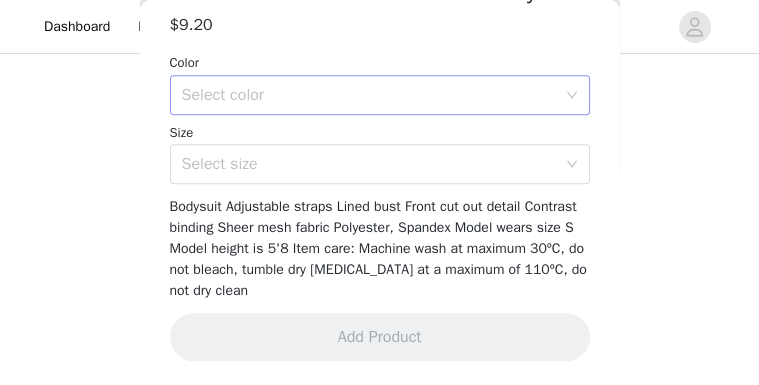 click on "Select color" at bounding box center [373, 95] 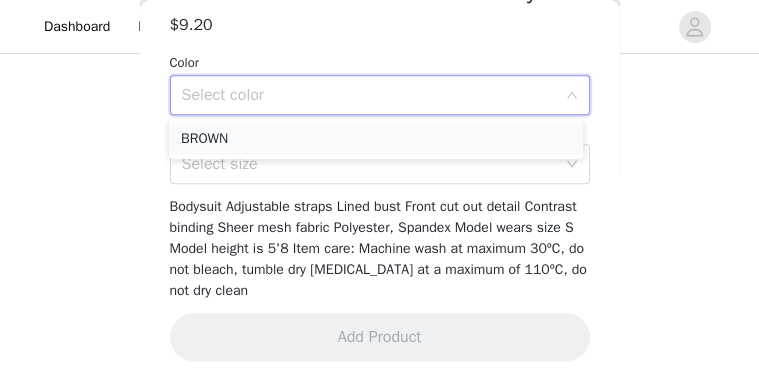 click on "BROWN" at bounding box center [376, 139] 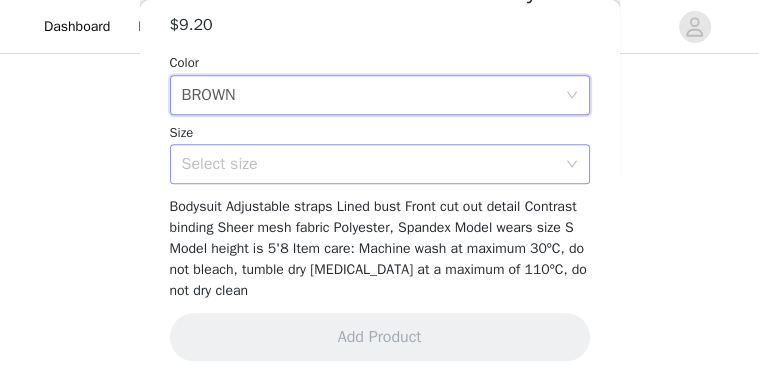 click on "Select size" at bounding box center [369, 164] 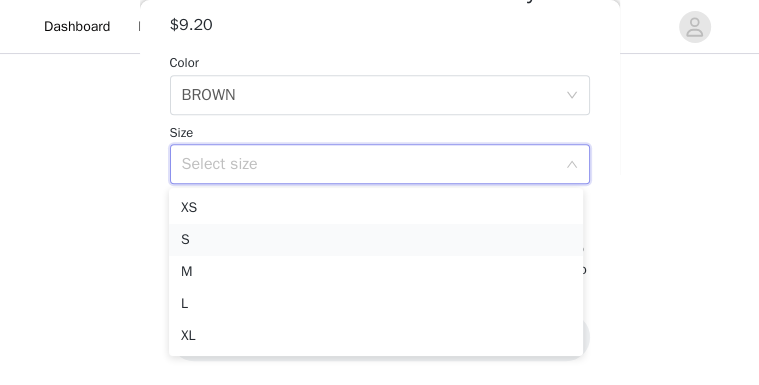 click on "S" at bounding box center [376, 240] 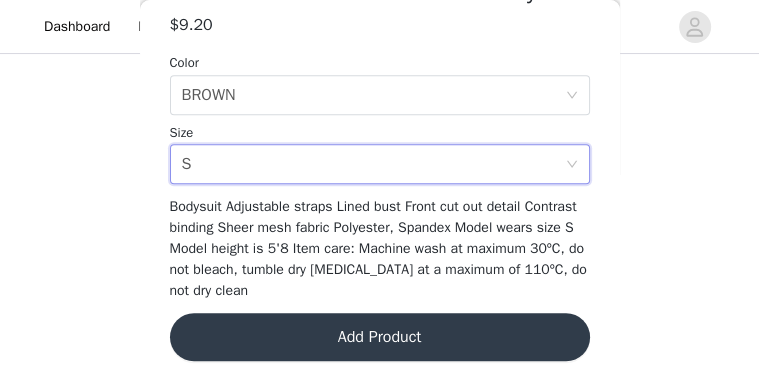 click on "Add Product" at bounding box center (380, 337) 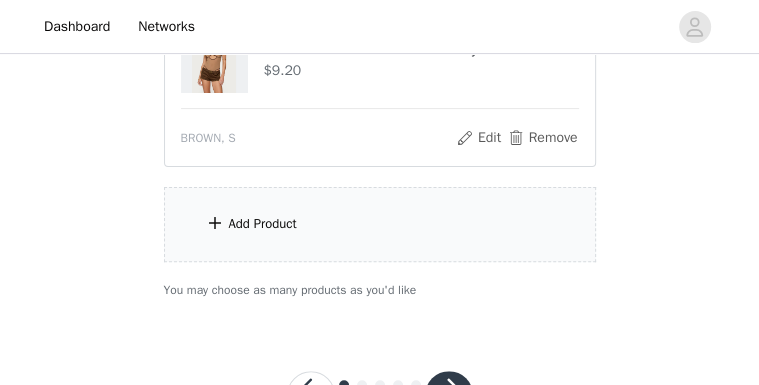 scroll, scrollTop: 251, scrollLeft: 0, axis: vertical 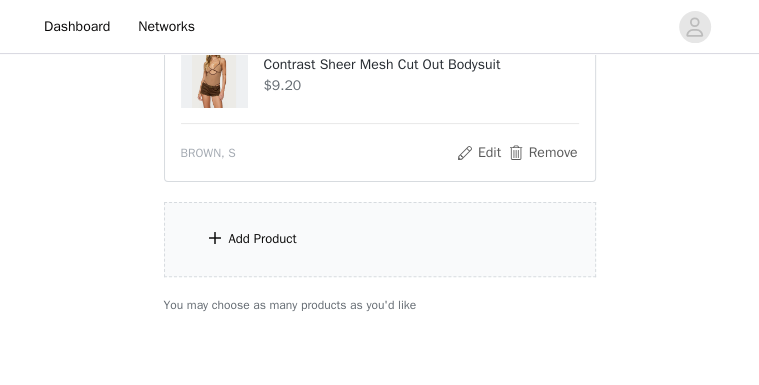 click on "Add Product" at bounding box center [380, 239] 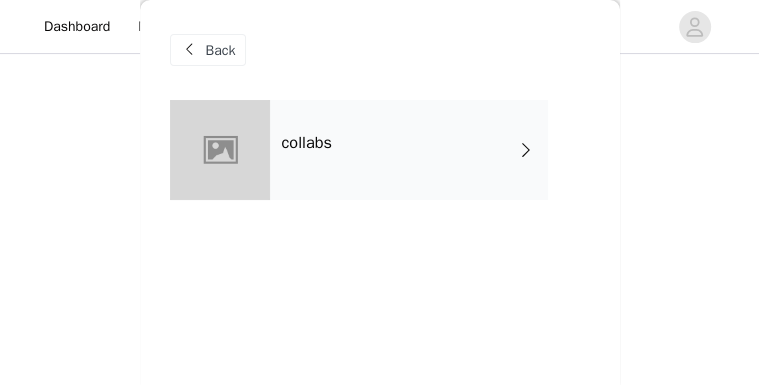 click on "collabs" at bounding box center [409, 150] 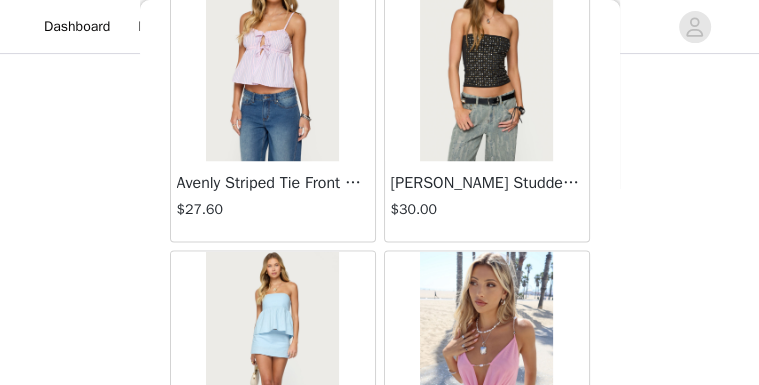 scroll, scrollTop: 160, scrollLeft: 0, axis: vertical 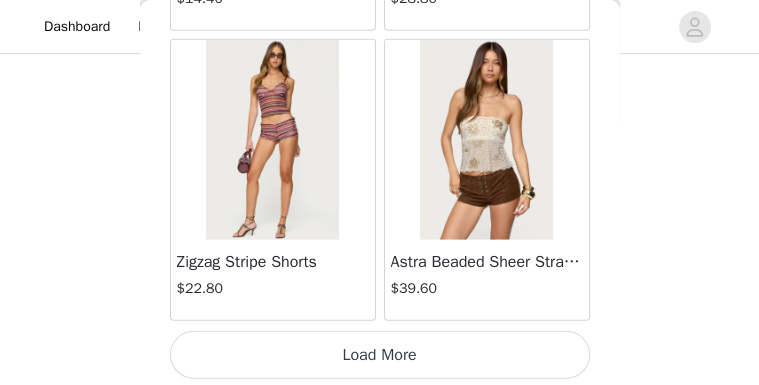 click on "Load More" at bounding box center [380, 355] 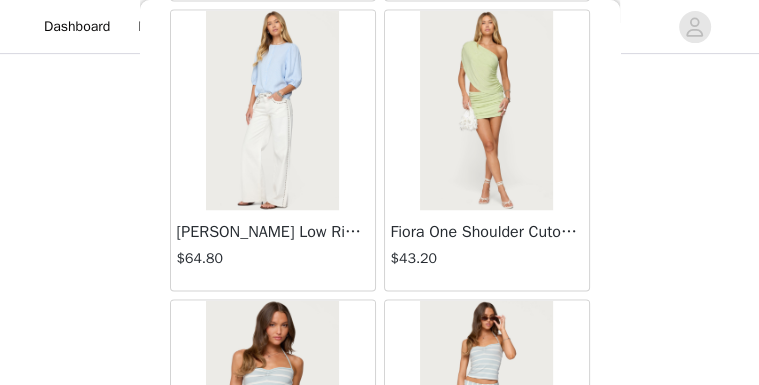 scroll, scrollTop: 5351, scrollLeft: 0, axis: vertical 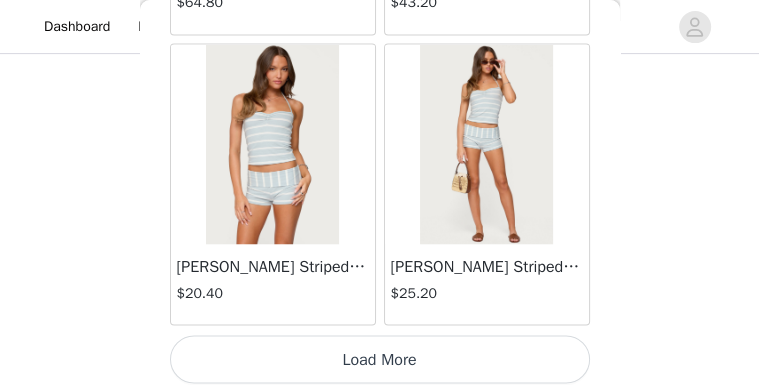 click on "Load More" at bounding box center [380, 359] 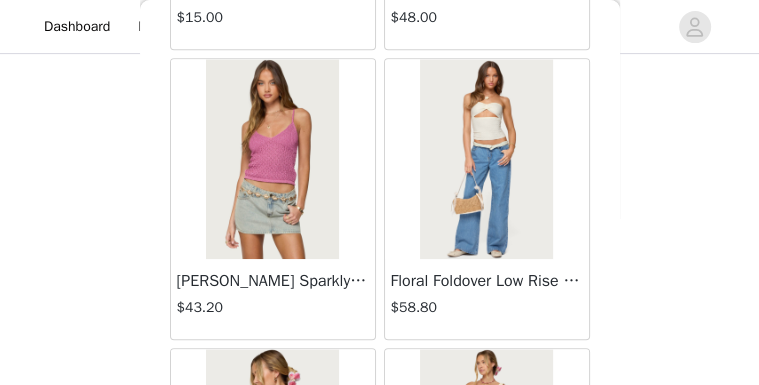 scroll, scrollTop: 8167, scrollLeft: 0, axis: vertical 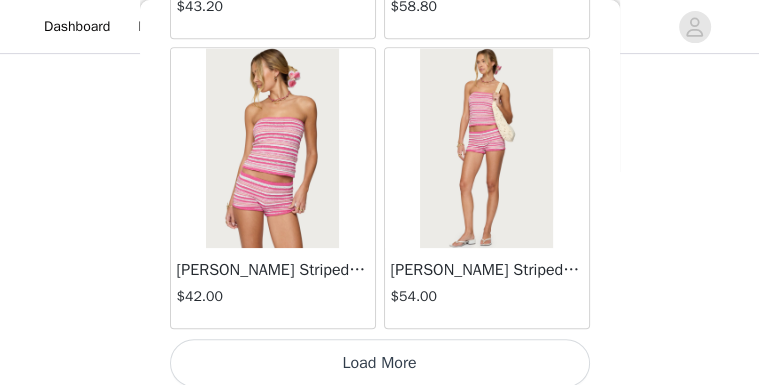 click on "Load More" at bounding box center [380, 363] 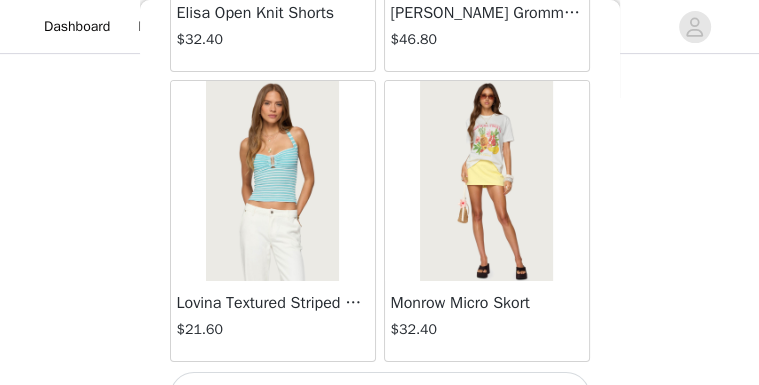 scroll, scrollTop: 11359, scrollLeft: 0, axis: vertical 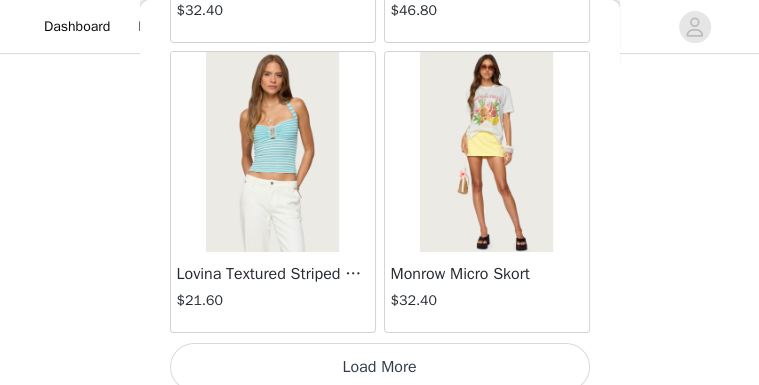 click on "Load More" at bounding box center [380, 367] 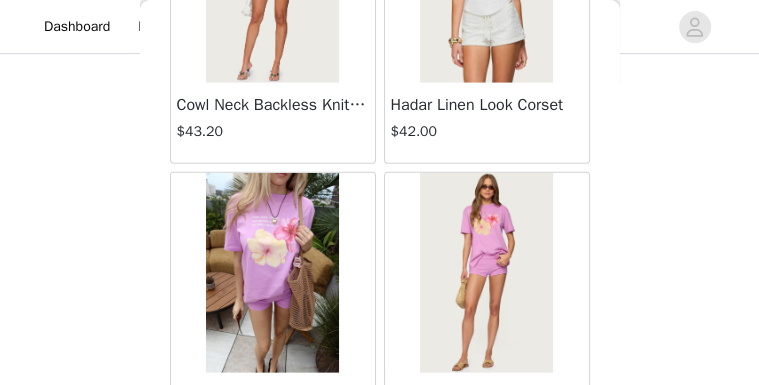 scroll, scrollTop: 14255, scrollLeft: 0, axis: vertical 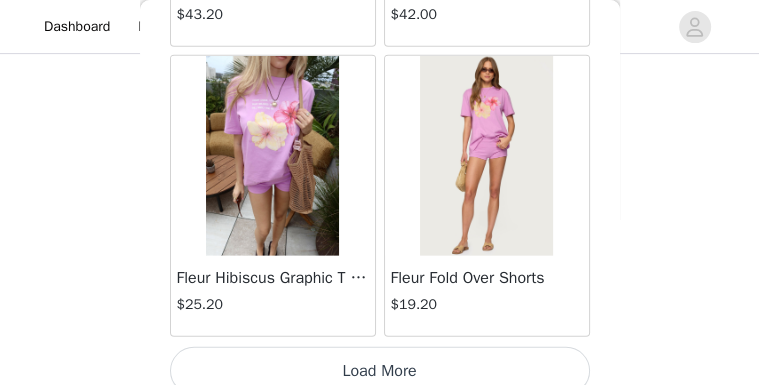 click on "Load More" at bounding box center (380, 371) 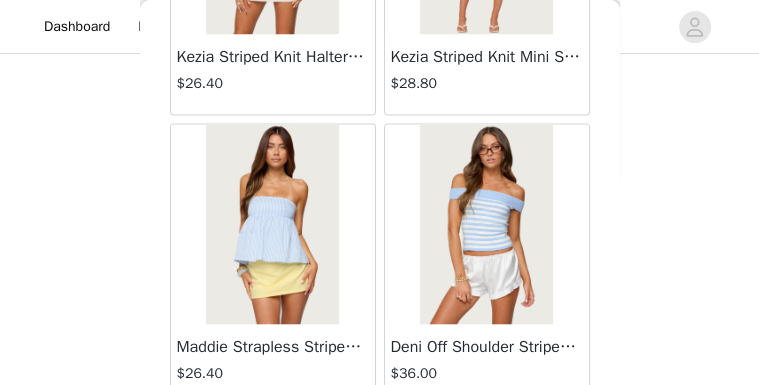 scroll, scrollTop: 17151, scrollLeft: 0, axis: vertical 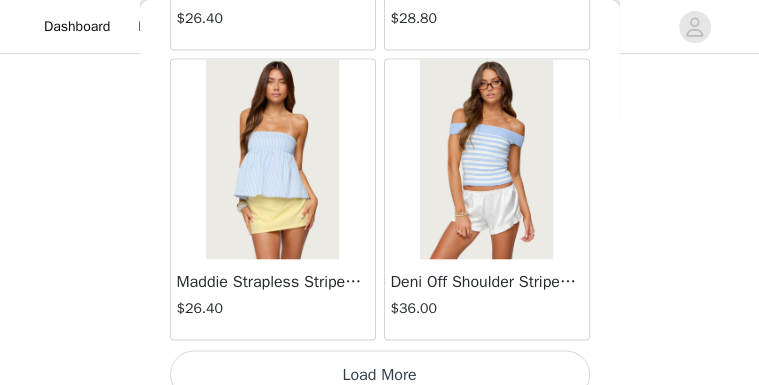 click on "Load More" at bounding box center [380, 375] 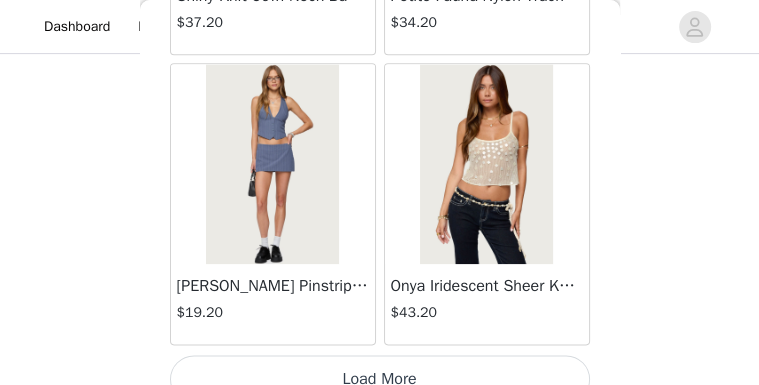 click on "Load More" at bounding box center [380, 379] 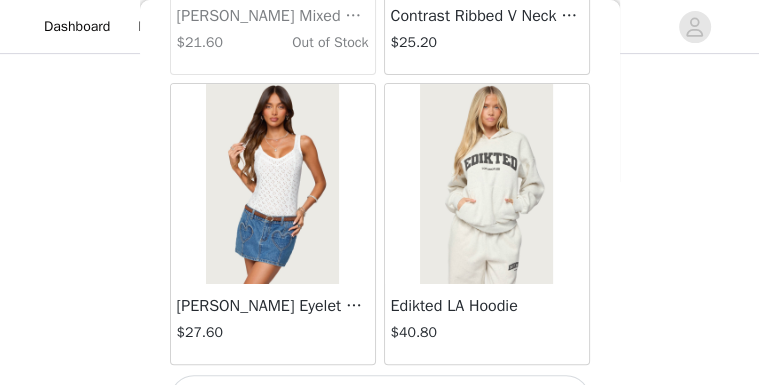 scroll, scrollTop: 22943, scrollLeft: 0, axis: vertical 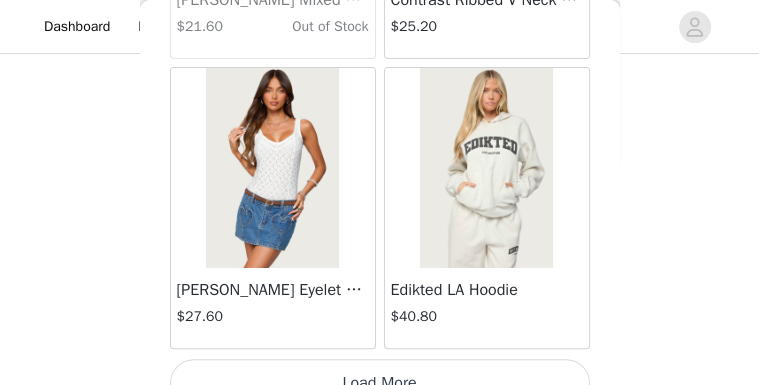 click on "Load More" at bounding box center [380, 383] 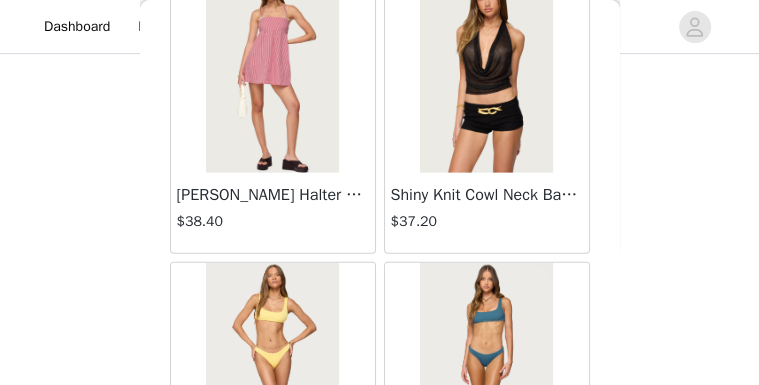 scroll, scrollTop: 25823, scrollLeft: 0, axis: vertical 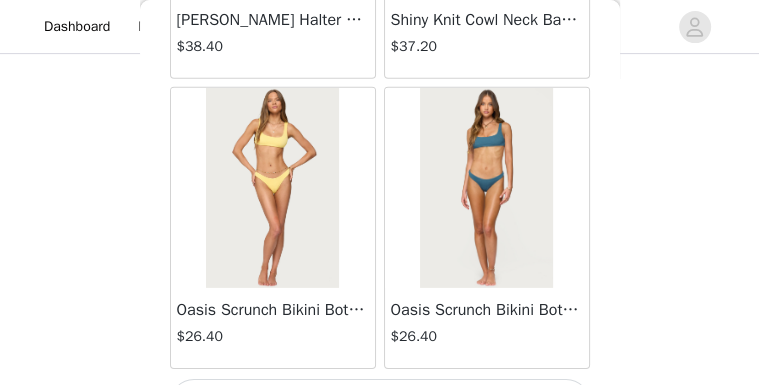click on "Load More" at bounding box center [380, 403] 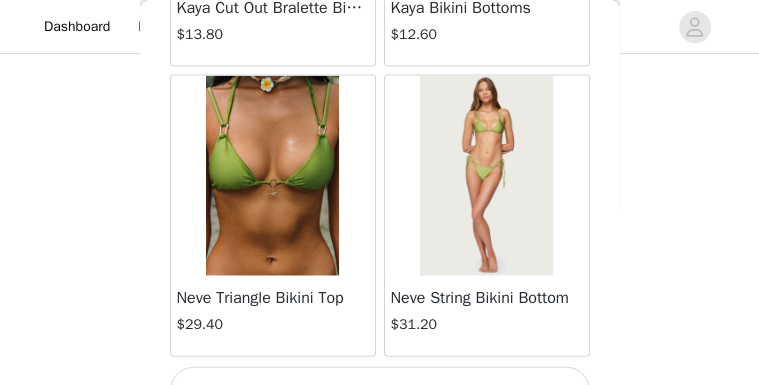 click on "Load More" at bounding box center [380, 391] 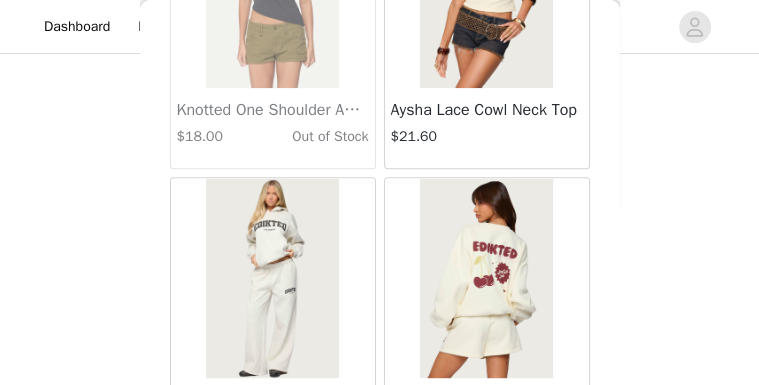 scroll, scrollTop: 31631, scrollLeft: 0, axis: vertical 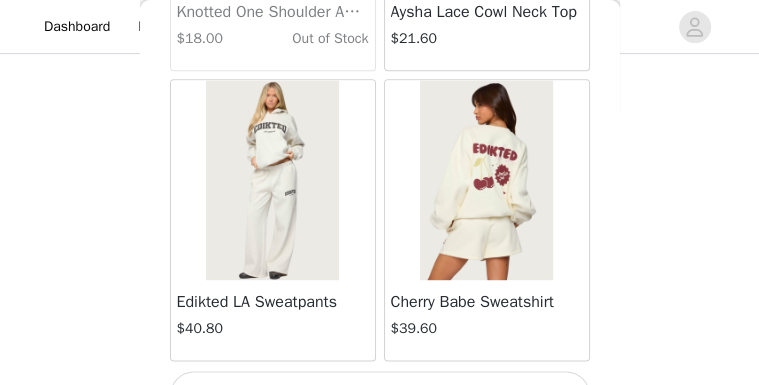 click on "Load More" at bounding box center [380, 395] 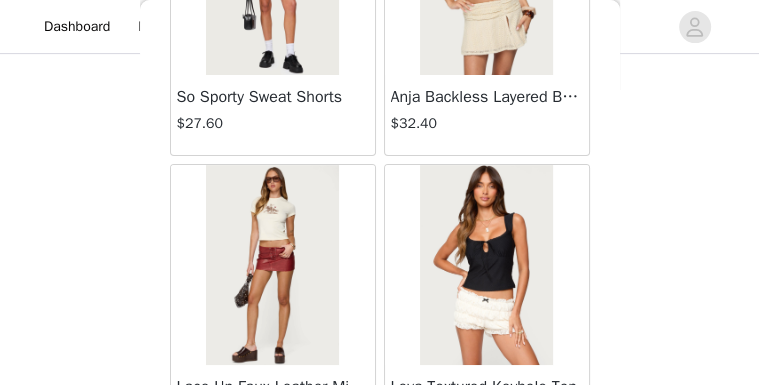 scroll, scrollTop: 34527, scrollLeft: 0, axis: vertical 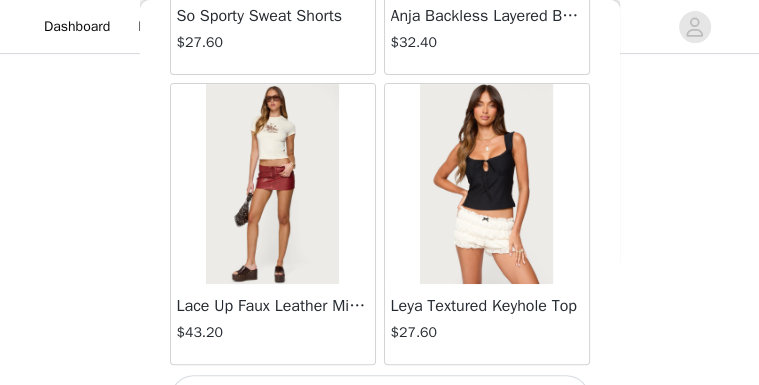 click on "Load More" at bounding box center [380, 399] 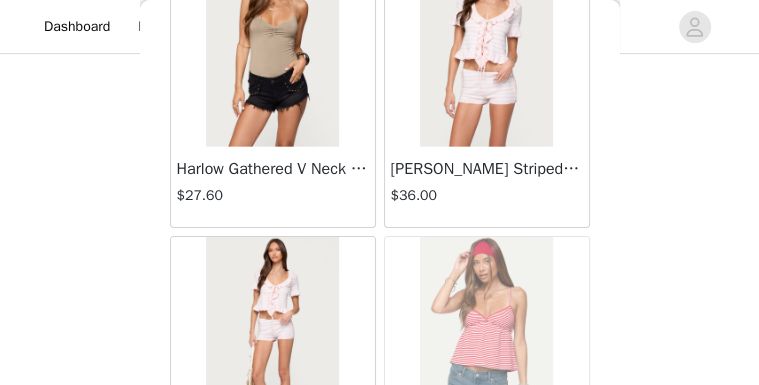 scroll, scrollTop: 37423, scrollLeft: 0, axis: vertical 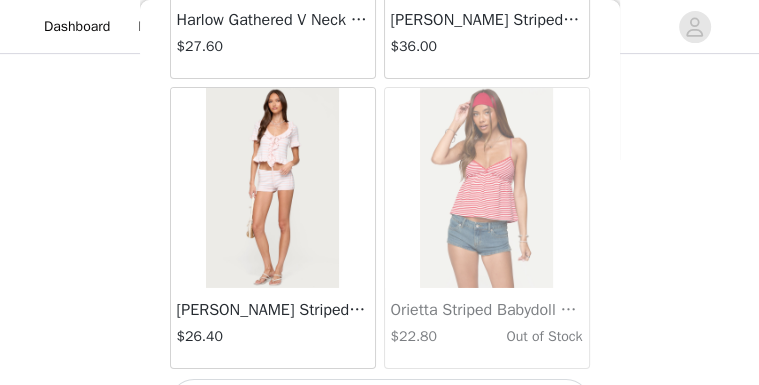 click on "Load More" at bounding box center [380, 403] 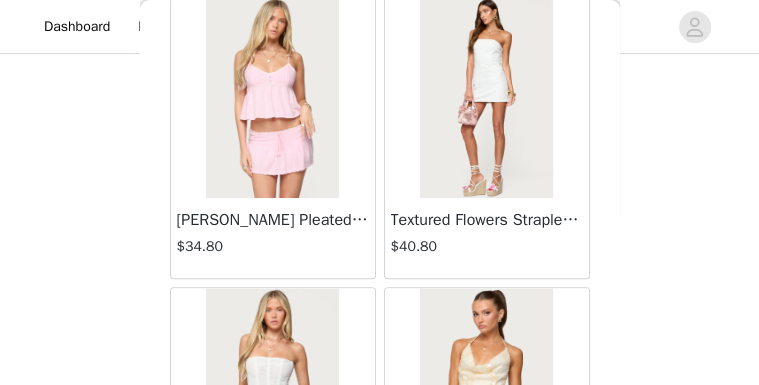 scroll, scrollTop: 38663, scrollLeft: 0, axis: vertical 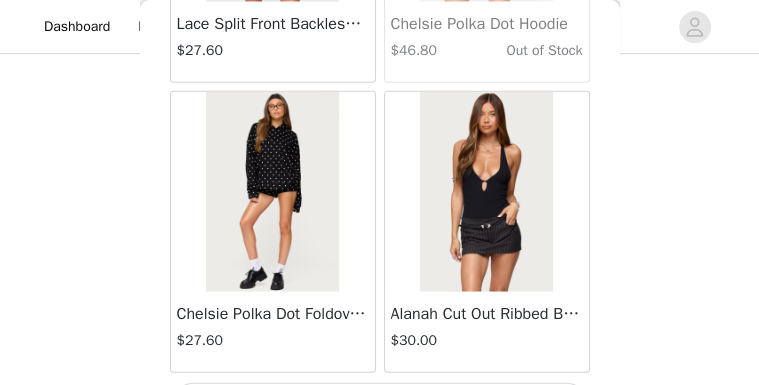 click on "Load More" at bounding box center (380, 407) 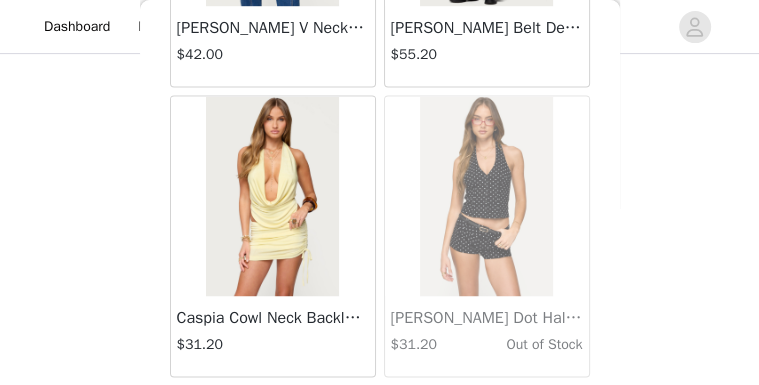click on "Load More" at bounding box center [380, 411] 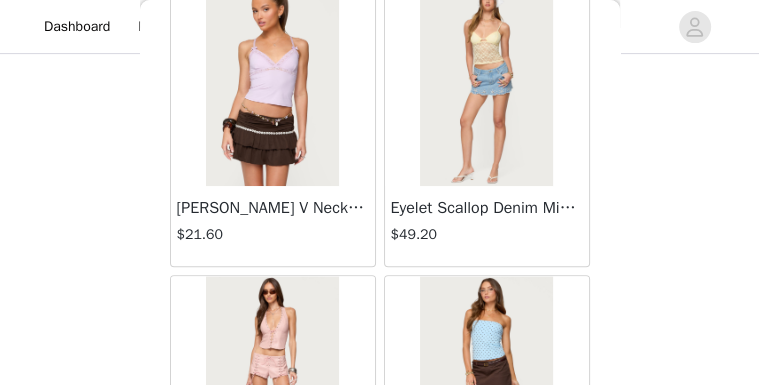 scroll, scrollTop: 46111, scrollLeft: 0, axis: vertical 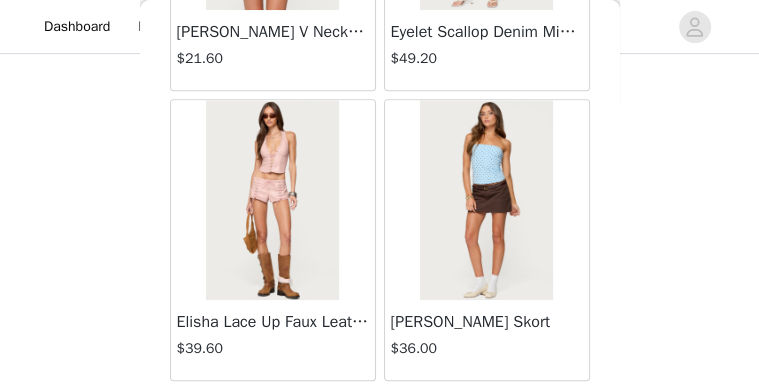 click on "Load More" at bounding box center [380, 415] 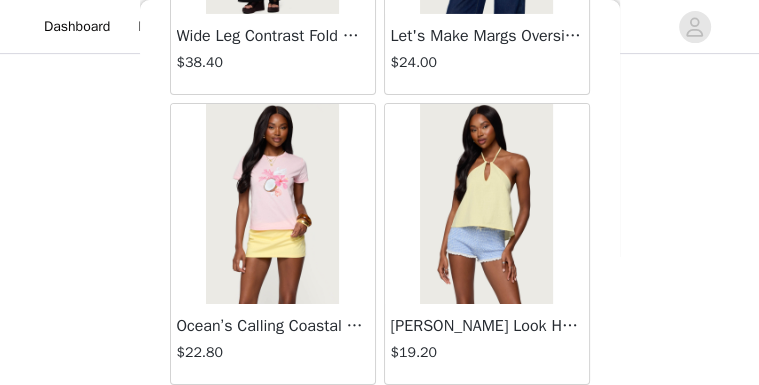 click on "Load More" at bounding box center (380, 419) 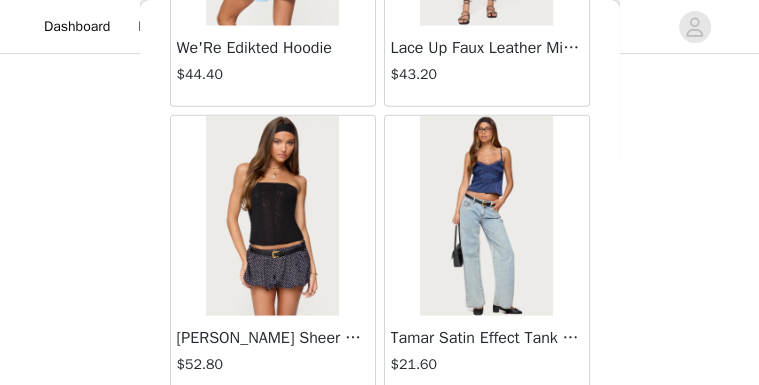 scroll, scrollTop: 51903, scrollLeft: 0, axis: vertical 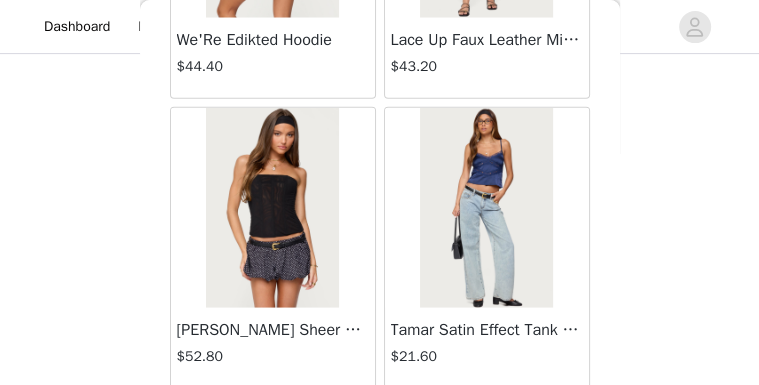 click on "Load More" at bounding box center [380, 423] 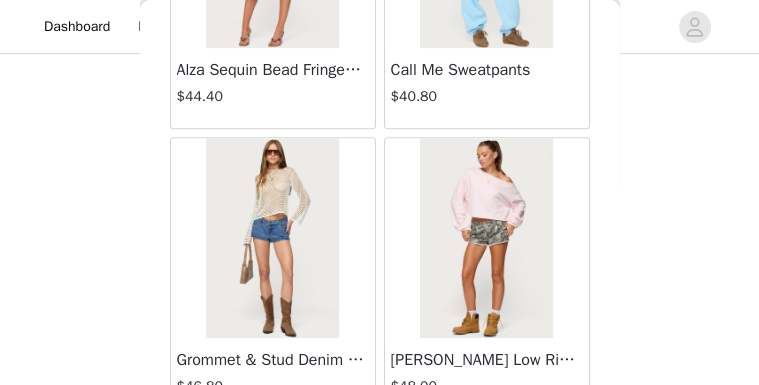 scroll, scrollTop: 53983, scrollLeft: 0, axis: vertical 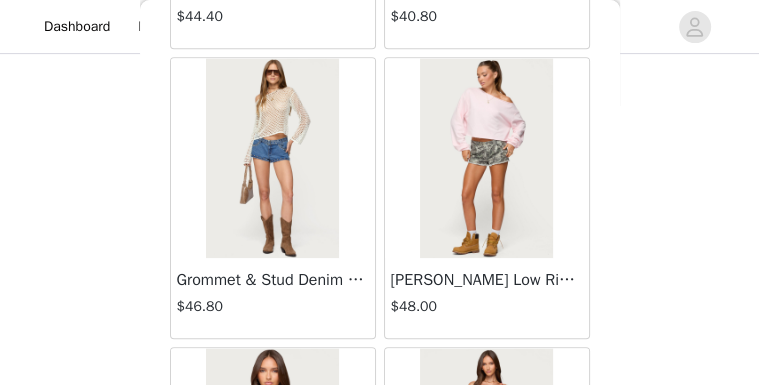 click on "Grommet & Stud Denim Micro Shorts" at bounding box center [273, 280] 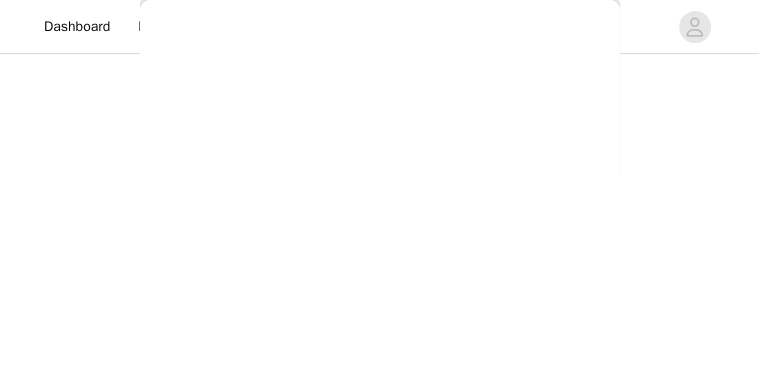scroll, scrollTop: 588, scrollLeft: 0, axis: vertical 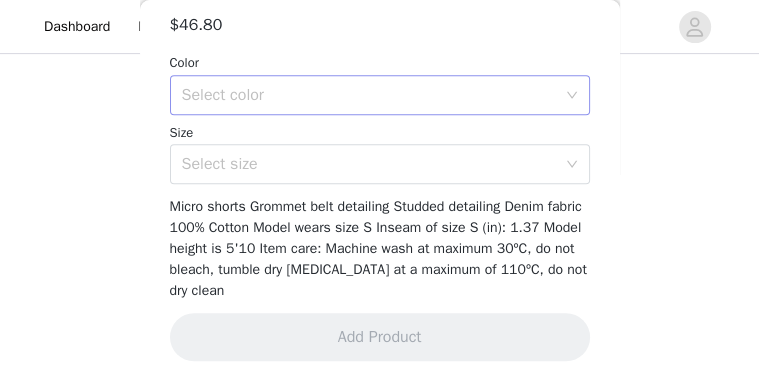 click on "Select color" at bounding box center (369, 95) 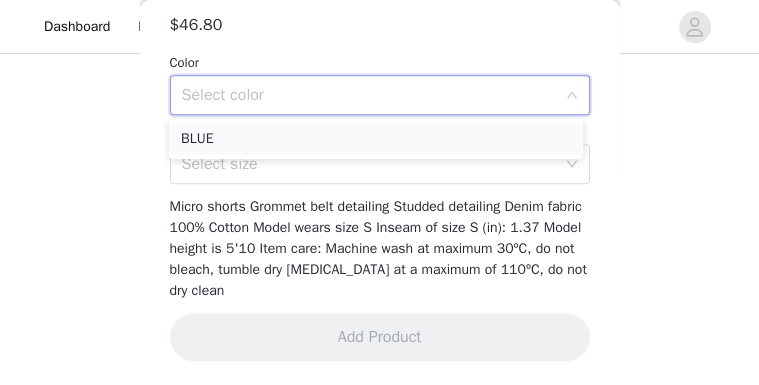 click on "BLUE" at bounding box center (376, 139) 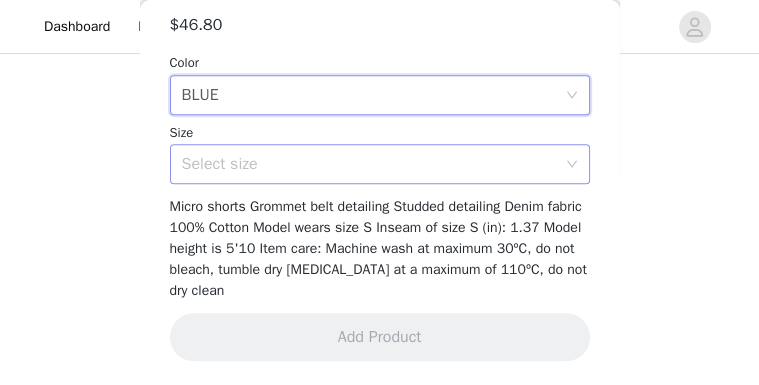 click on "Select size" at bounding box center [369, 164] 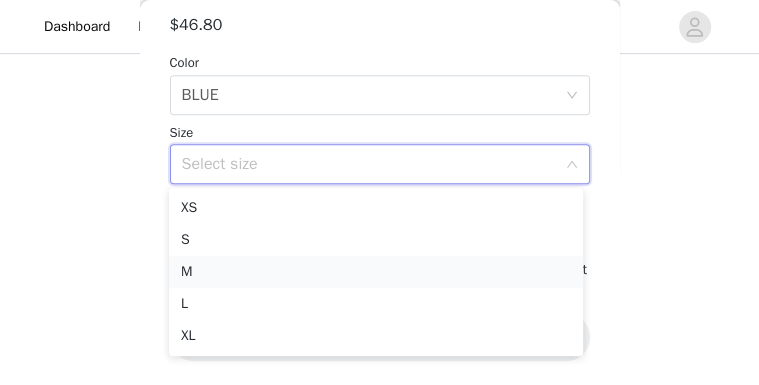 click on "M" at bounding box center [376, 272] 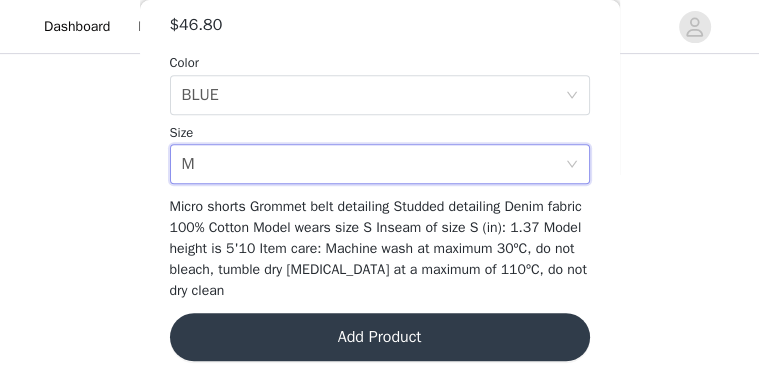 click on "Add Product" at bounding box center (380, 337) 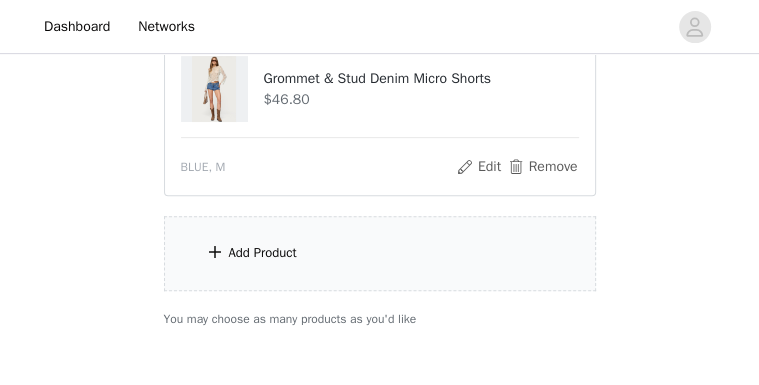 scroll, scrollTop: 467, scrollLeft: 0, axis: vertical 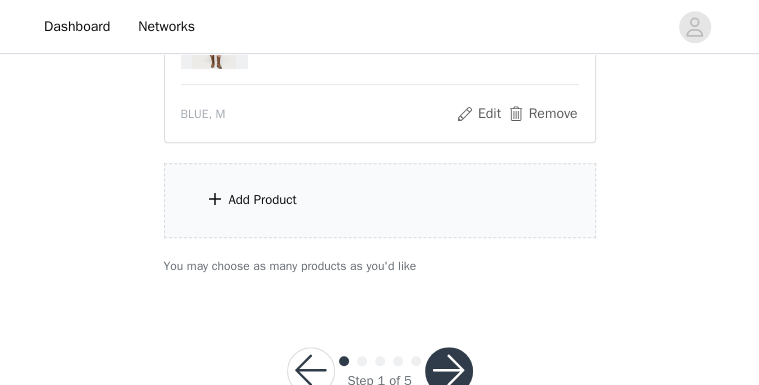 click on "Add Product" at bounding box center (380, 200) 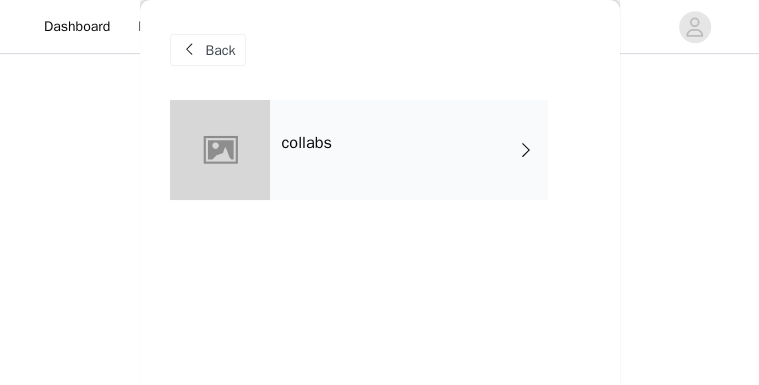 click on "collabs" at bounding box center (409, 150) 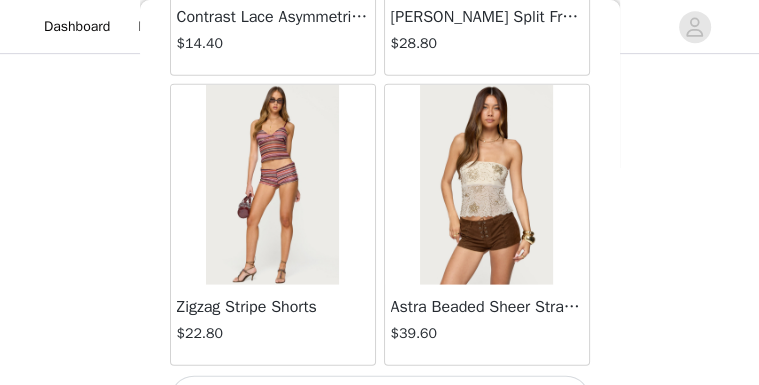 scroll, scrollTop: 2671, scrollLeft: 0, axis: vertical 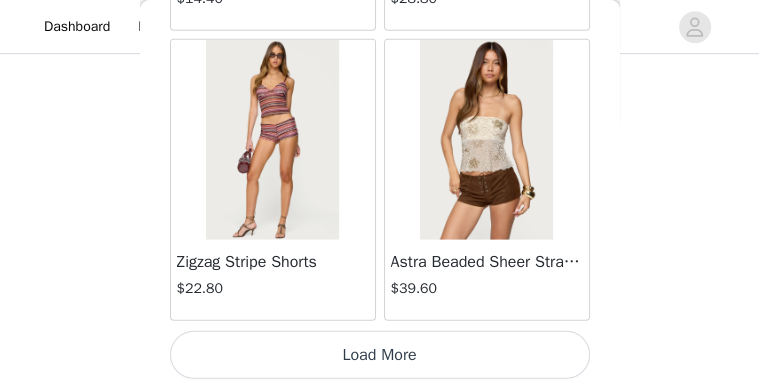 click on "Load More" at bounding box center [380, 355] 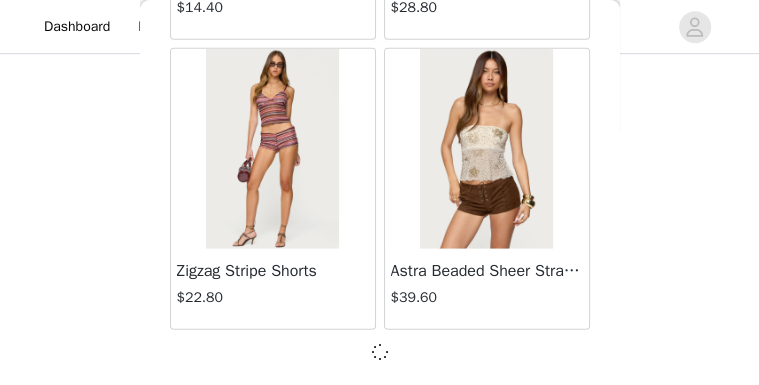 scroll, scrollTop: 2671, scrollLeft: 0, axis: vertical 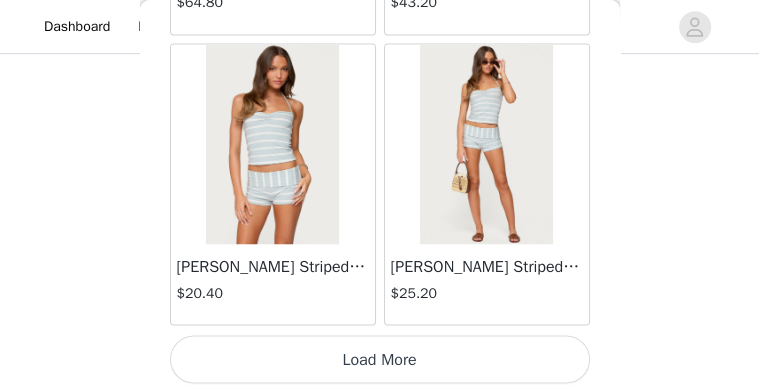 click on "Load More" at bounding box center [380, 359] 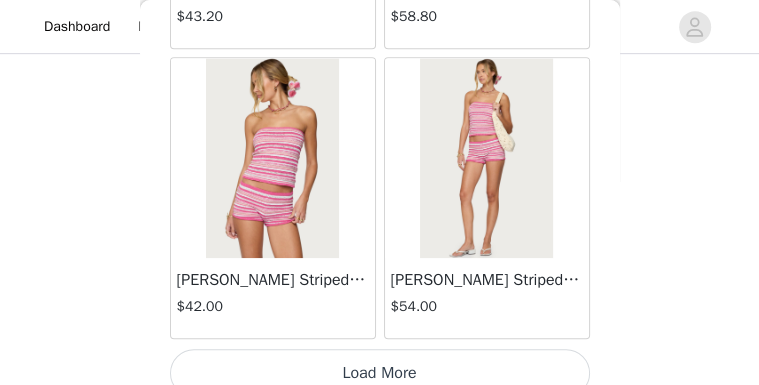 scroll, scrollTop: 8463, scrollLeft: 0, axis: vertical 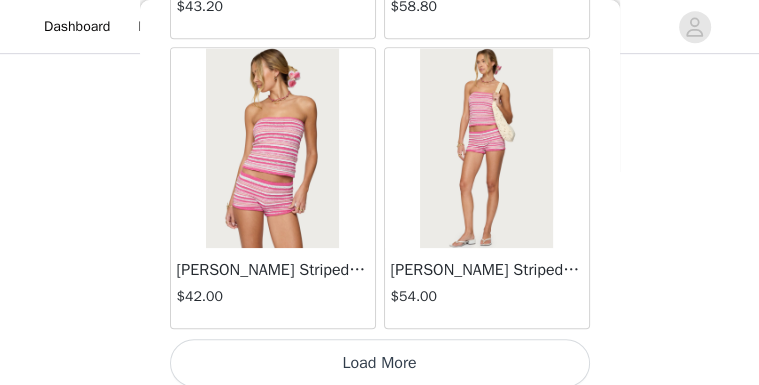 click on "Load More" at bounding box center [380, 363] 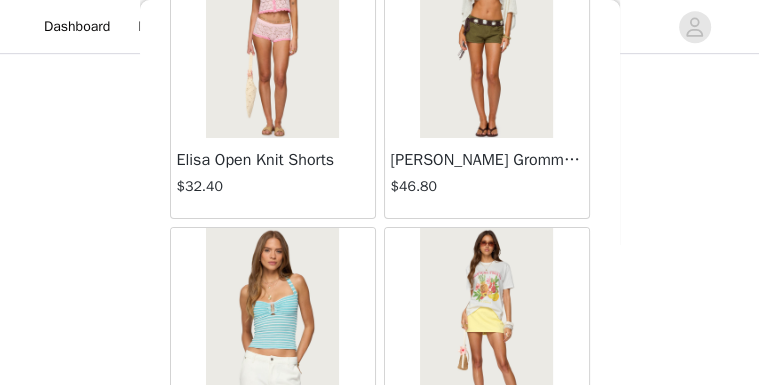scroll, scrollTop: 11359, scrollLeft: 0, axis: vertical 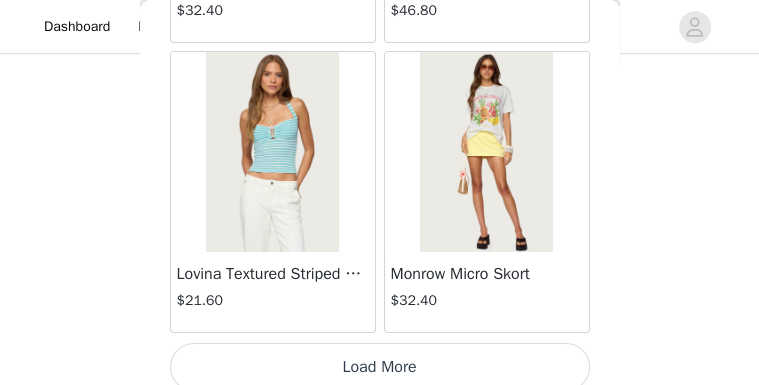 click on "Load More" at bounding box center (380, 367) 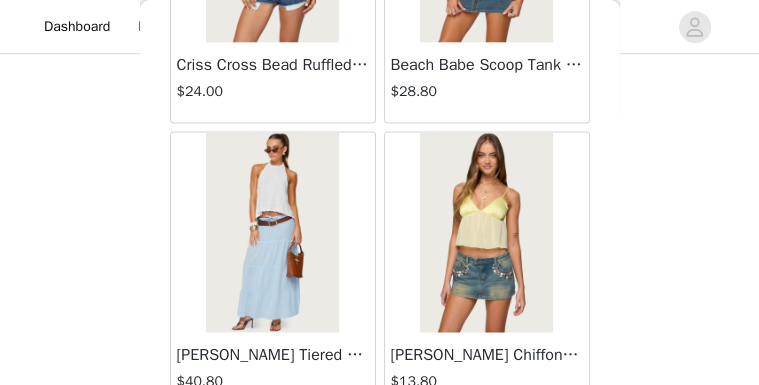 scroll, scrollTop: 13599, scrollLeft: 0, axis: vertical 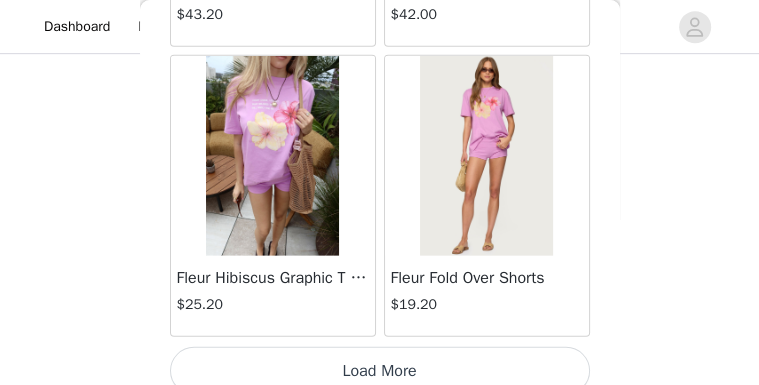 click on "Load More" at bounding box center (380, 371) 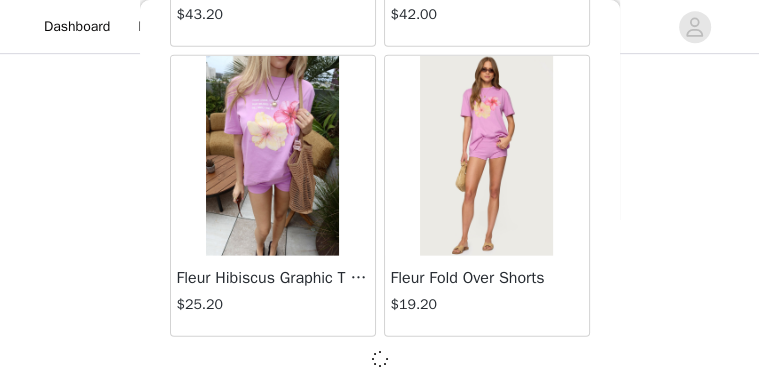 scroll, scrollTop: 14246, scrollLeft: 0, axis: vertical 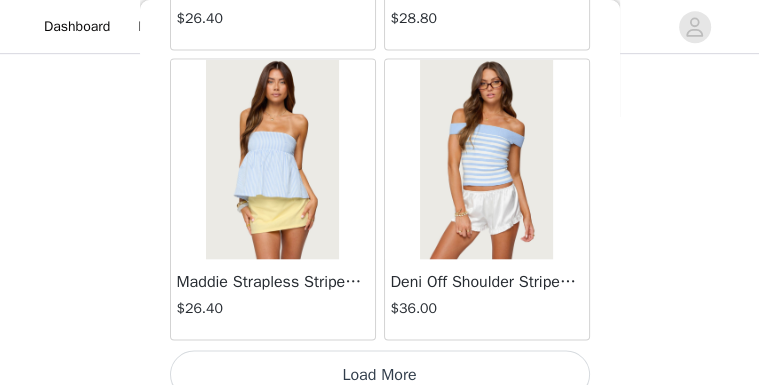click on "Load More" at bounding box center (380, 375) 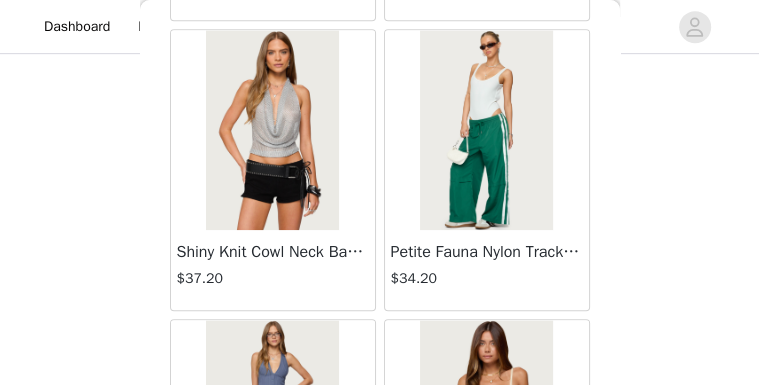 scroll, scrollTop: 20047, scrollLeft: 0, axis: vertical 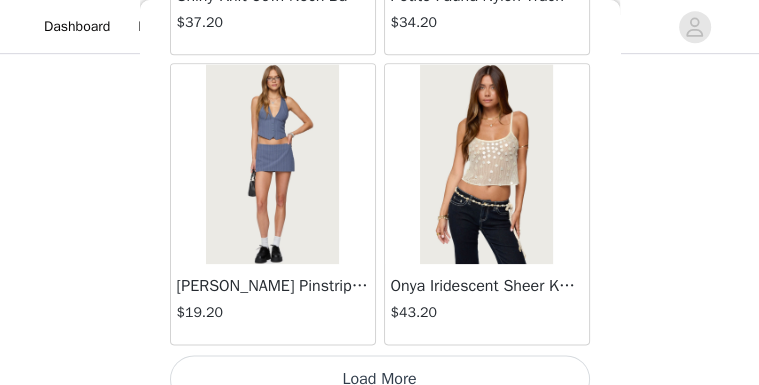 click on "Load More" at bounding box center [380, 379] 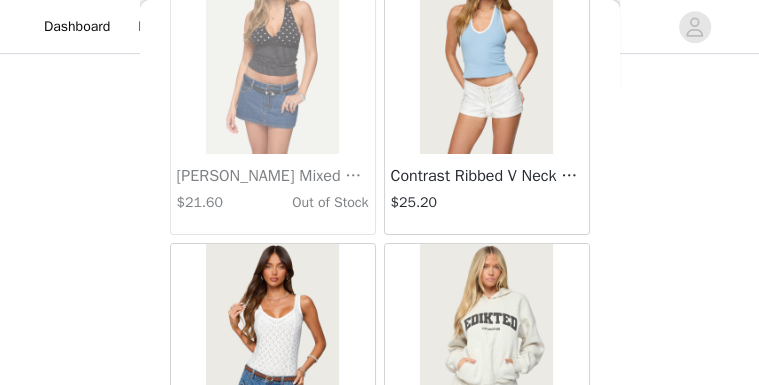 scroll, scrollTop: 22943, scrollLeft: 0, axis: vertical 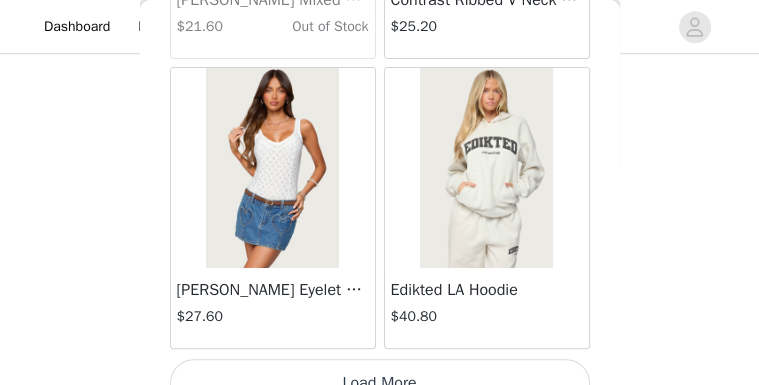 click on "Load More" at bounding box center [380, 383] 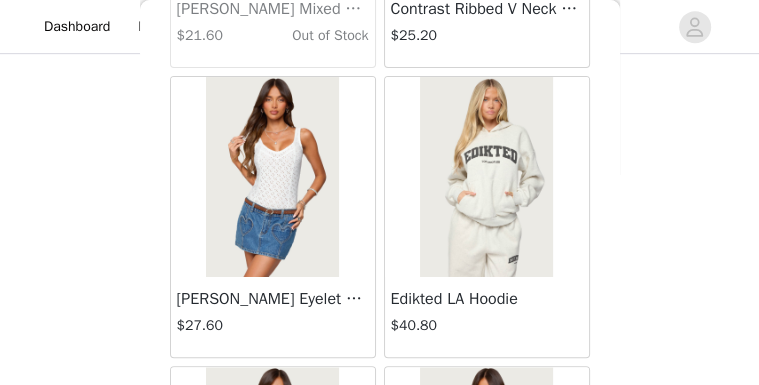 scroll, scrollTop: 22943, scrollLeft: 0, axis: vertical 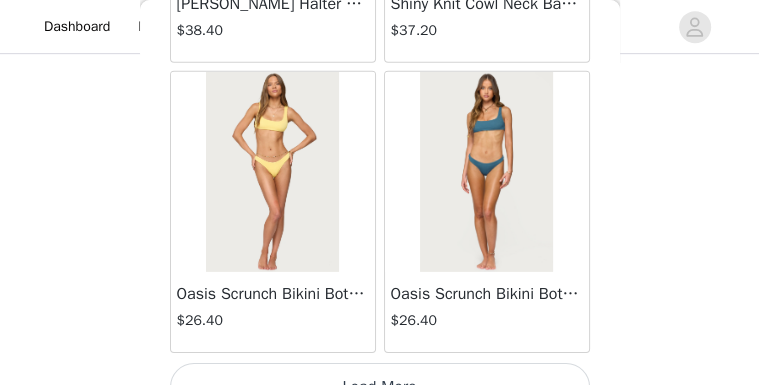 click on "Load More" at bounding box center (380, 387) 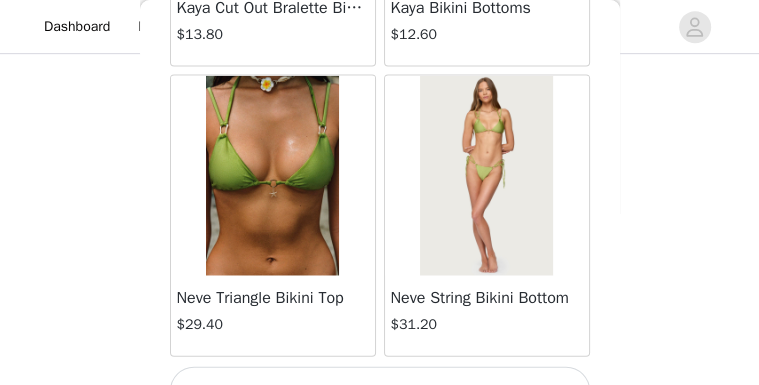 click on "Load More" at bounding box center (380, 391) 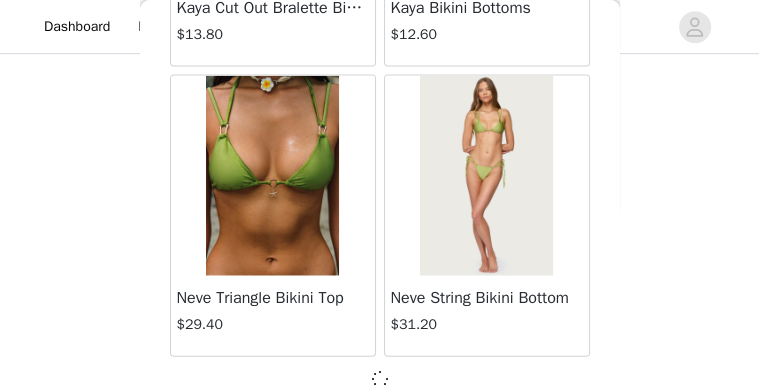 scroll, scrollTop: 28726, scrollLeft: 0, axis: vertical 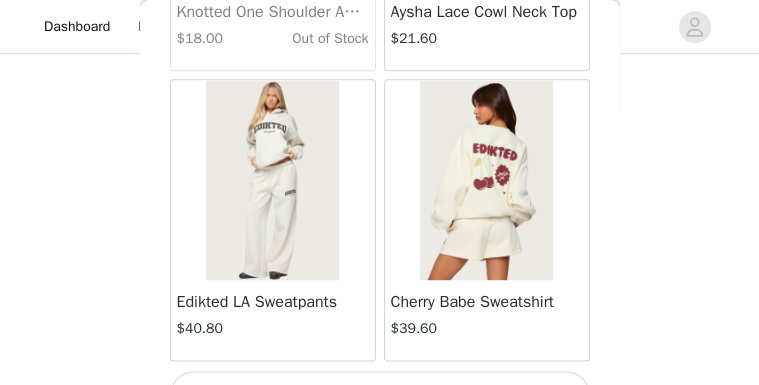 click on "Load More" at bounding box center (380, 395) 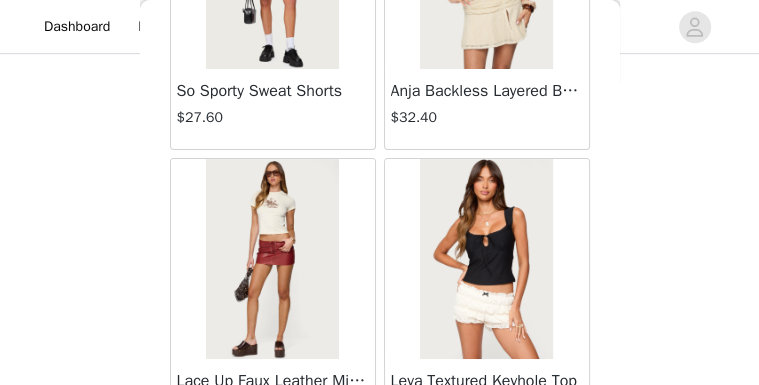 scroll, scrollTop: 34527, scrollLeft: 0, axis: vertical 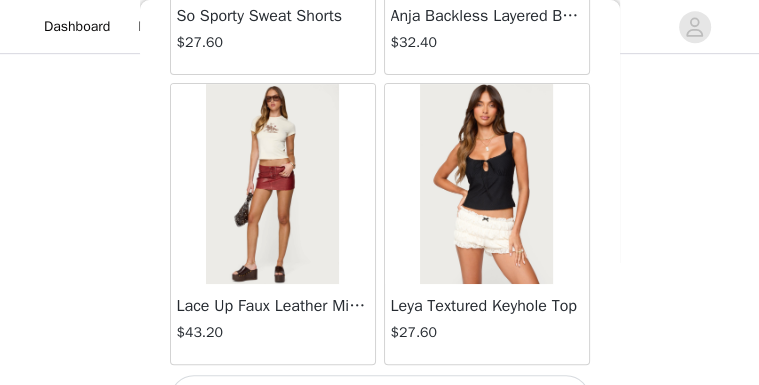 click on "Load More" at bounding box center [380, 399] 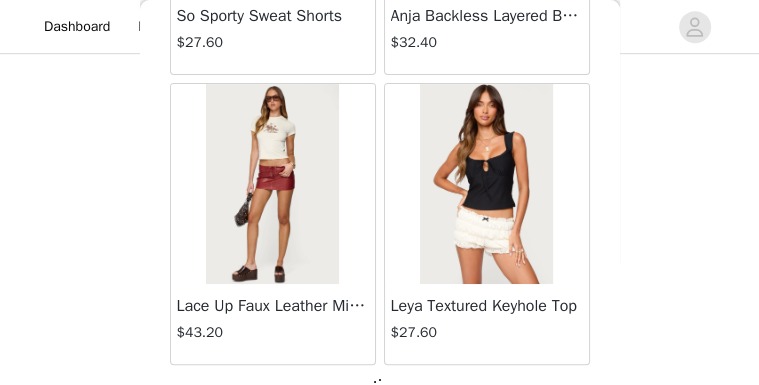 scroll, scrollTop: 34518, scrollLeft: 0, axis: vertical 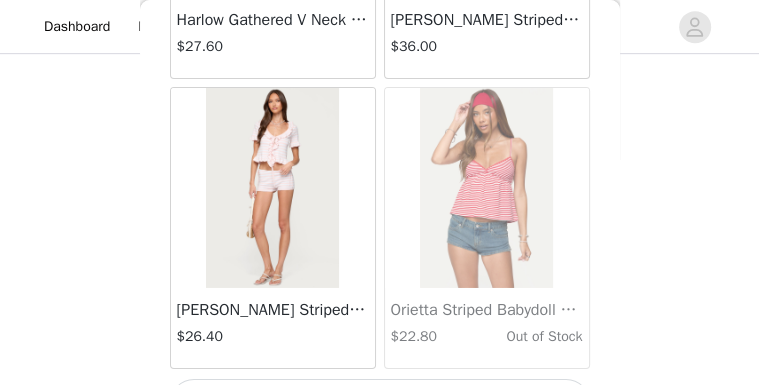 click on "Load More" at bounding box center (380, 403) 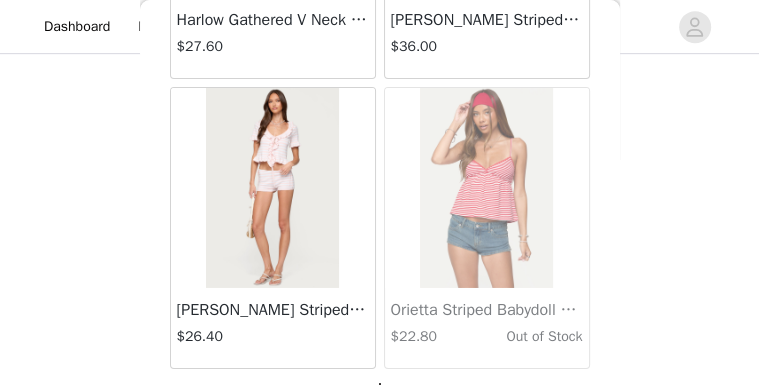 scroll, scrollTop: 37414, scrollLeft: 0, axis: vertical 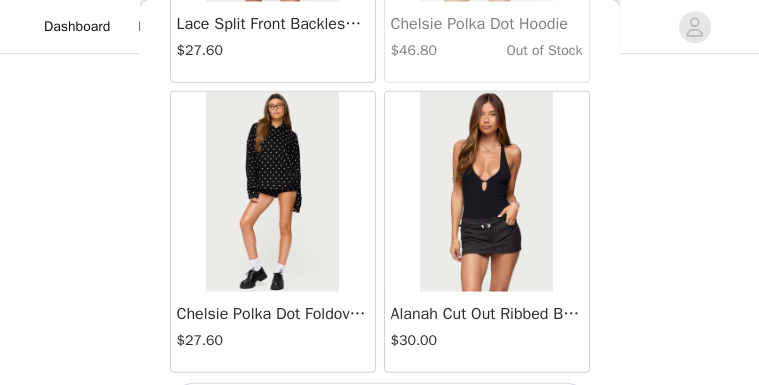 click on "Load More" at bounding box center [380, 407] 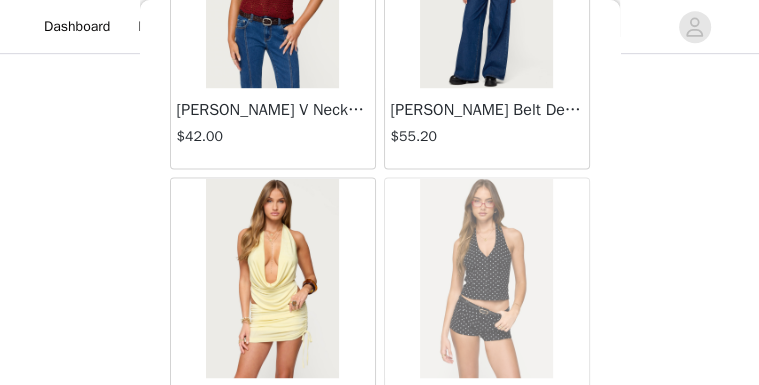 scroll, scrollTop: 43215, scrollLeft: 0, axis: vertical 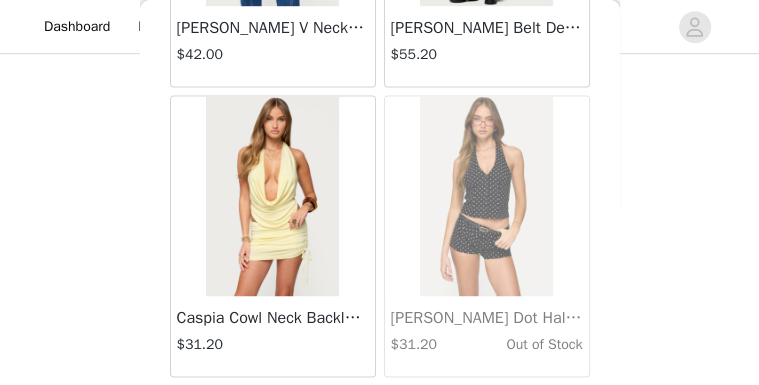 click on "Load More" at bounding box center [380, 411] 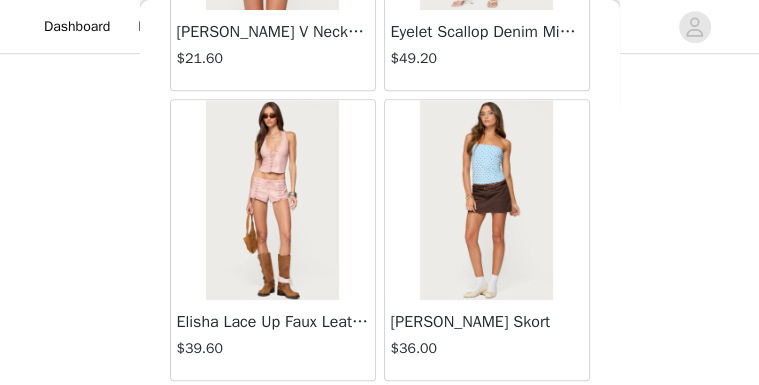 click on "Load More" at bounding box center [380, 415] 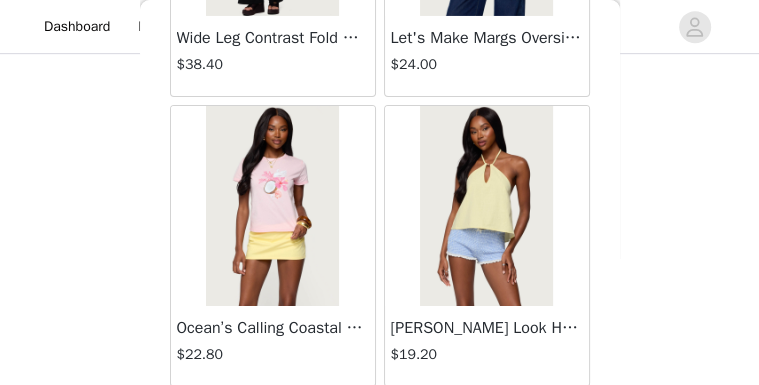 scroll, scrollTop: 49007, scrollLeft: 0, axis: vertical 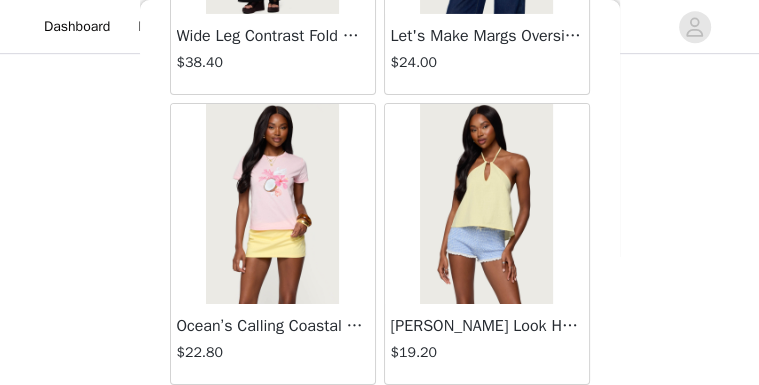 click on "Load More" at bounding box center (380, 419) 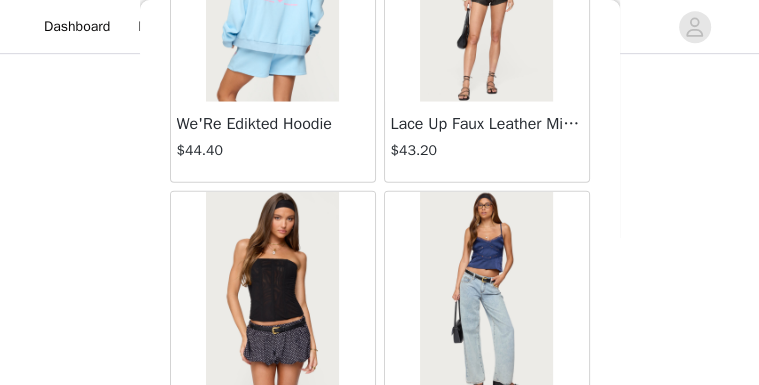 scroll, scrollTop: 51903, scrollLeft: 0, axis: vertical 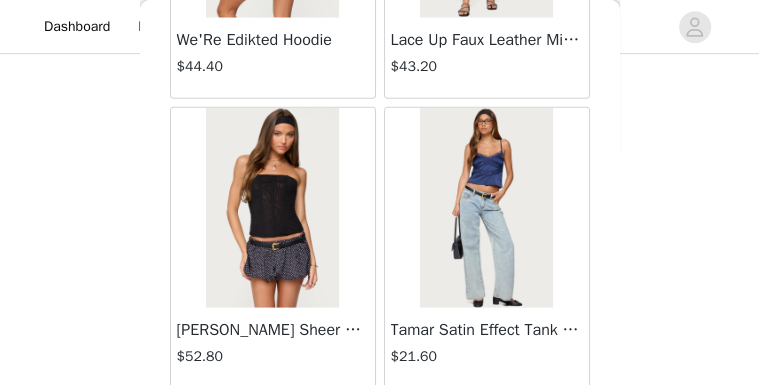 click on "Load More" at bounding box center [380, 423] 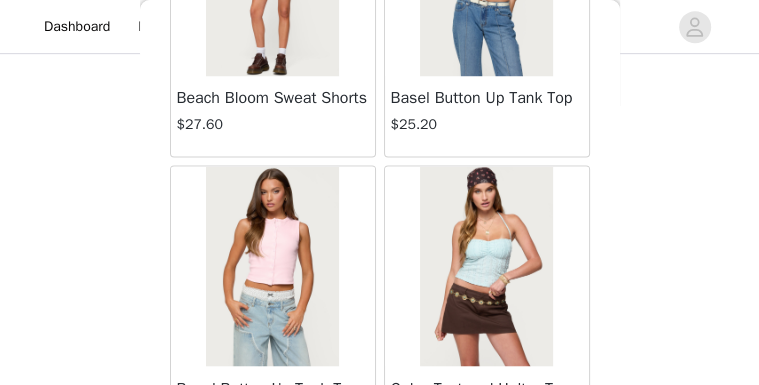 scroll, scrollTop: 54799, scrollLeft: 0, axis: vertical 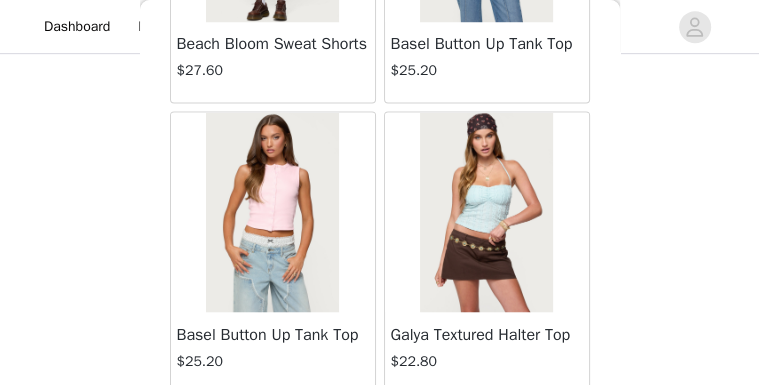click on "Load More" at bounding box center (380, 427) 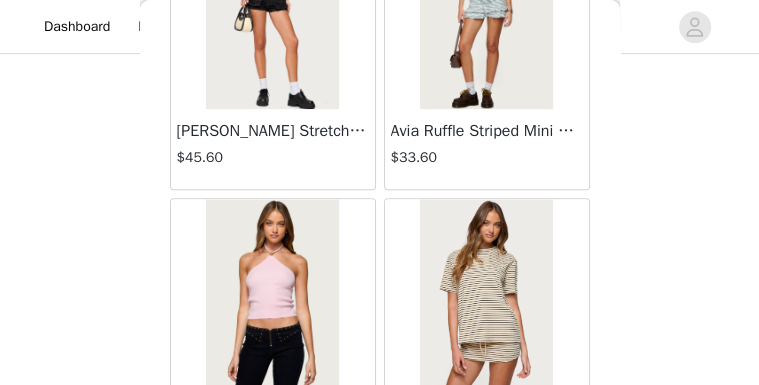 scroll, scrollTop: 57695, scrollLeft: 0, axis: vertical 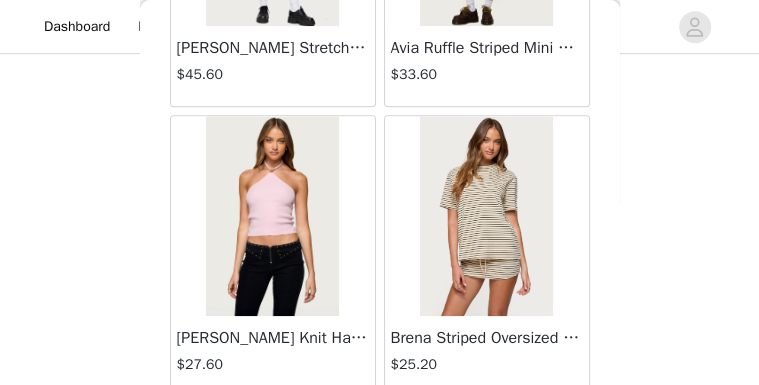 click on "Load More" at bounding box center (380, 431) 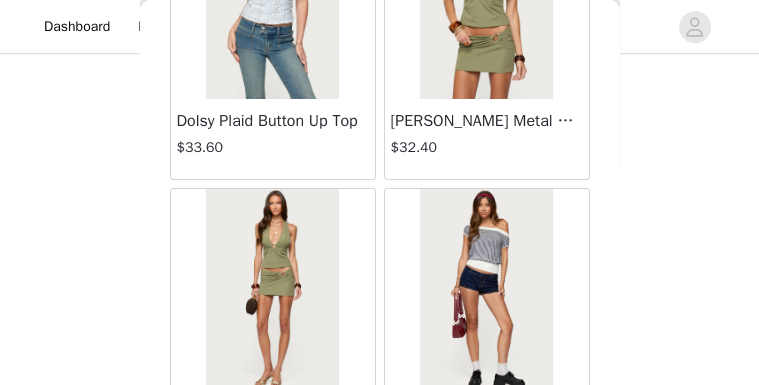 scroll, scrollTop: 60591, scrollLeft: 0, axis: vertical 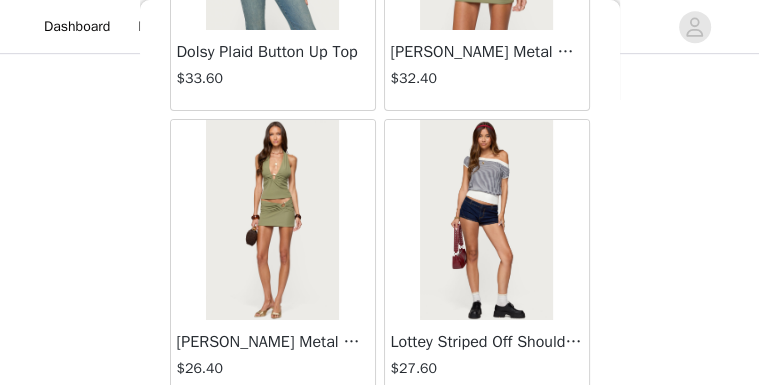 click on "Load More" at bounding box center [380, 435] 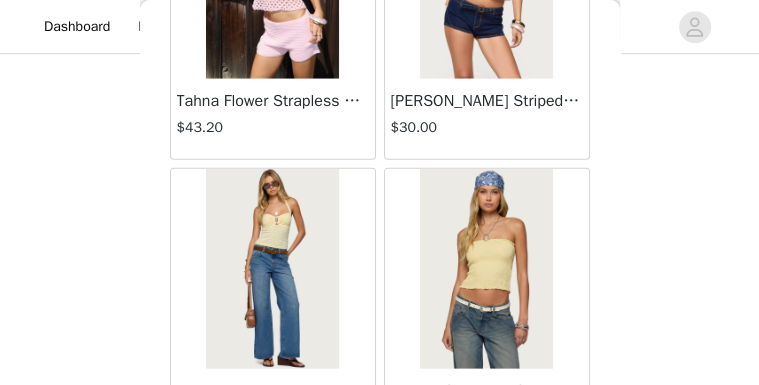 scroll, scrollTop: 63487, scrollLeft: 0, axis: vertical 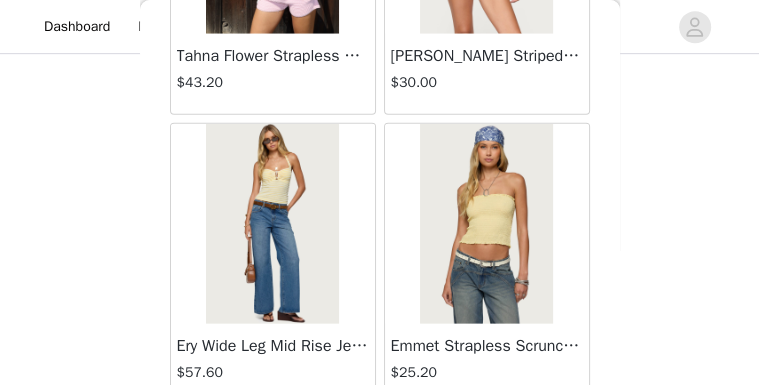 click on "Load More" at bounding box center (380, 439) 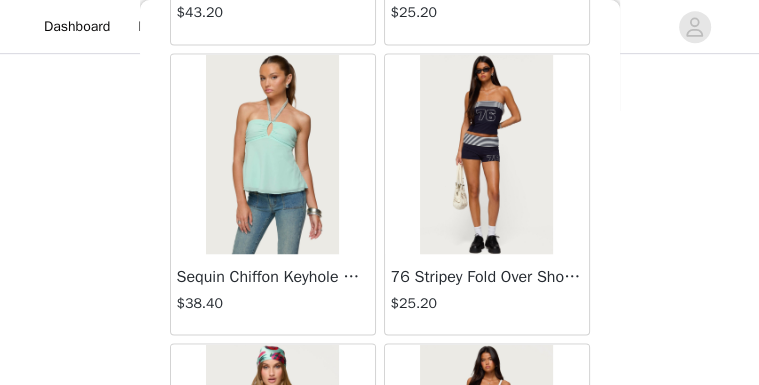 scroll, scrollTop: 66383, scrollLeft: 0, axis: vertical 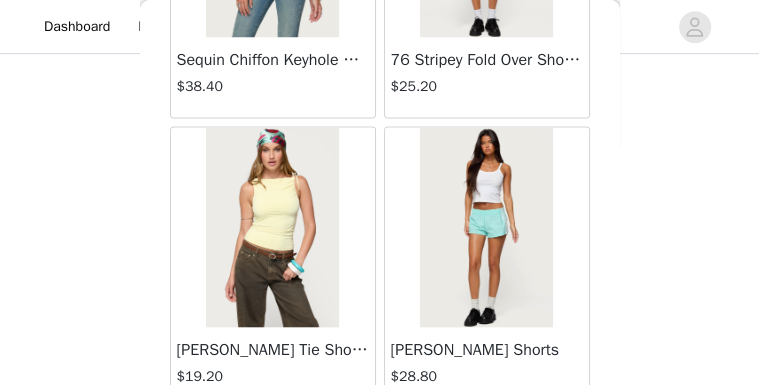 click on "Load More" at bounding box center (380, 443) 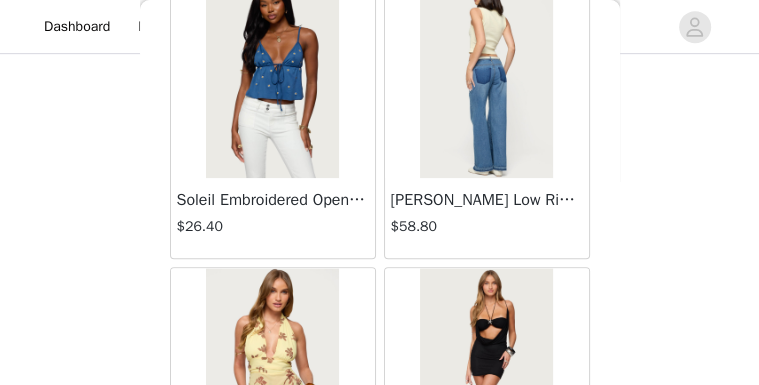 scroll, scrollTop: 69279, scrollLeft: 0, axis: vertical 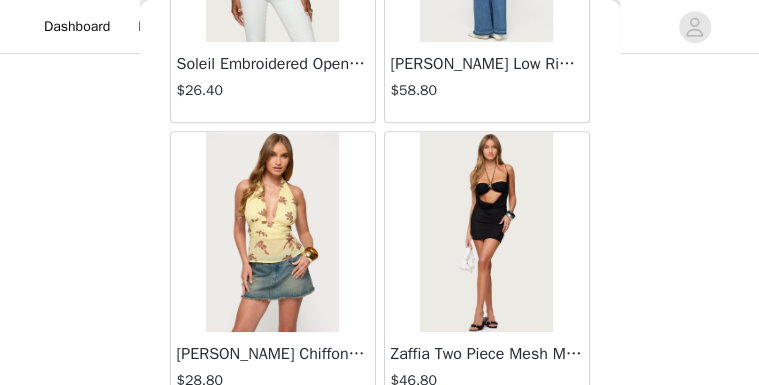 click on "Load More" at bounding box center [380, 447] 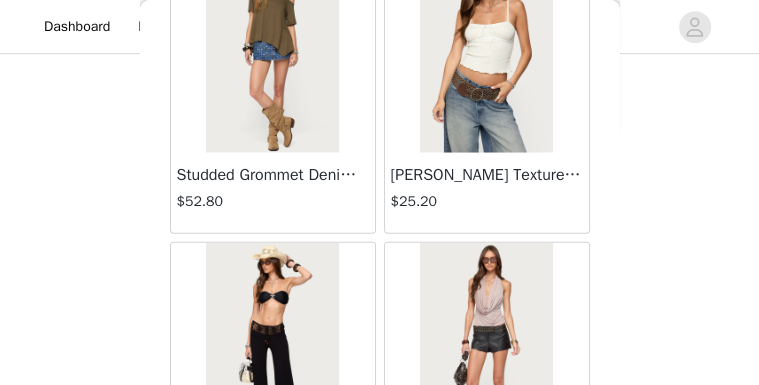scroll, scrollTop: 36775, scrollLeft: 0, axis: vertical 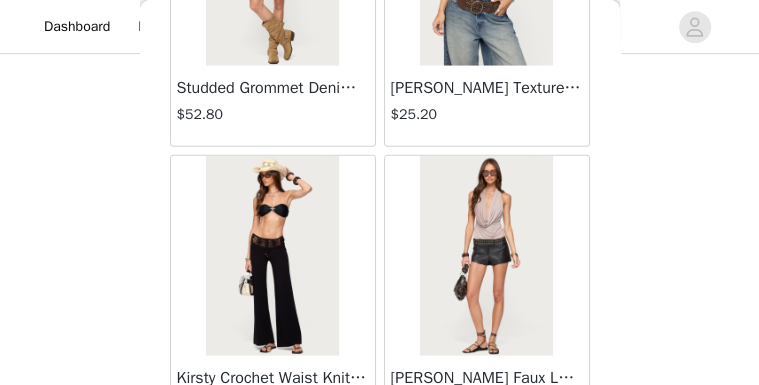 click at bounding box center [486, 256] 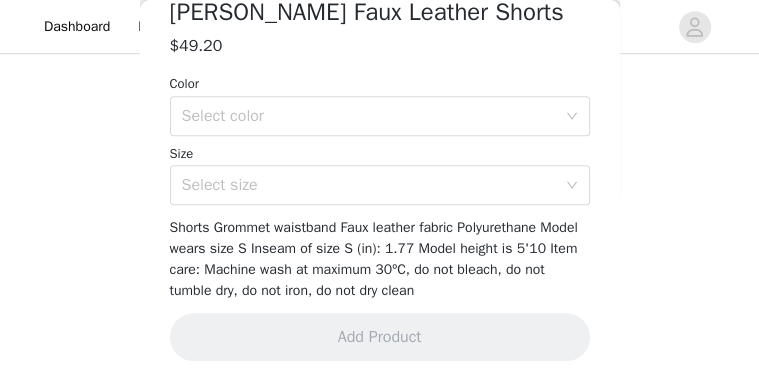 scroll, scrollTop: 567, scrollLeft: 0, axis: vertical 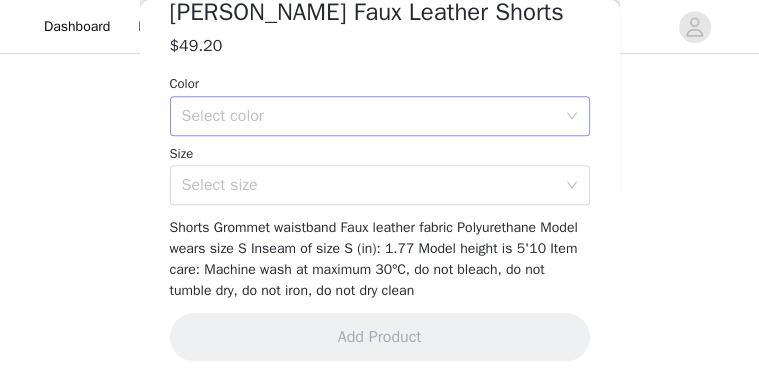 click on "Select color" at bounding box center [373, 116] 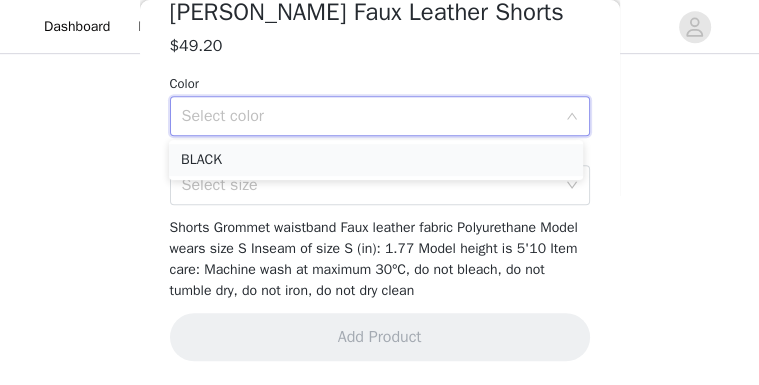click on "BLACK" at bounding box center (376, 160) 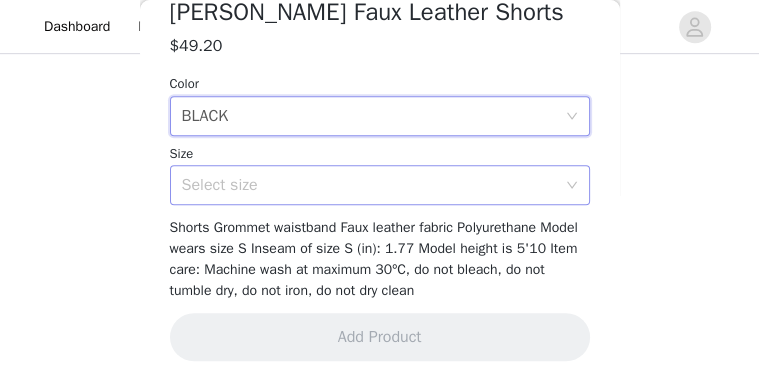 click on "Select size" at bounding box center (369, 185) 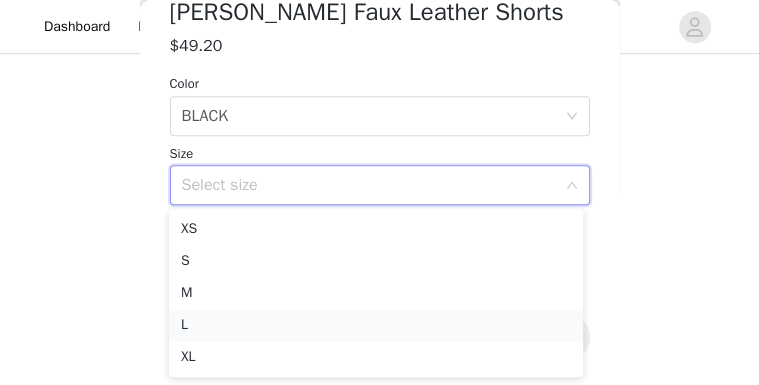 click on "L" at bounding box center (376, 325) 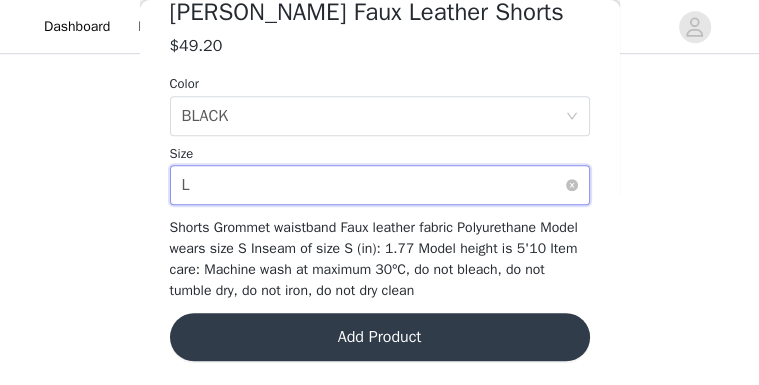 drag, startPoint x: 223, startPoint y: 167, endPoint x: 222, endPoint y: 181, distance: 14.035668 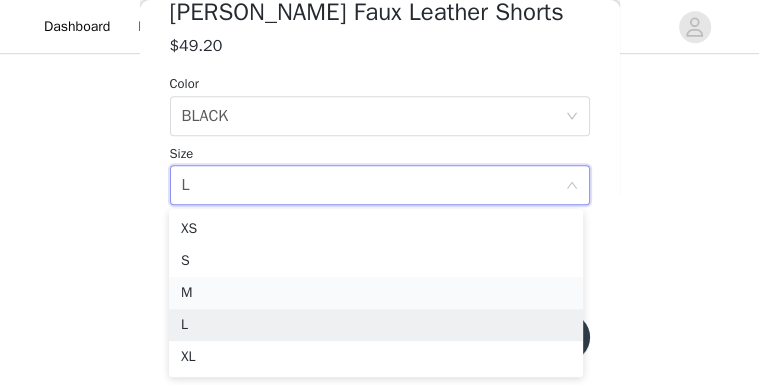 click on "M" at bounding box center [376, 293] 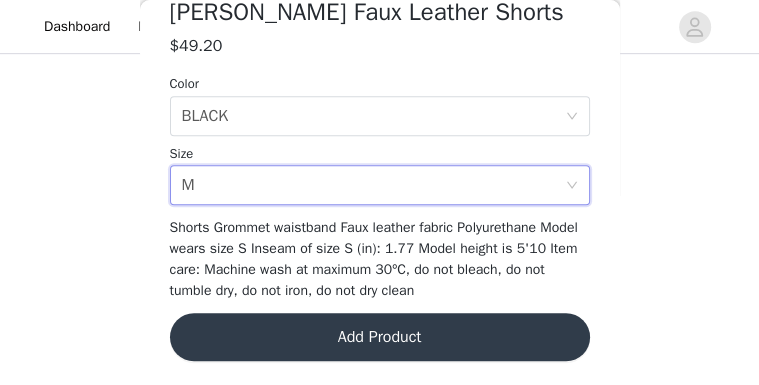 click on "Add Product" at bounding box center (380, 337) 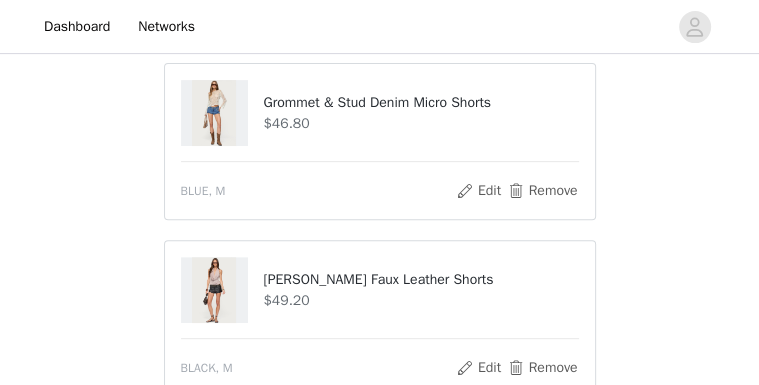 scroll, scrollTop: 520, scrollLeft: 0, axis: vertical 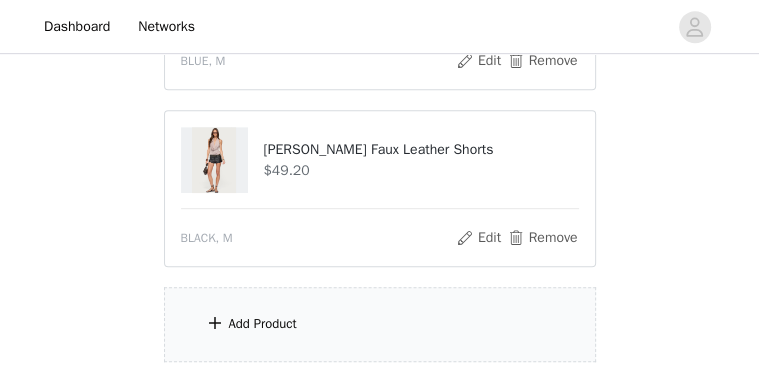 click on "Add Product" at bounding box center [380, 324] 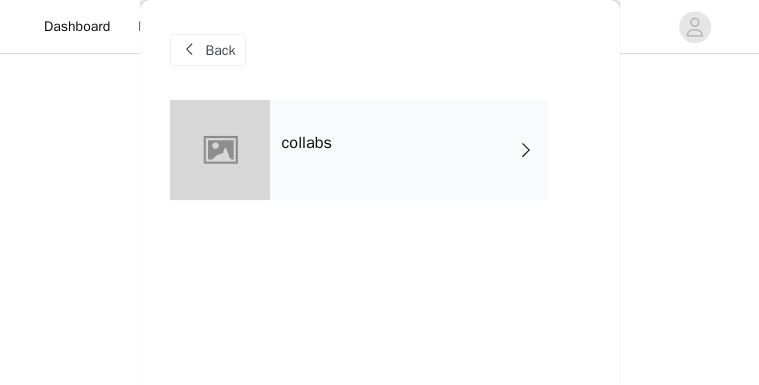 click on "collabs" at bounding box center [409, 150] 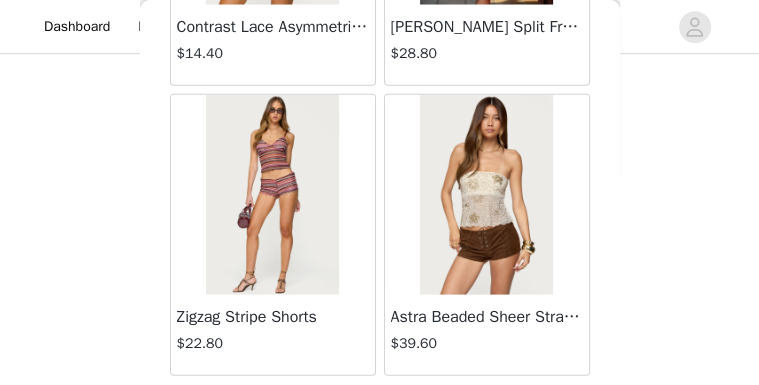 scroll, scrollTop: 2671, scrollLeft: 0, axis: vertical 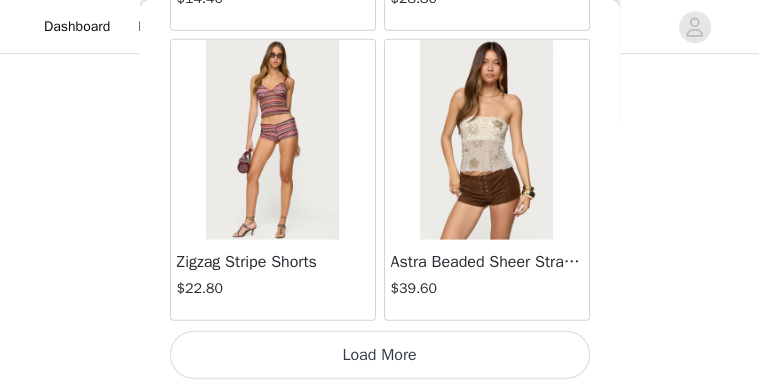 click on "Load More" at bounding box center (380, 355) 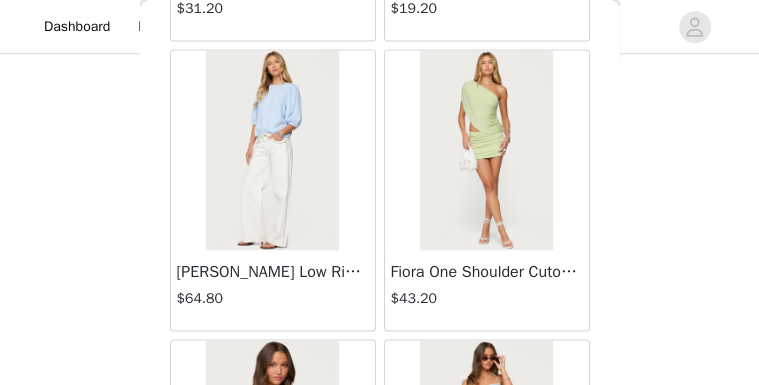 scroll, scrollTop: 5567, scrollLeft: 0, axis: vertical 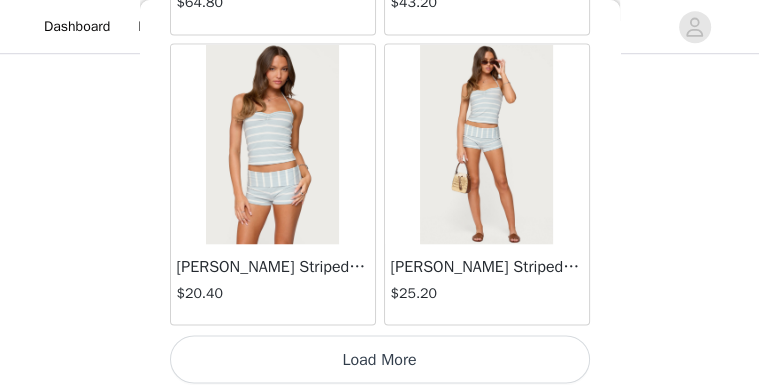 click on "Load More" at bounding box center (380, 359) 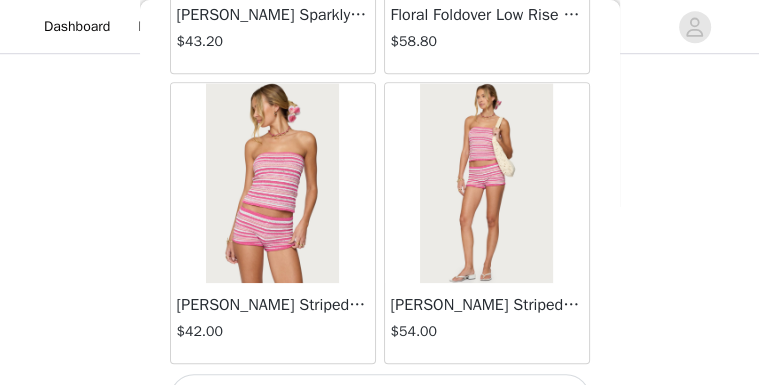 scroll, scrollTop: 8463, scrollLeft: 0, axis: vertical 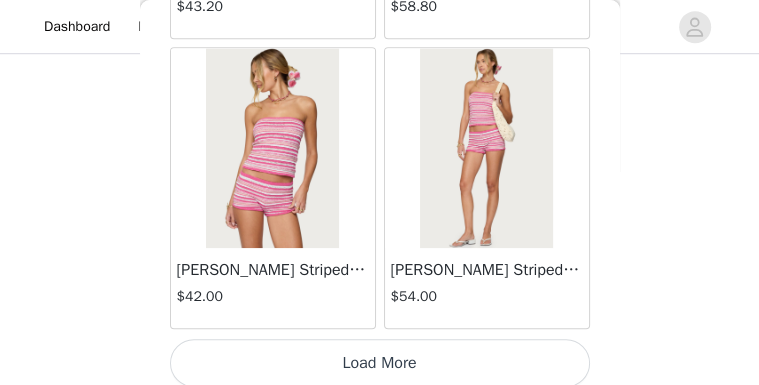click on "Load More" at bounding box center [380, 363] 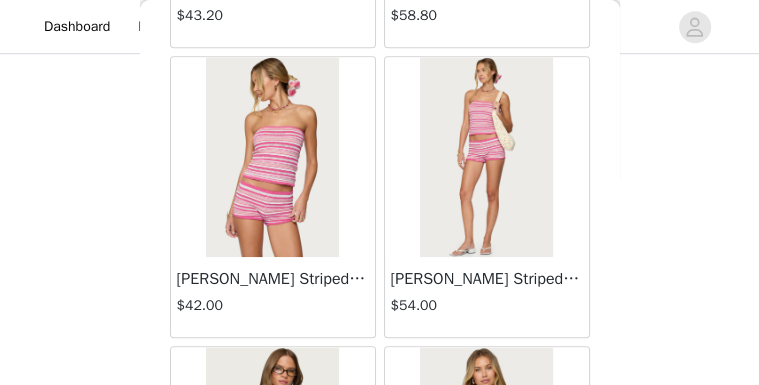 scroll, scrollTop: 8463, scrollLeft: 0, axis: vertical 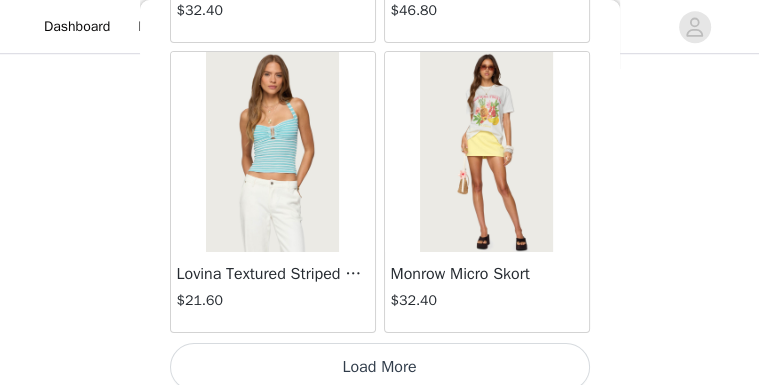 click on "Load More" at bounding box center [380, 367] 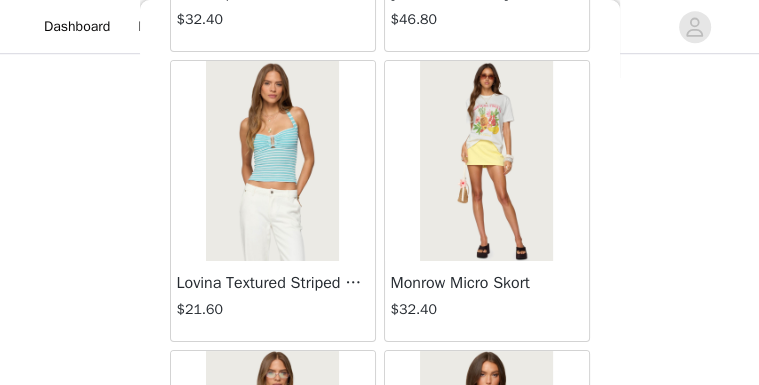 scroll, scrollTop: 11359, scrollLeft: 0, axis: vertical 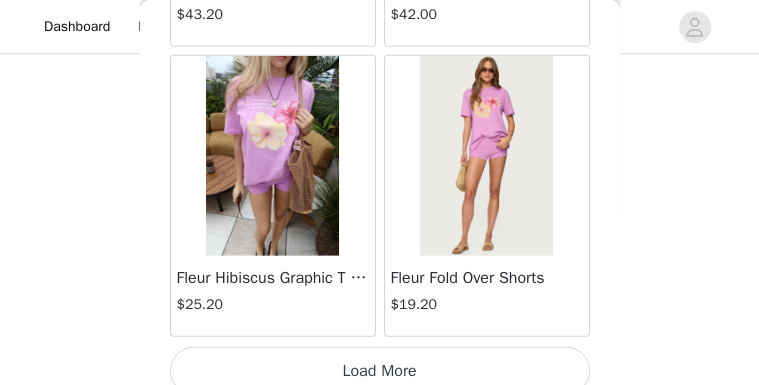 click on "Load More" at bounding box center (380, 371) 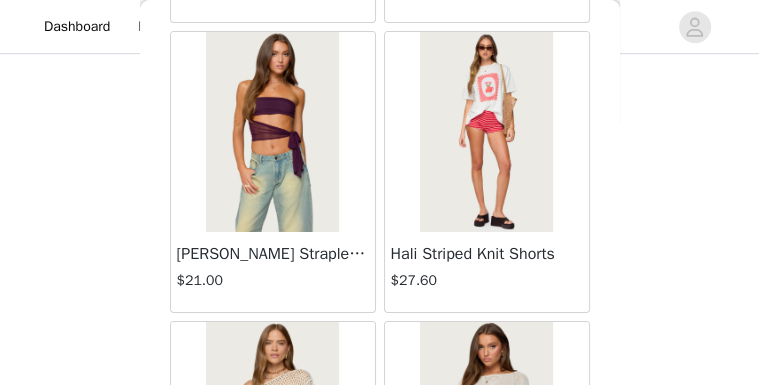 scroll, scrollTop: 14855, scrollLeft: 0, axis: vertical 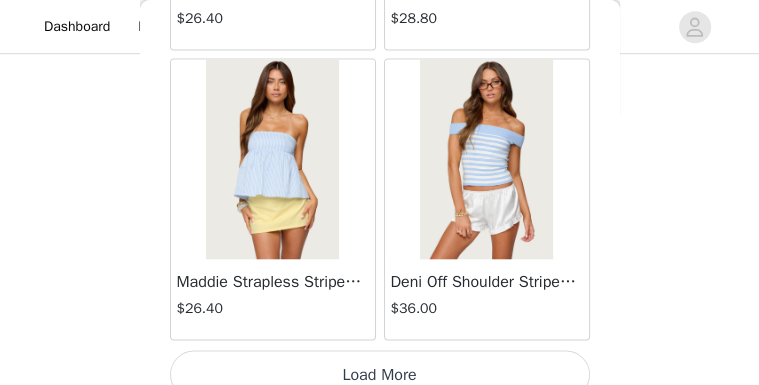 click on "Load More" at bounding box center (380, 375) 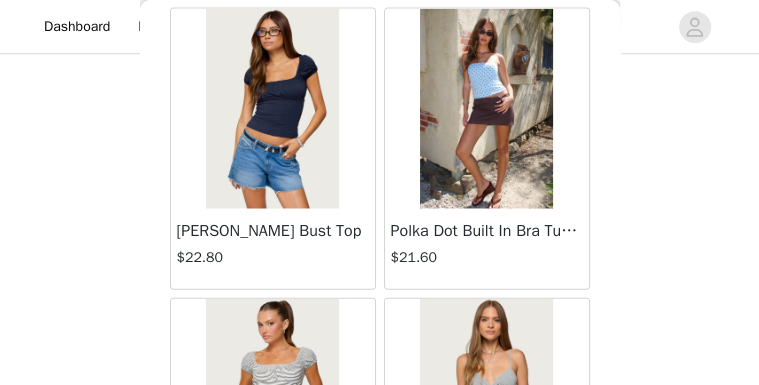 scroll, scrollTop: 17471, scrollLeft: 0, axis: vertical 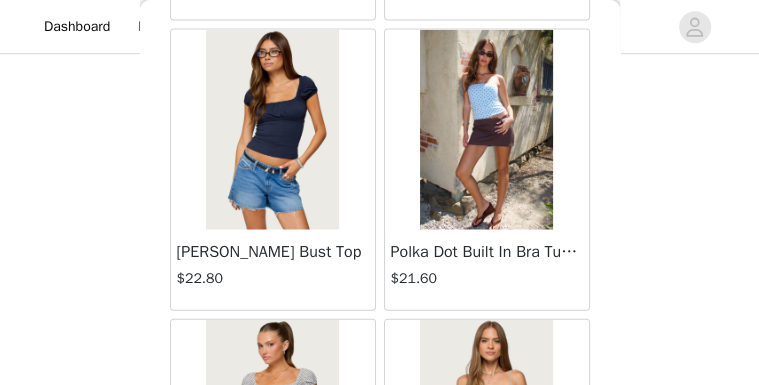click on "Polka Dot Built In Bra Tube Top" at bounding box center [487, 252] 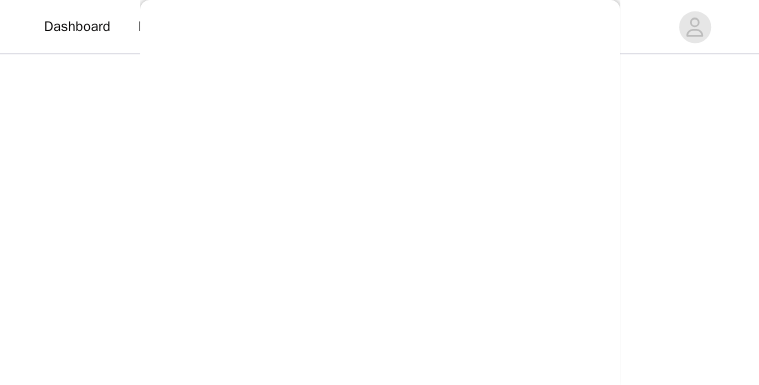 scroll, scrollTop: 567, scrollLeft: 0, axis: vertical 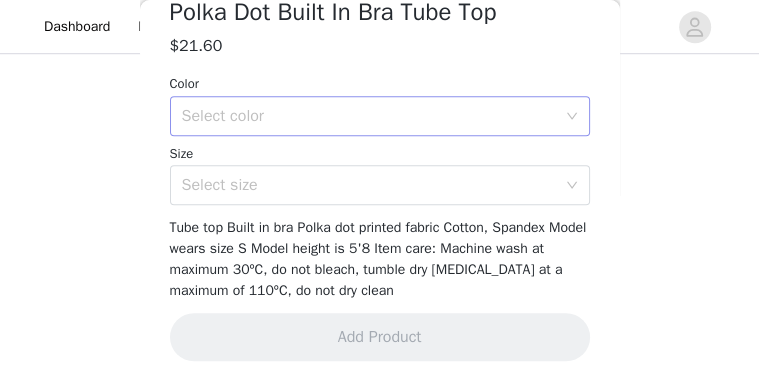 click on "Select color" at bounding box center (373, 116) 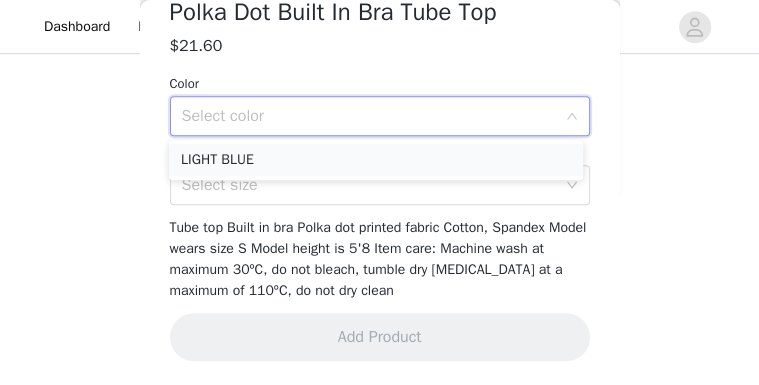 click on "LIGHT BLUE" at bounding box center (376, 160) 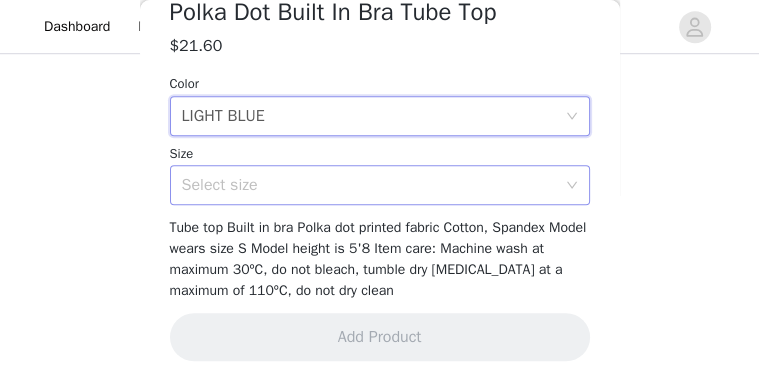 click on "Select size" at bounding box center (369, 185) 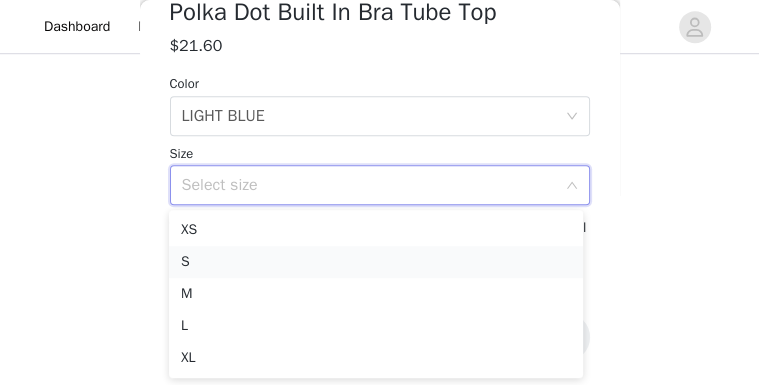 click on "S" at bounding box center (376, 262) 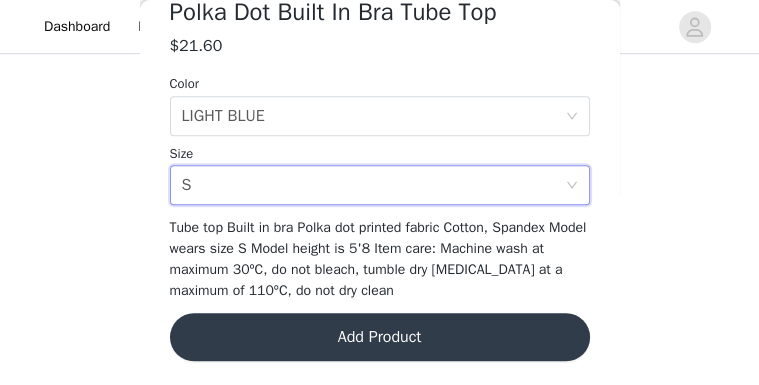 drag, startPoint x: 309, startPoint y: 342, endPoint x: 303, endPoint y: 333, distance: 10.816654 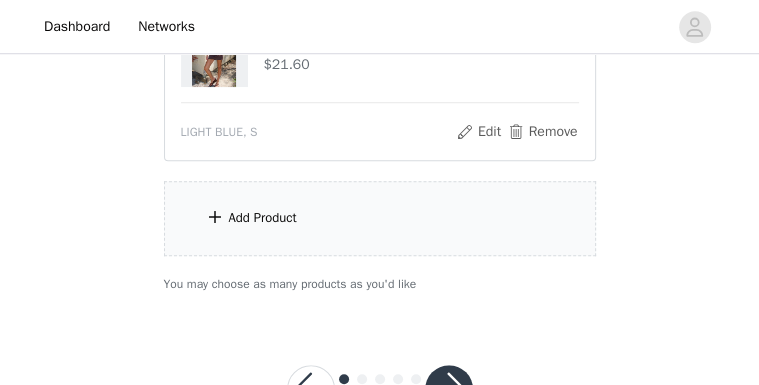 scroll, scrollTop: 877, scrollLeft: 0, axis: vertical 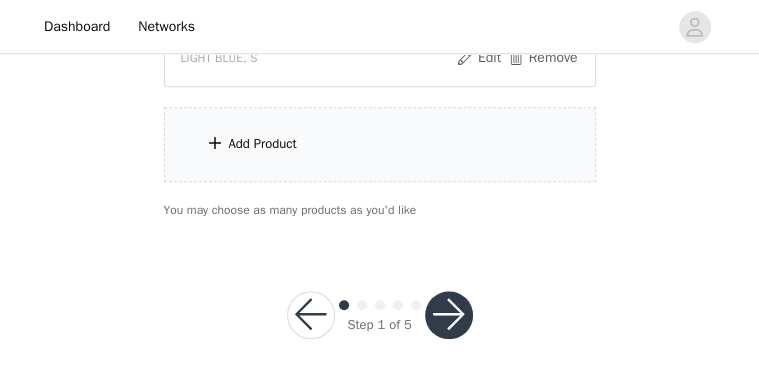 click on "Add Product" at bounding box center (263, 144) 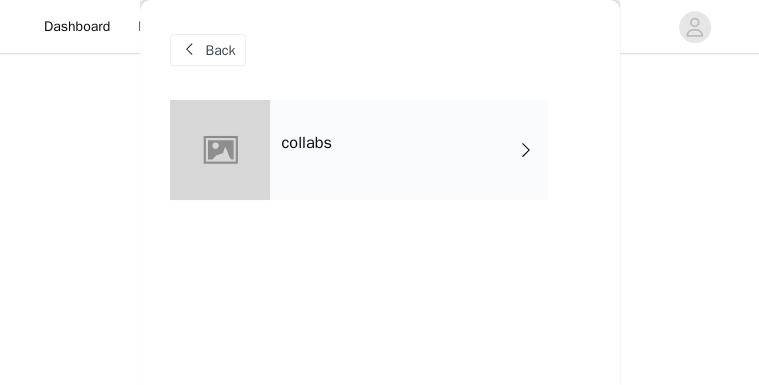 click on "collabs" at bounding box center (409, 150) 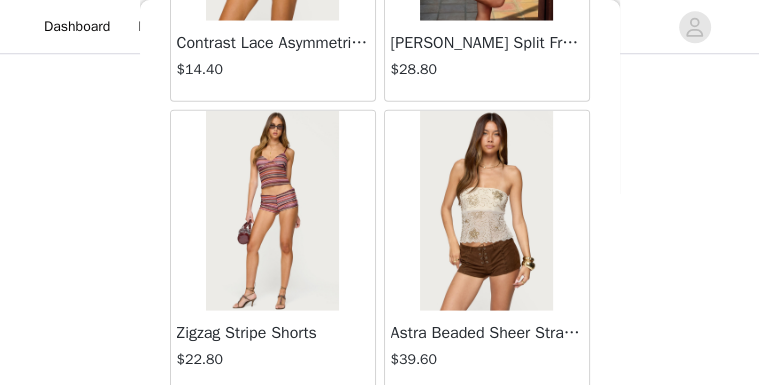 scroll, scrollTop: 2671, scrollLeft: 0, axis: vertical 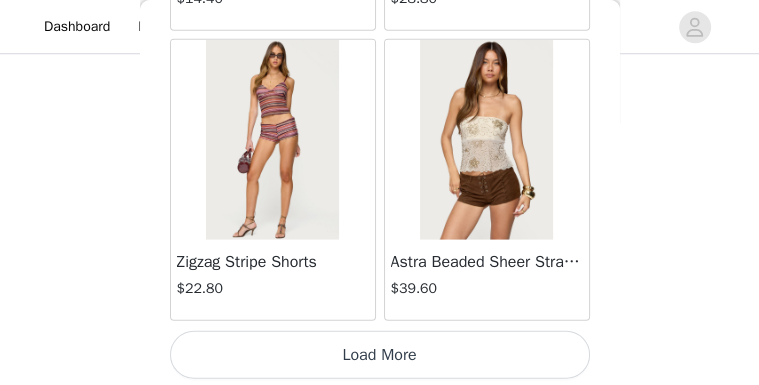 click on "Load More" at bounding box center (380, 355) 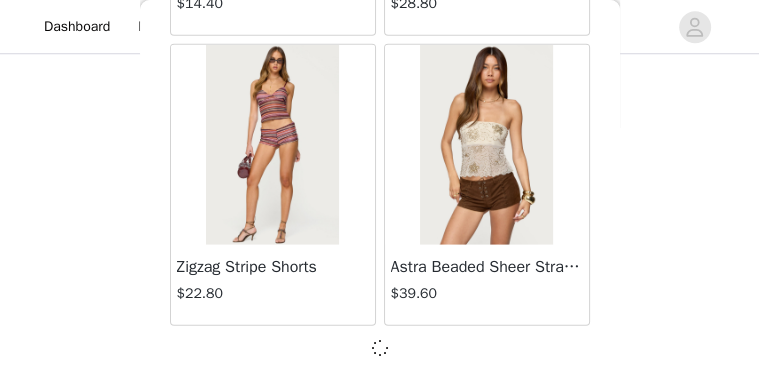 scroll, scrollTop: 2662, scrollLeft: 0, axis: vertical 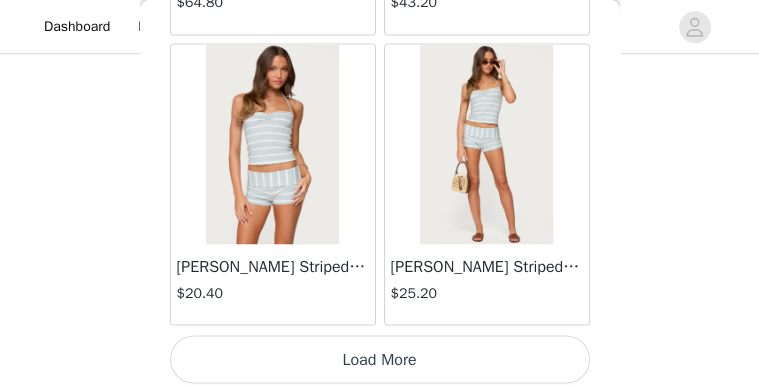 click on "Load More" at bounding box center (380, 359) 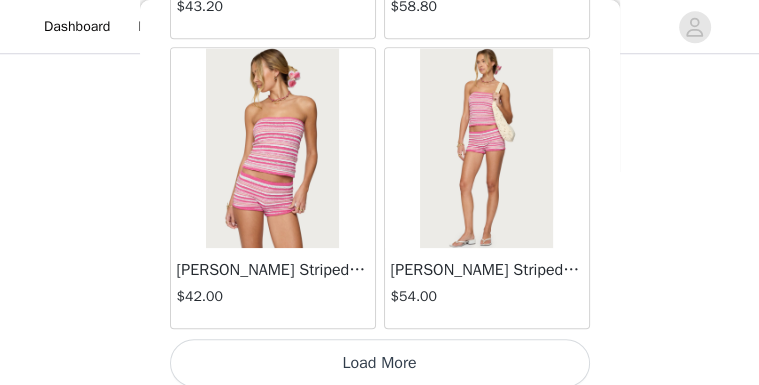 click on "Load More" at bounding box center (380, 363) 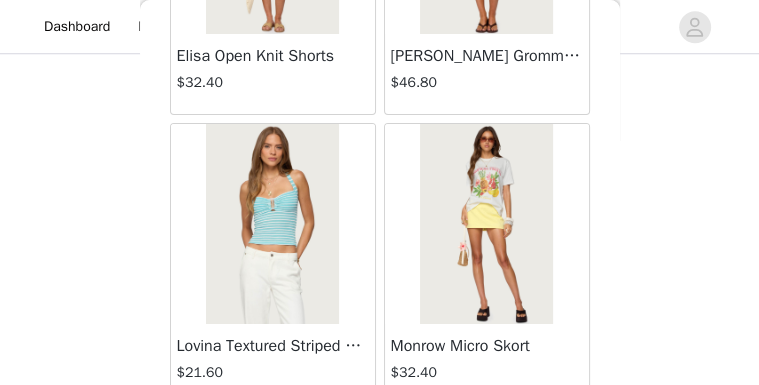 scroll, scrollTop: 11359, scrollLeft: 0, axis: vertical 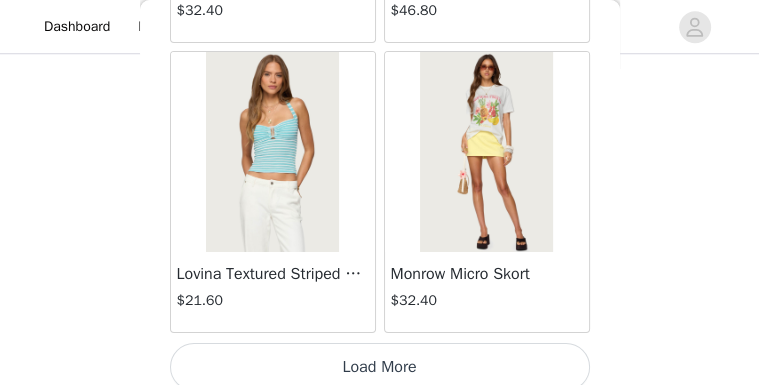 click on "Load More" at bounding box center [380, 367] 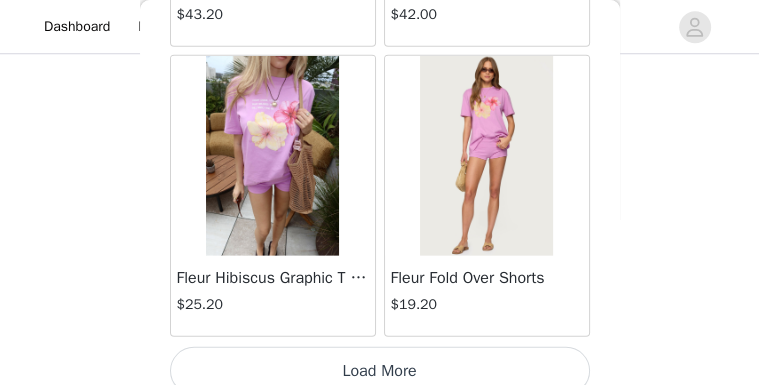 click on "Load More" at bounding box center (380, 371) 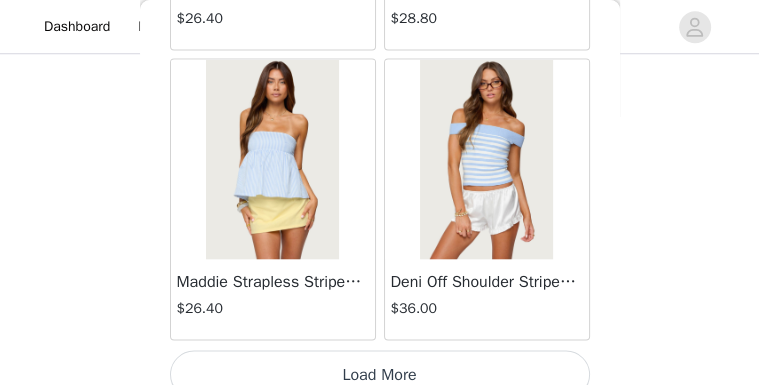 click on "Load More" at bounding box center (380, 375) 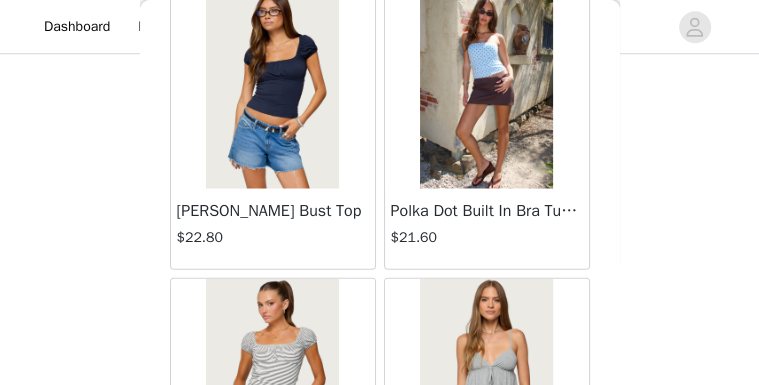 scroll, scrollTop: 17511, scrollLeft: 0, axis: vertical 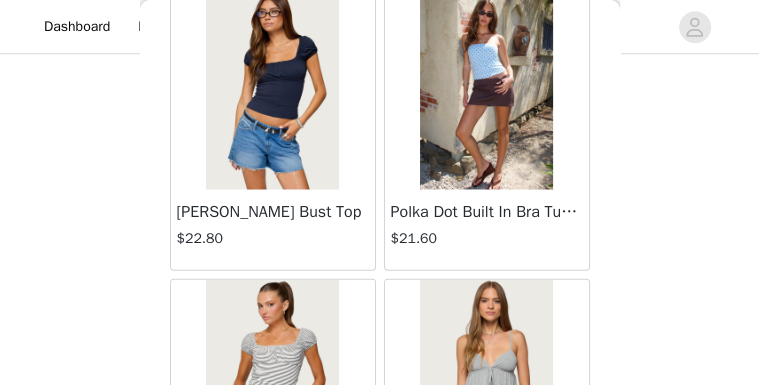click on "[PERSON_NAME] Bust Top   $22.80" at bounding box center [273, 230] 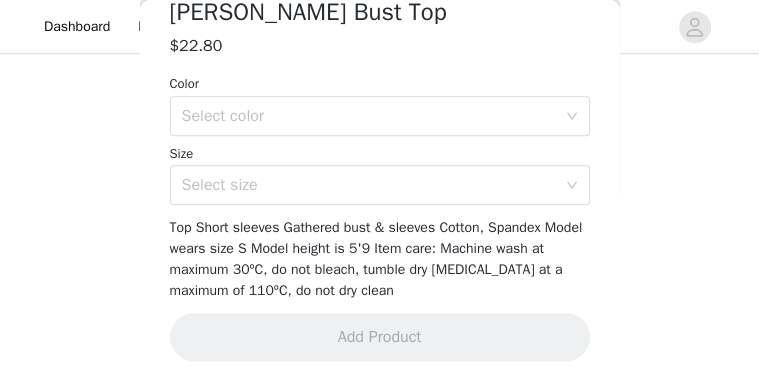 scroll, scrollTop: 567, scrollLeft: 0, axis: vertical 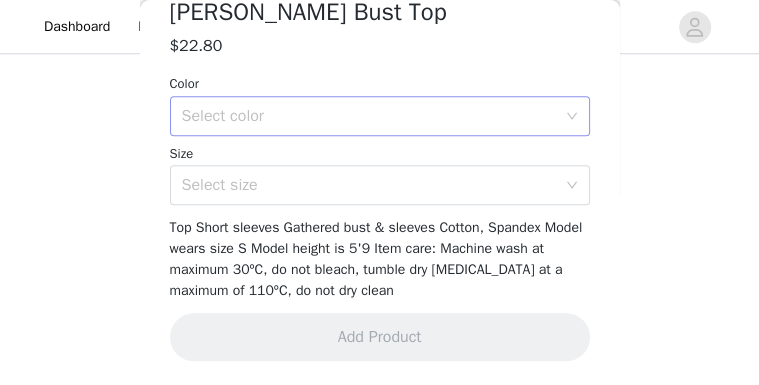 click on "Select color" at bounding box center [369, 116] 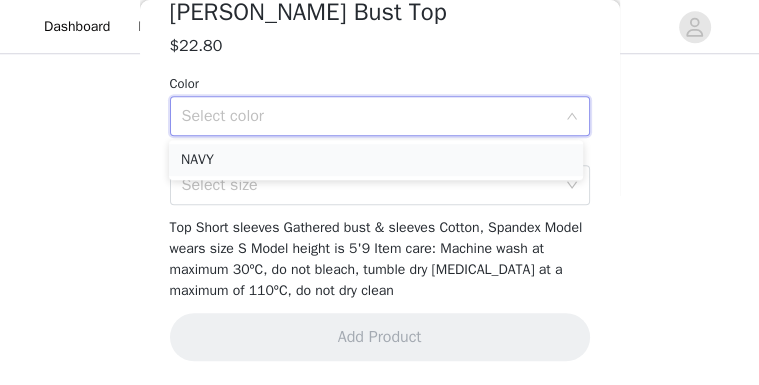 click on "NAVY" at bounding box center (376, 160) 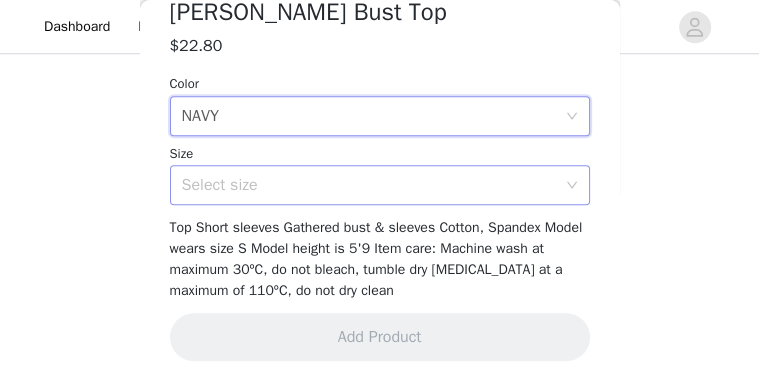 click on "Select size" at bounding box center (369, 185) 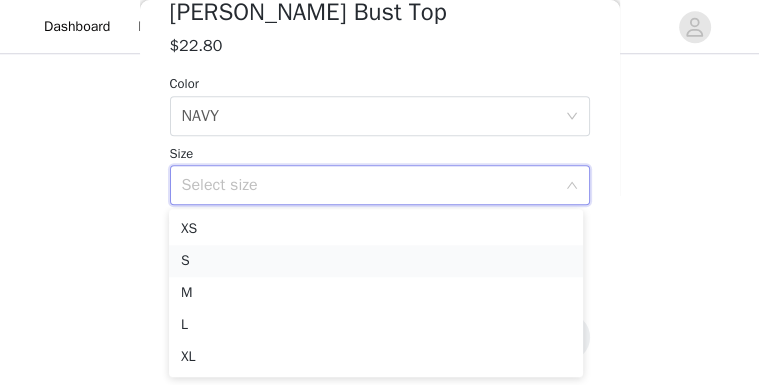 click on "S" at bounding box center (376, 261) 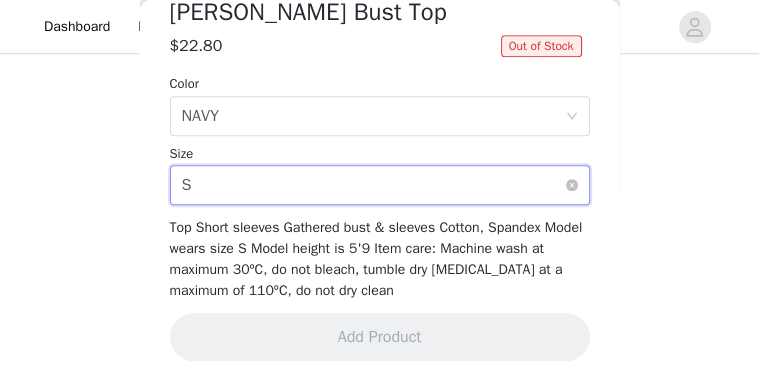 click on "Select size S" at bounding box center [373, 185] 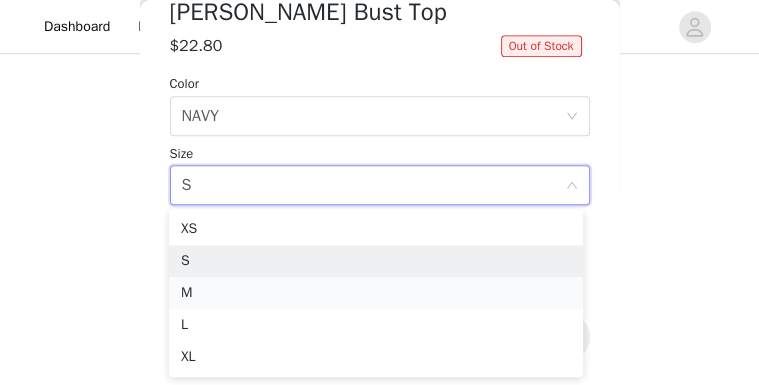 click on "M" at bounding box center [376, 293] 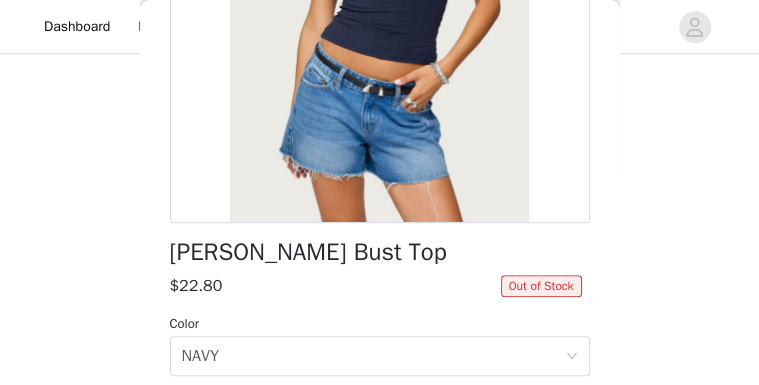 scroll, scrollTop: 447, scrollLeft: 0, axis: vertical 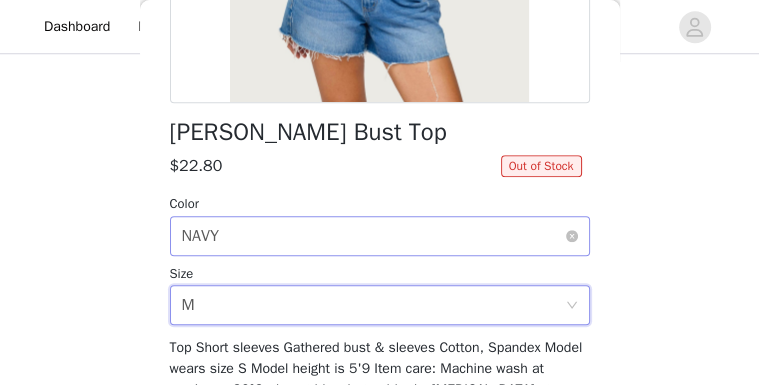 click on "Select color NAVY" at bounding box center [373, 236] 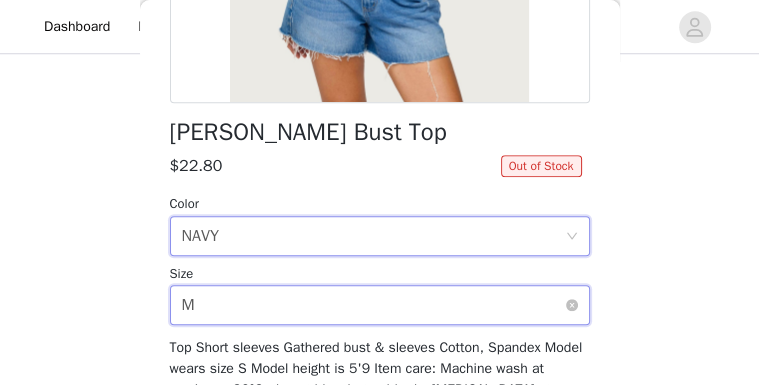 click on "Select size M" at bounding box center (373, 305) 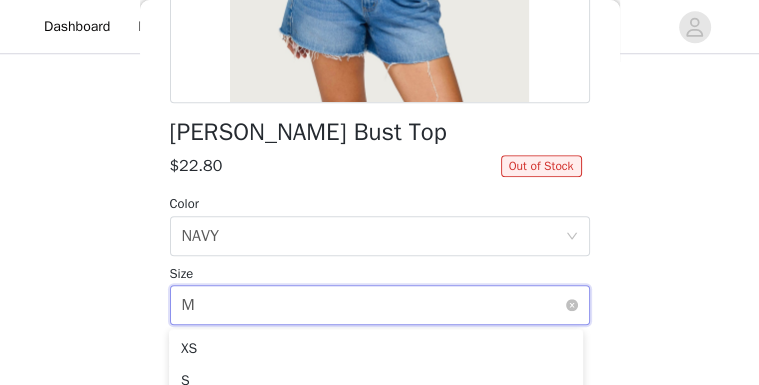 click on "Select size M" at bounding box center (373, 305) 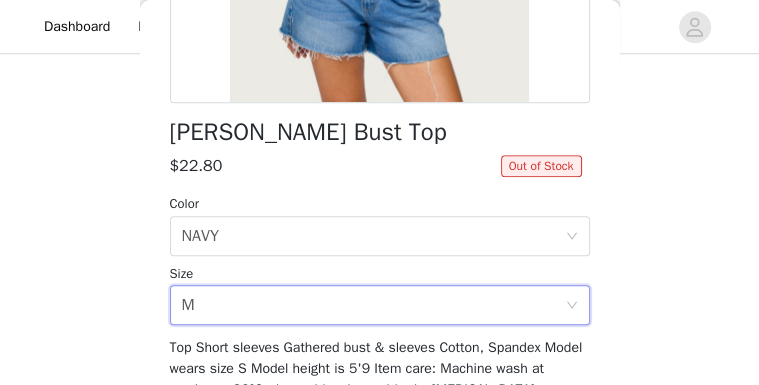 click on "Top Short sleeves Gathered bust & sleeves Cotton, Spandex Model wears size S Model height is 5'9 Item care: Machine wash at maximum 30ºC, do not bleach, tumble dry [MEDICAL_DATA] at a maximum of 110ºC, do not dry clean" at bounding box center (376, 379) 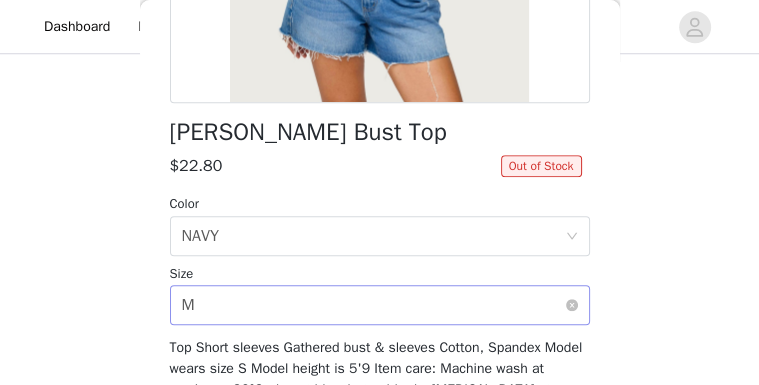 click on "Select size M" at bounding box center (373, 305) 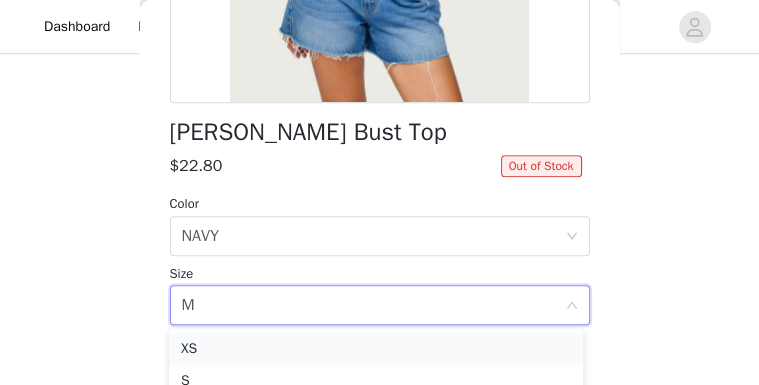 click on "XS" at bounding box center [376, 349] 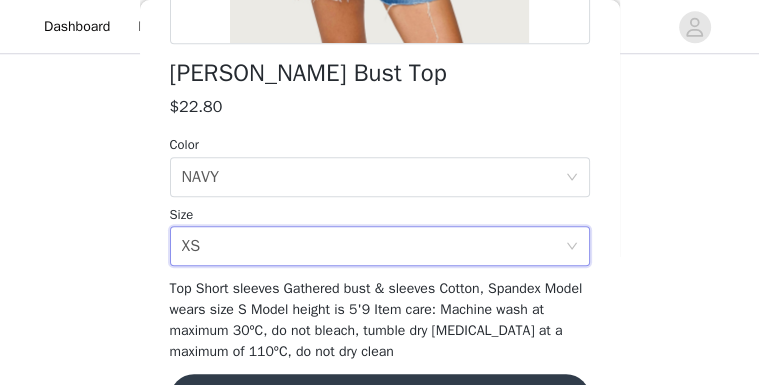 scroll, scrollTop: 567, scrollLeft: 0, axis: vertical 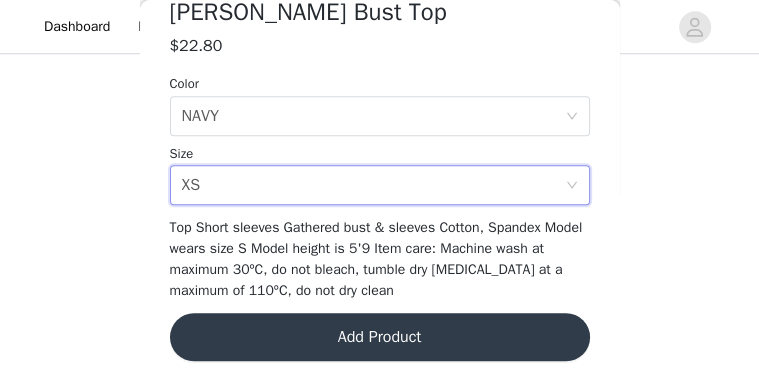 click on "Add Product" at bounding box center [380, 337] 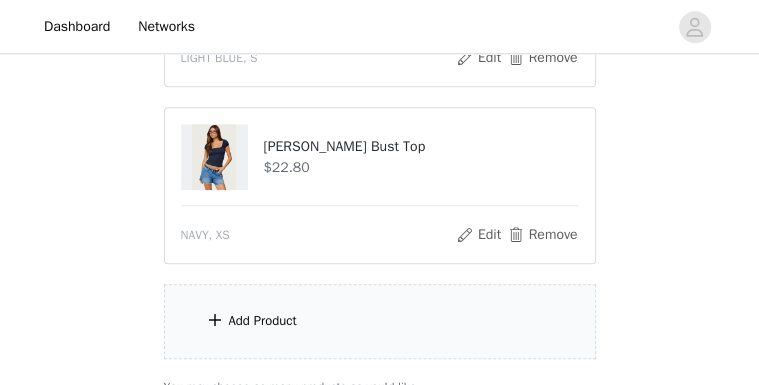 click on "Add Product" at bounding box center (263, 321) 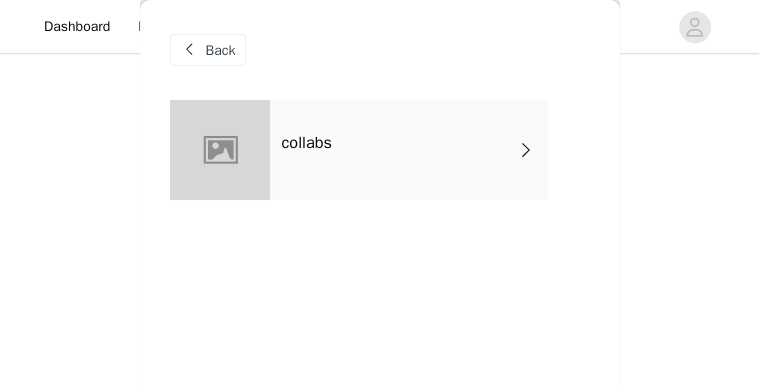 click on "collabs" at bounding box center (409, 150) 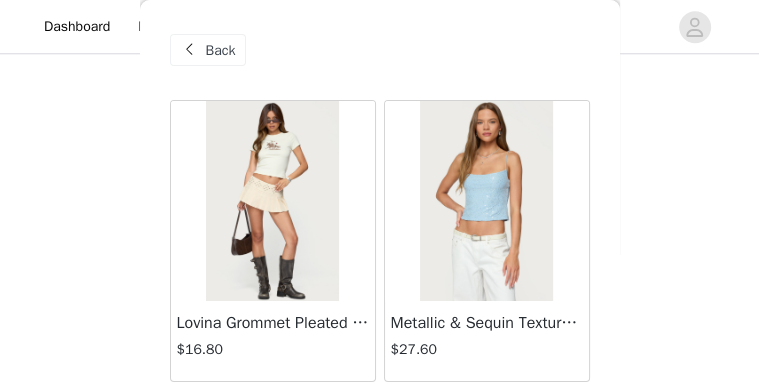 scroll, scrollTop: 1054, scrollLeft: 0, axis: vertical 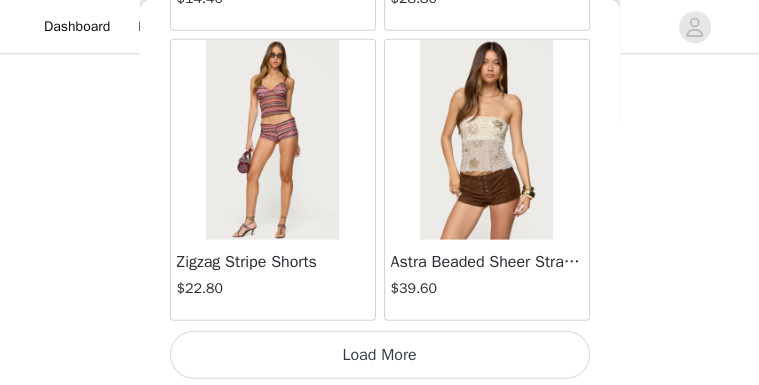 click on "Load More" at bounding box center [380, 355] 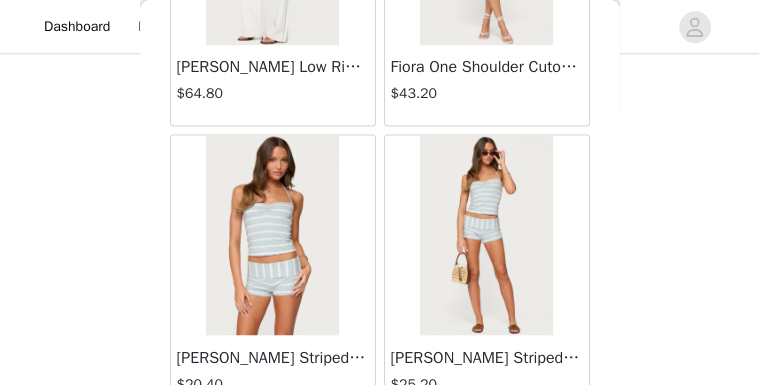 scroll, scrollTop: 5567, scrollLeft: 0, axis: vertical 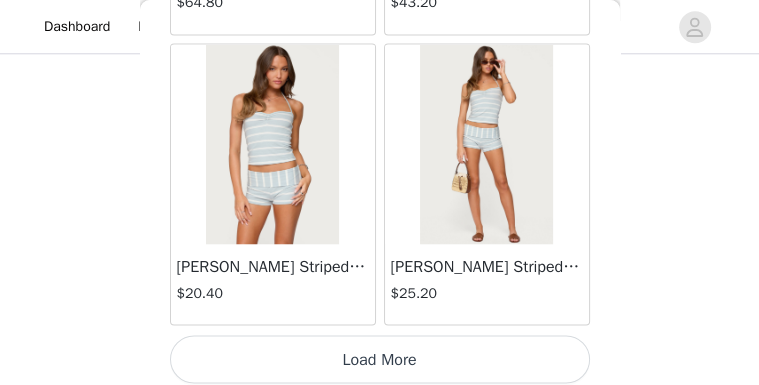 drag, startPoint x: 440, startPoint y: 343, endPoint x: 459, endPoint y: 325, distance: 26.172504 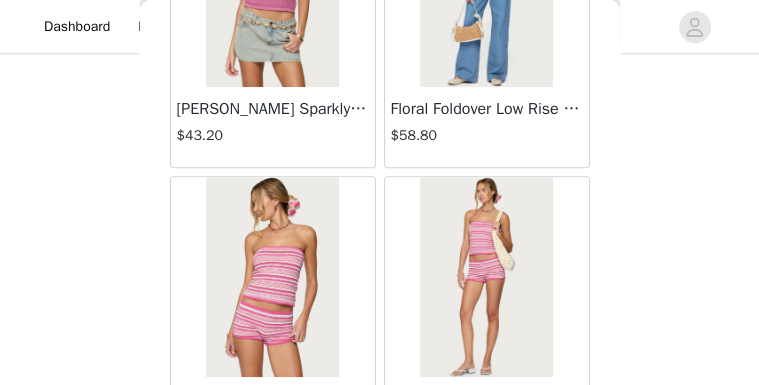 scroll, scrollTop: 8463, scrollLeft: 0, axis: vertical 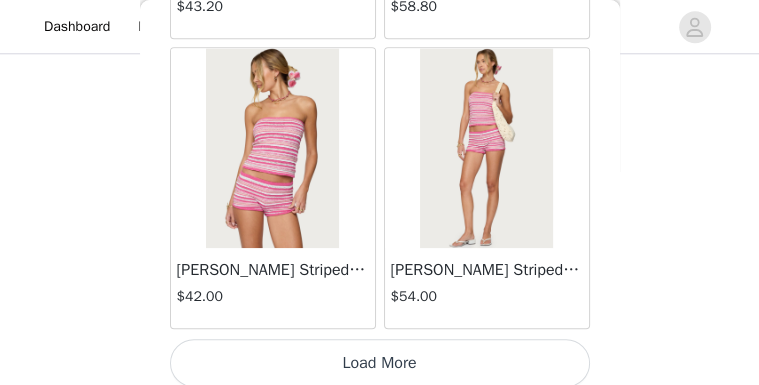 click on "Load More" at bounding box center (380, 363) 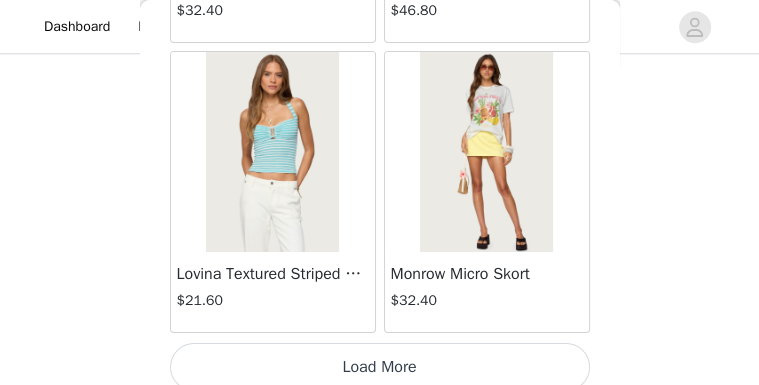 click on "Load More" at bounding box center [380, 367] 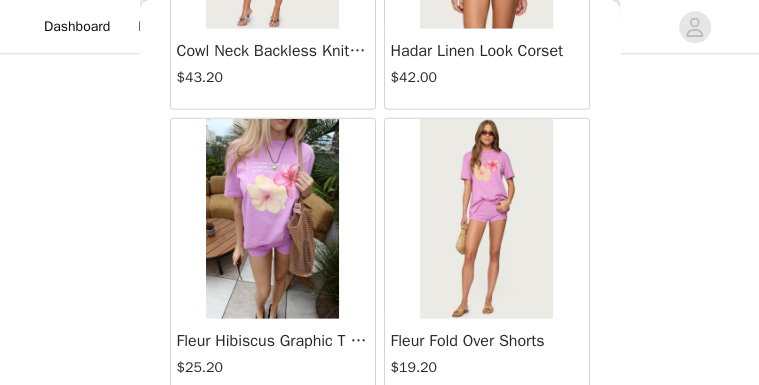 scroll, scrollTop: 14255, scrollLeft: 0, axis: vertical 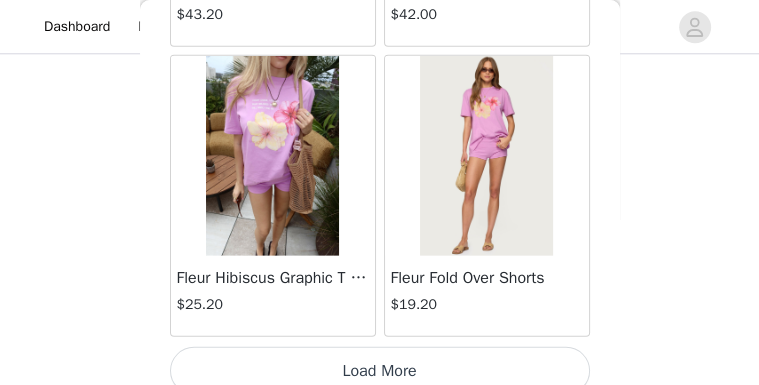 drag, startPoint x: 404, startPoint y: 343, endPoint x: 407, endPoint y: 332, distance: 11.401754 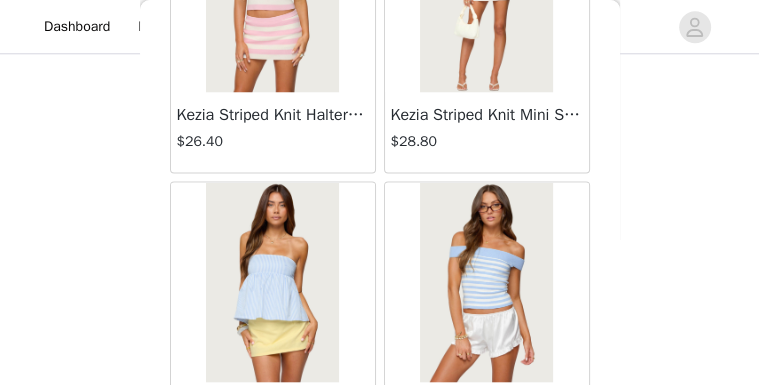 scroll, scrollTop: 17151, scrollLeft: 0, axis: vertical 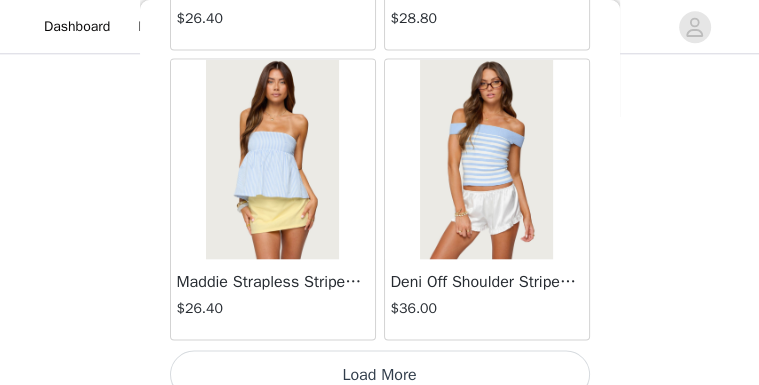 click on "Lovina Grommet Pleated Mini Skort   $16.80       Metallic & Sequin Textured Tank Top   $27.60       Nelley Backless Beaded Sequin Chiffon Top   $36.00       [PERSON_NAME] Asymmetric One Shoulder Crochet Top   $21.60       [PERSON_NAME] Plaid Micro Shorts   $30.00       [PERSON_NAME] Floral Texured Sheer Halter Top   $27.60       Maree Bead V Neck Top   $22.80       Maree Bead Cut Out Mini Skirt   $20.40       [PERSON_NAME] Cut Out Halter Top   $28.80       Juney Pinstripe Tailored Button Up Shirt   $36.00       Avenly Striped Tie Front Babydoll Top   $27.60       [PERSON_NAME] Studded Grommet Tube Top   $30.00       Avalai Linen Look Mini Skort   $38.40       Beaded Deep Cowl Neck Backless Top   $37.20       Frayed Pleated Denim Mini Skort   $16.00       Klay Linen Look Pleated Mini Skort   $14.40       Contrast Lace Asymmetric Off Shoulder Top   $14.40       [PERSON_NAME] Split Front Sheer Mesh Top   $28.80       Zigzag Stripe Shorts   $22.80       Astra Beaded Sheer Strapless Top   $39.60       Beaded Floral Embroidered Tank Top   $38.40" at bounding box center [380, -8323] 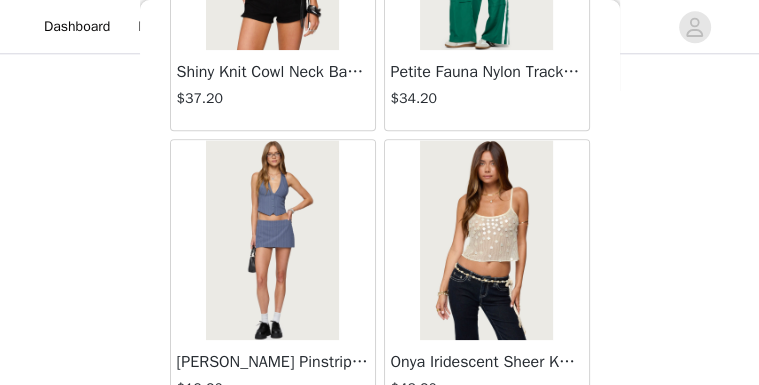 scroll, scrollTop: 20047, scrollLeft: 0, axis: vertical 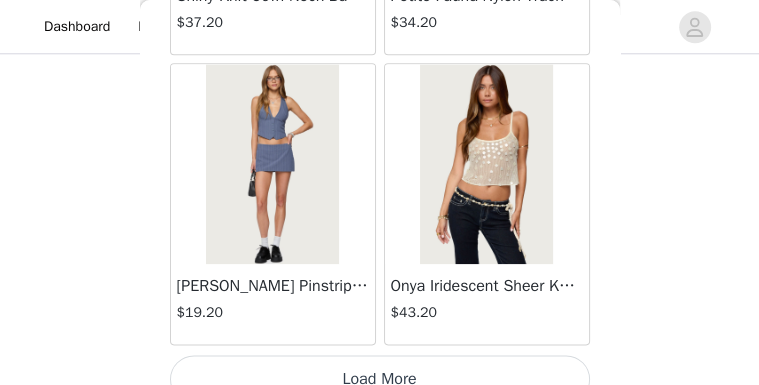 click on "Load More" at bounding box center (380, 379) 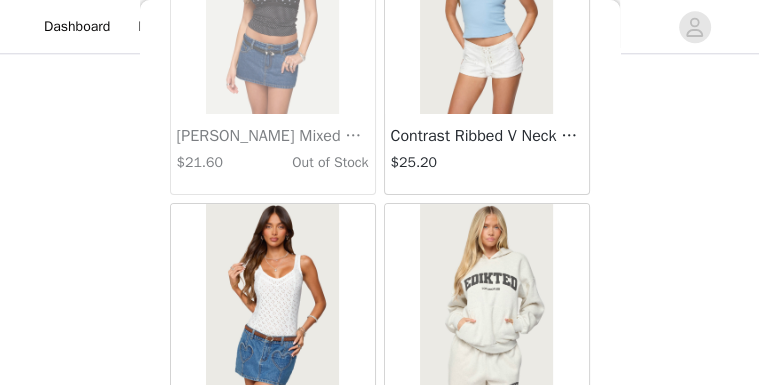 scroll, scrollTop: 22943, scrollLeft: 0, axis: vertical 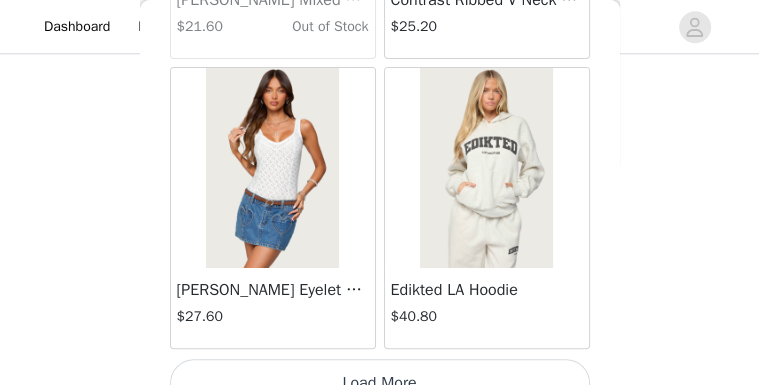 click on "Load More" at bounding box center (380, 383) 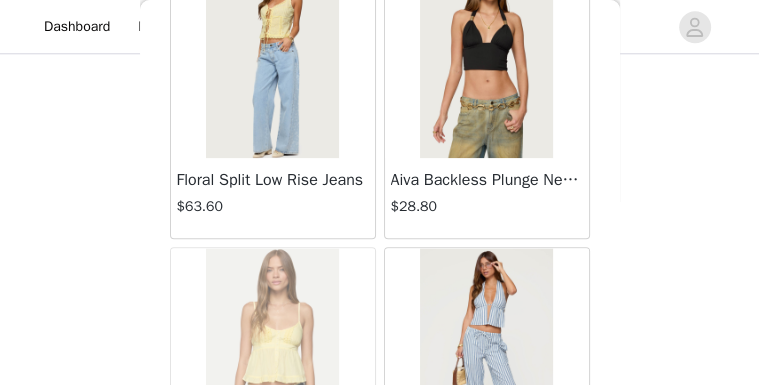 scroll, scrollTop: 24103, scrollLeft: 0, axis: vertical 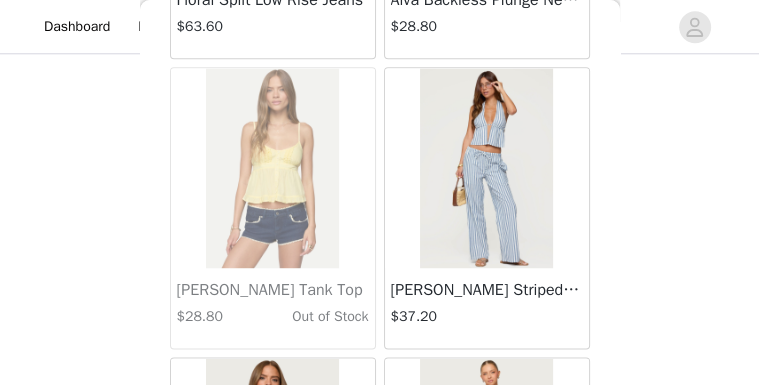 click on "[PERSON_NAME] Striped Pants" at bounding box center [487, 290] 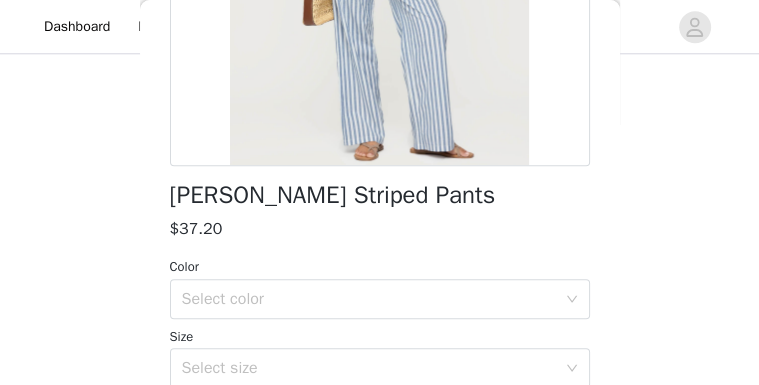 scroll, scrollTop: 520, scrollLeft: 0, axis: vertical 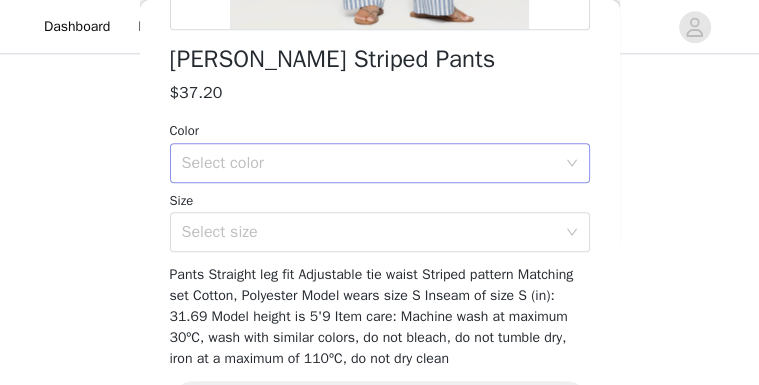 click on "Select color" at bounding box center [369, 163] 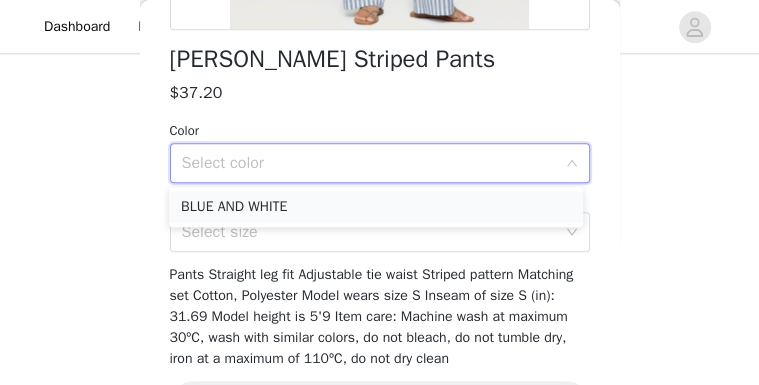 click on "BLUE AND WHITE" at bounding box center [376, 207] 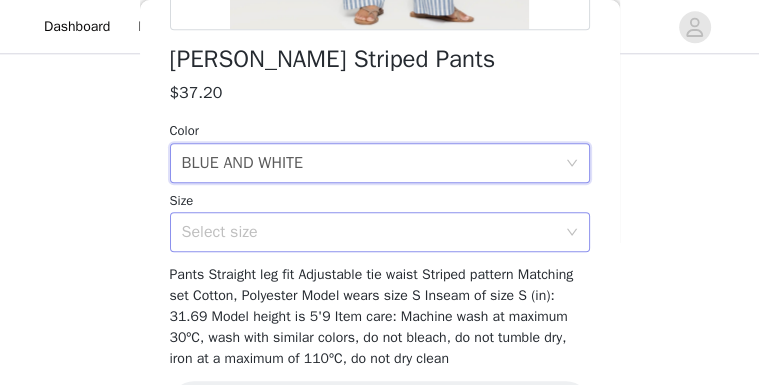 click on "Select size" at bounding box center (369, 232) 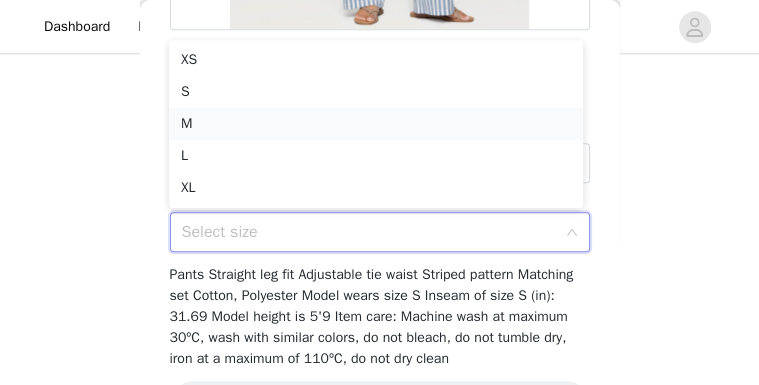 click on "M" at bounding box center (376, 124) 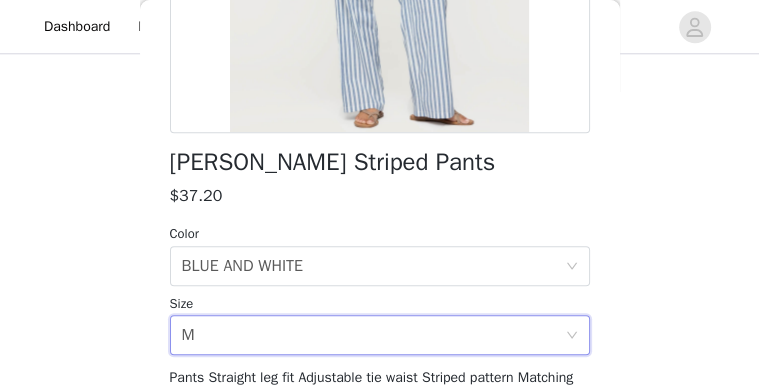 scroll, scrollTop: 560, scrollLeft: 0, axis: vertical 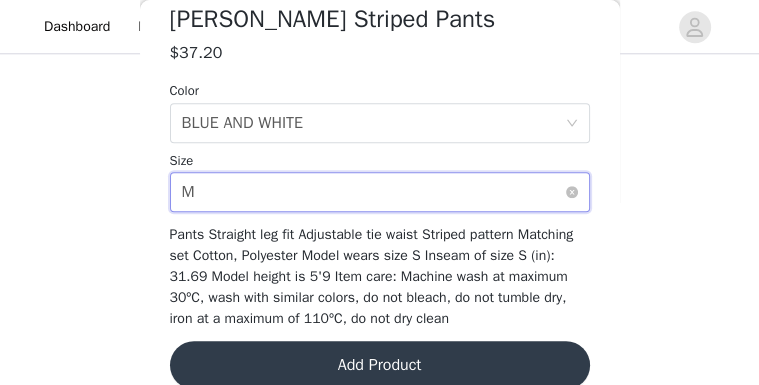 click on "Select size M" at bounding box center [373, 192] 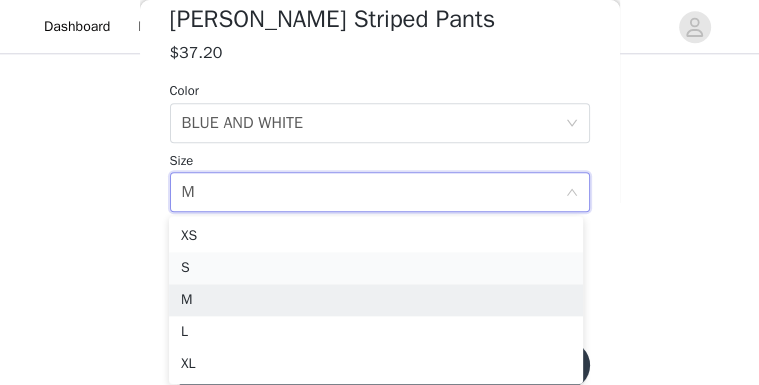 click on "S" at bounding box center [376, 268] 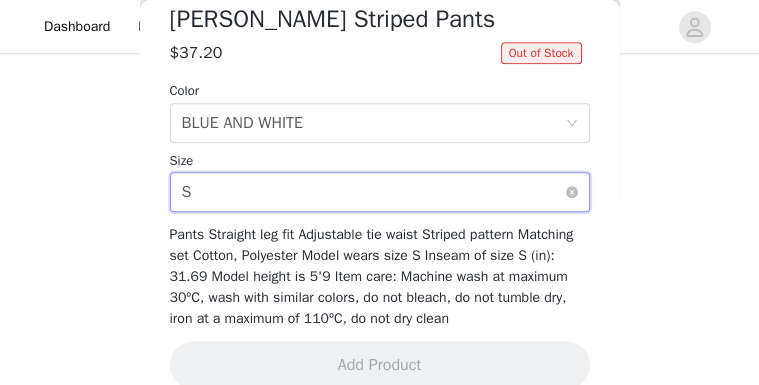 click on "Select size S" at bounding box center [373, 192] 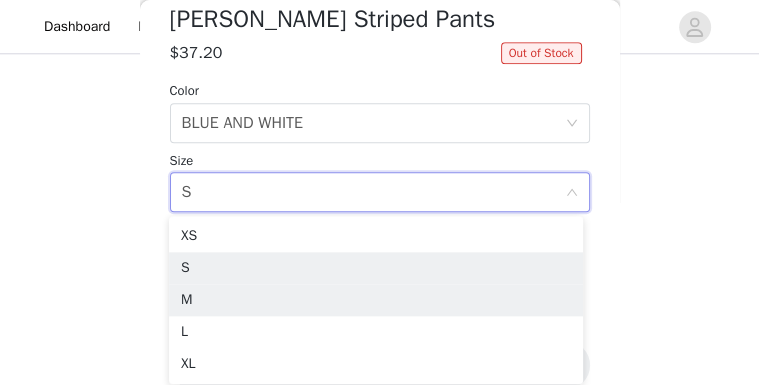 click on "M" at bounding box center [376, 300] 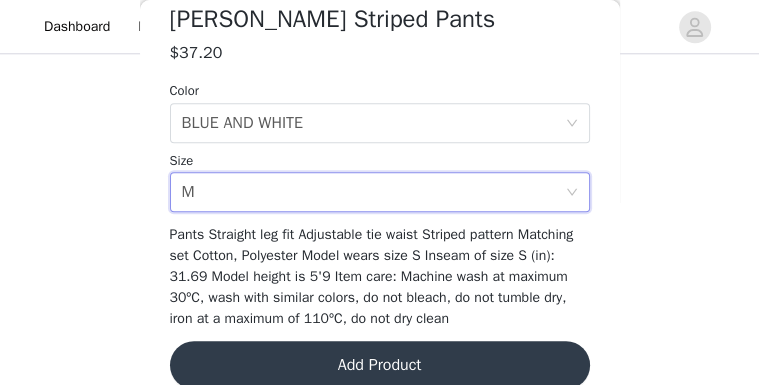 scroll, scrollTop: 588, scrollLeft: 0, axis: vertical 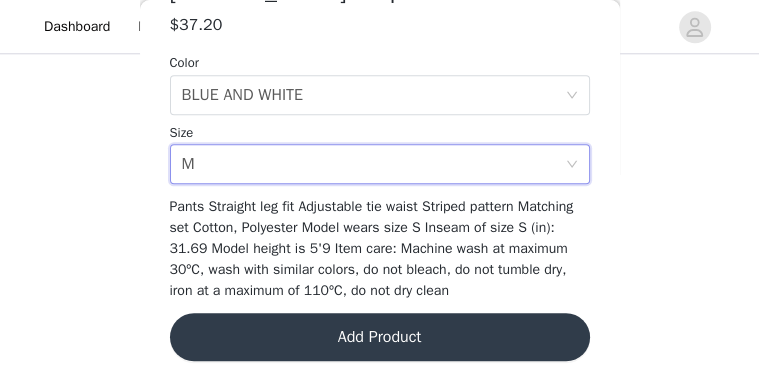click on "Add Product" at bounding box center (380, 337) 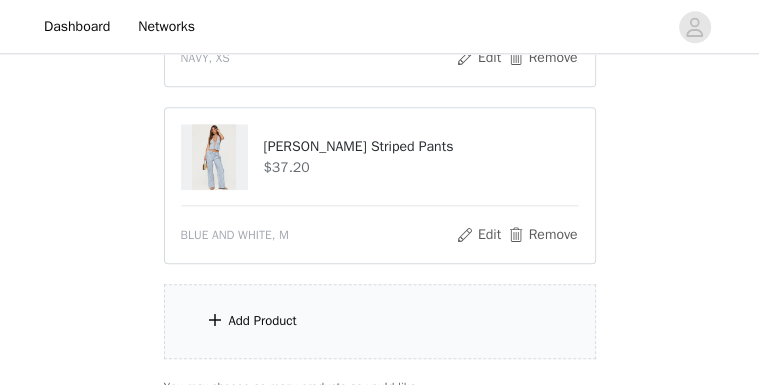 click on "Add Product" at bounding box center (380, 321) 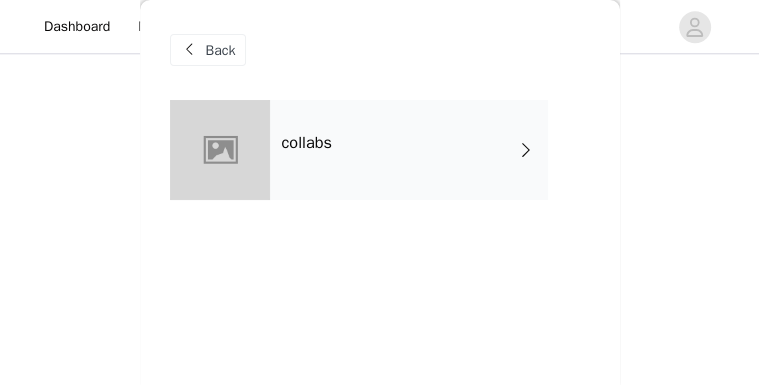 click on "collabs" at bounding box center [409, 150] 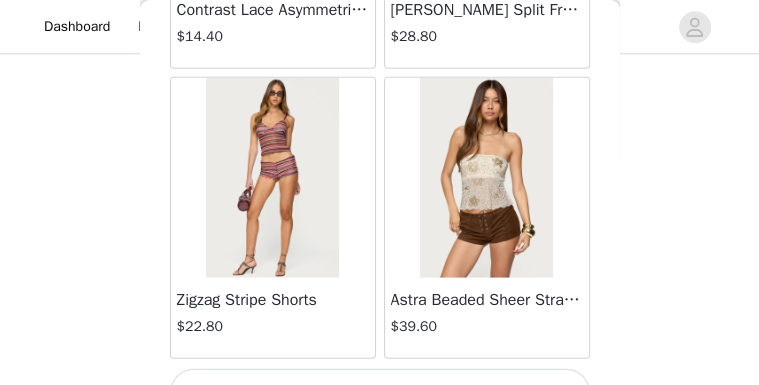 scroll, scrollTop: 2671, scrollLeft: 0, axis: vertical 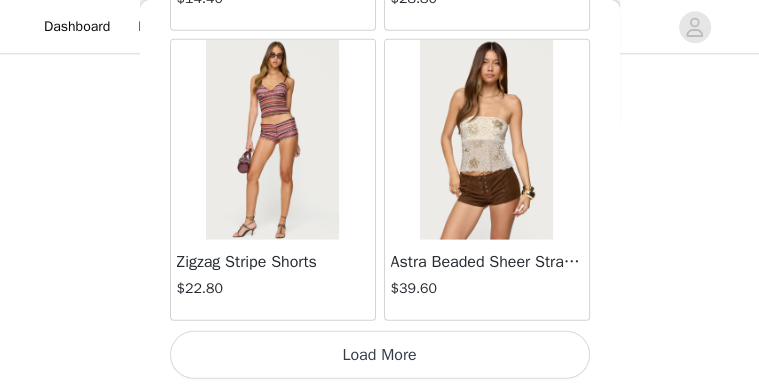 click on "Load More" at bounding box center (380, 355) 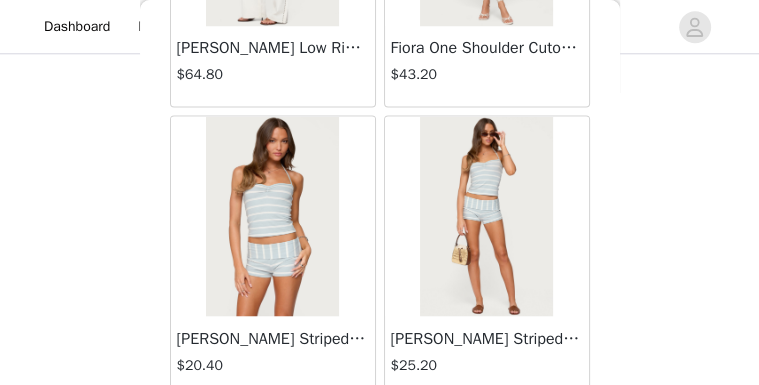 scroll, scrollTop: 5567, scrollLeft: 0, axis: vertical 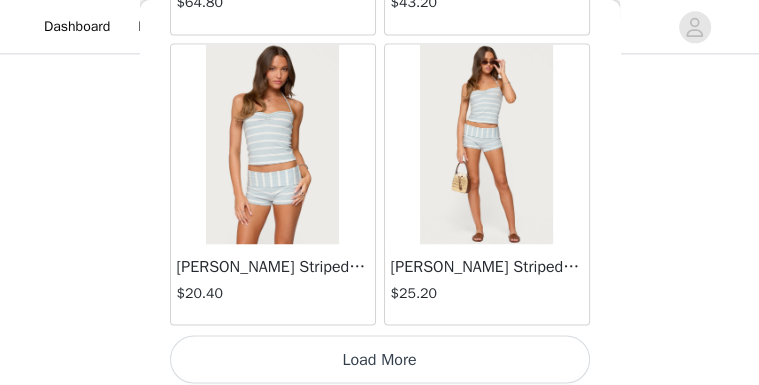 click on "Load More" at bounding box center [380, 359] 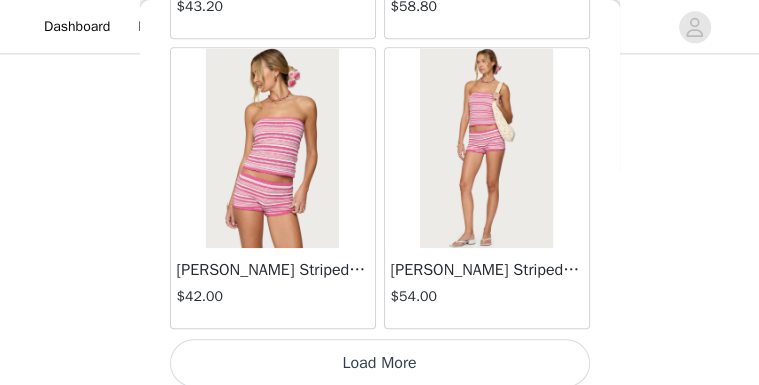 click on "Load More" at bounding box center (380, 363) 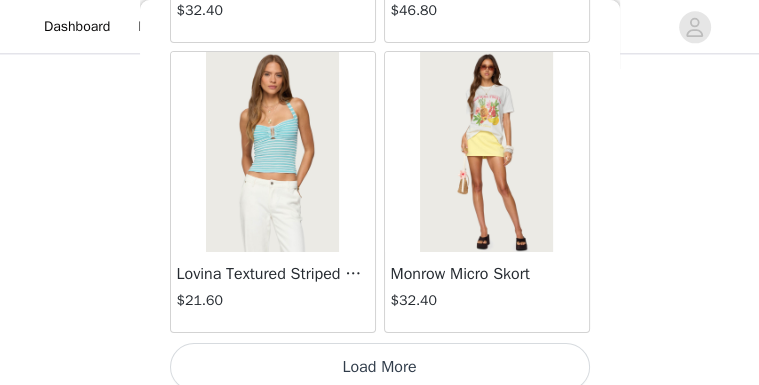click on "Load More" at bounding box center [380, 367] 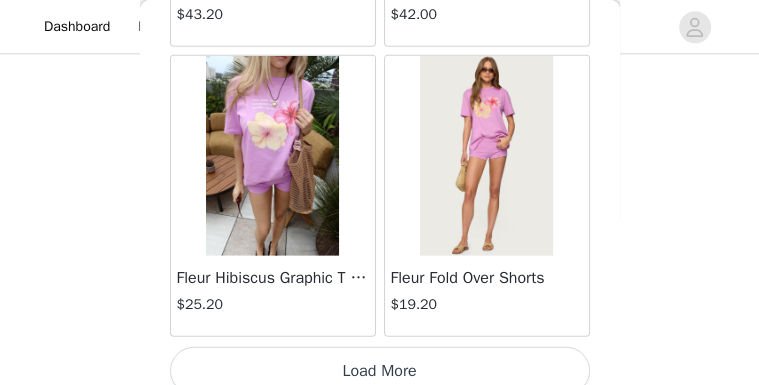 click on "Load More" at bounding box center (380, 371) 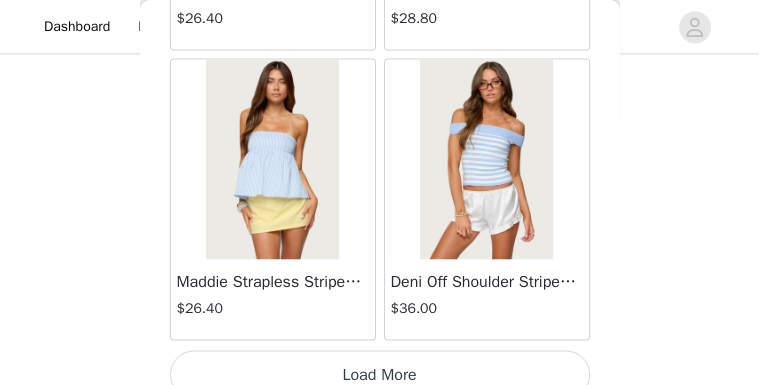 click on "Load More" at bounding box center [380, 375] 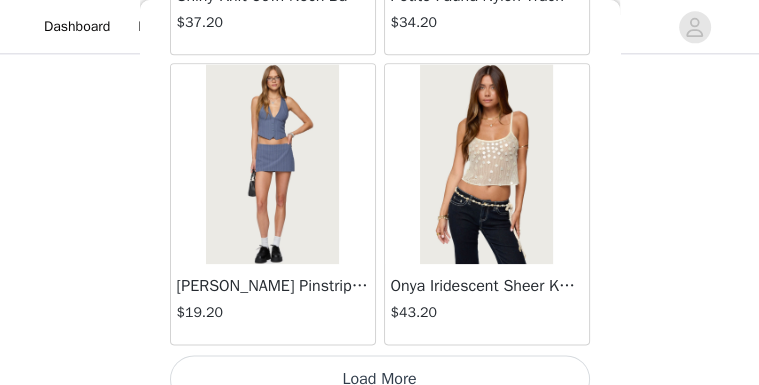 click on "Load More" at bounding box center [380, 379] 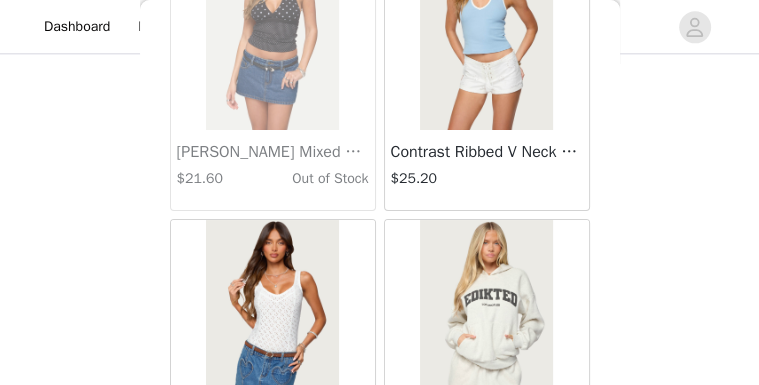 scroll, scrollTop: 22943, scrollLeft: 0, axis: vertical 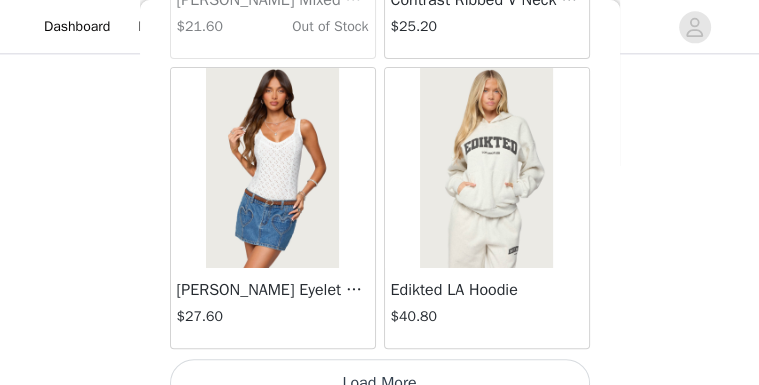 click on "Load More" at bounding box center (380, 383) 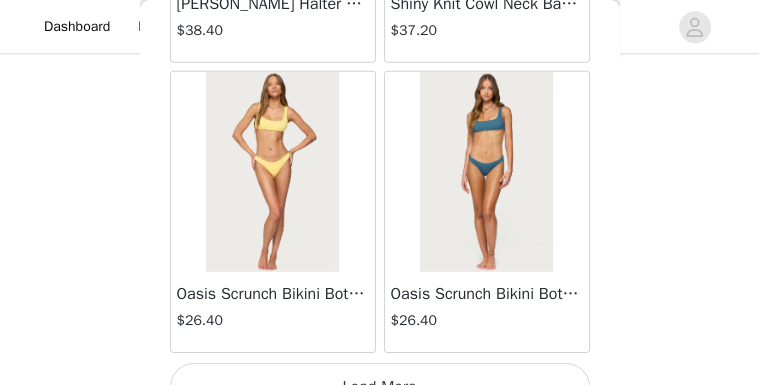 drag, startPoint x: 387, startPoint y: 352, endPoint x: 406, endPoint y: 325, distance: 33.01515 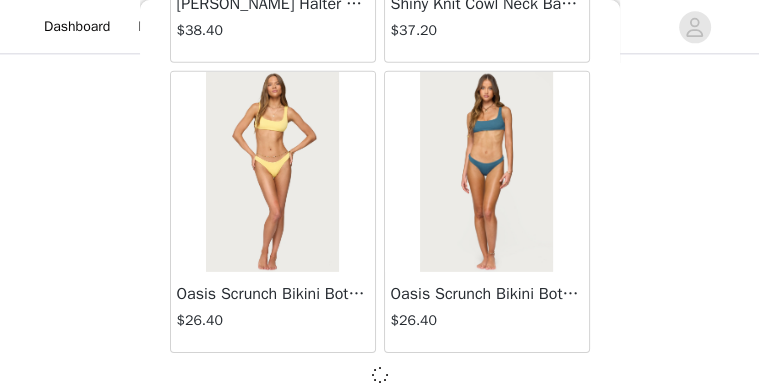 scroll, scrollTop: 25830, scrollLeft: 0, axis: vertical 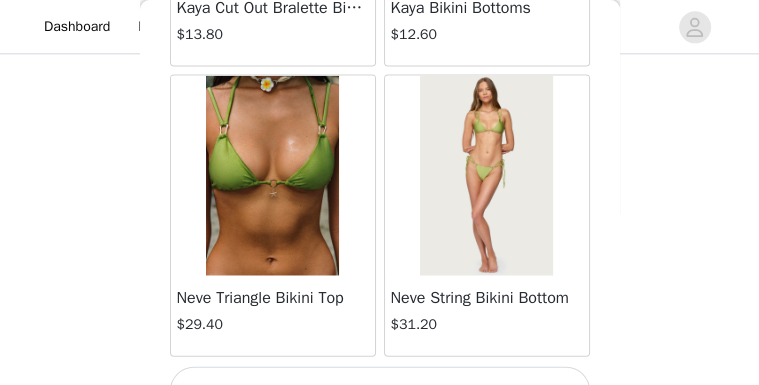 click on "Load More" at bounding box center (380, 391) 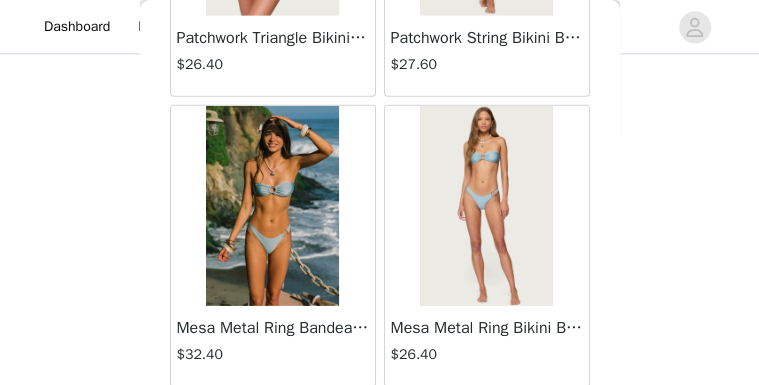 scroll, scrollTop: 29855, scrollLeft: 0, axis: vertical 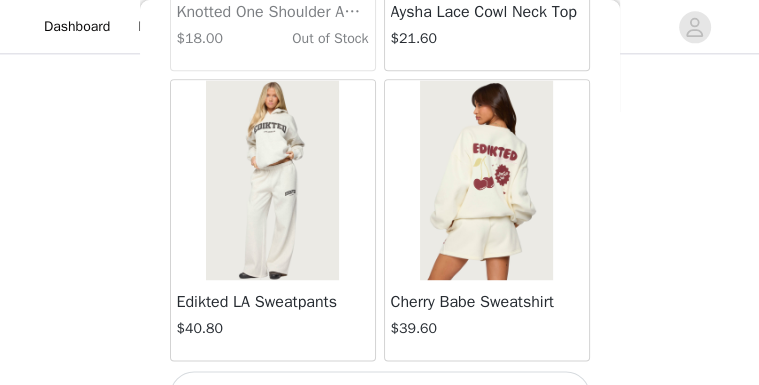 click on "Load More" at bounding box center (380, 395) 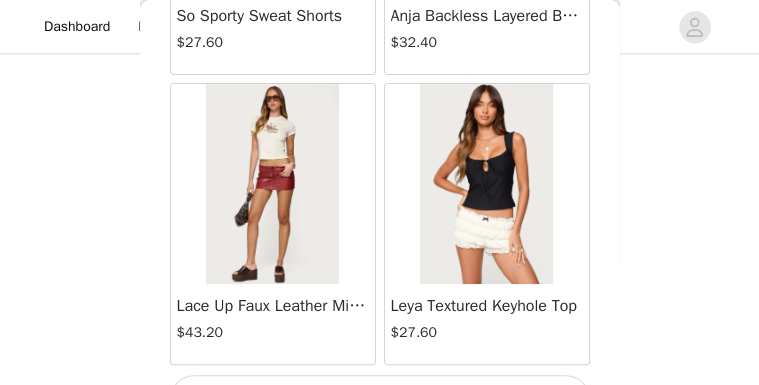 click on "Load More" at bounding box center [380, 399] 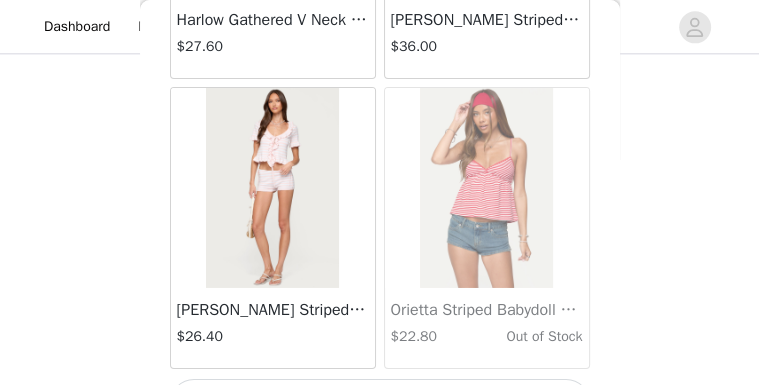 click on "Load More" at bounding box center [380, 403] 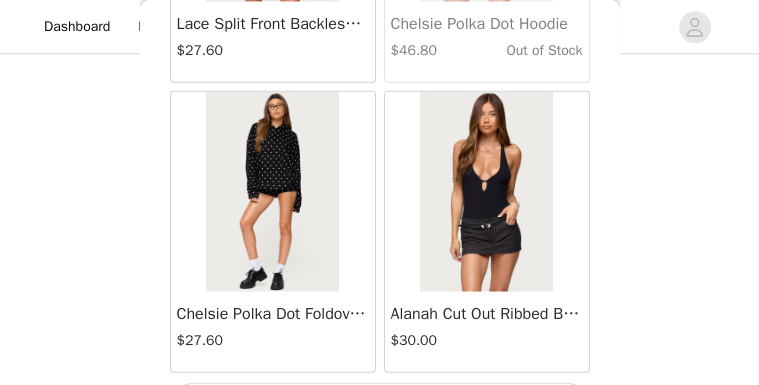 click on "Load More" at bounding box center [380, 407] 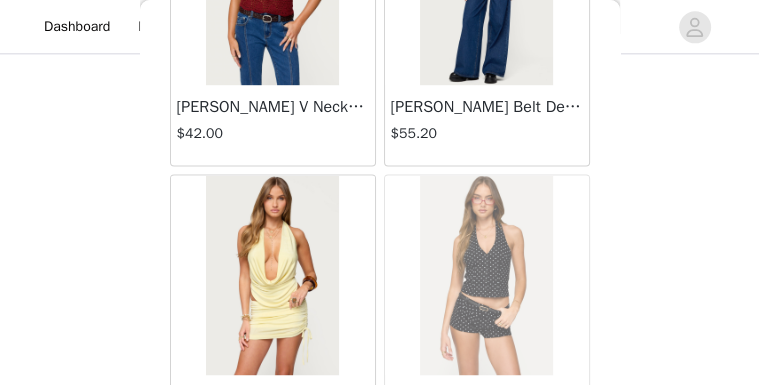 scroll, scrollTop: 43215, scrollLeft: 0, axis: vertical 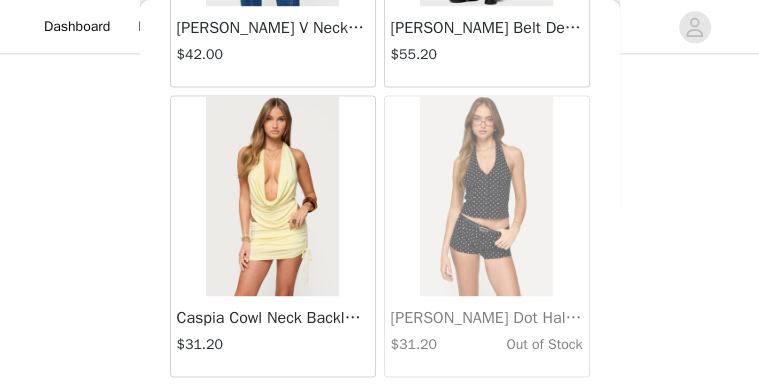 click on "Load More" at bounding box center [380, 411] 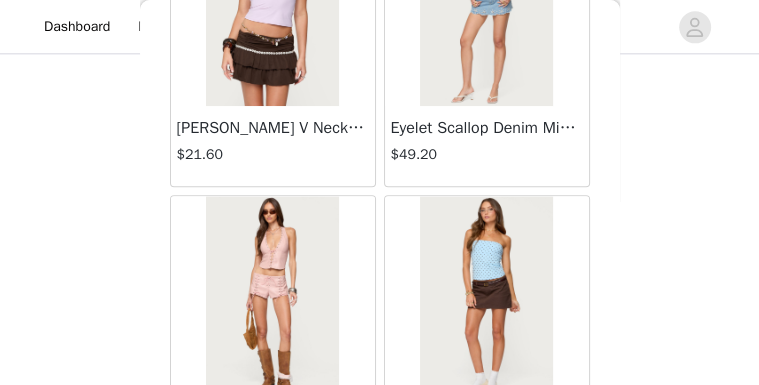 scroll, scrollTop: 46111, scrollLeft: 0, axis: vertical 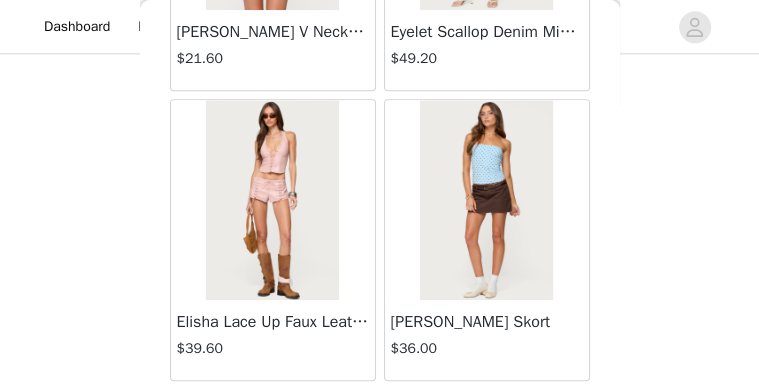 click on "Load More" at bounding box center [380, 415] 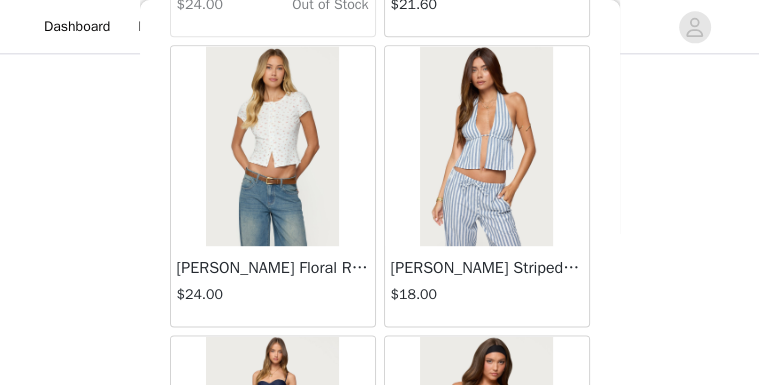 scroll, scrollTop: 46791, scrollLeft: 0, axis: vertical 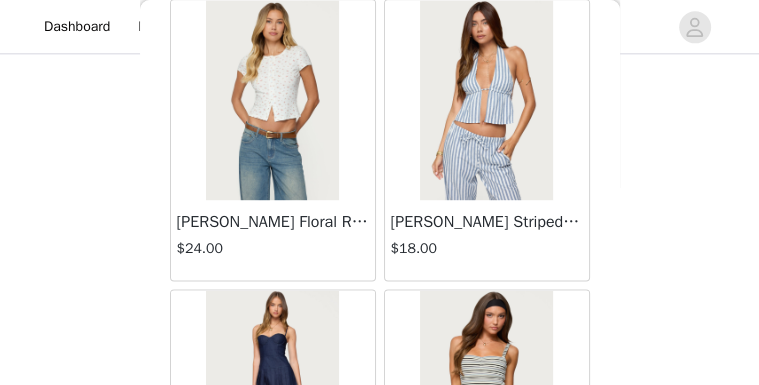 click on "[PERSON_NAME] Striped Split Front Backless Top   $18.00" at bounding box center (487, 240) 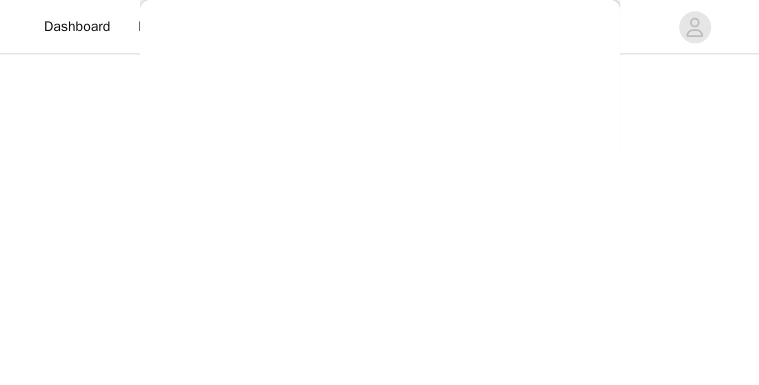 scroll, scrollTop: 615, scrollLeft: 0, axis: vertical 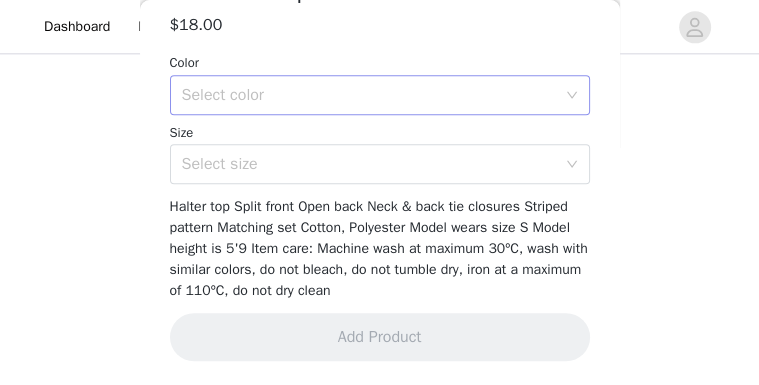 click on "Select color" at bounding box center (369, 95) 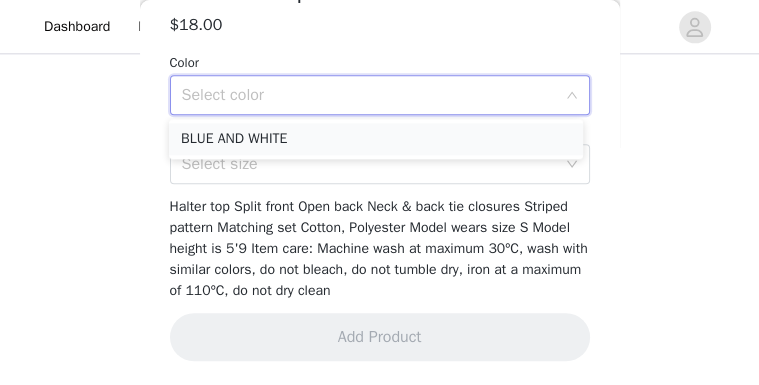 click on "BLUE AND WHITE" at bounding box center [376, 139] 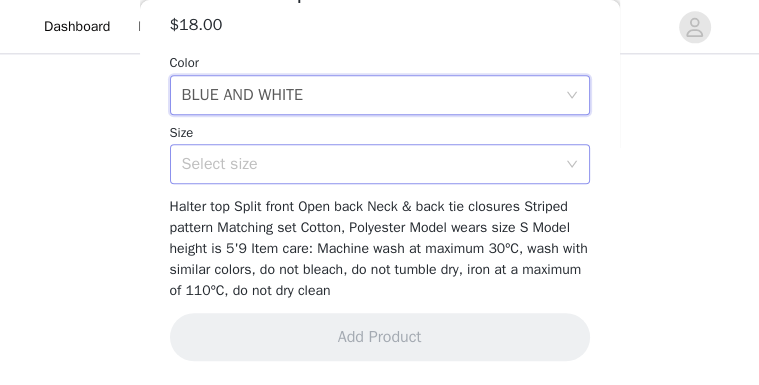 click on "Select size" at bounding box center [369, 164] 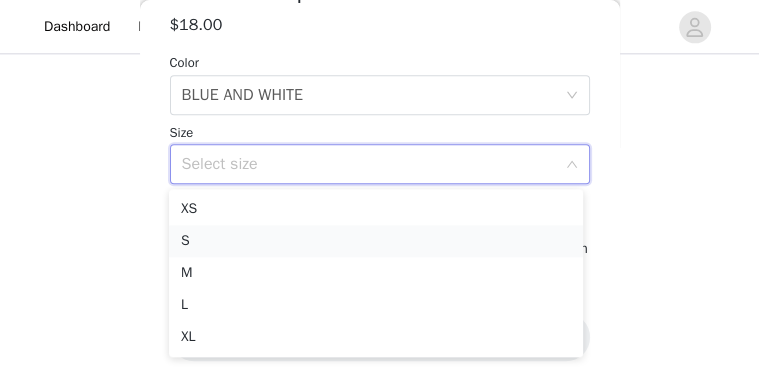 click on "S" at bounding box center (376, 241) 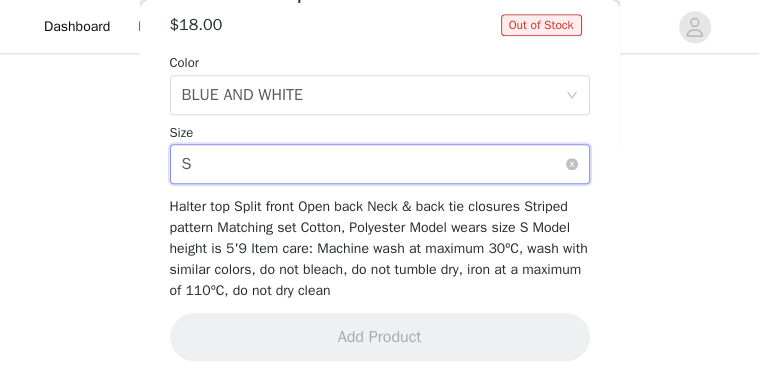 click on "Select size S" at bounding box center (373, 164) 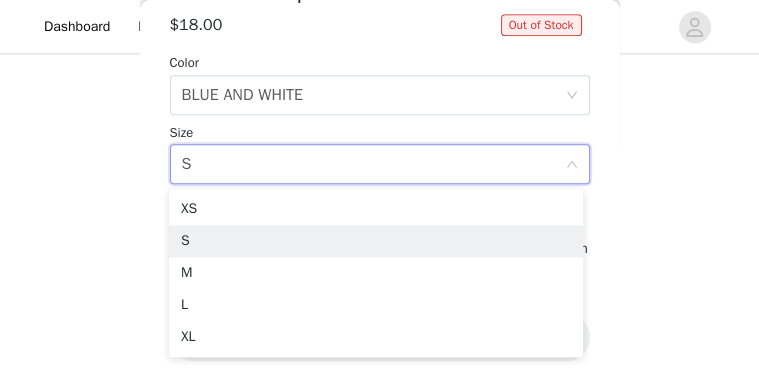 drag, startPoint x: 352, startPoint y: 161, endPoint x: 297, endPoint y: 198, distance: 66.287254 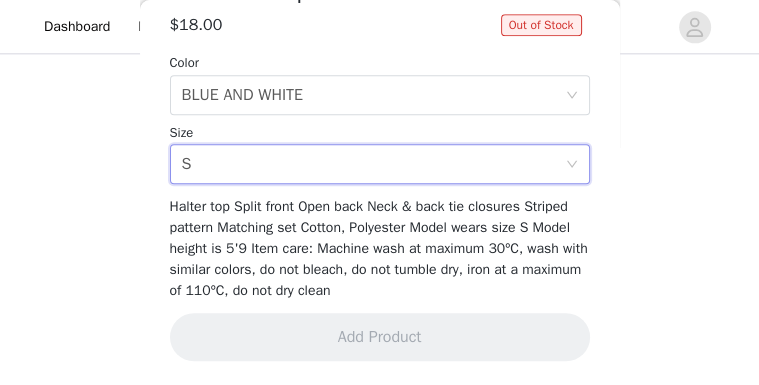 click on "Halter top Split front Open back Neck & back tie closures Striped pattern Matching set Cotton, Polyester Model wears size S Model height is 5'9 Item care: Machine wash at maximum 30ºC, wash with similar colors, do not bleach, do not tumble dry, iron at a maximum of 110ºC, do not dry clean" at bounding box center [379, 248] 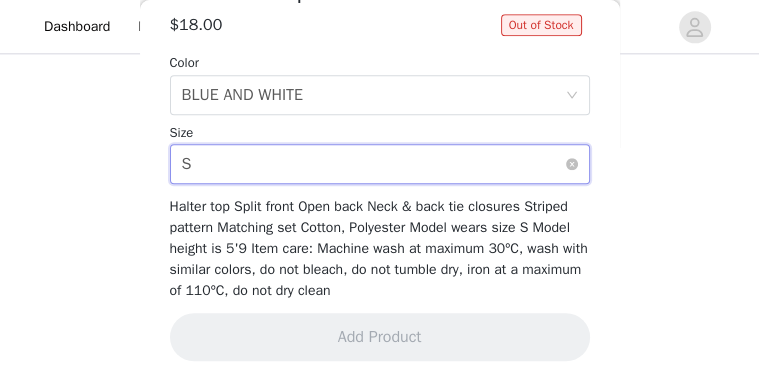 click on "Select size S" at bounding box center (373, 164) 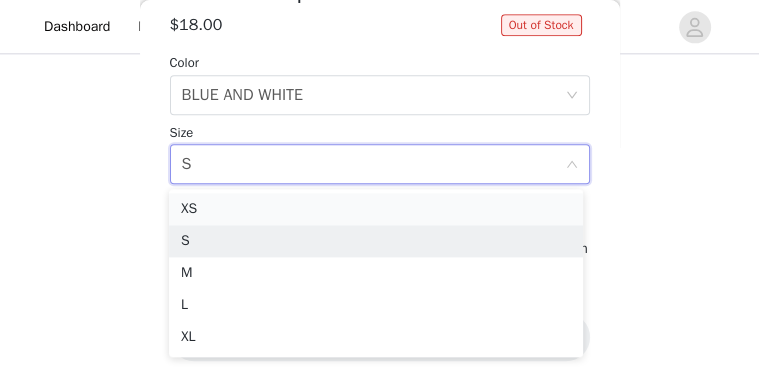 click on "XS" at bounding box center (376, 209) 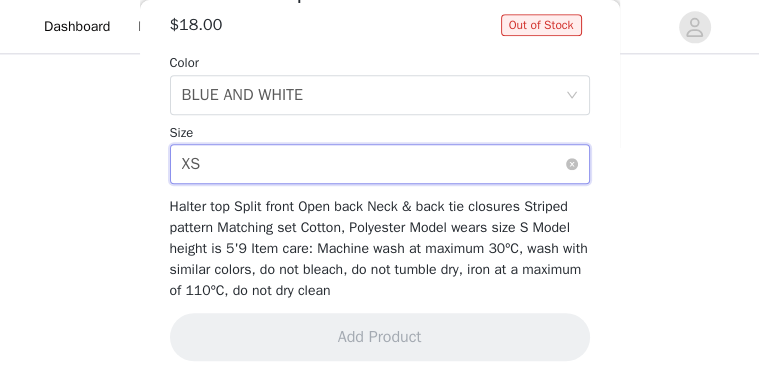 click on "Select size XS" at bounding box center [373, 164] 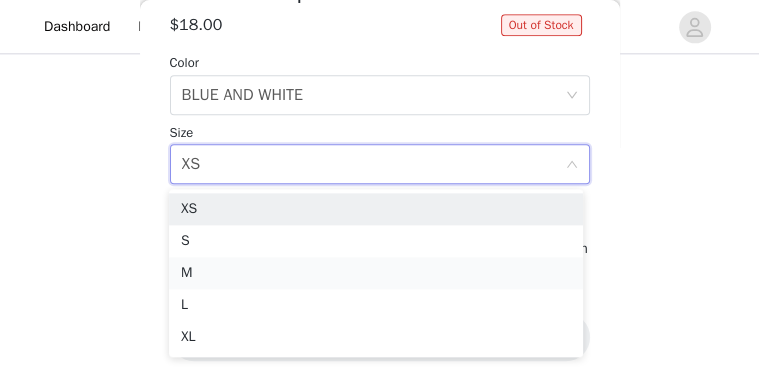click on "M" at bounding box center [376, 273] 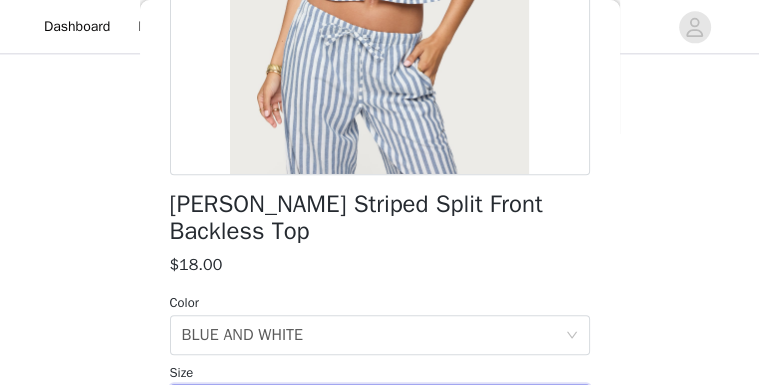 scroll, scrollTop: 535, scrollLeft: 0, axis: vertical 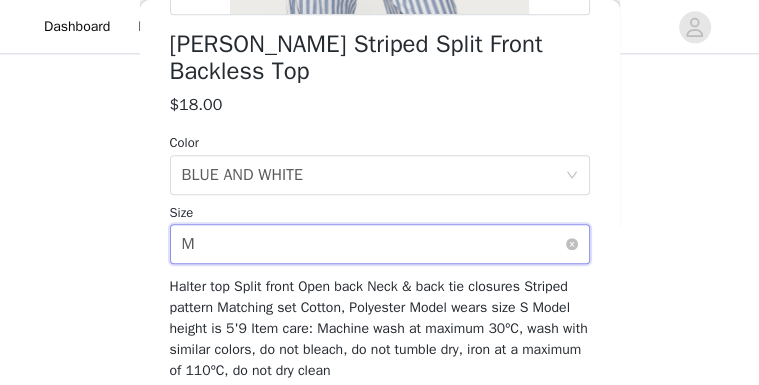 click on "Select size M" at bounding box center [373, 244] 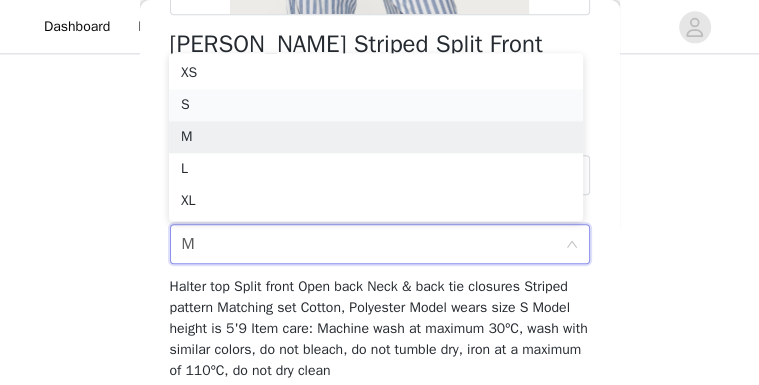 click on "S" at bounding box center (376, 105) 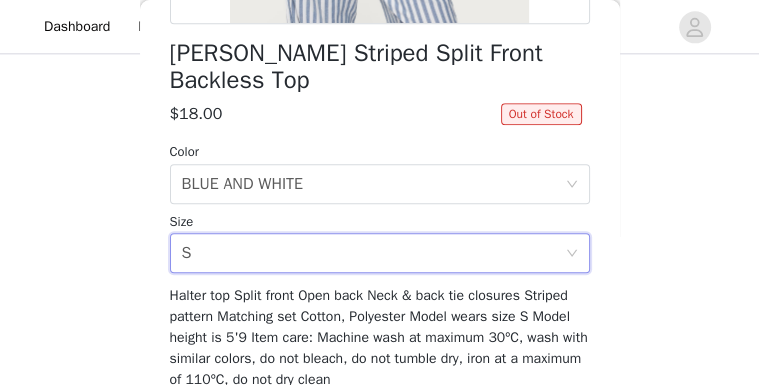 scroll, scrollTop: 575, scrollLeft: 0, axis: vertical 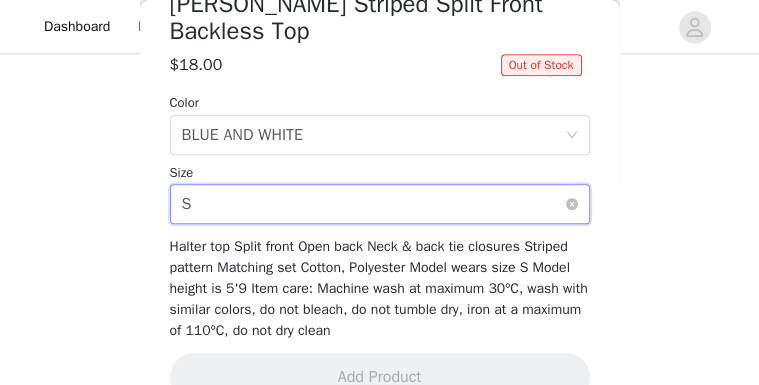 click on "Select size S" at bounding box center (373, 204) 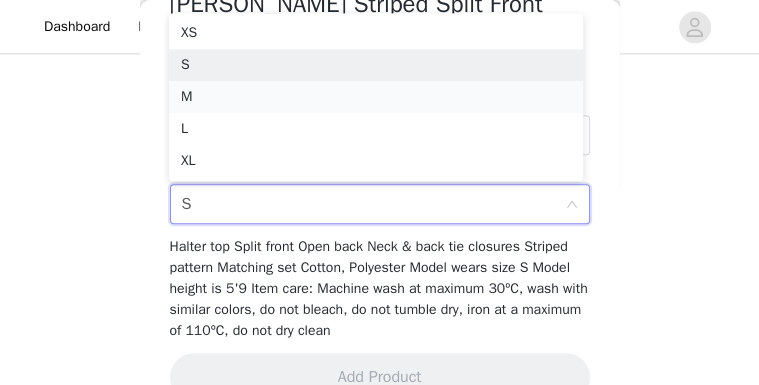 click on "M" at bounding box center [376, 97] 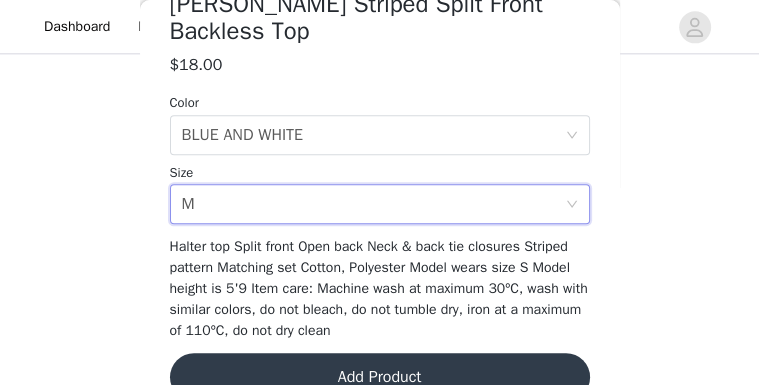 click on "Add Product" at bounding box center [380, 377] 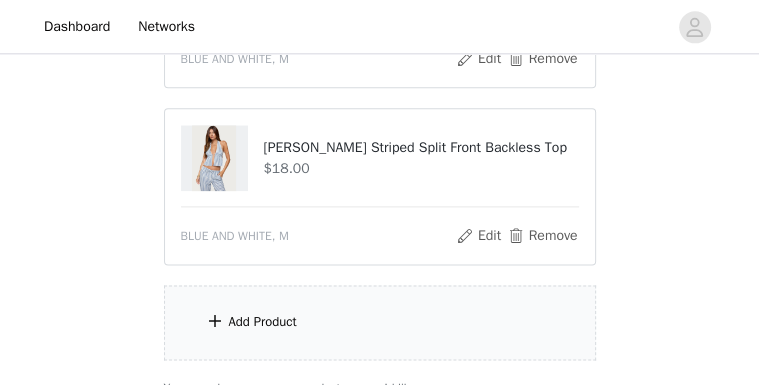click on "Add Product" at bounding box center [380, 322] 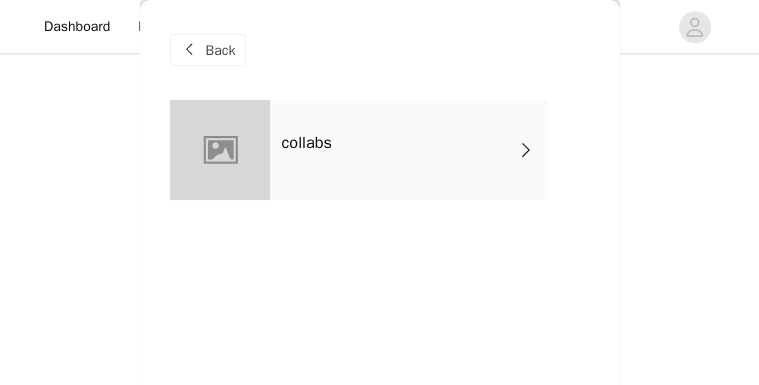 click on "collabs" at bounding box center [409, 150] 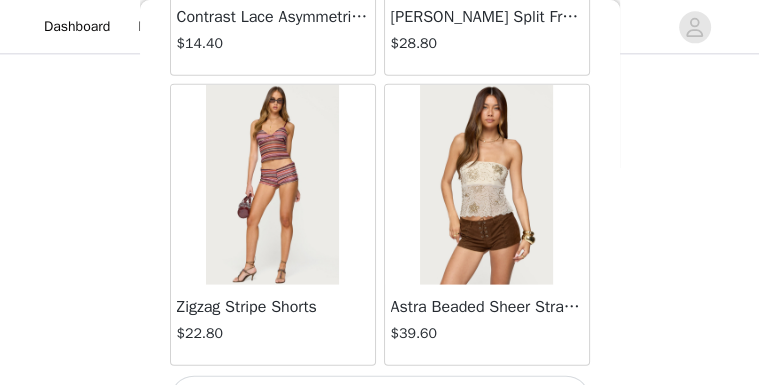 scroll, scrollTop: 2671, scrollLeft: 0, axis: vertical 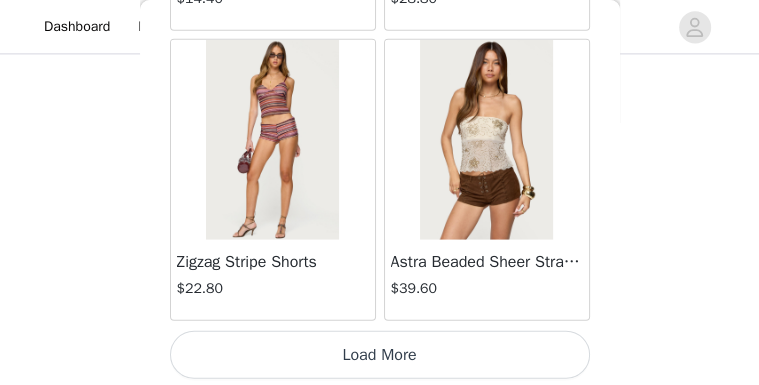 click on "Load More" at bounding box center (380, 355) 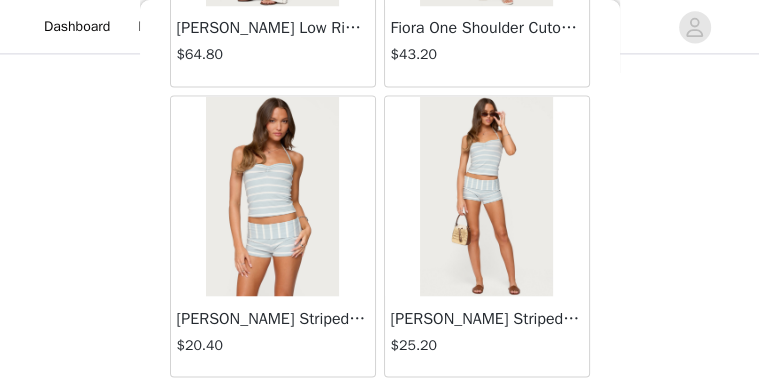 scroll, scrollTop: 5567, scrollLeft: 0, axis: vertical 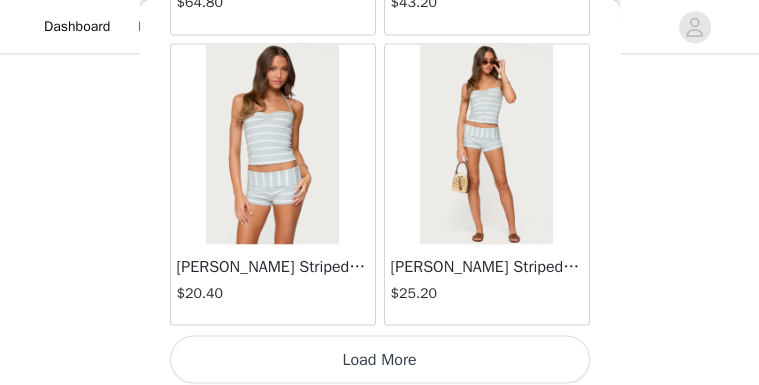 click on "Load More" at bounding box center [380, 359] 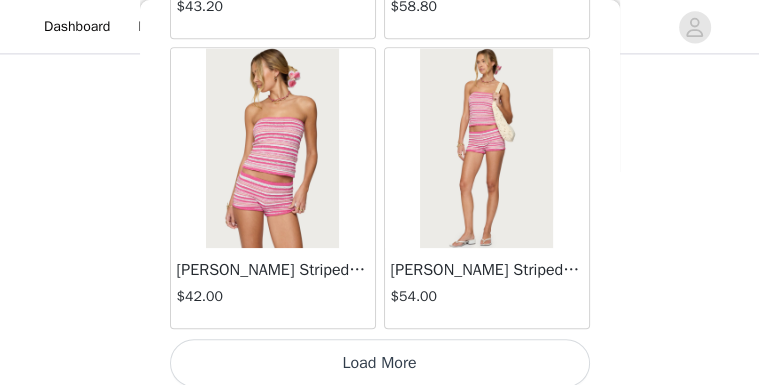 click on "Load More" at bounding box center (380, 363) 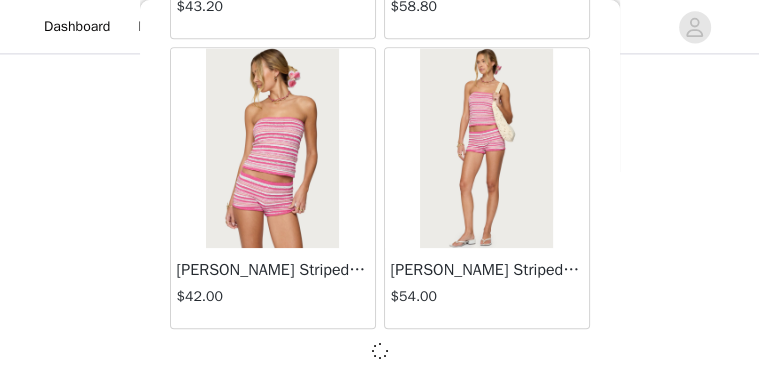 scroll, scrollTop: 8454, scrollLeft: 0, axis: vertical 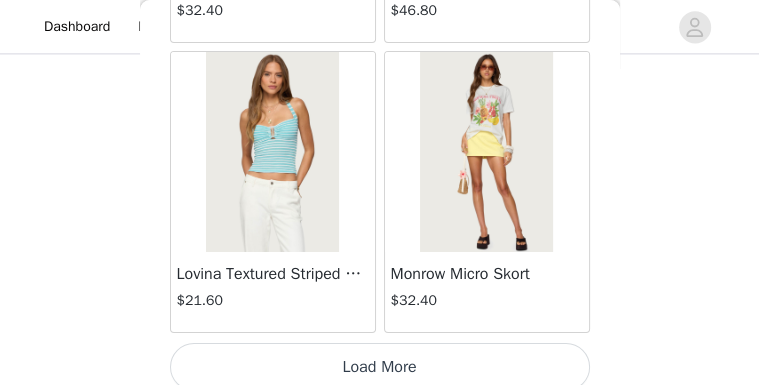 click on "Load More" at bounding box center (380, 367) 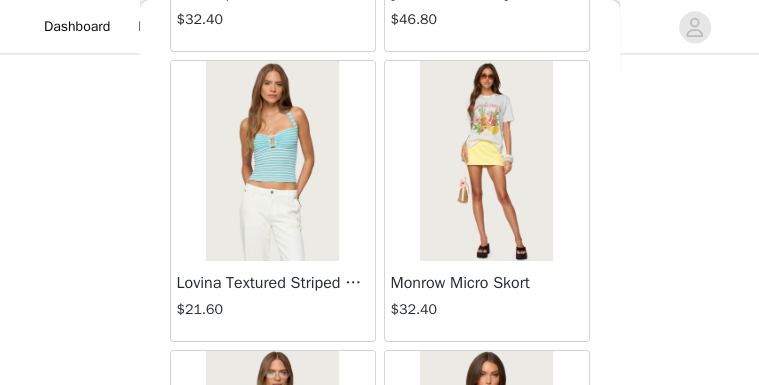 scroll, scrollTop: 11359, scrollLeft: 0, axis: vertical 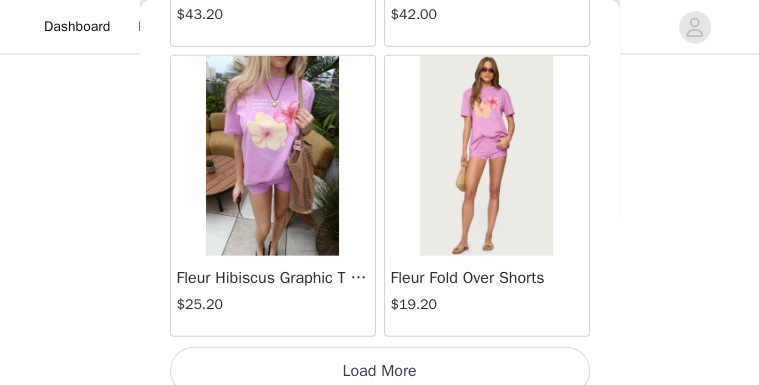 click on "Load More" at bounding box center [380, 371] 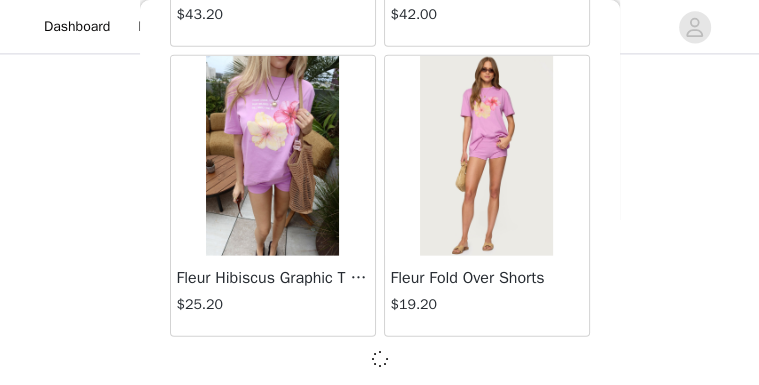 scroll, scrollTop: 14246, scrollLeft: 0, axis: vertical 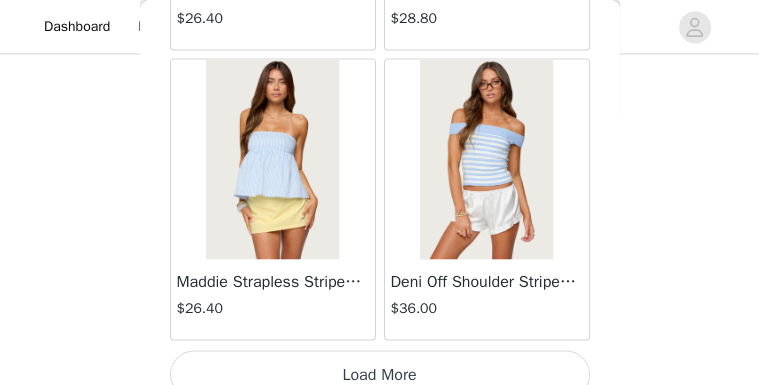 click on "Load More" at bounding box center [380, 375] 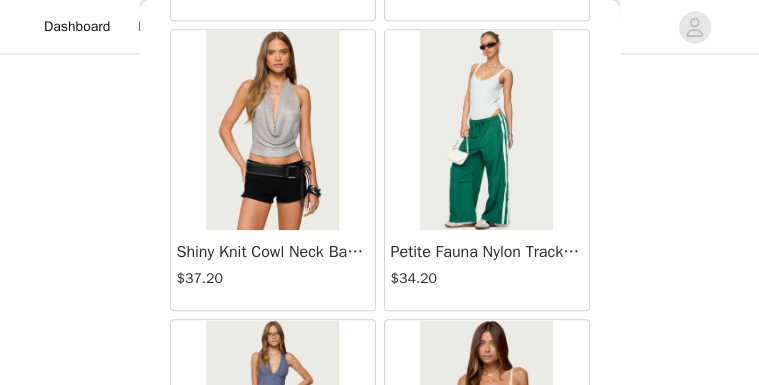 scroll, scrollTop: 20047, scrollLeft: 0, axis: vertical 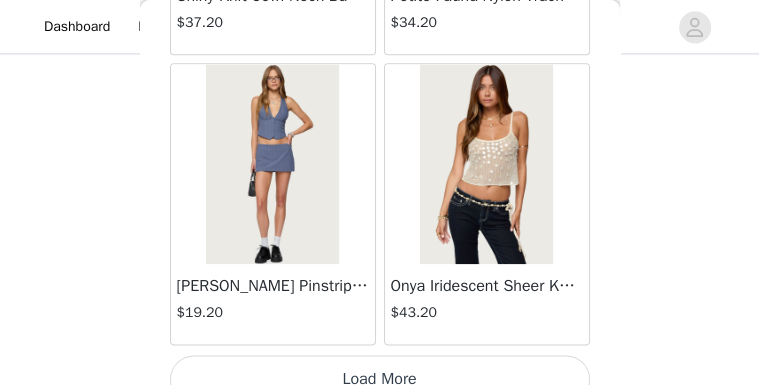 click on "Load More" at bounding box center [380, 379] 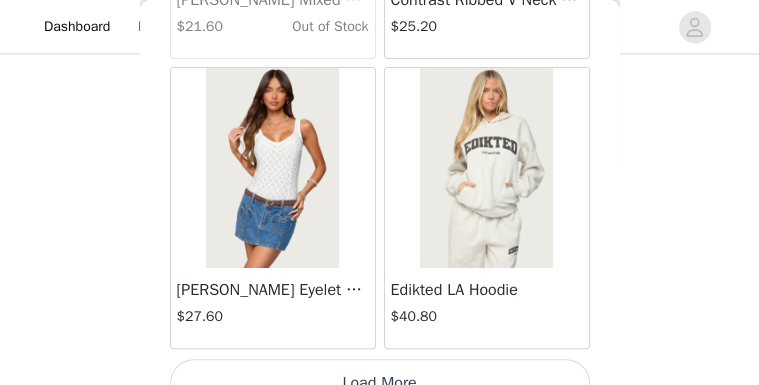 click on "Load More" at bounding box center [380, 383] 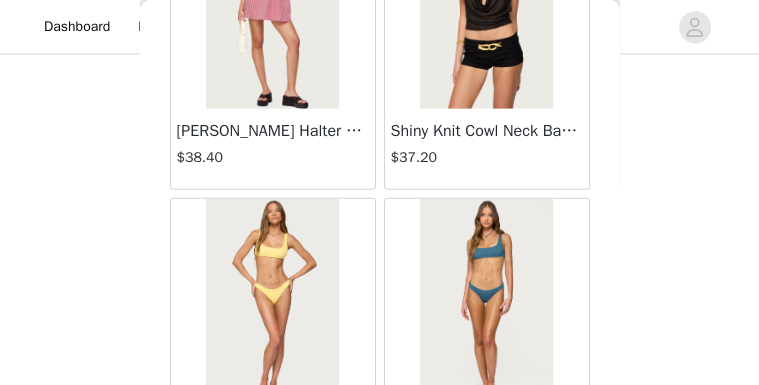 scroll, scrollTop: 25839, scrollLeft: 0, axis: vertical 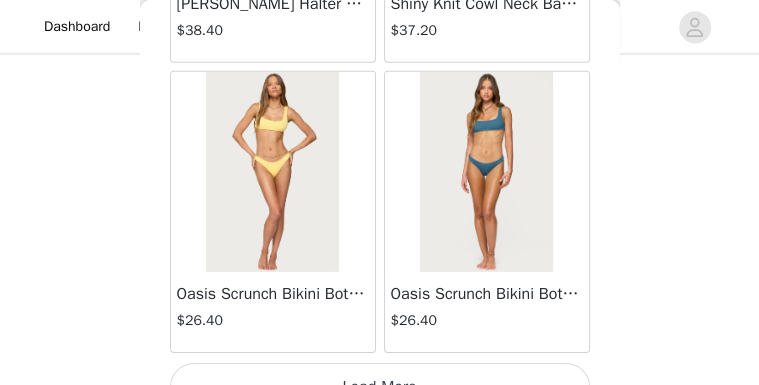 click on "Load More" at bounding box center [380, 387] 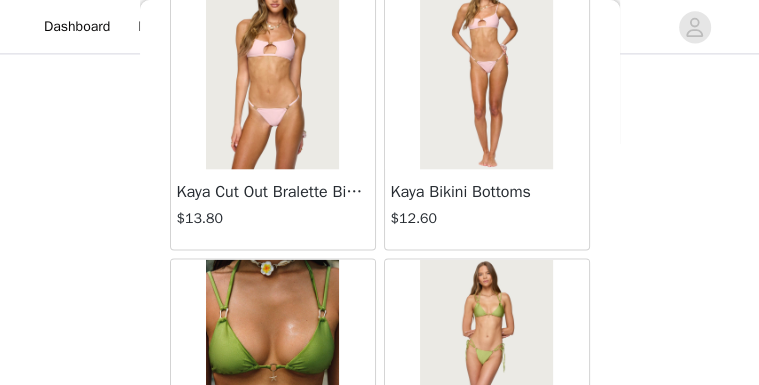 scroll, scrollTop: 28639, scrollLeft: 0, axis: vertical 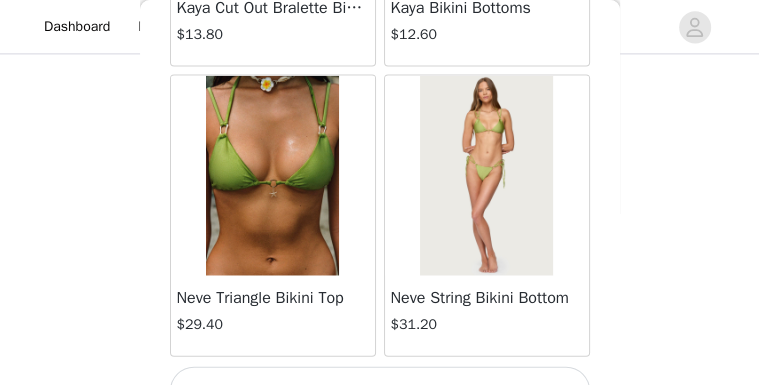 click on "Load More" at bounding box center [380, 391] 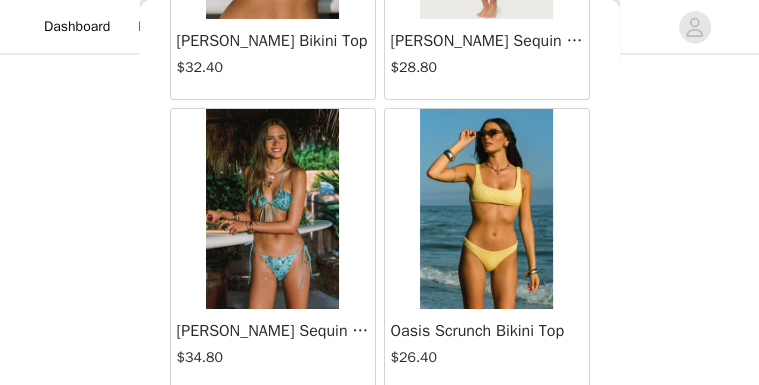 scroll, scrollTop: 30135, scrollLeft: 0, axis: vertical 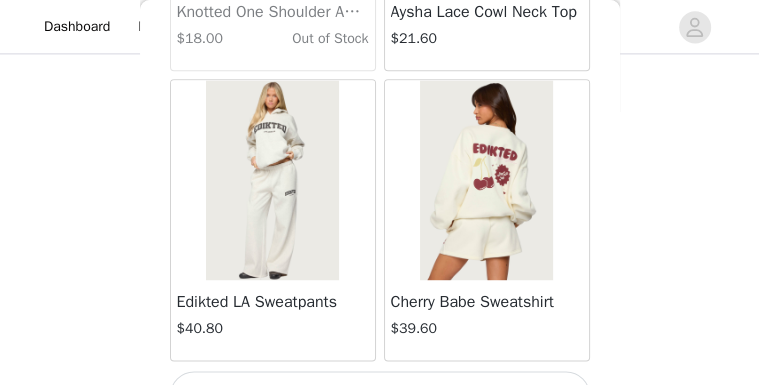 click on "Load More" at bounding box center (380, 395) 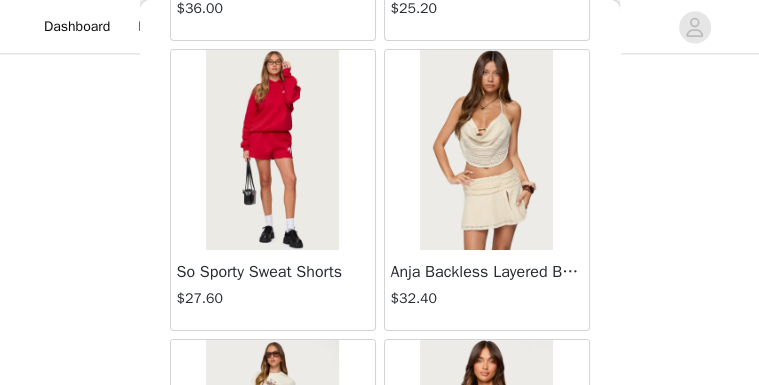 scroll, scrollTop: 34527, scrollLeft: 0, axis: vertical 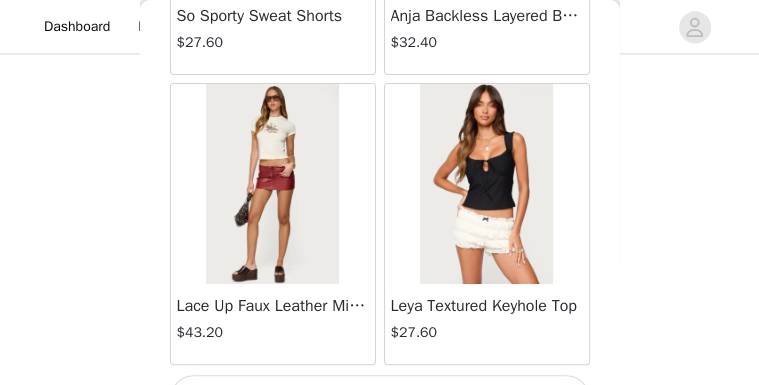 click on "Load More" at bounding box center [380, 399] 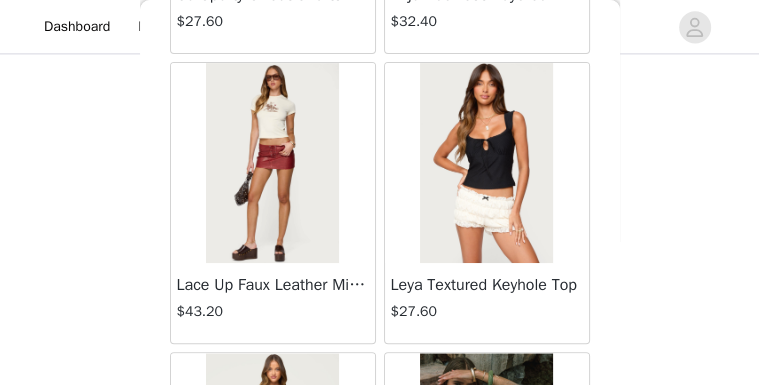 scroll, scrollTop: 34527, scrollLeft: 0, axis: vertical 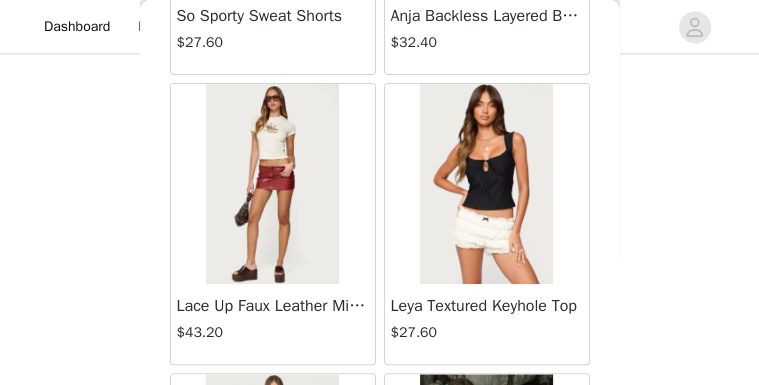 click at bounding box center (486, 184) 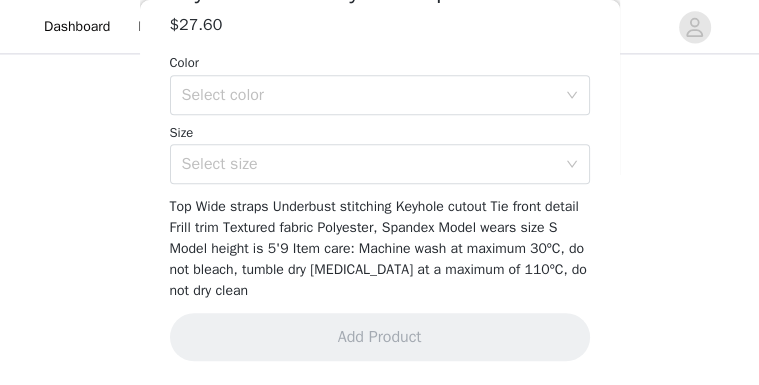 scroll, scrollTop: 588, scrollLeft: 0, axis: vertical 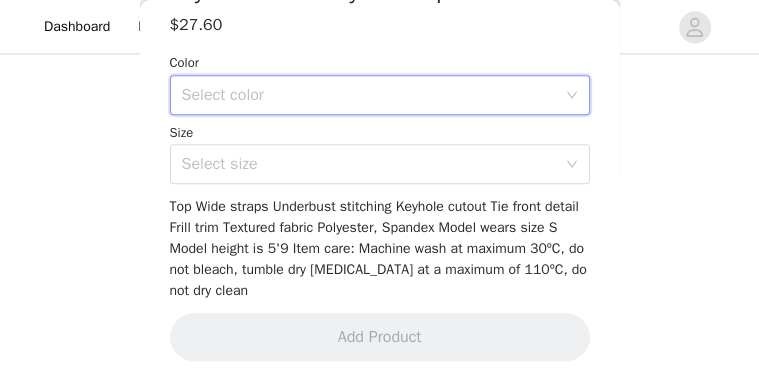 click on "Select color" at bounding box center [373, 95] 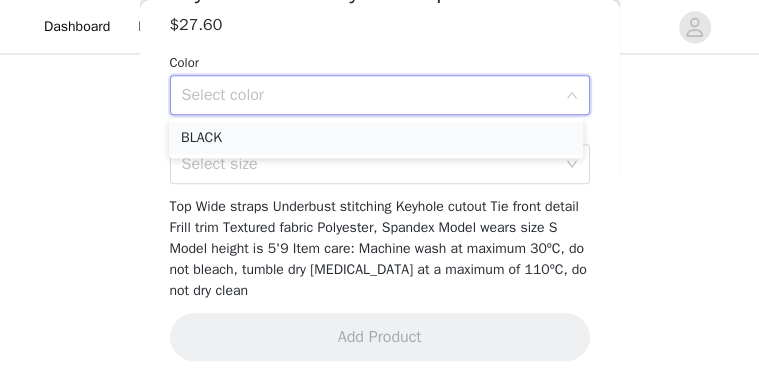 click on "BLACK" at bounding box center (376, 138) 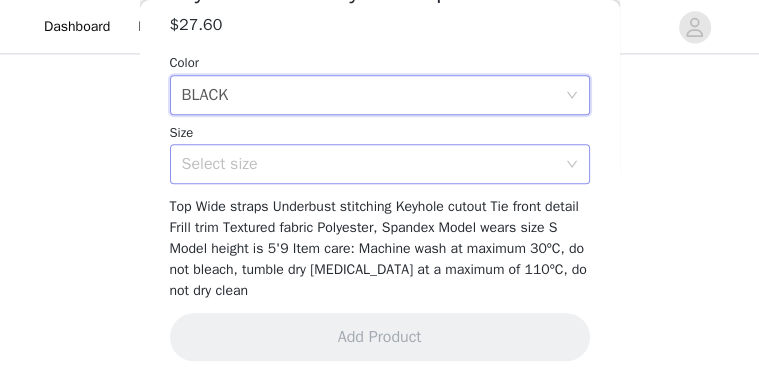 click on "Select size" at bounding box center (369, 164) 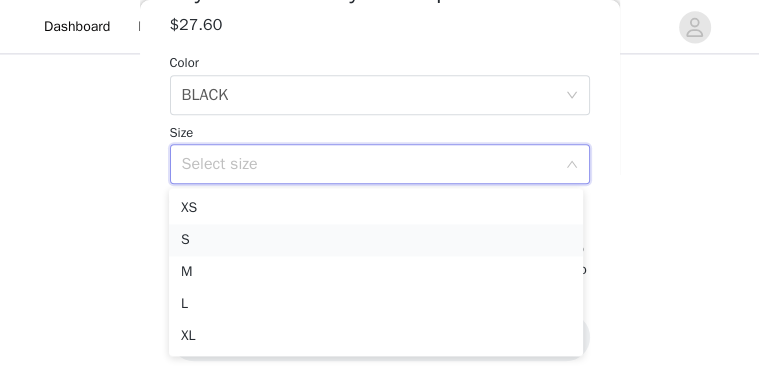 click on "S" at bounding box center (376, 240) 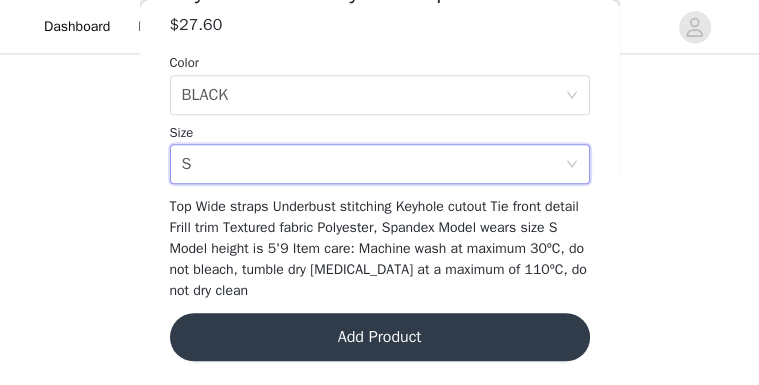 click on "Add Product" at bounding box center [380, 337] 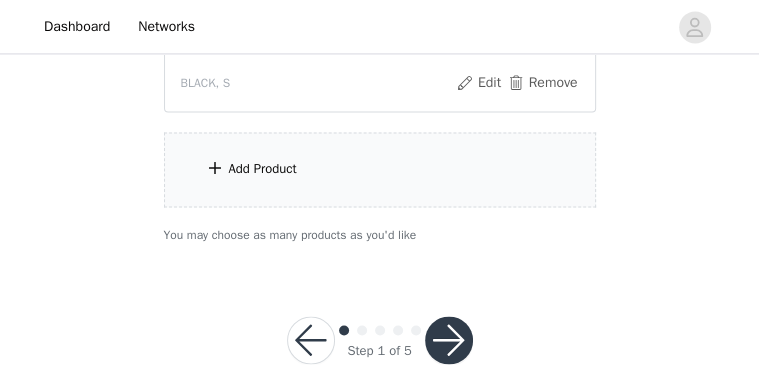 scroll, scrollTop: 1584, scrollLeft: 0, axis: vertical 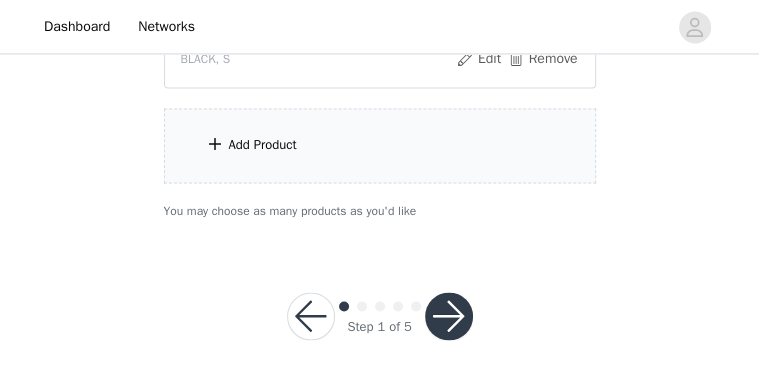 click on "Add Product" at bounding box center [380, 145] 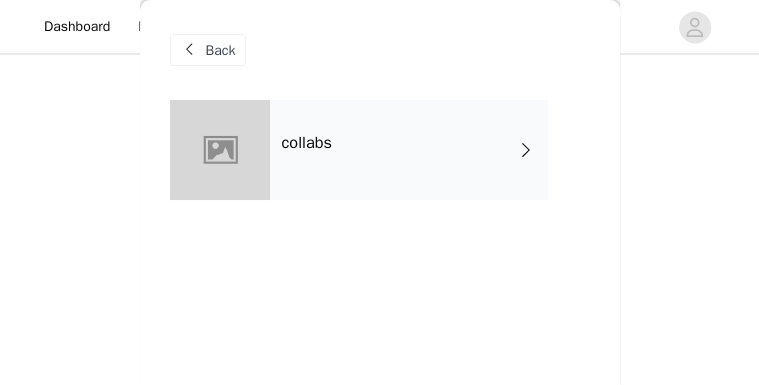click on "collabs" at bounding box center (409, 150) 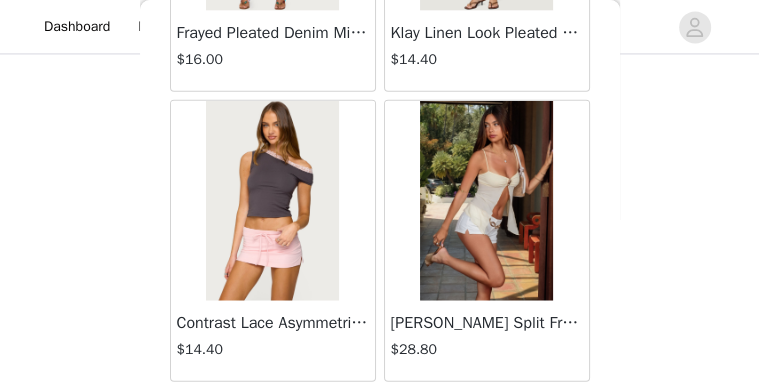 scroll, scrollTop: 2671, scrollLeft: 0, axis: vertical 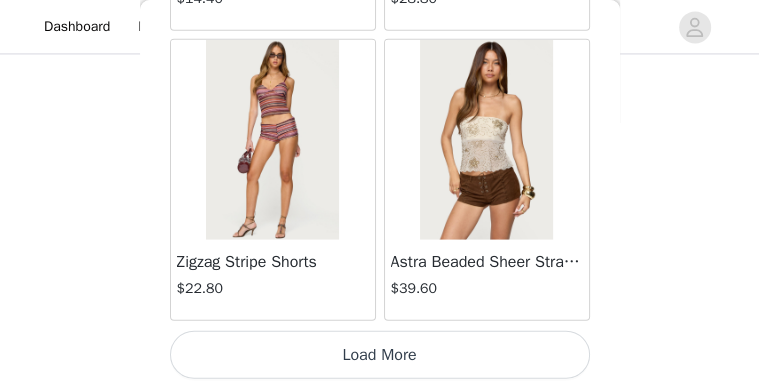 click on "Load More" at bounding box center [380, 355] 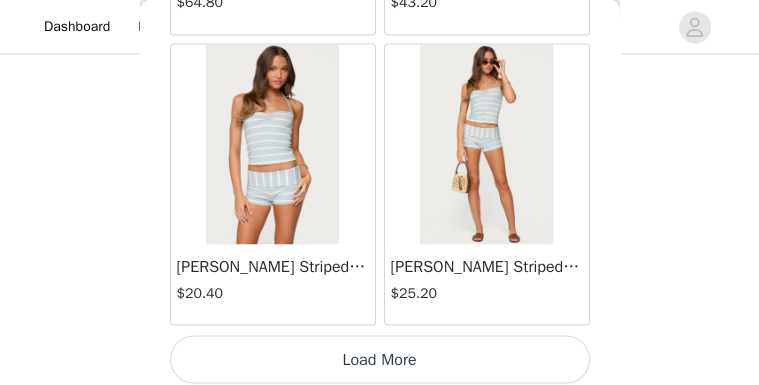 click on "Load More" at bounding box center (380, 359) 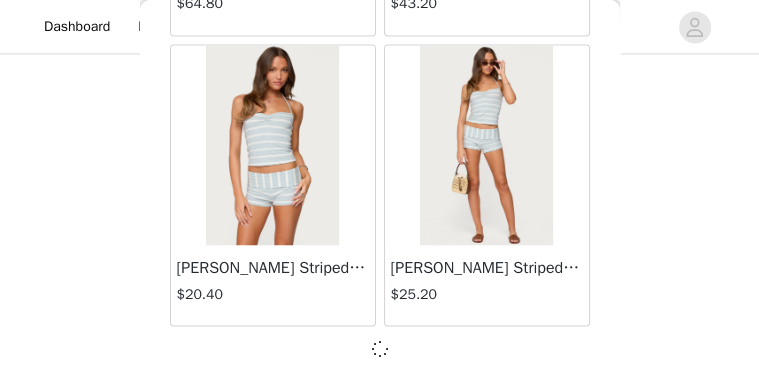 scroll, scrollTop: 5558, scrollLeft: 0, axis: vertical 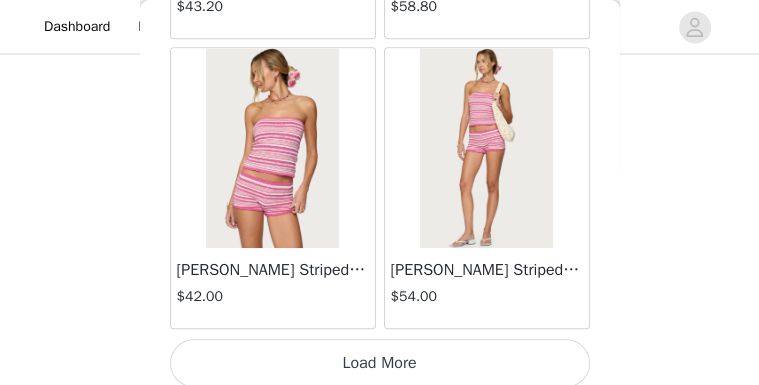 click on "Load More" at bounding box center (380, 363) 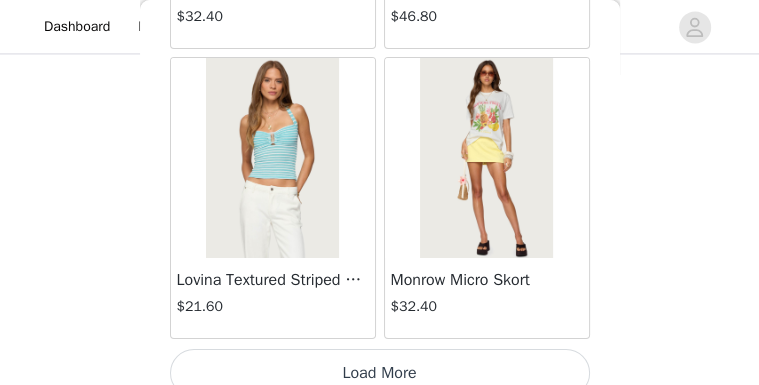 scroll, scrollTop: 11359, scrollLeft: 0, axis: vertical 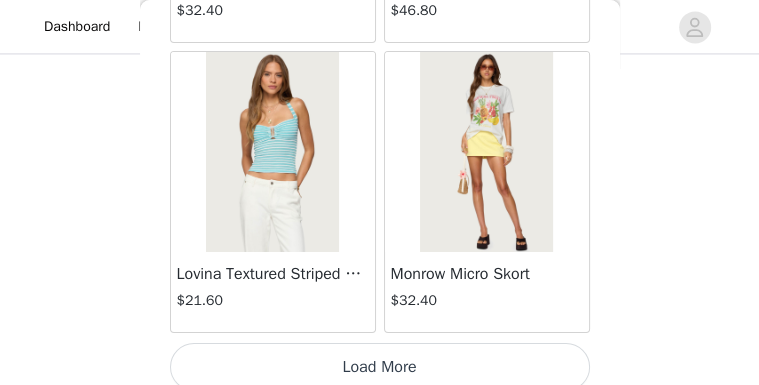 click on "Load More" at bounding box center (380, 367) 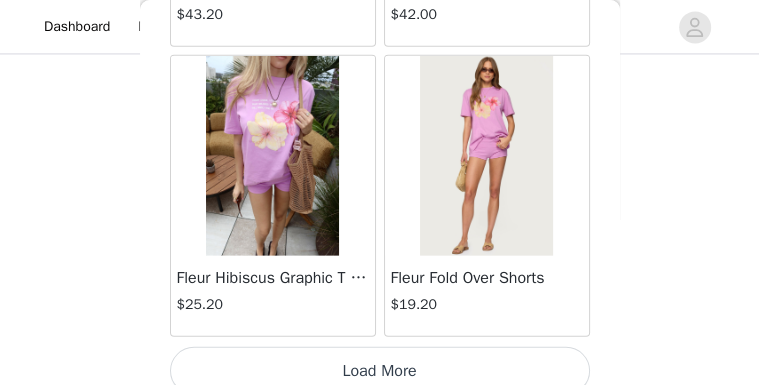 click on "Load More" at bounding box center (380, 371) 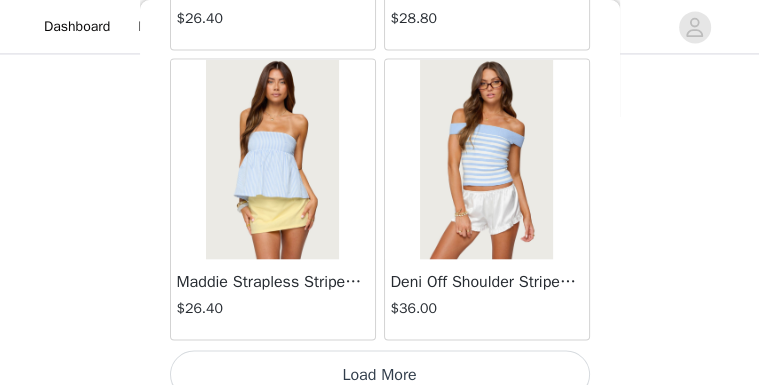 click on "Load More" at bounding box center (380, 375) 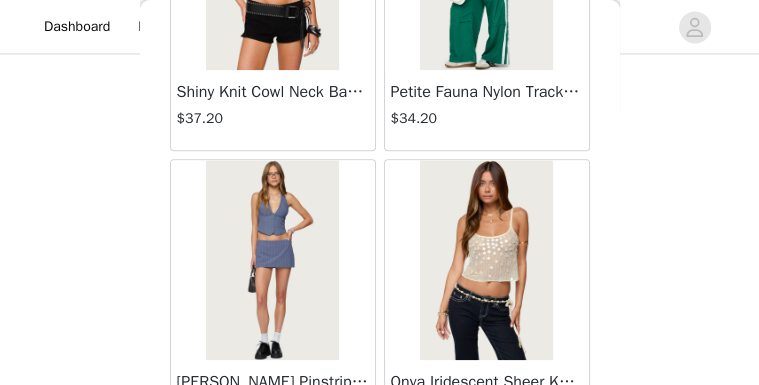 scroll, scrollTop: 20047, scrollLeft: 0, axis: vertical 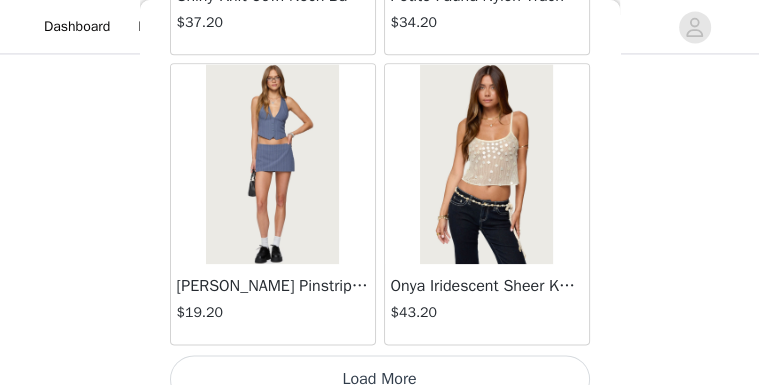 click on "Load More" at bounding box center (380, 379) 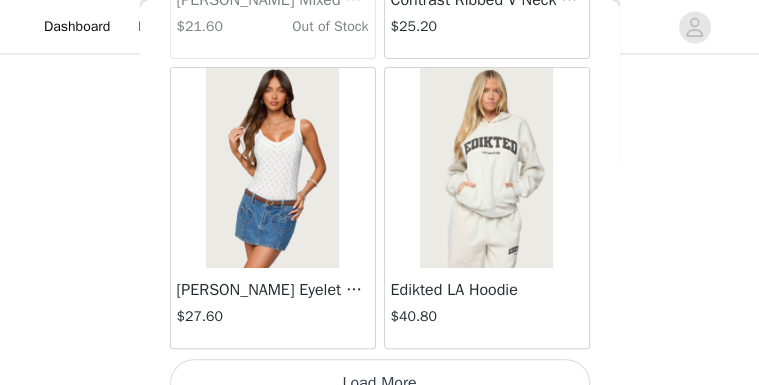 click on "Load More" at bounding box center [380, 383] 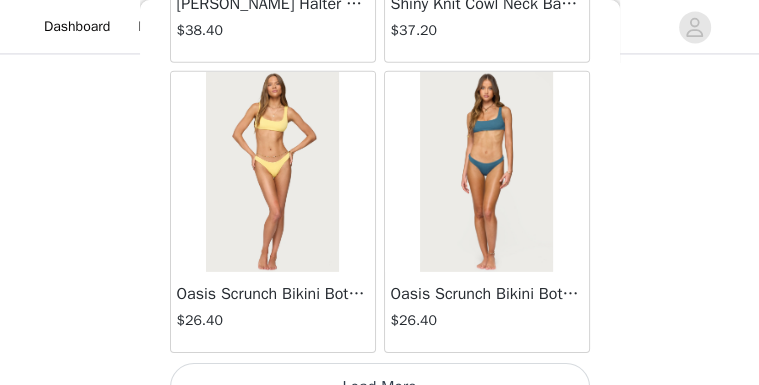 click on "Load More" at bounding box center (380, 387) 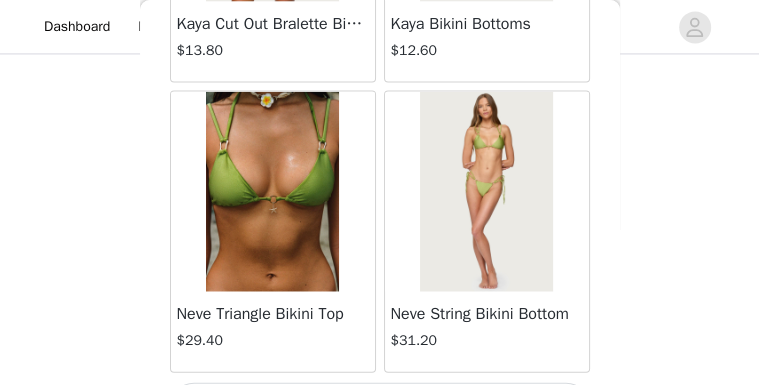scroll, scrollTop: 28735, scrollLeft: 0, axis: vertical 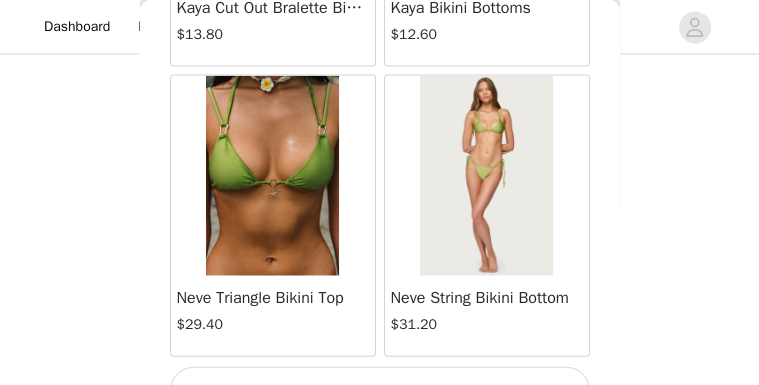 click on "Load More" at bounding box center (380, 391) 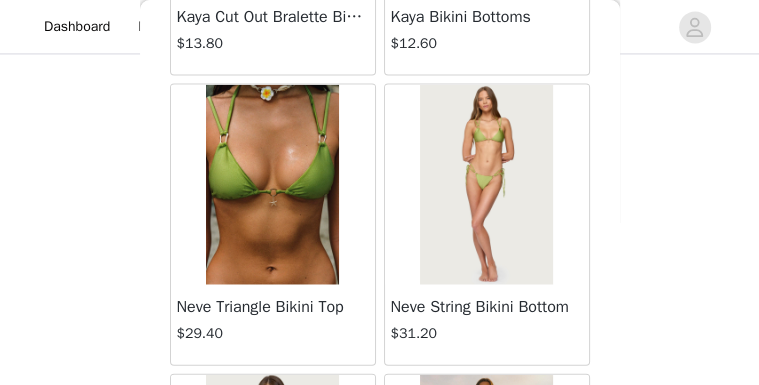 scroll, scrollTop: 28735, scrollLeft: 0, axis: vertical 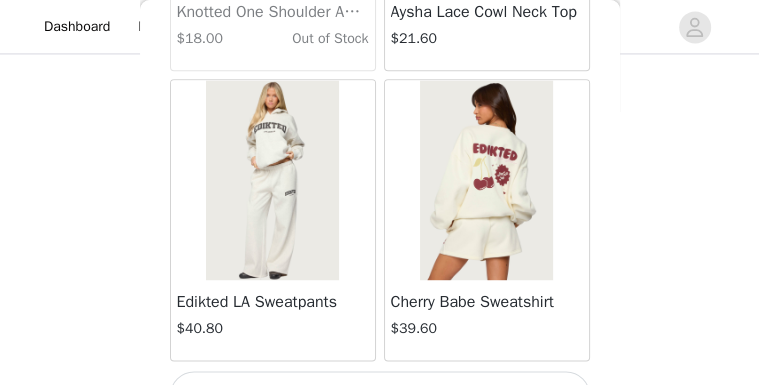 click on "Load More" at bounding box center (380, 395) 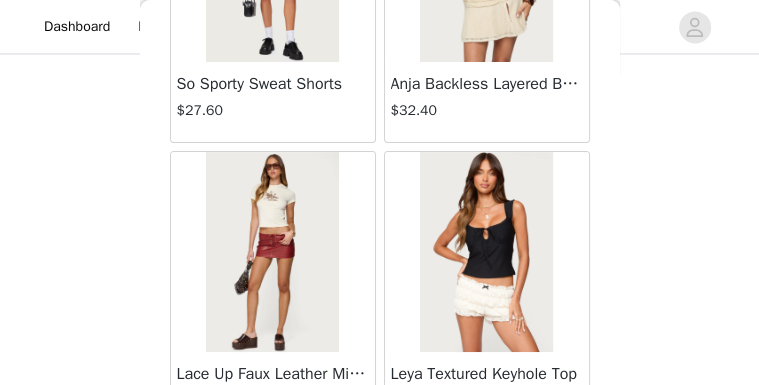 scroll, scrollTop: 34527, scrollLeft: 0, axis: vertical 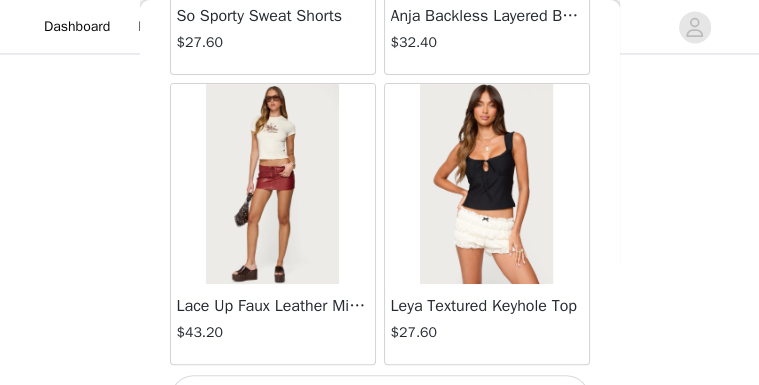 click on "Load More" at bounding box center (380, 399) 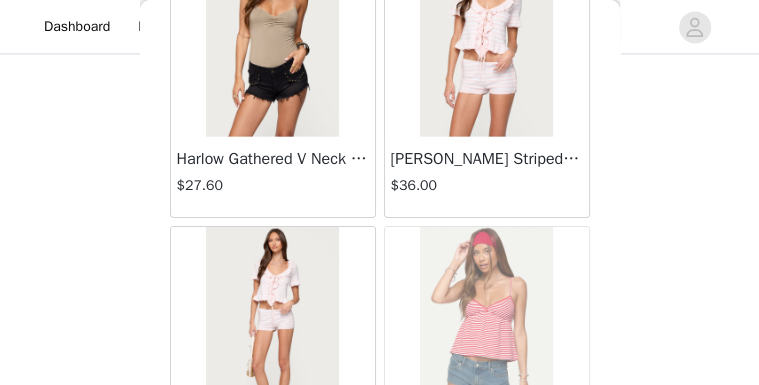 scroll, scrollTop: 37423, scrollLeft: 0, axis: vertical 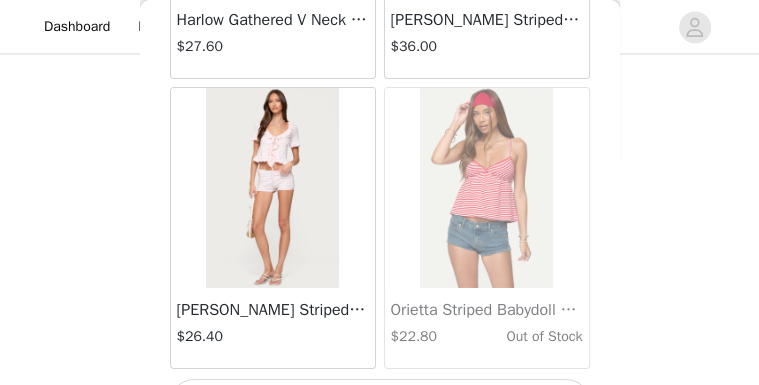 click on "Load More" at bounding box center [380, 403] 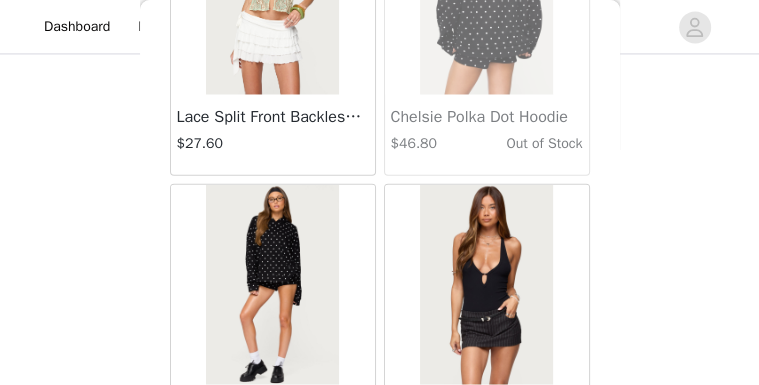 scroll, scrollTop: 40319, scrollLeft: 0, axis: vertical 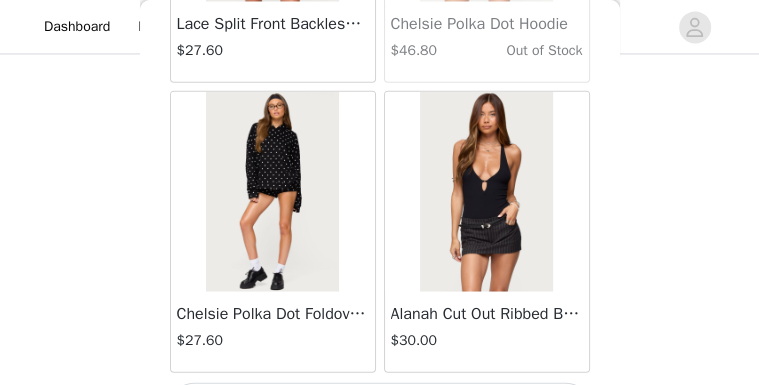 click on "Load More" at bounding box center [380, 407] 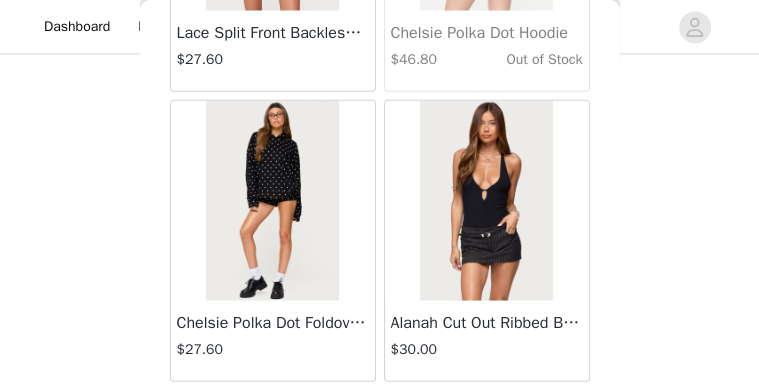 scroll, scrollTop: 40319, scrollLeft: 0, axis: vertical 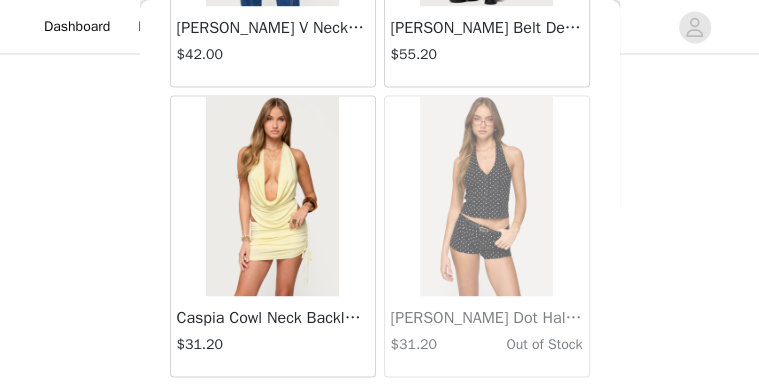 click on "Load More" at bounding box center (380, 411) 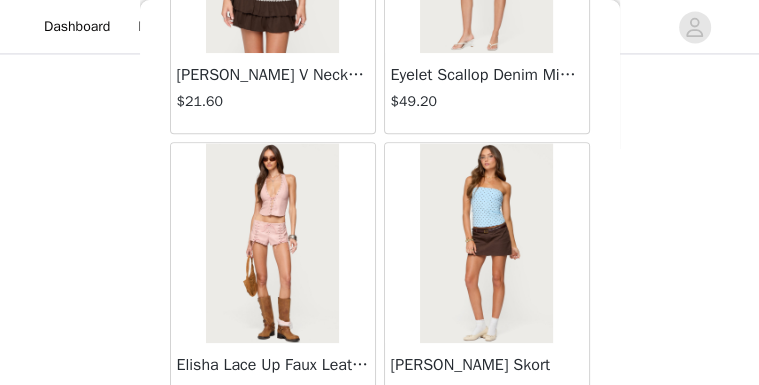 scroll, scrollTop: 46111, scrollLeft: 0, axis: vertical 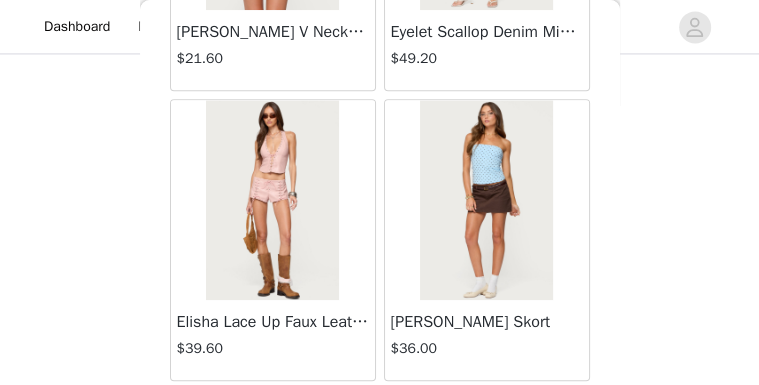 click on "Load More" at bounding box center (380, 415) 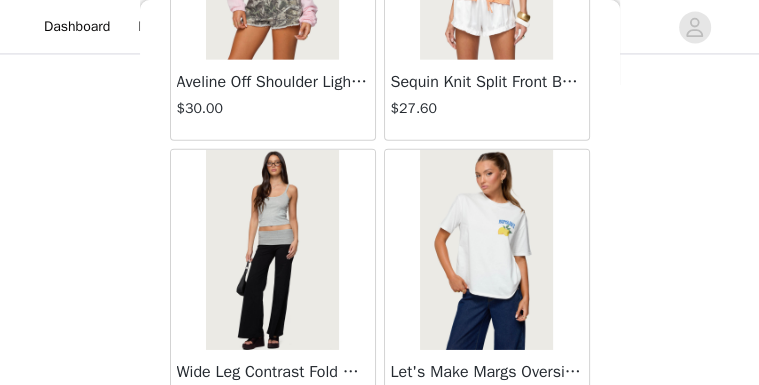 scroll, scrollTop: 48471, scrollLeft: 0, axis: vertical 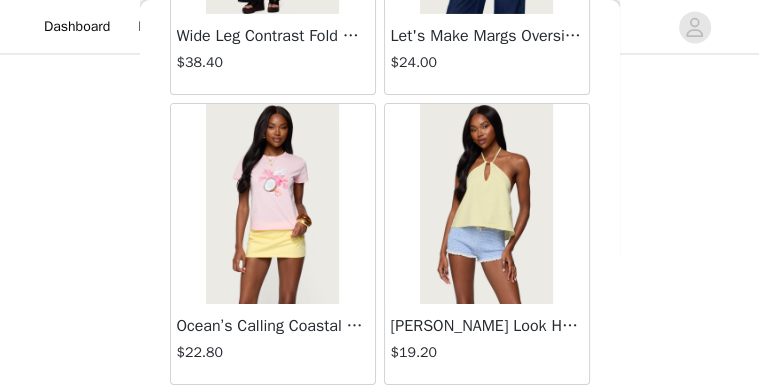 click on "Load More" at bounding box center [380, 419] 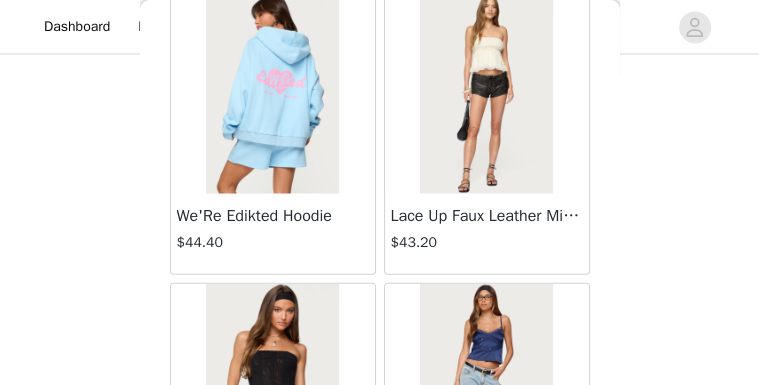 scroll, scrollTop: 51903, scrollLeft: 0, axis: vertical 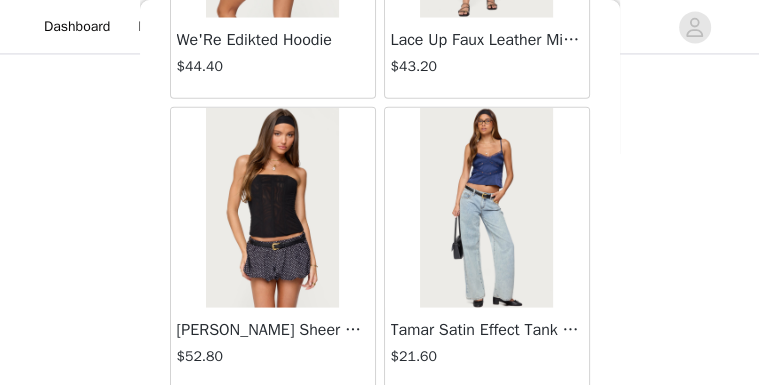 click on "Load More" at bounding box center (380, 423) 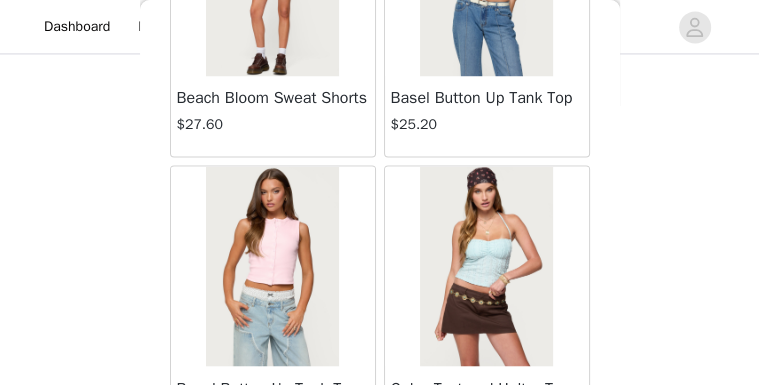 scroll, scrollTop: 54799, scrollLeft: 0, axis: vertical 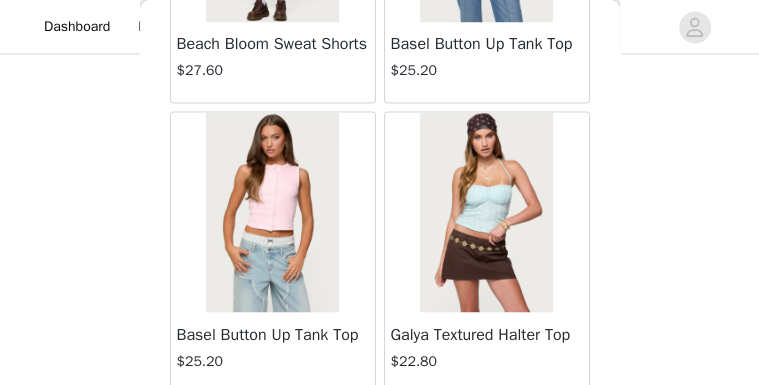 click on "Load More" at bounding box center [380, 427] 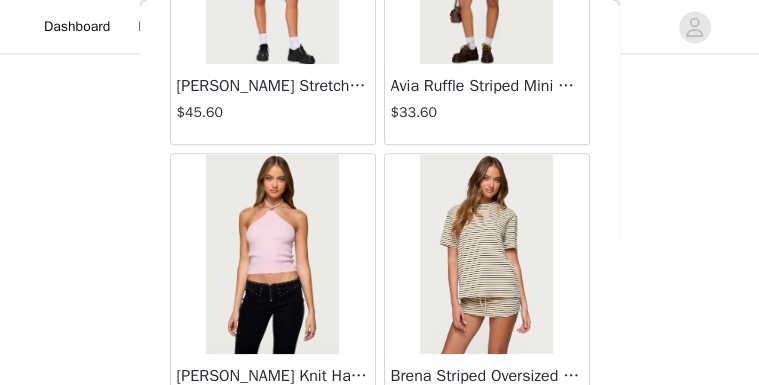 scroll, scrollTop: 57695, scrollLeft: 0, axis: vertical 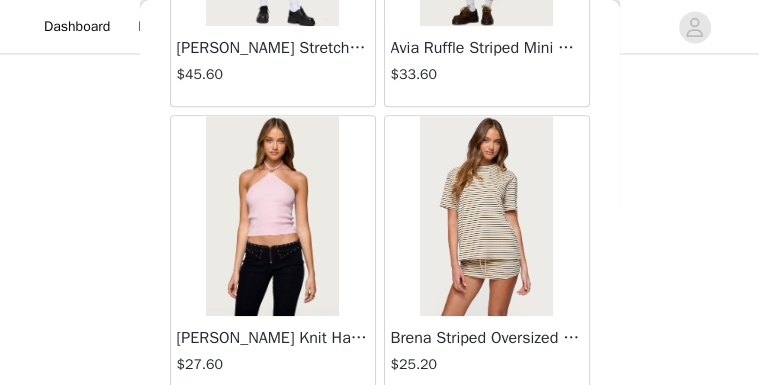 click on "Load More" at bounding box center (380, 431) 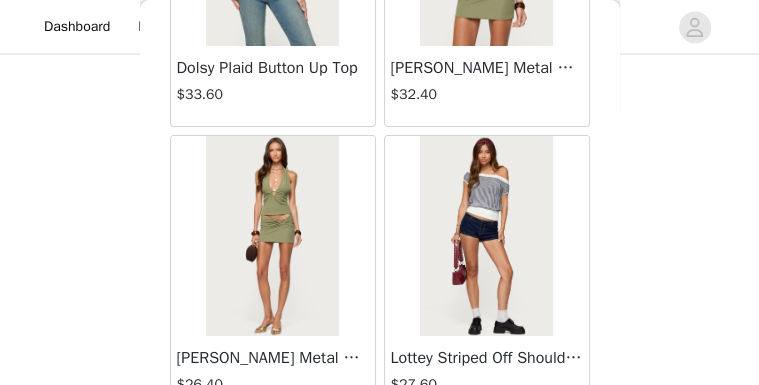 scroll, scrollTop: 60591, scrollLeft: 0, axis: vertical 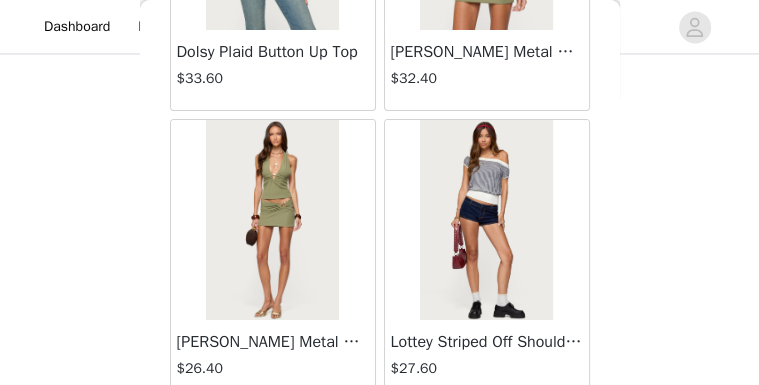 click on "Load More" at bounding box center (380, 435) 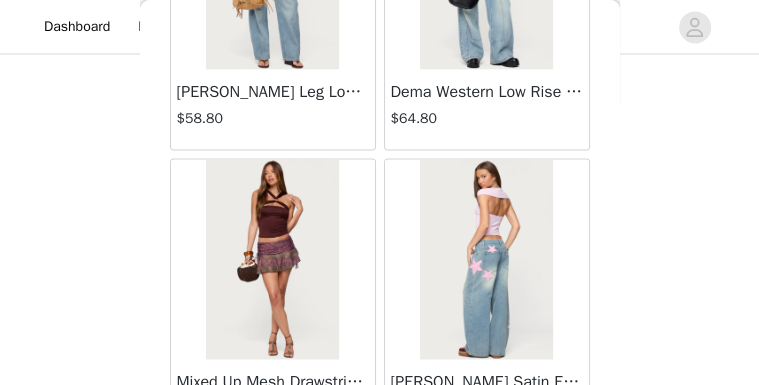 scroll, scrollTop: 63191, scrollLeft: 0, axis: vertical 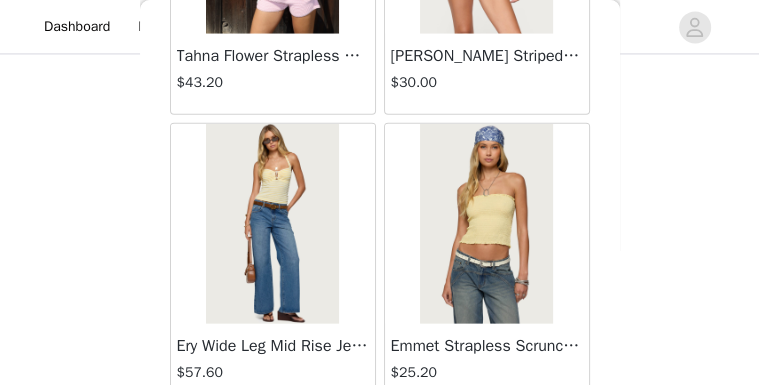 click on "Load More" at bounding box center [380, 439] 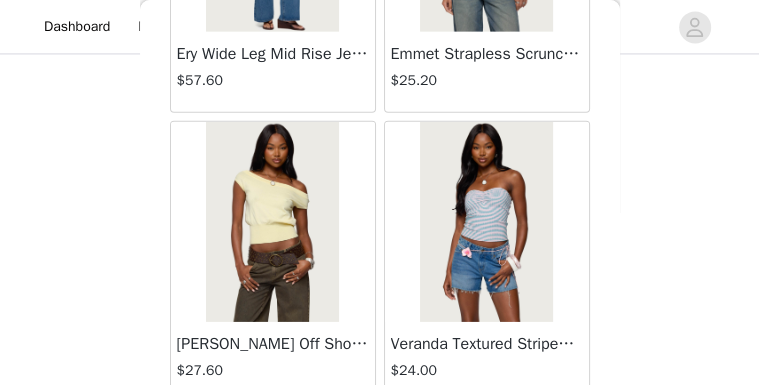 scroll, scrollTop: 63798, scrollLeft: 0, axis: vertical 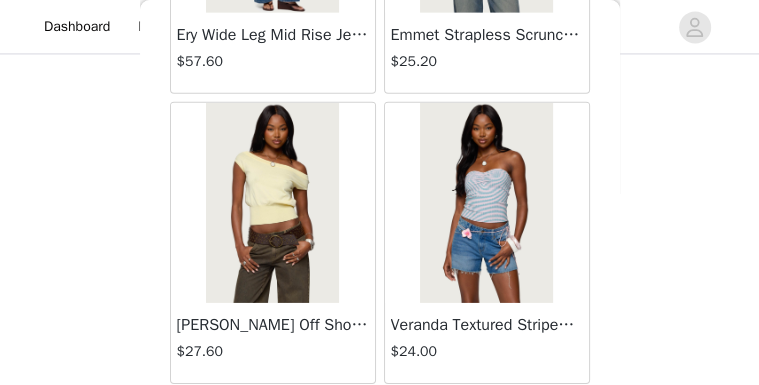 click on "[PERSON_NAME] Off Shoulder Knit Top" at bounding box center [273, 325] 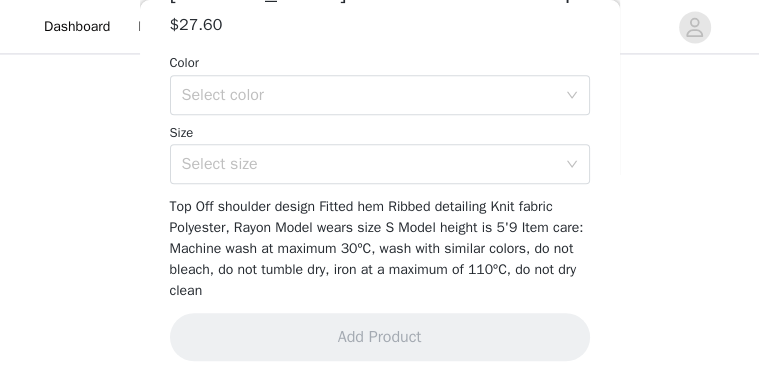 scroll, scrollTop: 588, scrollLeft: 0, axis: vertical 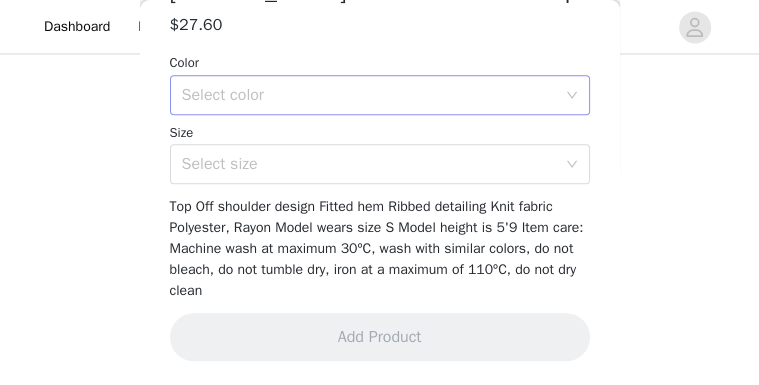 click on "Select color" at bounding box center (369, 95) 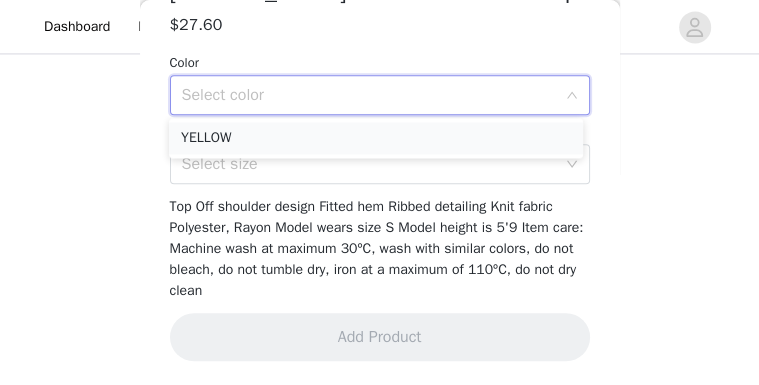 click on "YELLOW" at bounding box center (376, 138) 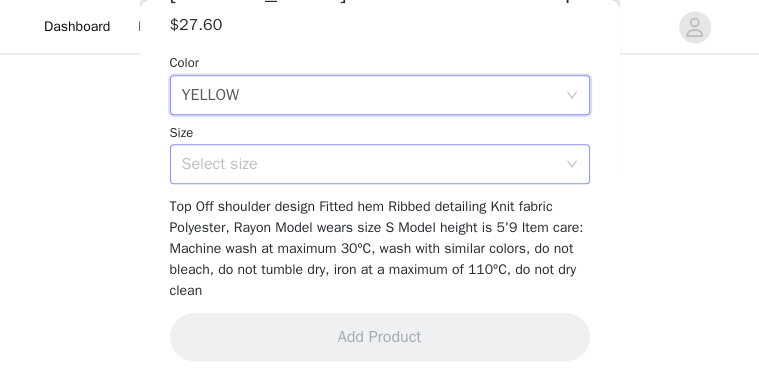 click on "Select size" at bounding box center [369, 164] 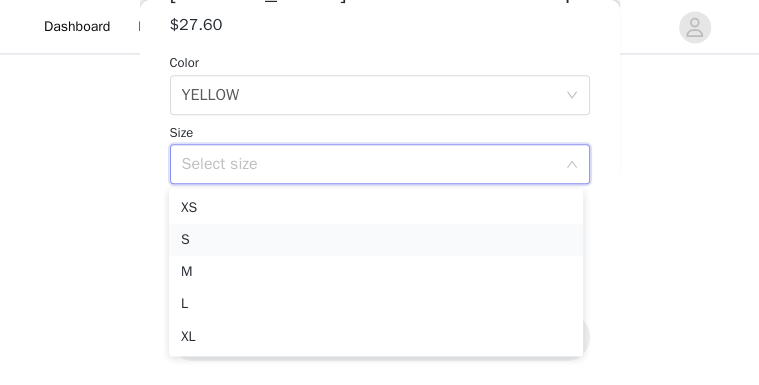 click on "S" at bounding box center (376, 240) 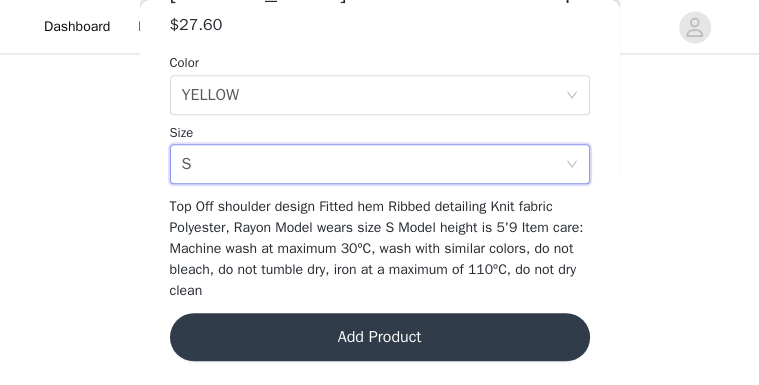 click on "Add Product" at bounding box center (380, 337) 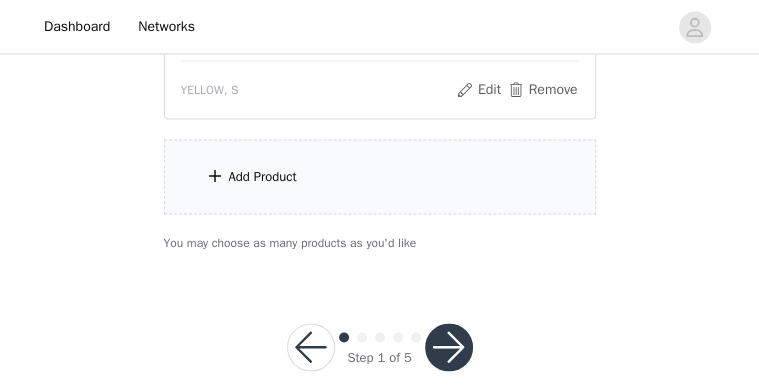 scroll, scrollTop: 1760, scrollLeft: 0, axis: vertical 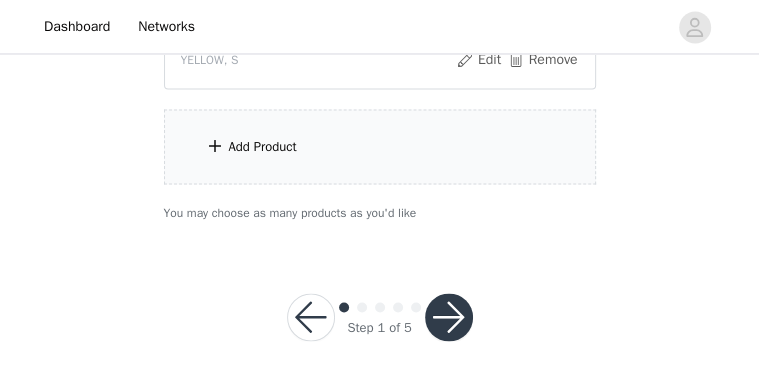 click on "Add Product" at bounding box center (380, 146) 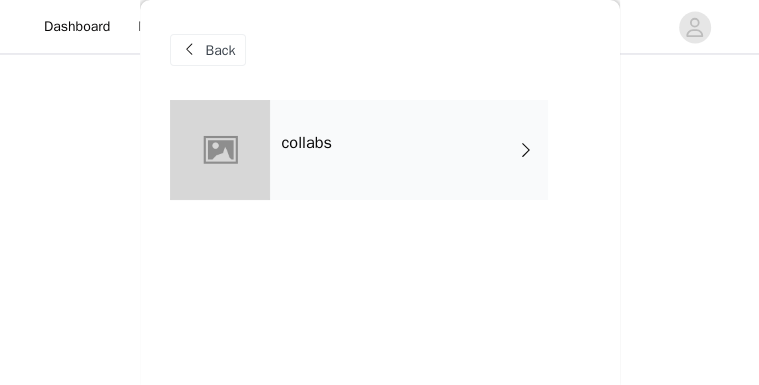 click on "collabs" at bounding box center [409, 150] 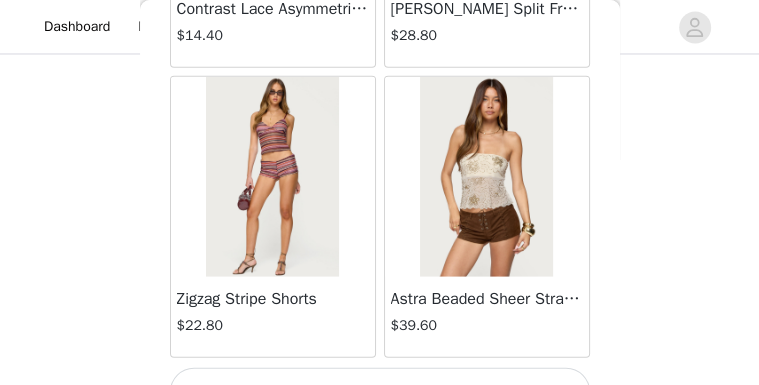scroll, scrollTop: 2671, scrollLeft: 0, axis: vertical 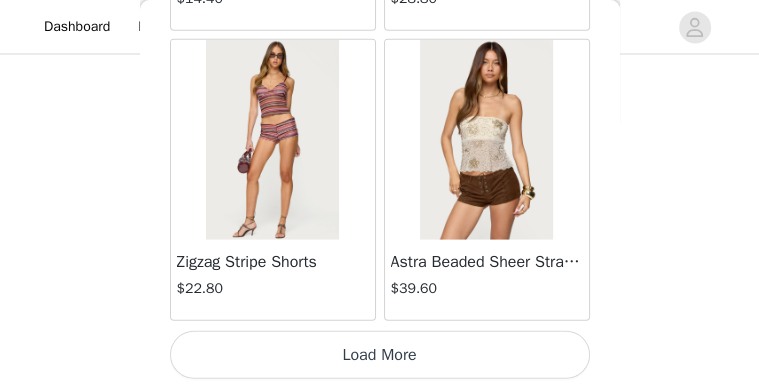 click on "Load More" at bounding box center (380, 355) 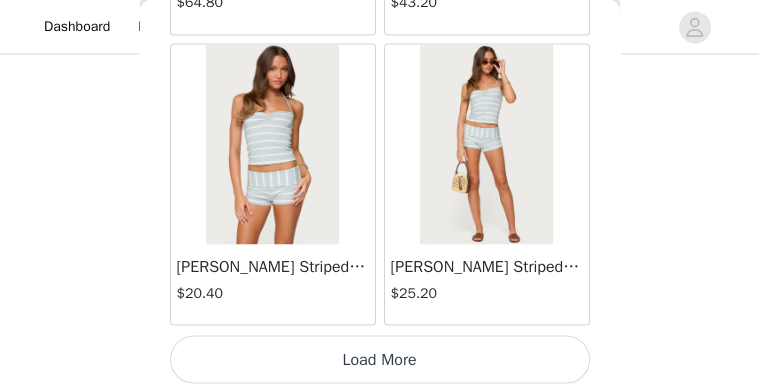 click on "Load More" at bounding box center (380, 359) 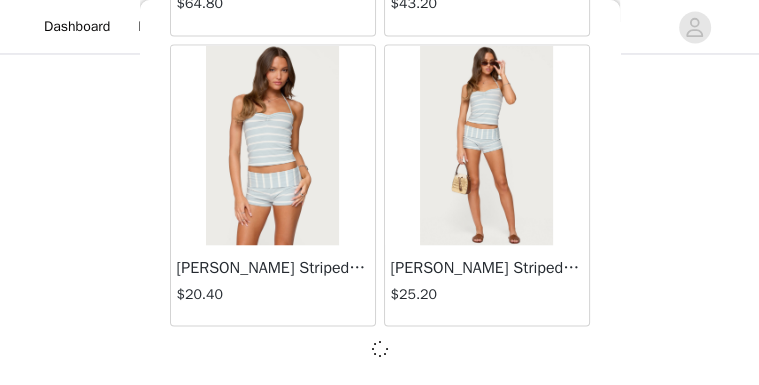 scroll, scrollTop: 5558, scrollLeft: 0, axis: vertical 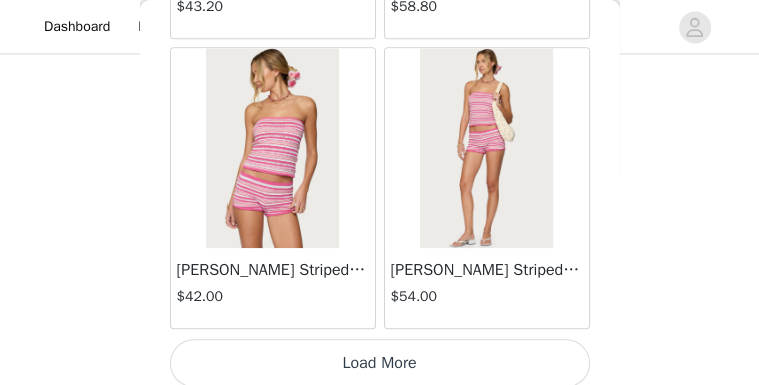 click on "Load More" at bounding box center (380, 363) 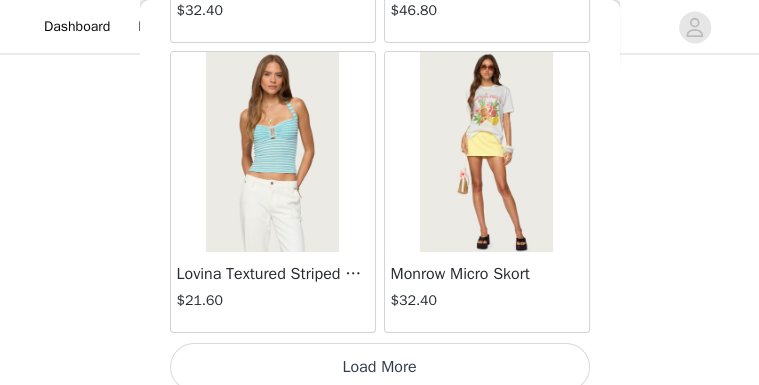 click on "Load More" at bounding box center [380, 367] 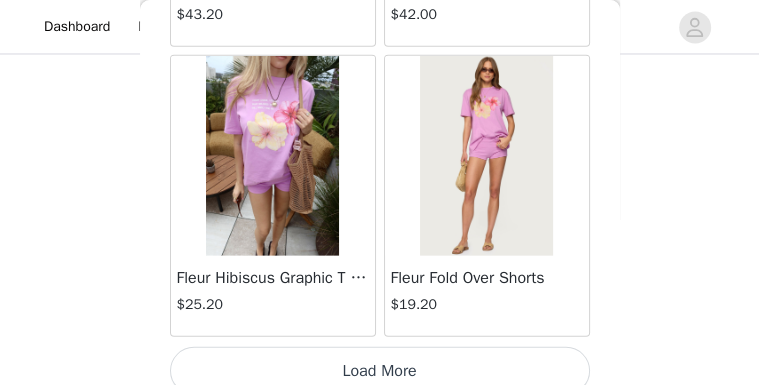 click on "Load More" at bounding box center [380, 371] 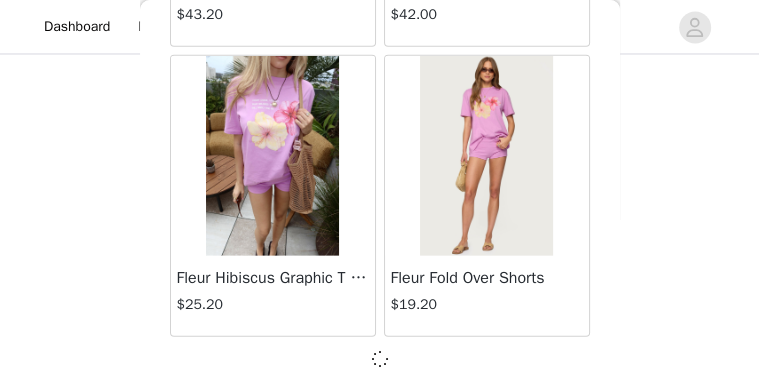 scroll, scrollTop: 14246, scrollLeft: 0, axis: vertical 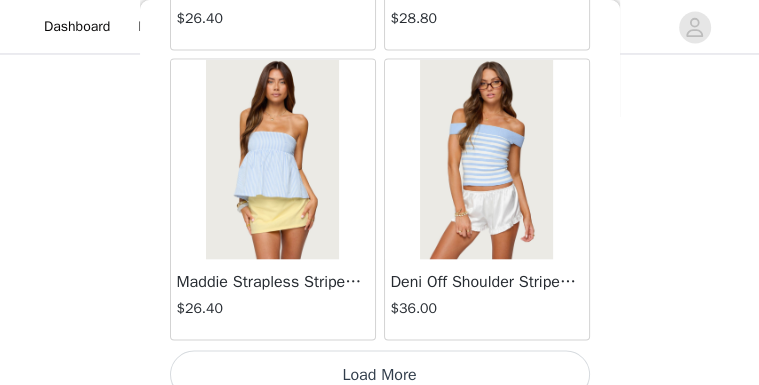 click on "Load More" at bounding box center (380, 375) 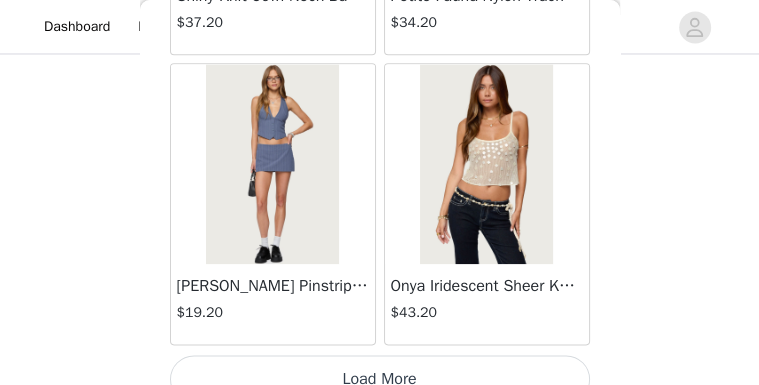 click on "Load More" at bounding box center (380, 379) 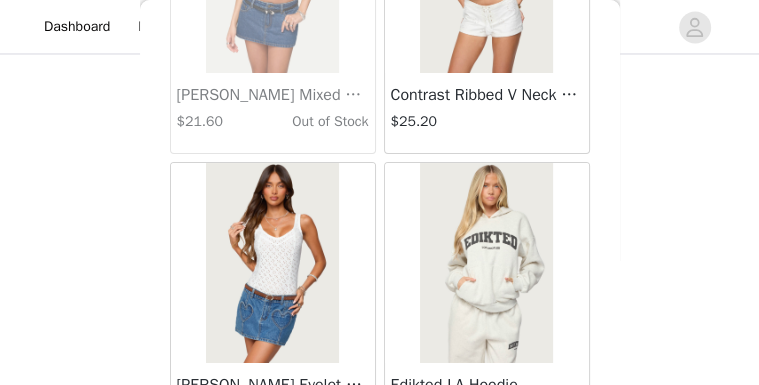scroll, scrollTop: 22943, scrollLeft: 0, axis: vertical 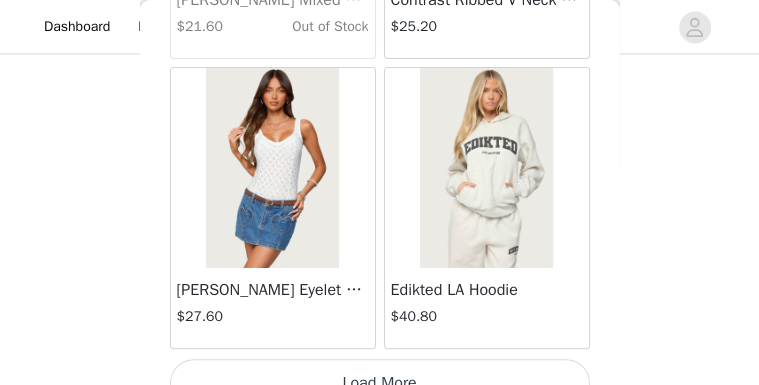 click on "Load More" at bounding box center [380, 383] 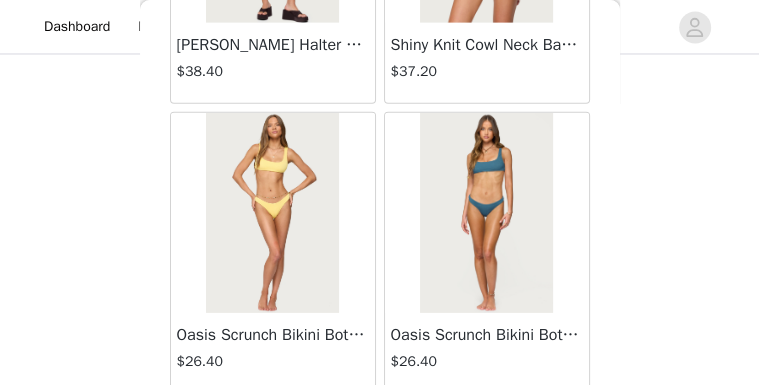 scroll, scrollTop: 25839, scrollLeft: 0, axis: vertical 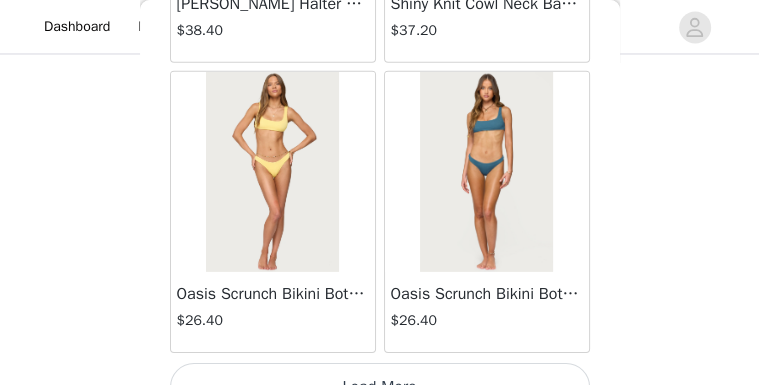 click on "Load More" at bounding box center [380, 387] 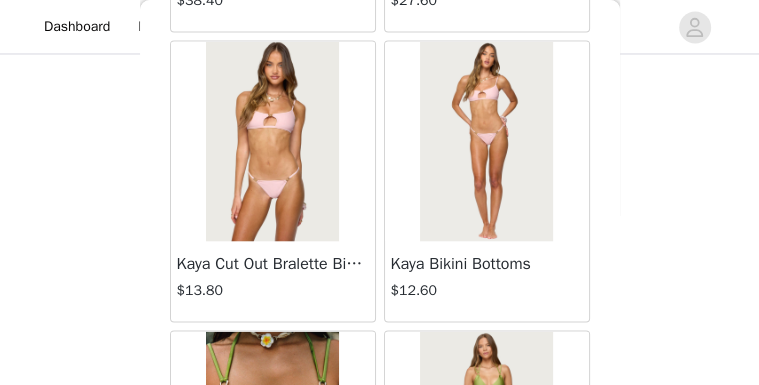 scroll, scrollTop: 28439, scrollLeft: 0, axis: vertical 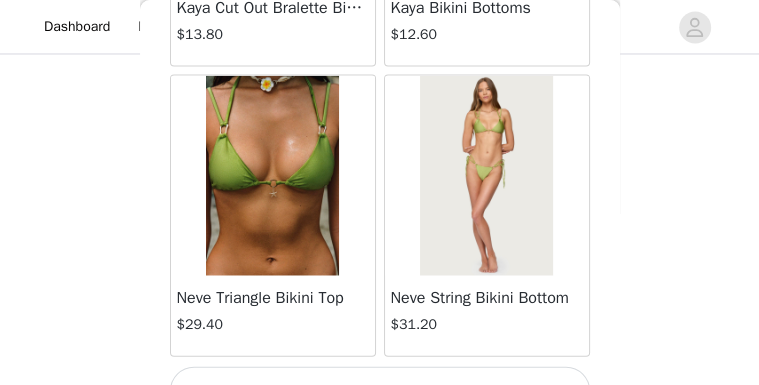 click on "Load More" at bounding box center (380, 391) 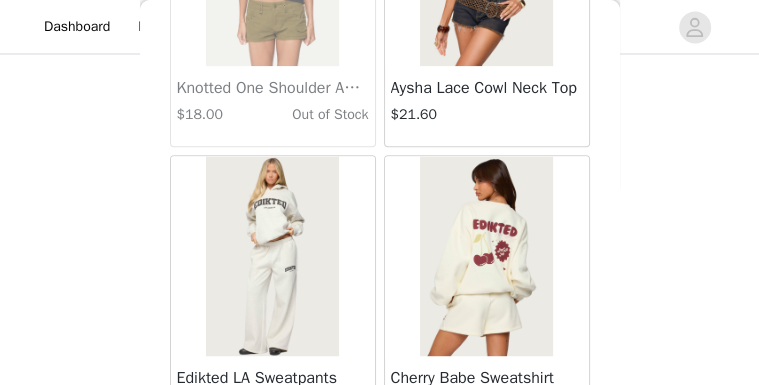 scroll, scrollTop: 31631, scrollLeft: 0, axis: vertical 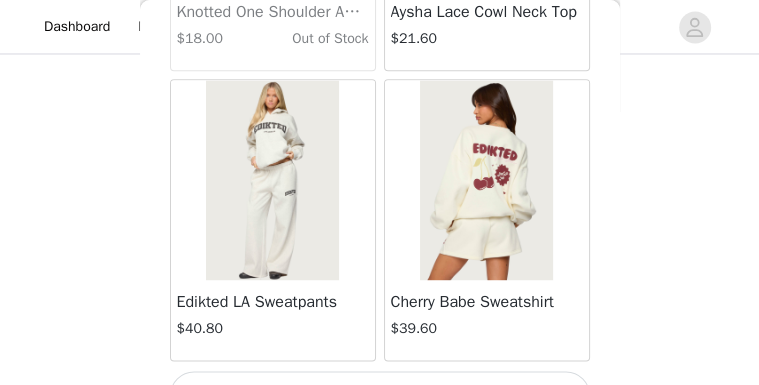 click on "Load More" at bounding box center (380, 395) 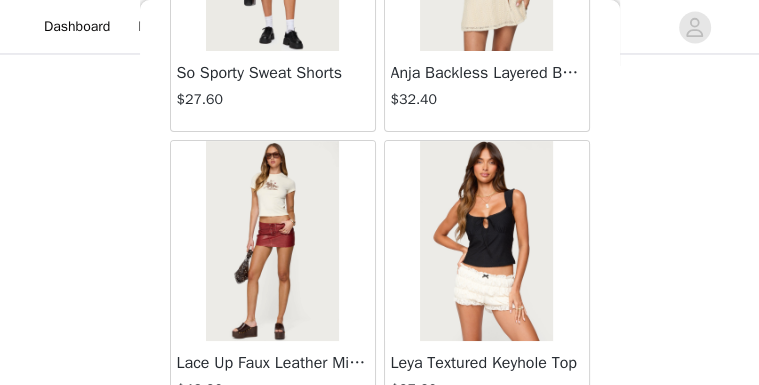 scroll, scrollTop: 34527, scrollLeft: 0, axis: vertical 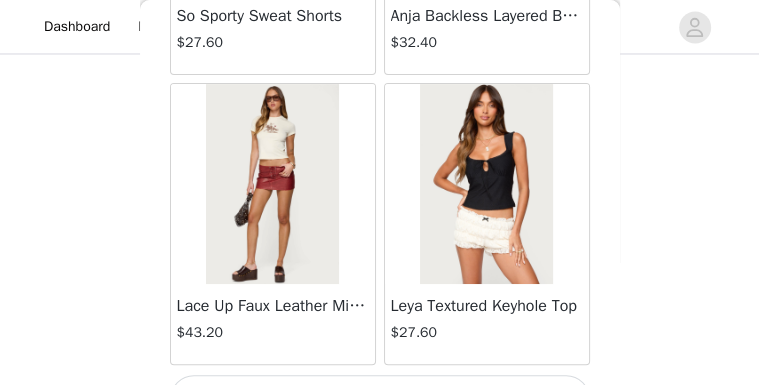 click on "Load More" at bounding box center [380, 399] 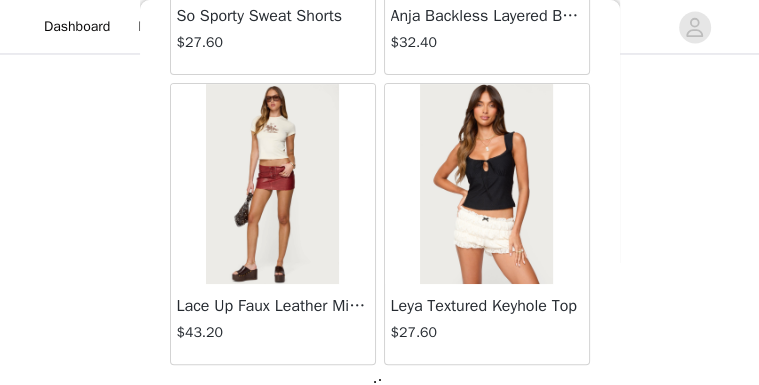scroll, scrollTop: 34518, scrollLeft: 0, axis: vertical 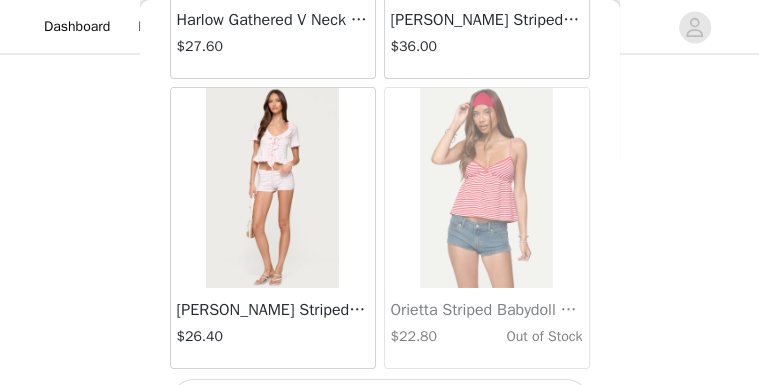 click on "Load More" at bounding box center (380, 403) 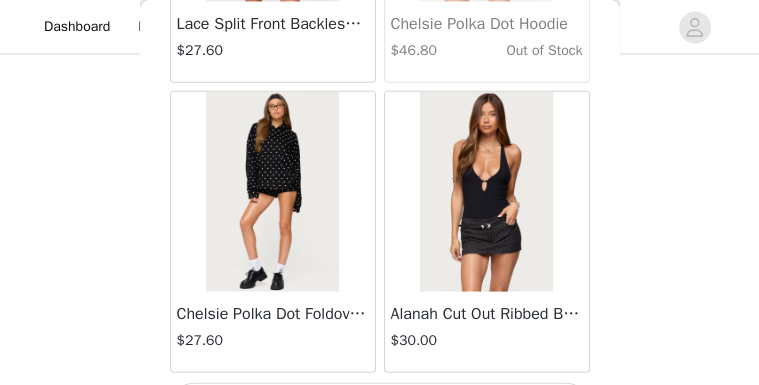 click on "Load More" at bounding box center (380, 407) 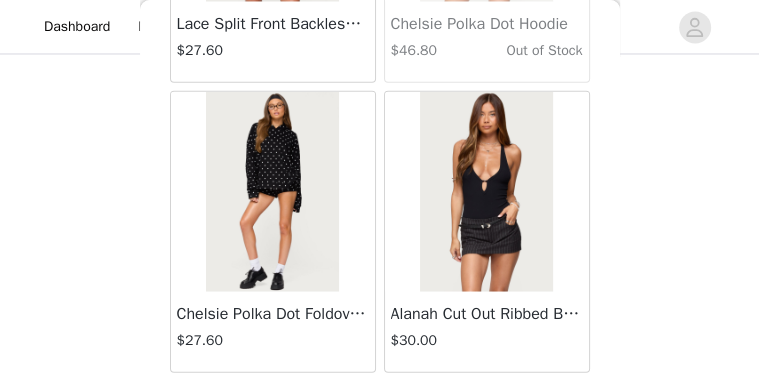 scroll, scrollTop: 40310, scrollLeft: 0, axis: vertical 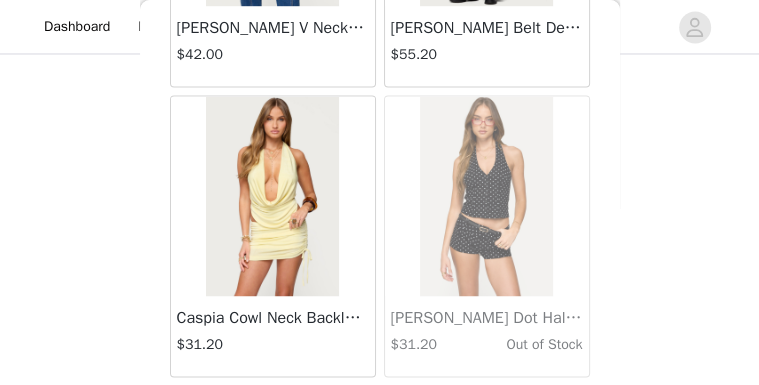 click on "Load More" at bounding box center [380, 411] 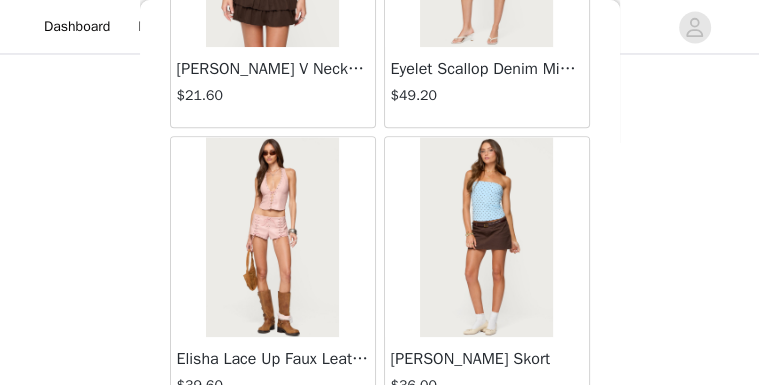 scroll, scrollTop: 46111, scrollLeft: 0, axis: vertical 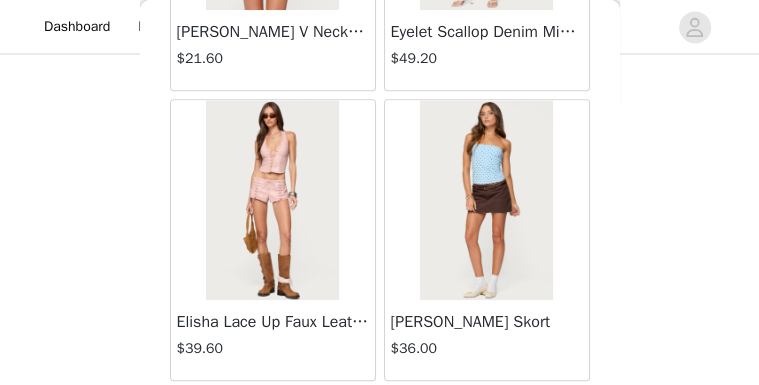click on "Load More" at bounding box center [380, 415] 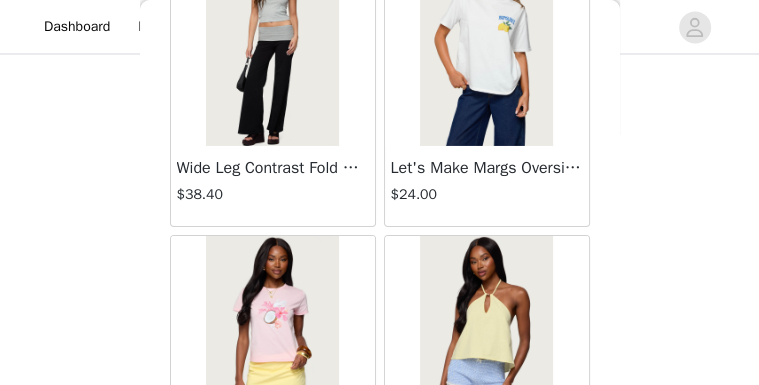 scroll, scrollTop: 49007, scrollLeft: 0, axis: vertical 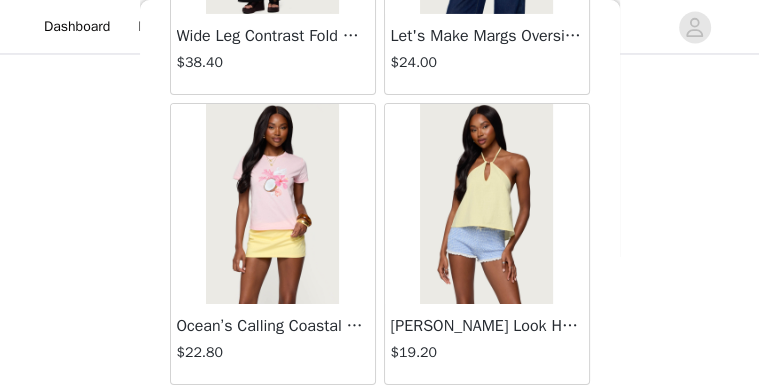click on "Load More" at bounding box center (380, 419) 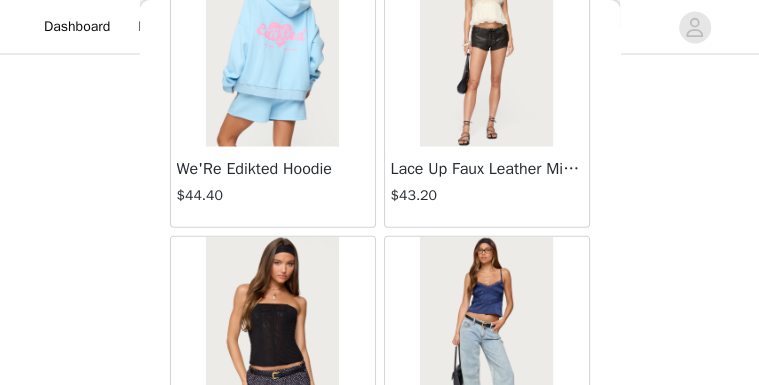 scroll, scrollTop: 51903, scrollLeft: 0, axis: vertical 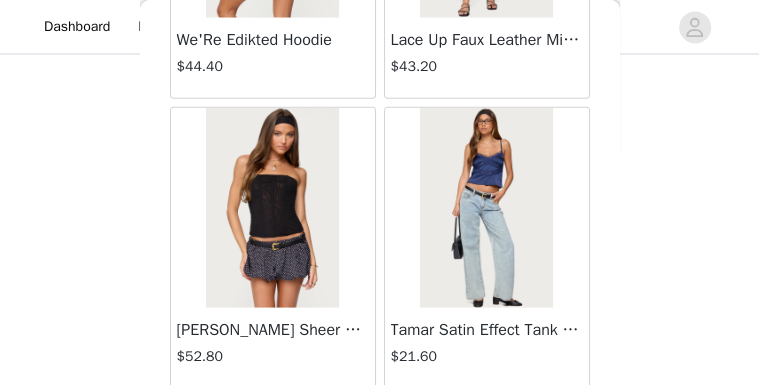 click on "Load More" at bounding box center (380, 423) 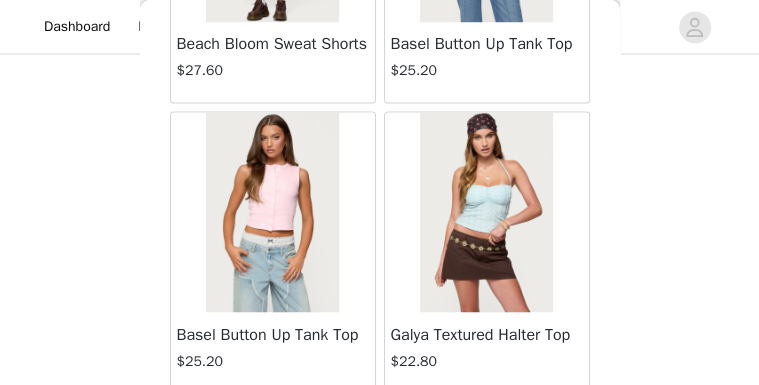 click on "Load More" at bounding box center [380, 427] 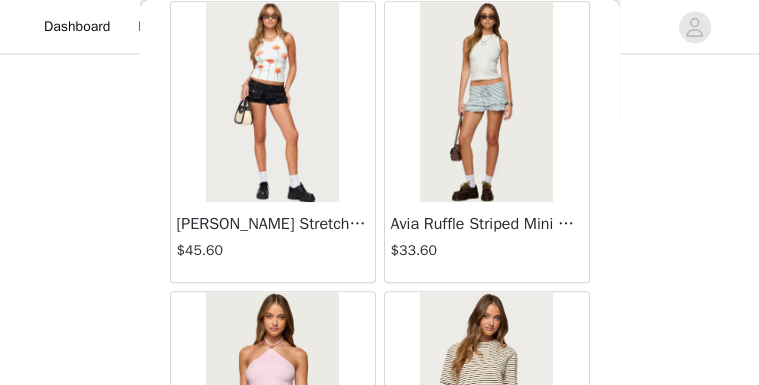 scroll, scrollTop: 57695, scrollLeft: 0, axis: vertical 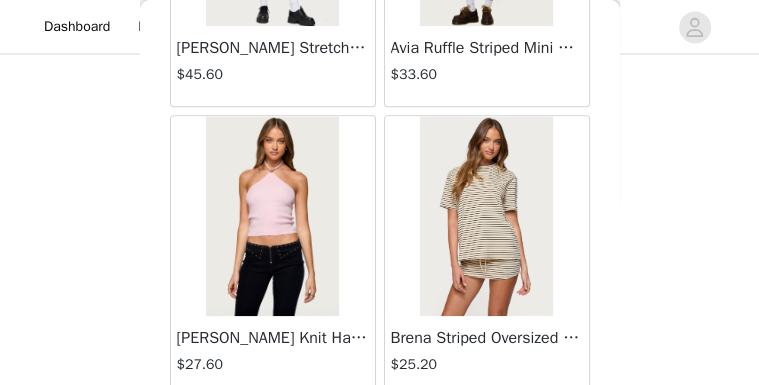 click on "Load More" at bounding box center (380, 431) 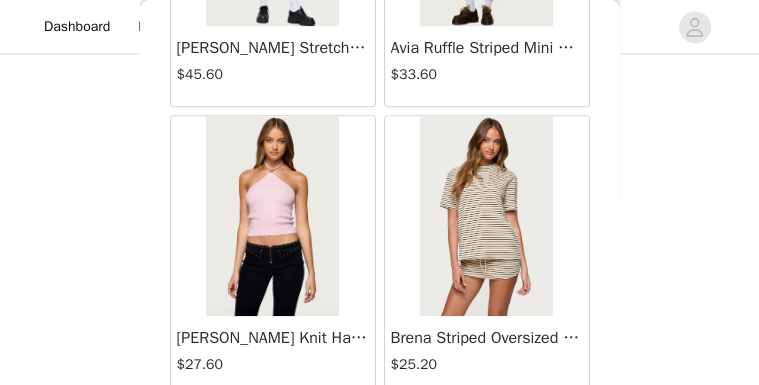 scroll, scrollTop: 57686, scrollLeft: 0, axis: vertical 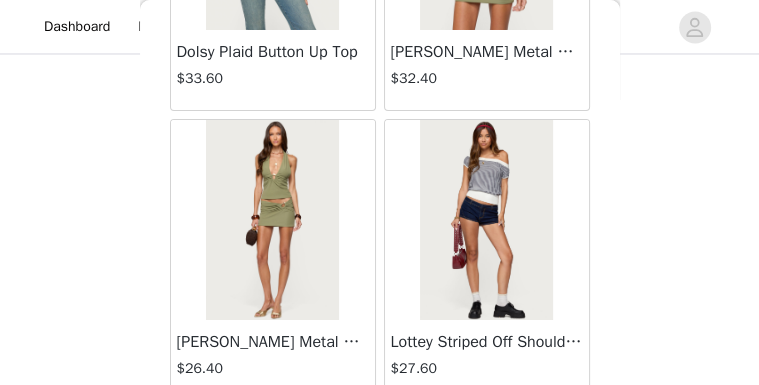 click on "Load More" at bounding box center (380, 435) 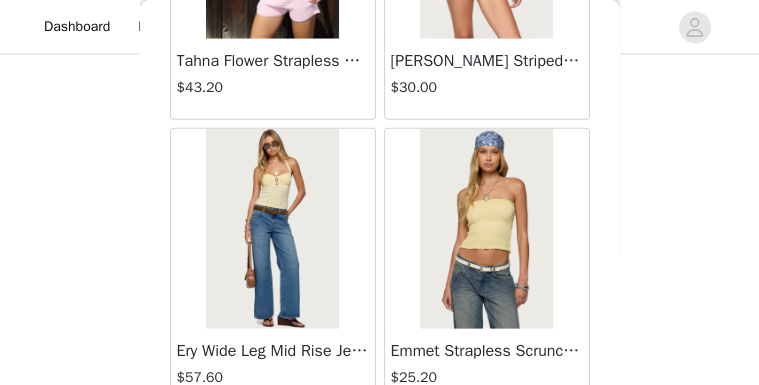 scroll, scrollTop: 63487, scrollLeft: 0, axis: vertical 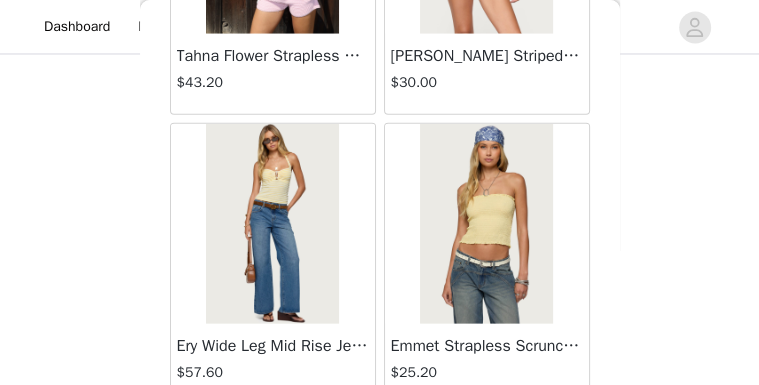 click on "Load More" at bounding box center (380, 439) 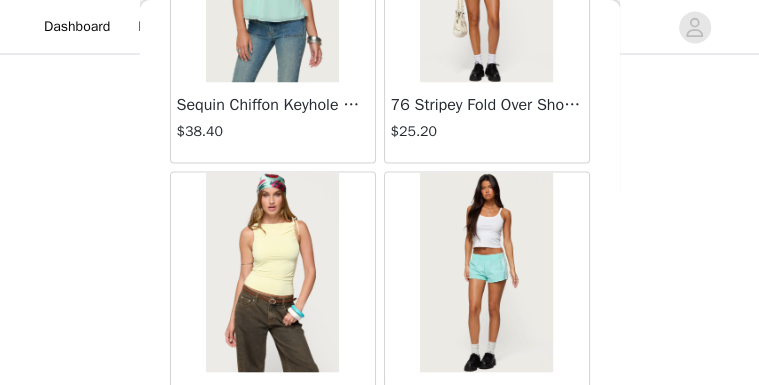 scroll, scrollTop: 66383, scrollLeft: 0, axis: vertical 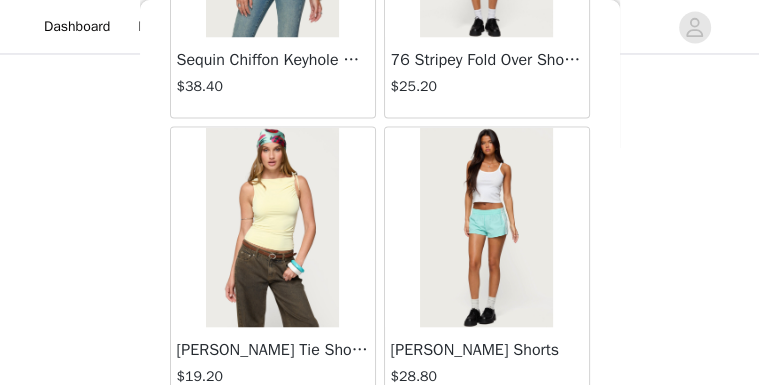 click on "Load More" at bounding box center (380, 443) 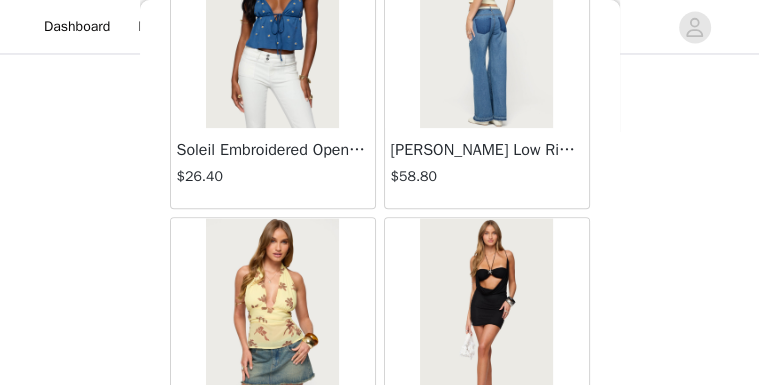 scroll, scrollTop: 69279, scrollLeft: 0, axis: vertical 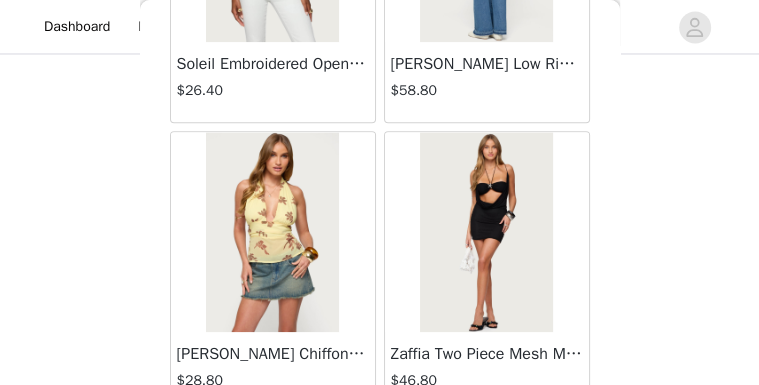 click on "Load More" at bounding box center [380, 447] 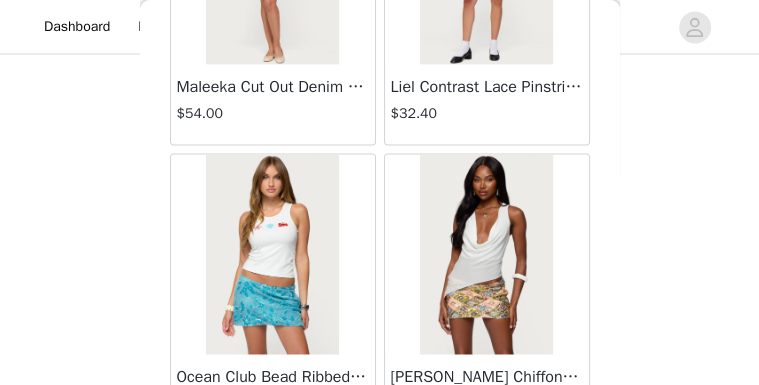 scroll, scrollTop: 70399, scrollLeft: 0, axis: vertical 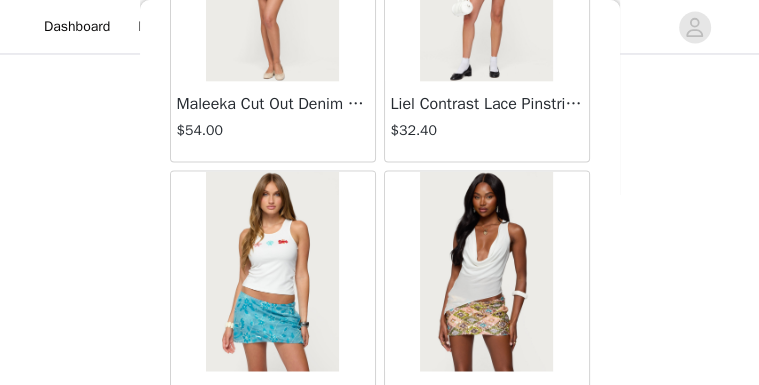 click at bounding box center (486, 272) 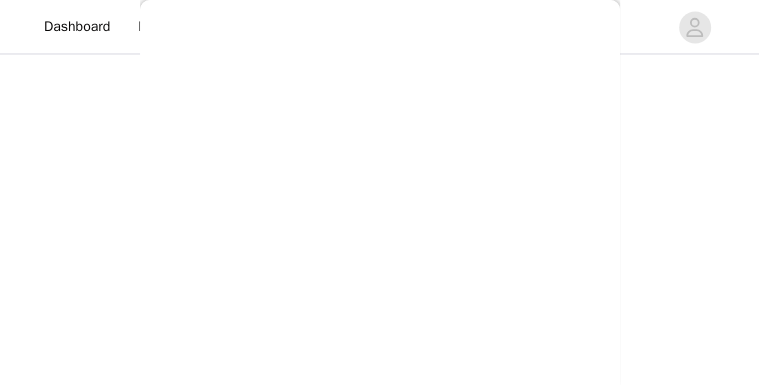 scroll, scrollTop: 594, scrollLeft: 0, axis: vertical 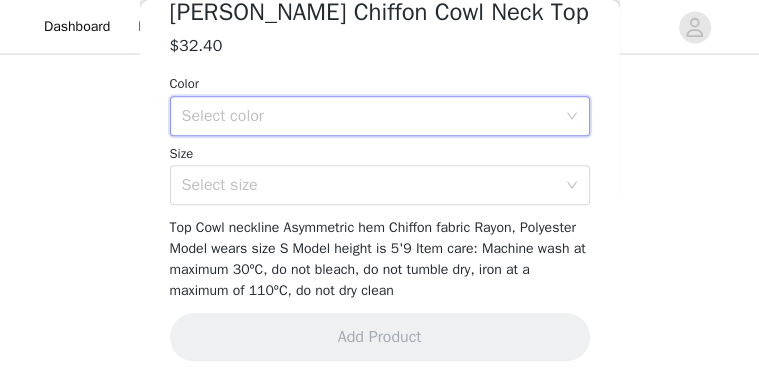click on "Select color" at bounding box center (373, 116) 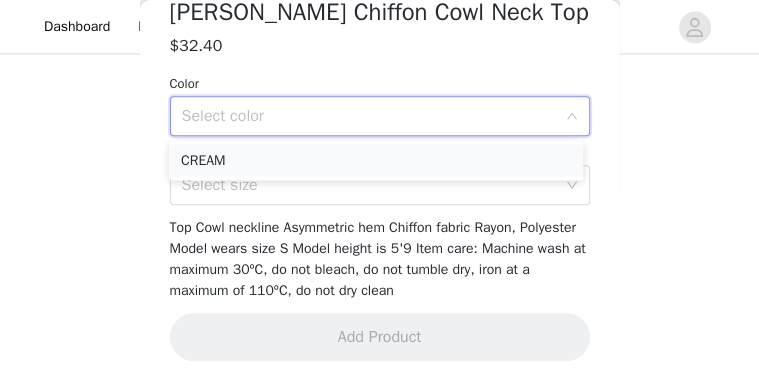 click on "CREAM" at bounding box center [376, 160] 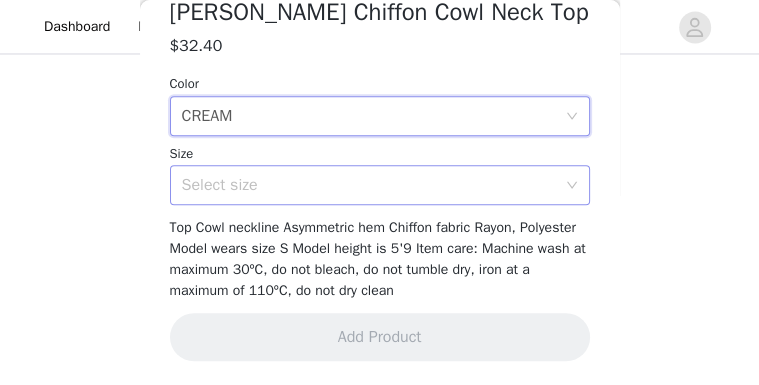 click on "Select size" at bounding box center (369, 185) 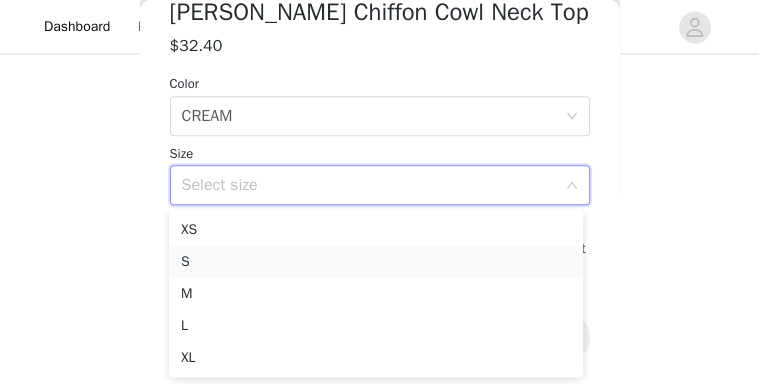 click on "S" at bounding box center [376, 261] 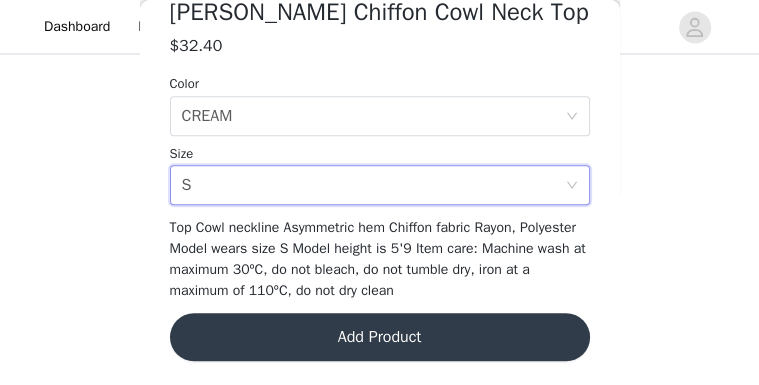 click on "Add Product" at bounding box center (380, 337) 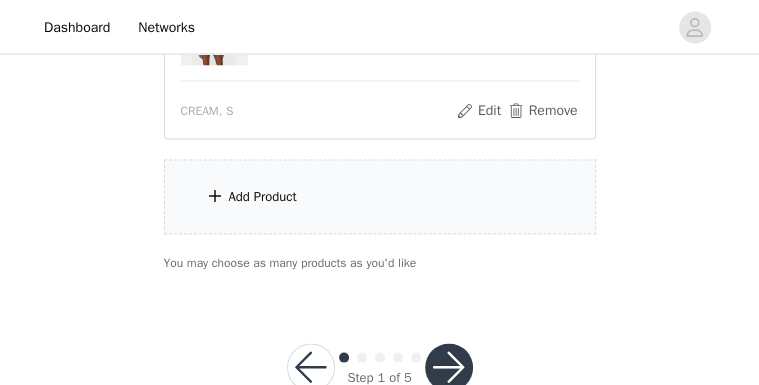 scroll, scrollTop: 1937, scrollLeft: 0, axis: vertical 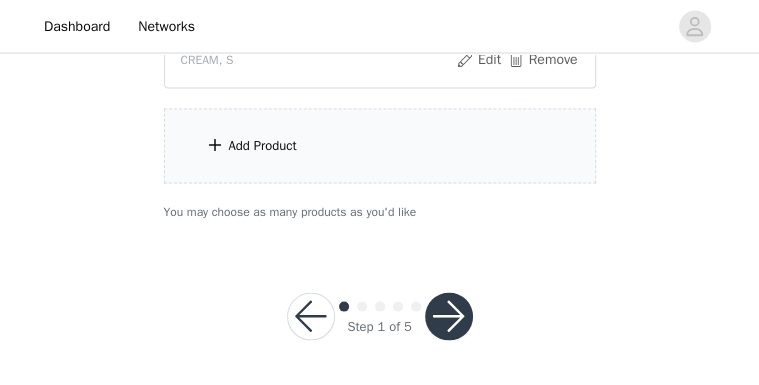 click on "Add Product" at bounding box center [380, 146] 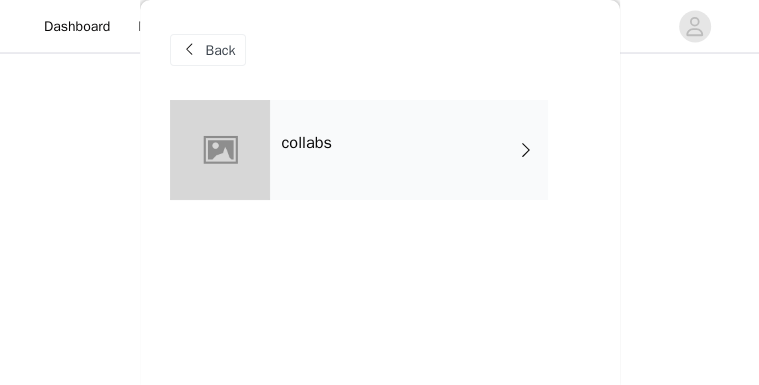 click on "collabs" at bounding box center (409, 150) 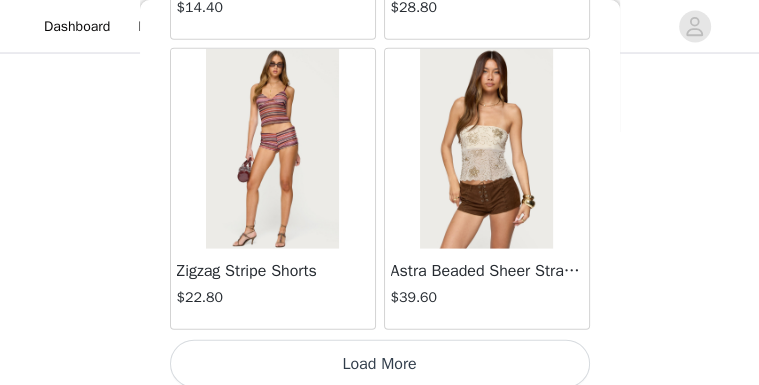 scroll, scrollTop: 2671, scrollLeft: 0, axis: vertical 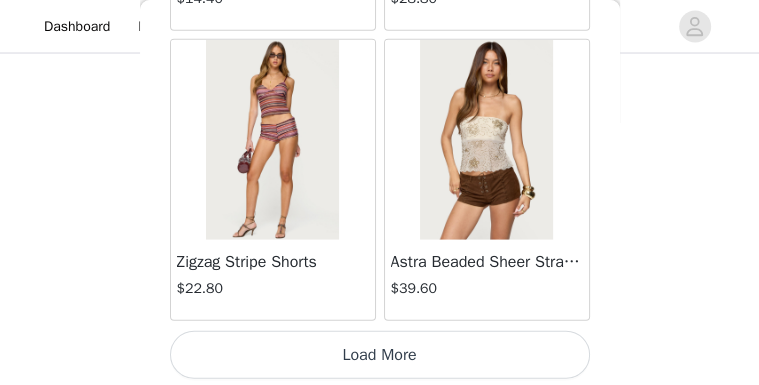 click on "Load More" at bounding box center [380, 355] 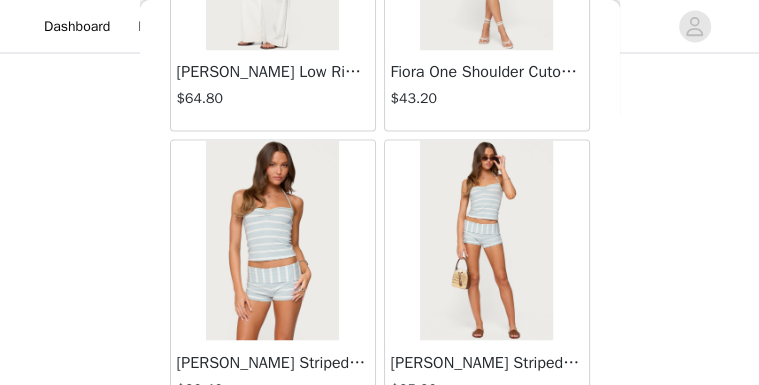 scroll, scrollTop: 5567, scrollLeft: 0, axis: vertical 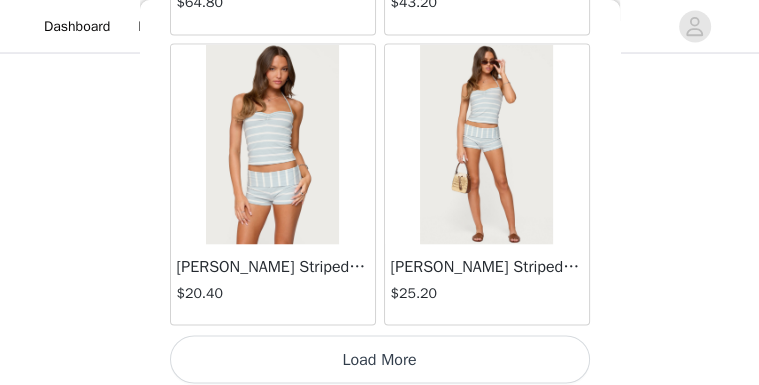 click on "Load More" at bounding box center (380, 359) 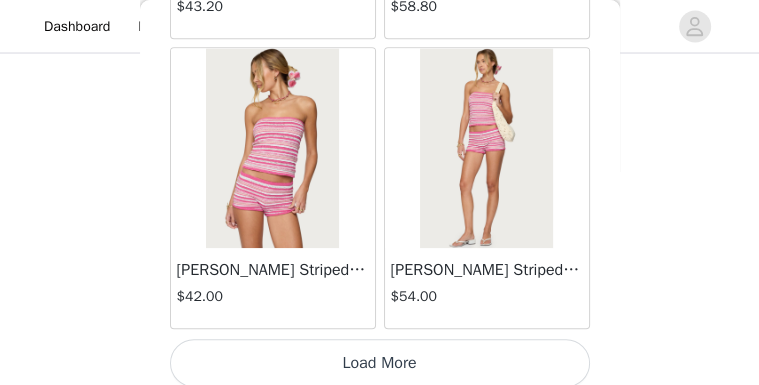 click on "Load More" at bounding box center (380, 363) 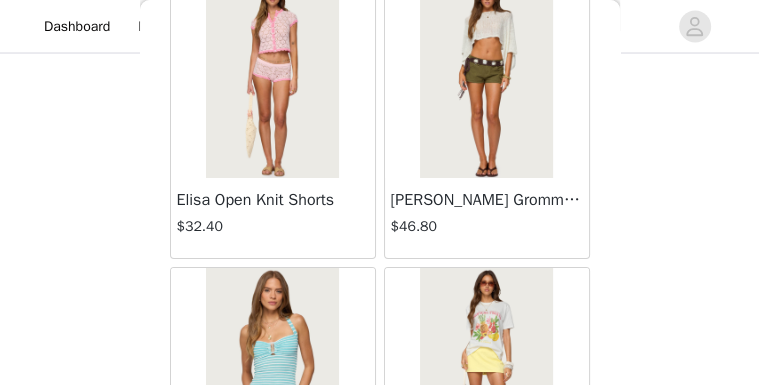 scroll, scrollTop: 11359, scrollLeft: 0, axis: vertical 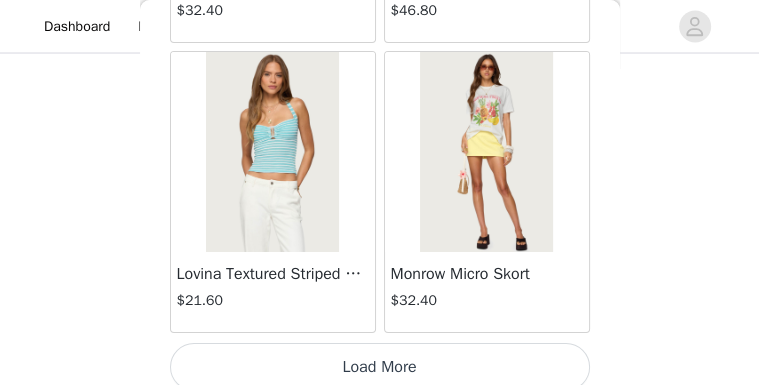 click on "Load More" at bounding box center [380, 367] 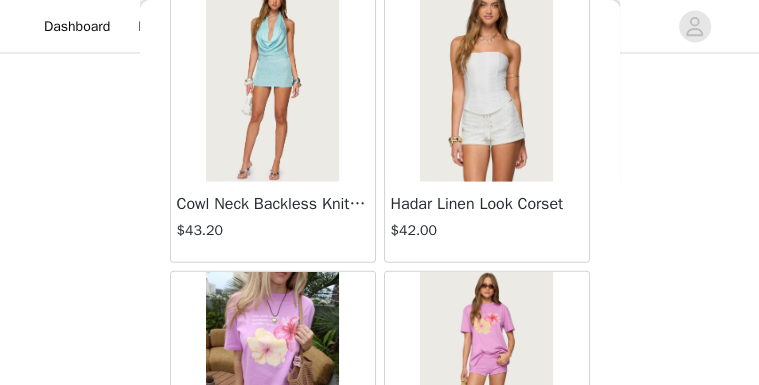 scroll, scrollTop: 14255, scrollLeft: 0, axis: vertical 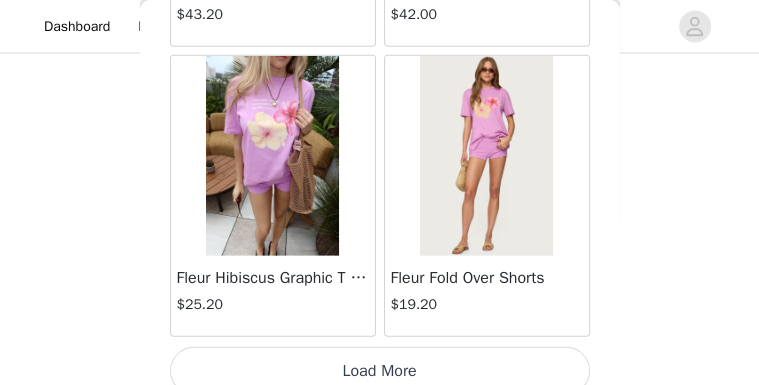 click on "Load More" at bounding box center (380, 371) 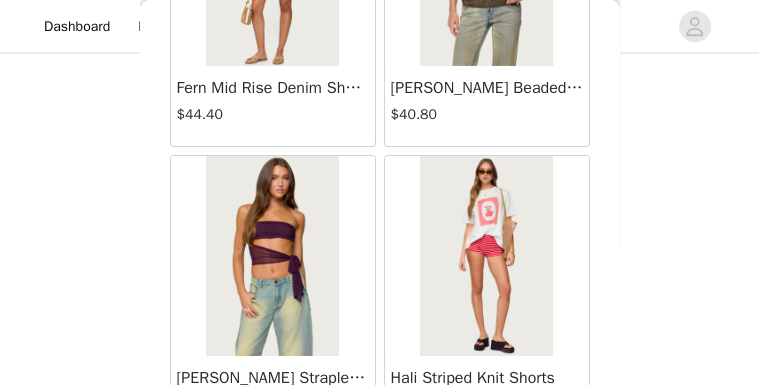 scroll, scrollTop: 14855, scrollLeft: 0, axis: vertical 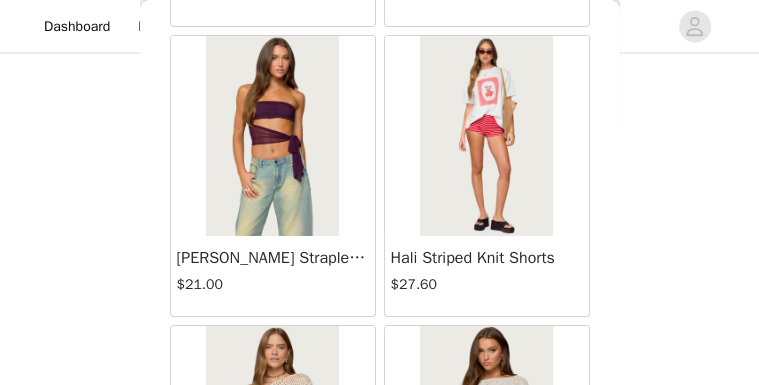 click at bounding box center [486, 136] 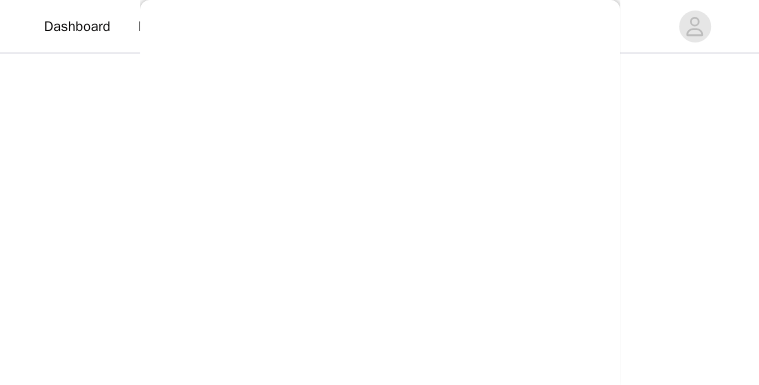 scroll, scrollTop: 588, scrollLeft: 0, axis: vertical 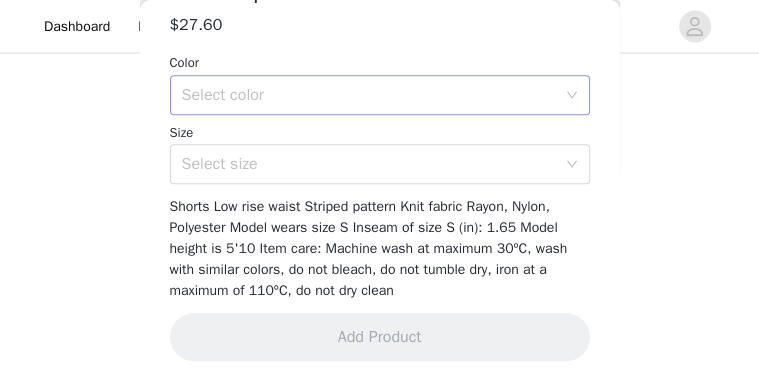 drag, startPoint x: 276, startPoint y: 93, endPoint x: 267, endPoint y: 104, distance: 14.21267 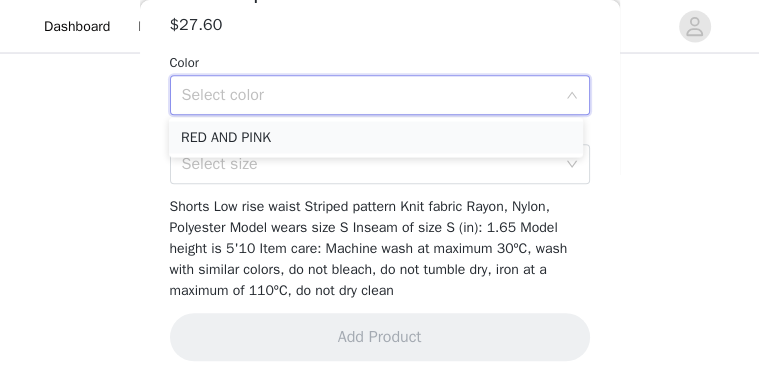 click on "RED AND PINK" at bounding box center (376, 138) 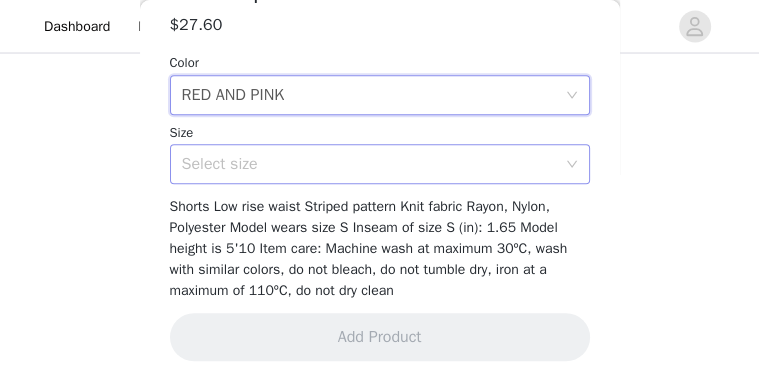 click on "Select size" at bounding box center (369, 164) 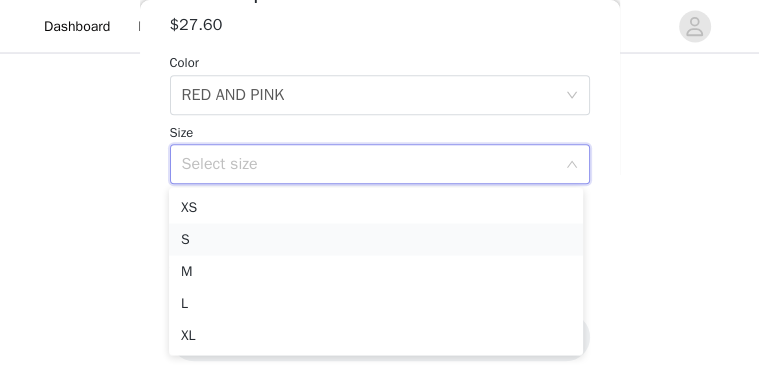 click on "S" at bounding box center [376, 240] 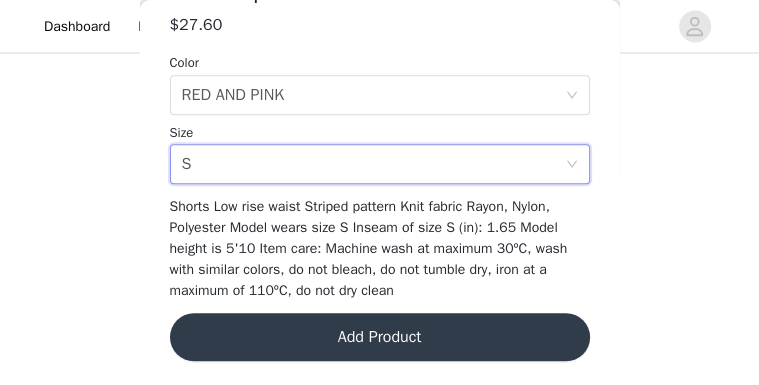 click on "Add Product" at bounding box center [380, 337] 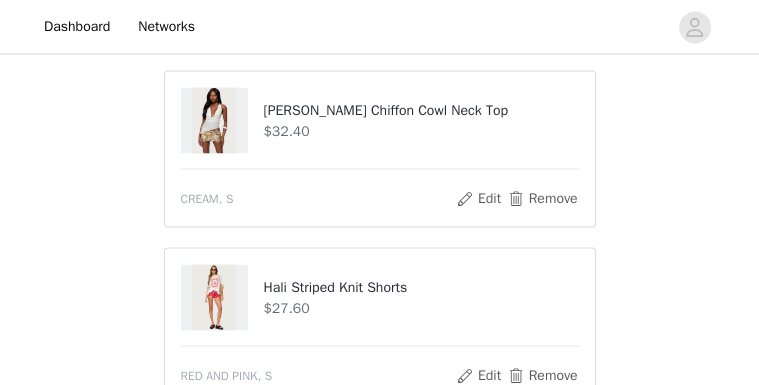 scroll, scrollTop: 1800, scrollLeft: 0, axis: vertical 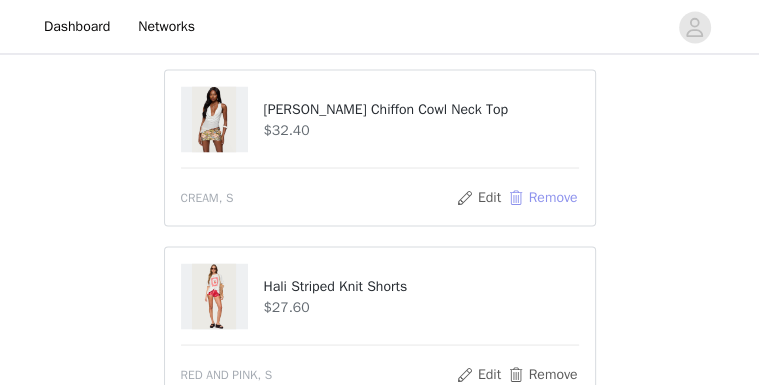 click on "Remove" at bounding box center (542, 197) 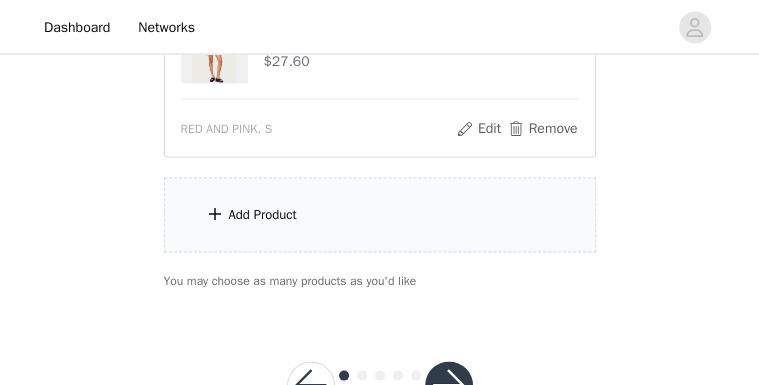scroll, scrollTop: 1937, scrollLeft: 0, axis: vertical 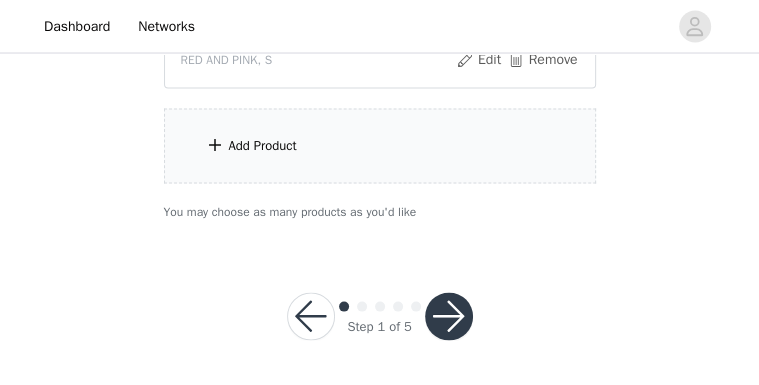 click on "Add Product" at bounding box center [380, 146] 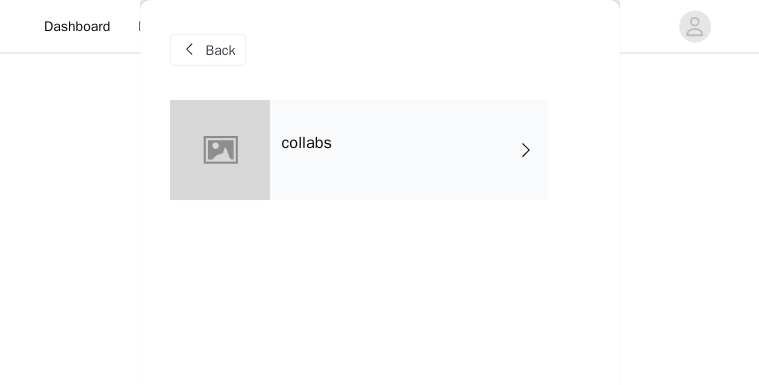 click on "collabs" at bounding box center (307, 143) 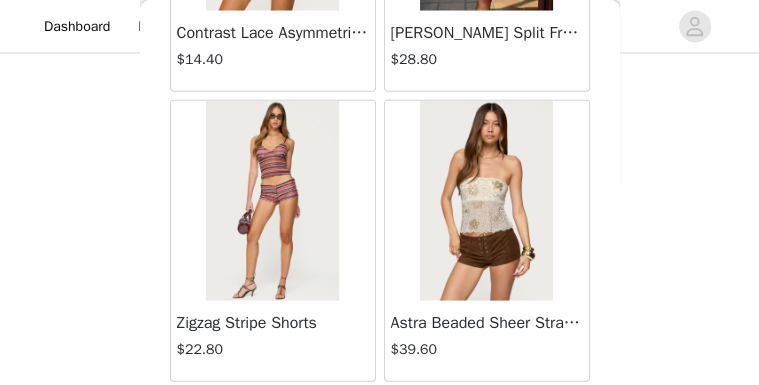scroll, scrollTop: 2671, scrollLeft: 0, axis: vertical 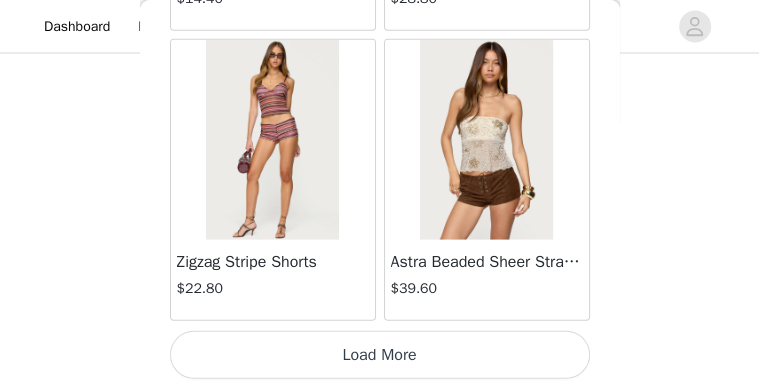 click on "Load More" at bounding box center (380, 355) 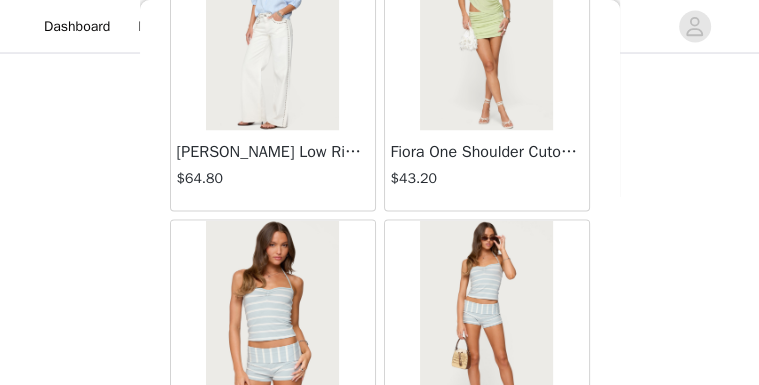 scroll, scrollTop: 5567, scrollLeft: 0, axis: vertical 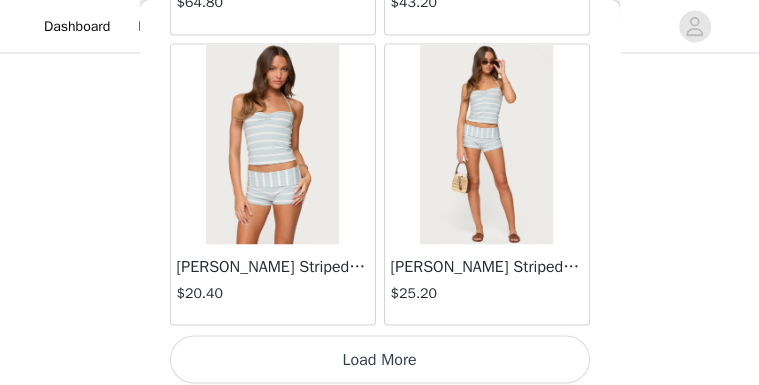 click on "Load More" at bounding box center (380, 359) 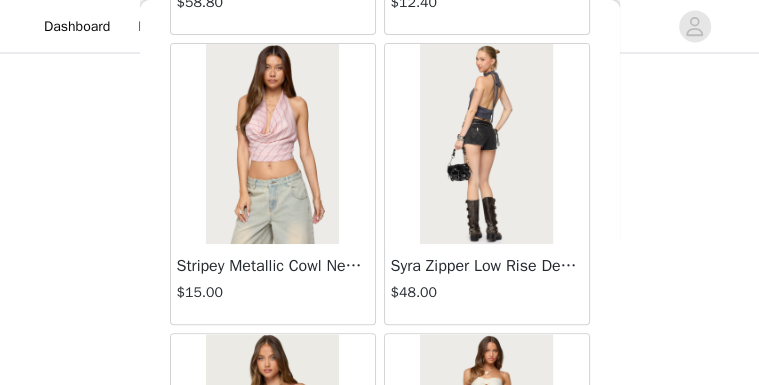 scroll, scrollTop: 8127, scrollLeft: 0, axis: vertical 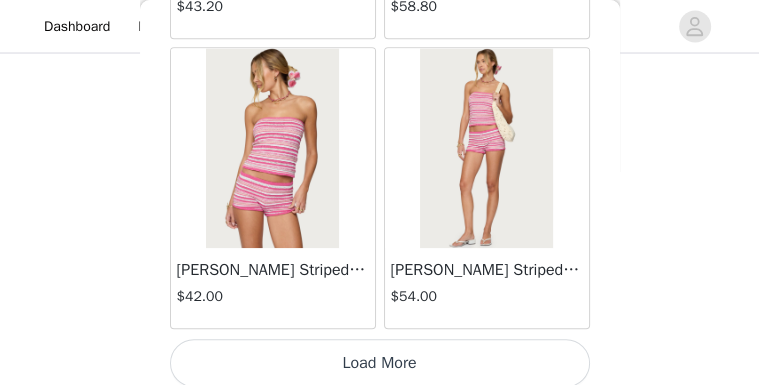 click on "Load More" at bounding box center (380, 363) 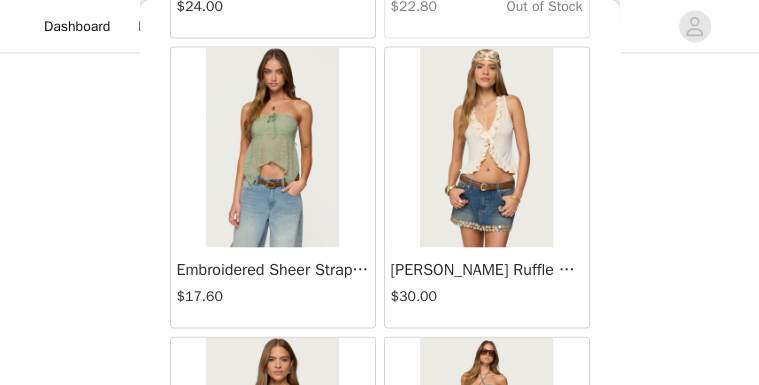 scroll, scrollTop: 9863, scrollLeft: 0, axis: vertical 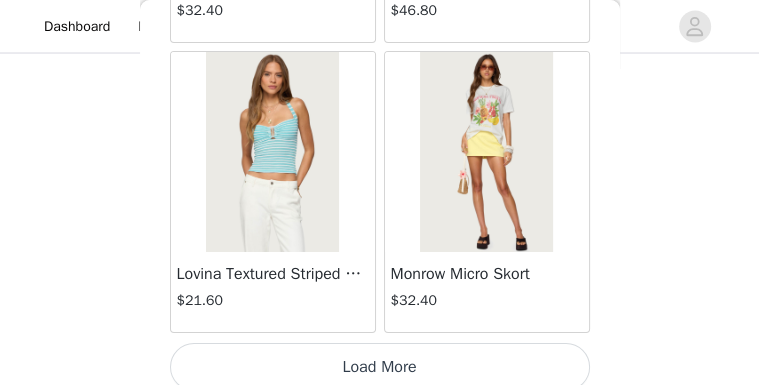click on "Load More" at bounding box center [380, 367] 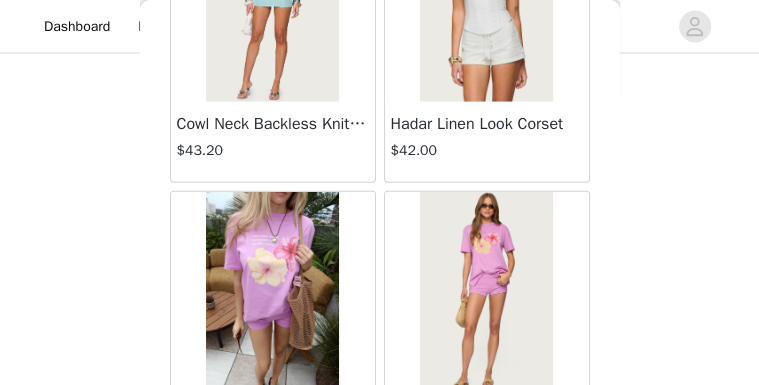 scroll, scrollTop: 14255, scrollLeft: 0, axis: vertical 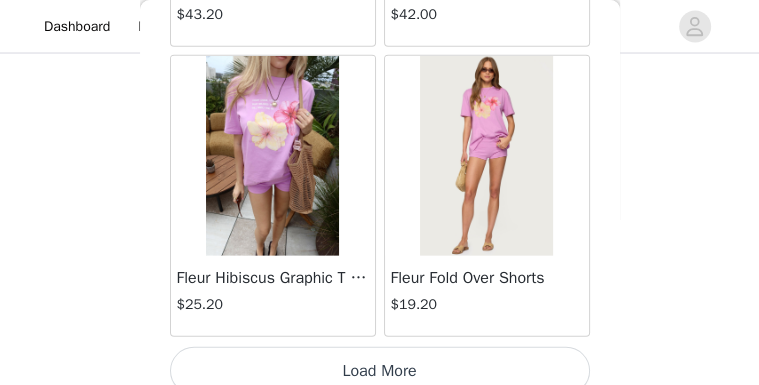 click on "Load More" at bounding box center [380, 371] 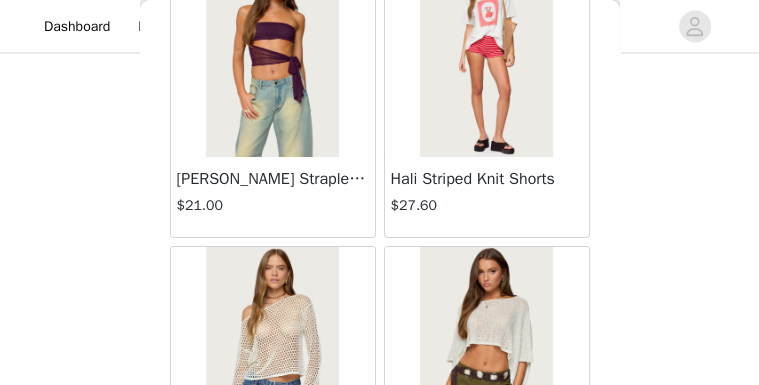 scroll, scrollTop: 14935, scrollLeft: 0, axis: vertical 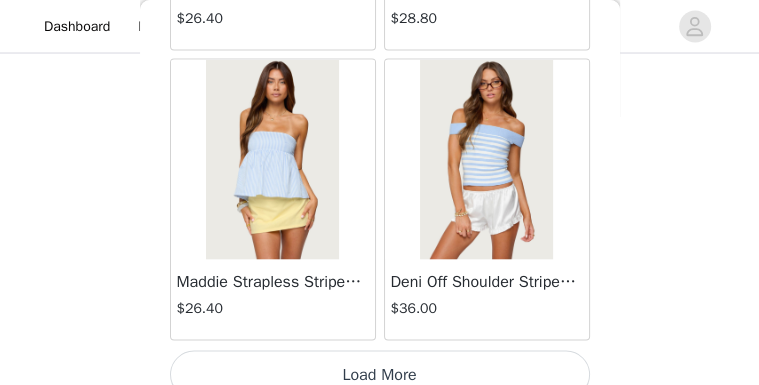 click on "Load More" at bounding box center [380, 375] 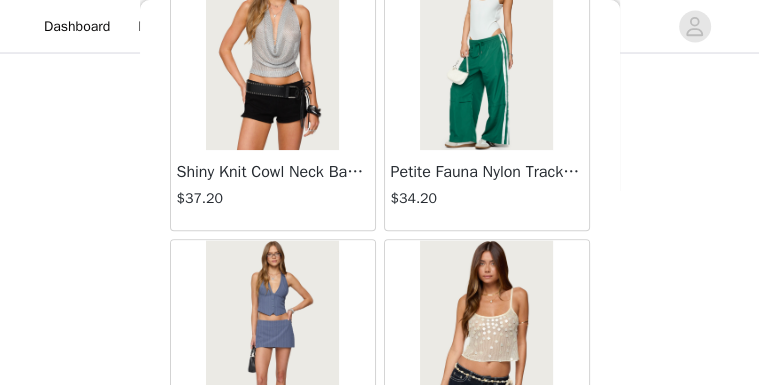 scroll, scrollTop: 20047, scrollLeft: 0, axis: vertical 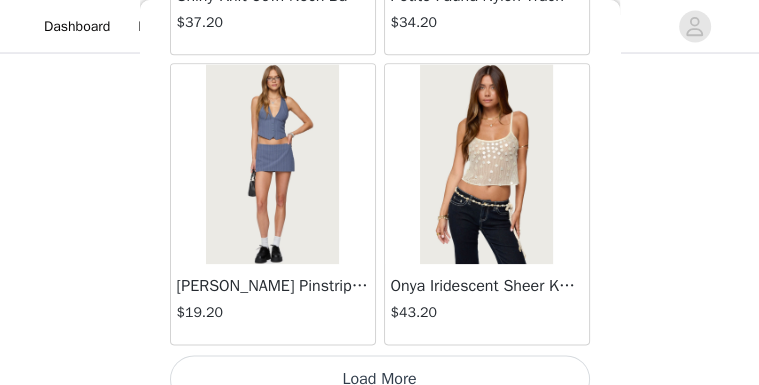 click on "Load More" at bounding box center [380, 379] 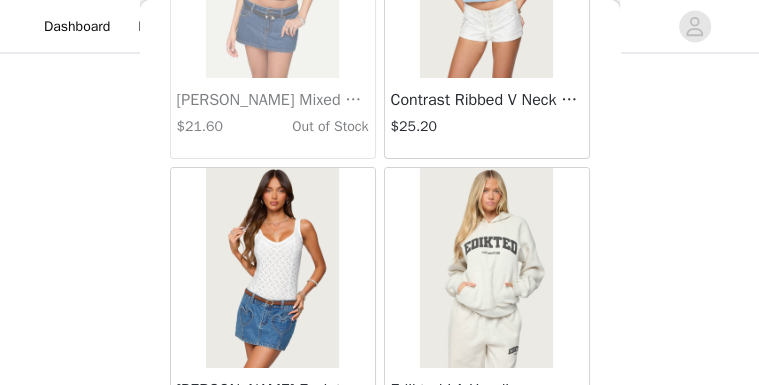 scroll, scrollTop: 22943, scrollLeft: 0, axis: vertical 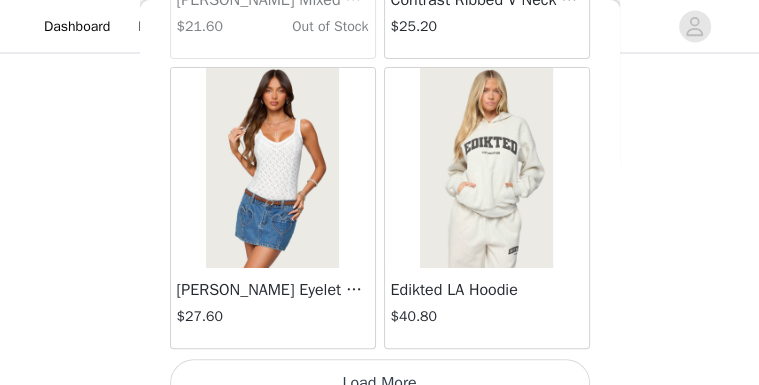 click on "Load More" at bounding box center (380, 383) 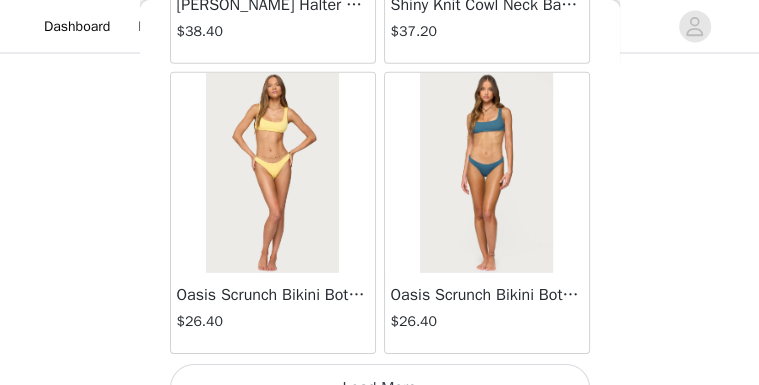 scroll, scrollTop: 25839, scrollLeft: 0, axis: vertical 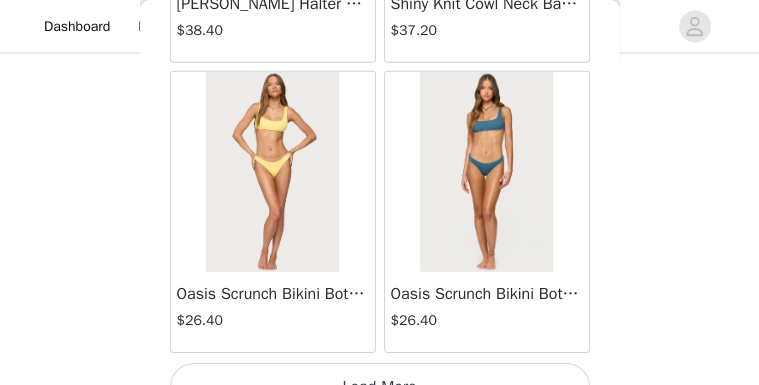 click on "Load More" at bounding box center [380, 387] 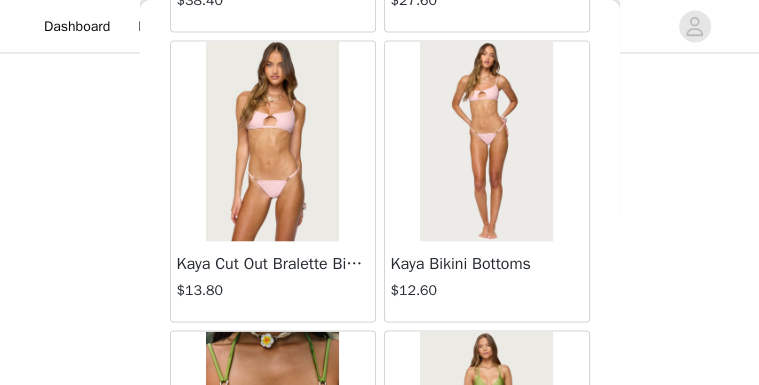 scroll, scrollTop: 28735, scrollLeft: 0, axis: vertical 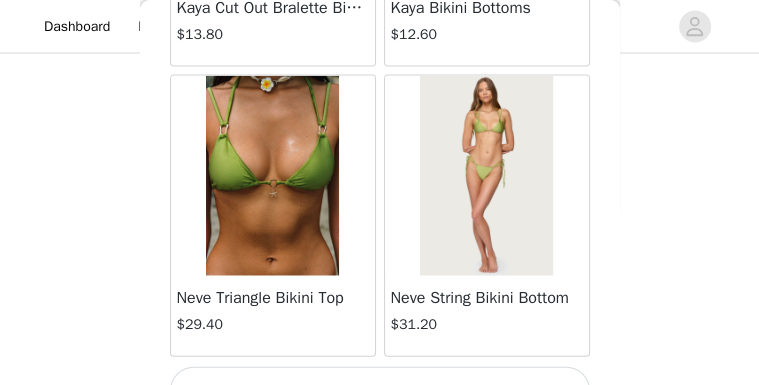 click on "Load More" at bounding box center (380, 391) 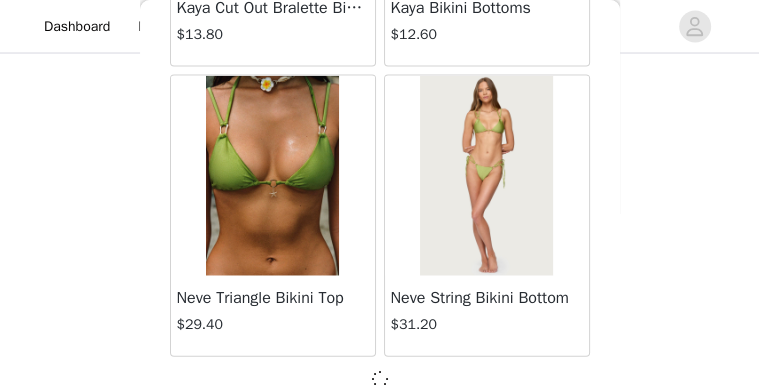 scroll, scrollTop: 28726, scrollLeft: 0, axis: vertical 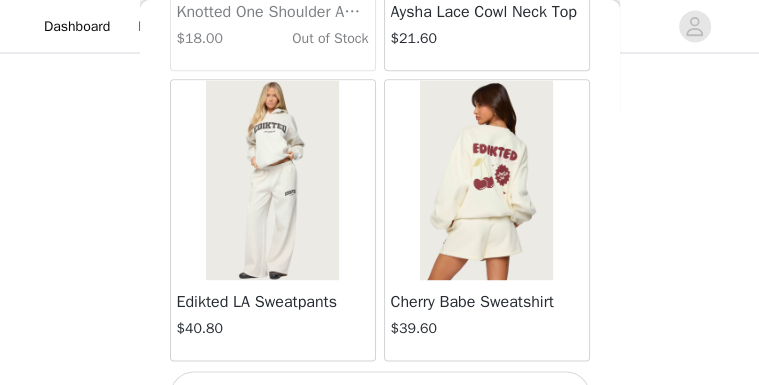 click on "Load More" at bounding box center (380, 395) 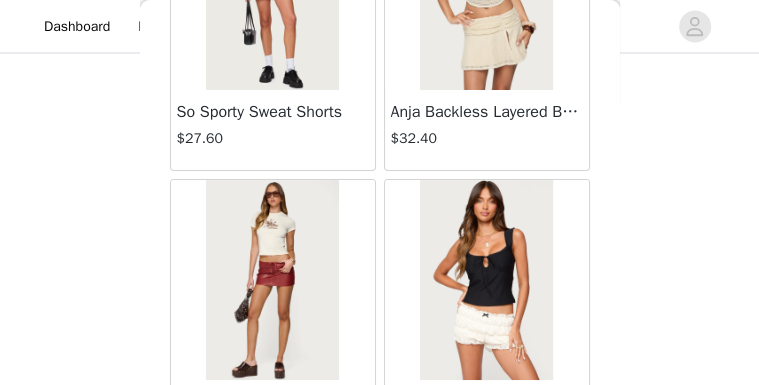 scroll, scrollTop: 34527, scrollLeft: 0, axis: vertical 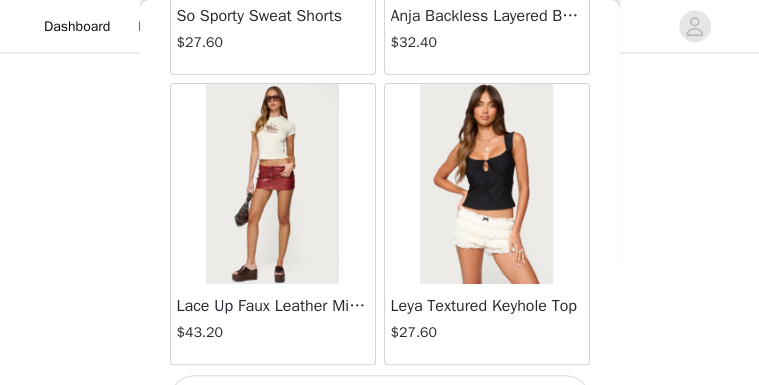click on "Load More" at bounding box center [380, 399] 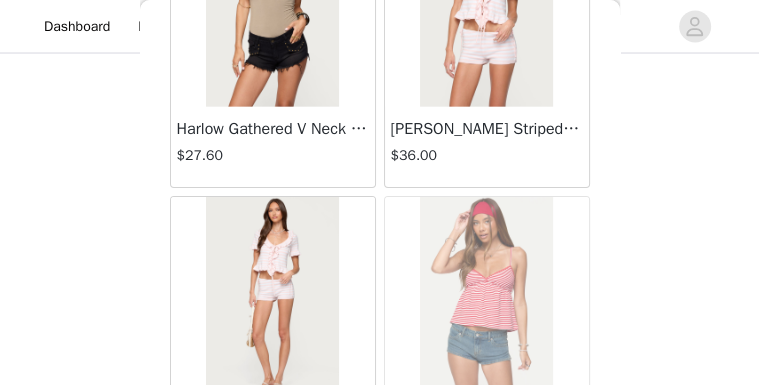 scroll, scrollTop: 37423, scrollLeft: 0, axis: vertical 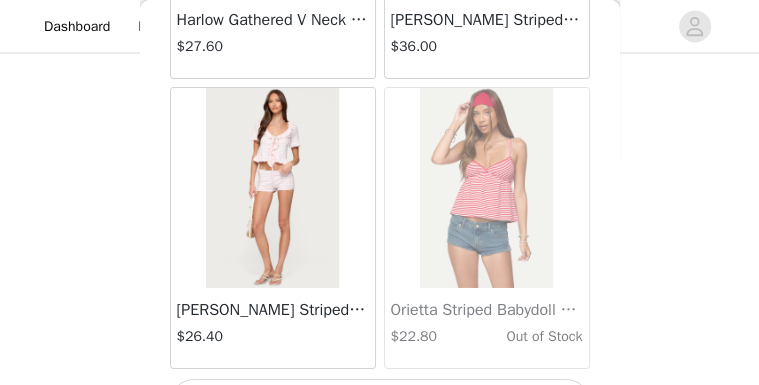 click on "Load More" at bounding box center (380, 403) 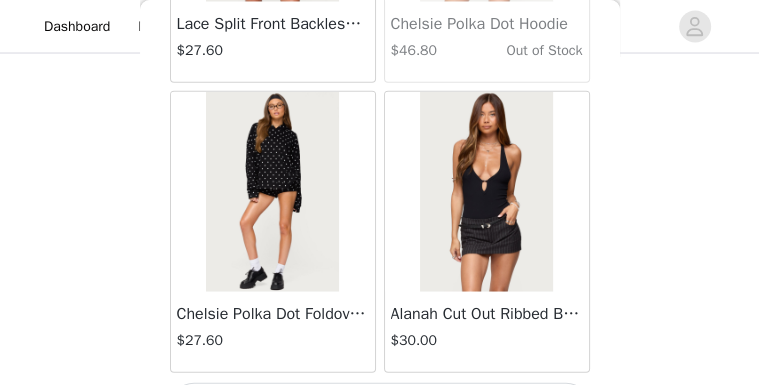 click on "Load More" at bounding box center (380, 407) 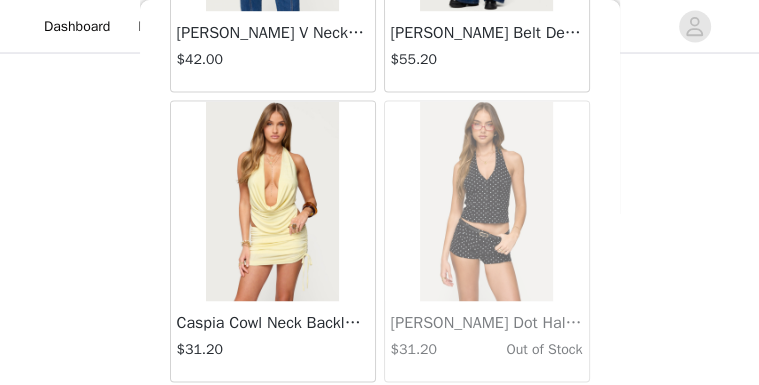 scroll, scrollTop: 43215, scrollLeft: 0, axis: vertical 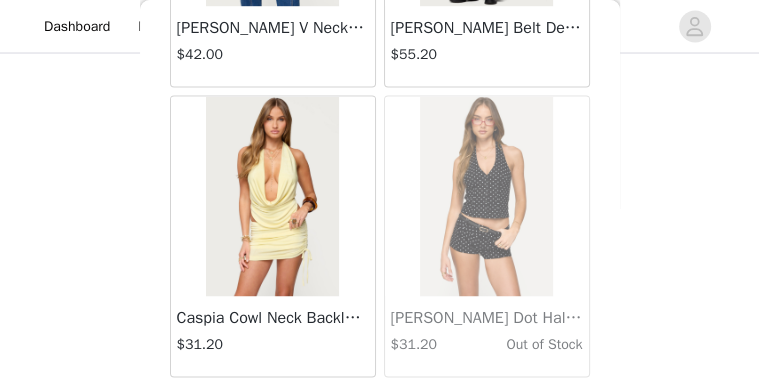click on "Load More" at bounding box center [380, 411] 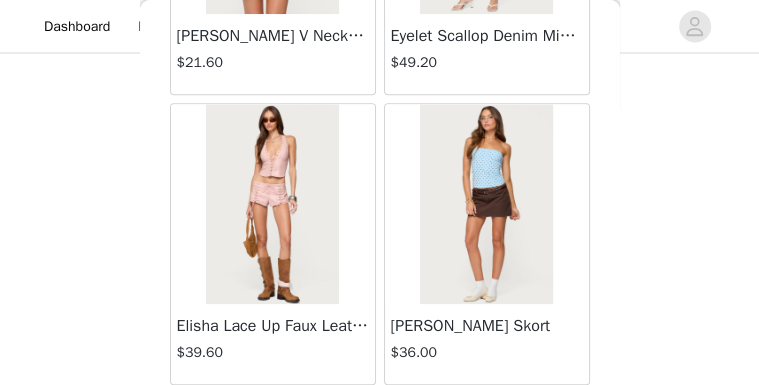 scroll, scrollTop: 46111, scrollLeft: 0, axis: vertical 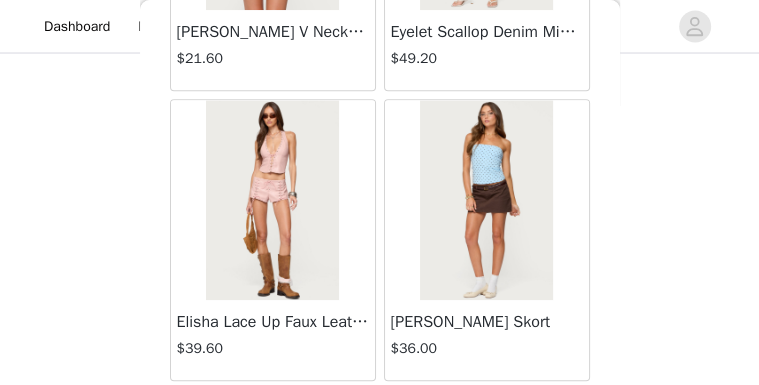 click on "Load More" at bounding box center (380, 415) 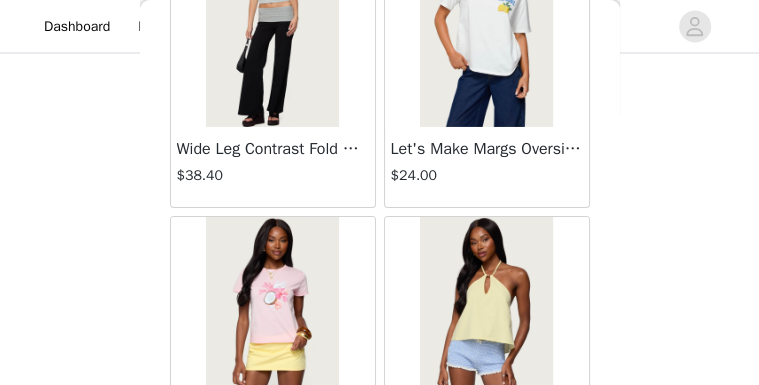 scroll, scrollTop: 49007, scrollLeft: 0, axis: vertical 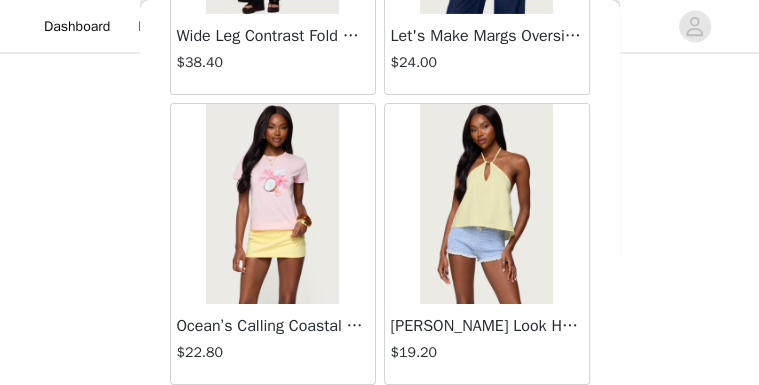 click on "Load More" at bounding box center (380, 419) 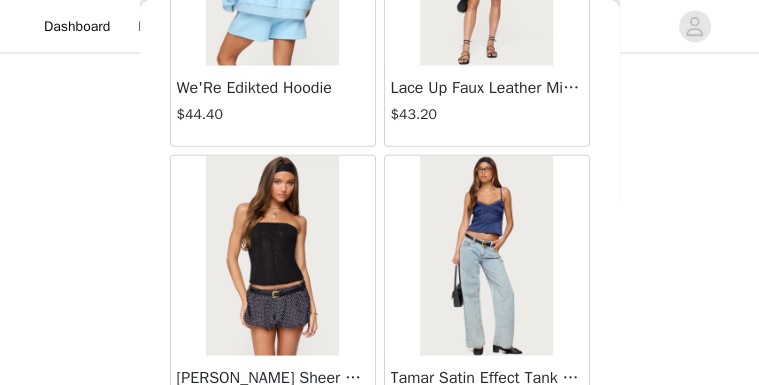 scroll, scrollTop: 51903, scrollLeft: 0, axis: vertical 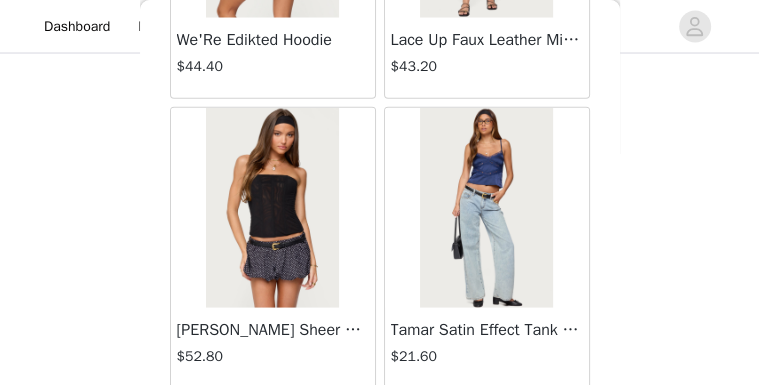 click on "Load More" at bounding box center (380, 423) 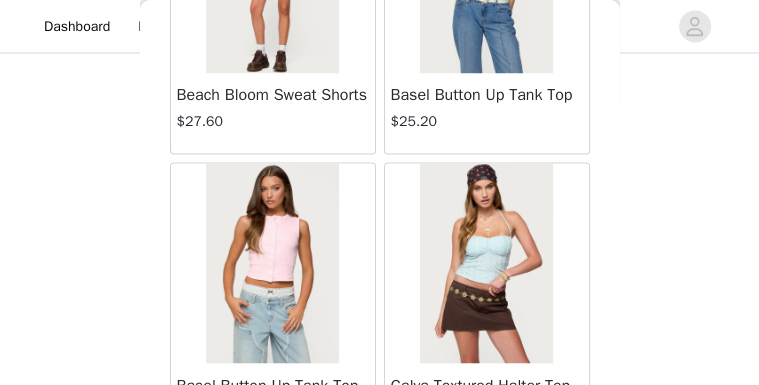 scroll, scrollTop: 54799, scrollLeft: 0, axis: vertical 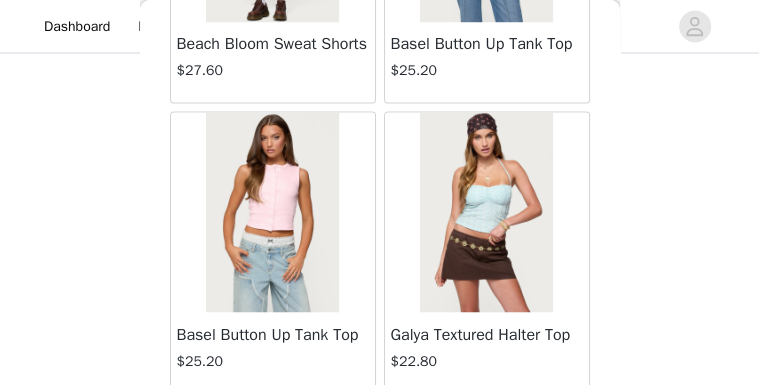 click on "Load More" at bounding box center [380, 427] 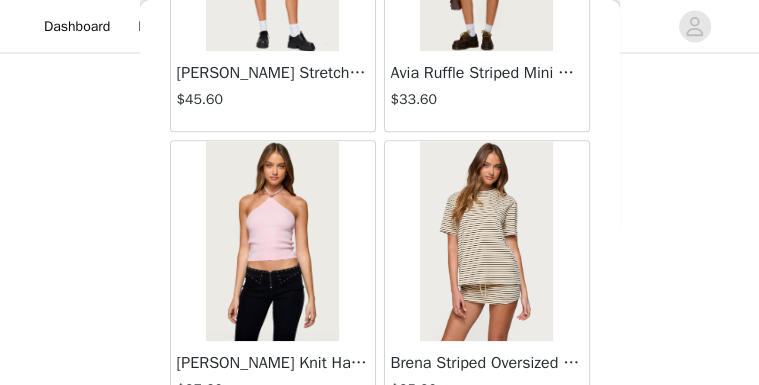 scroll, scrollTop: 57695, scrollLeft: 0, axis: vertical 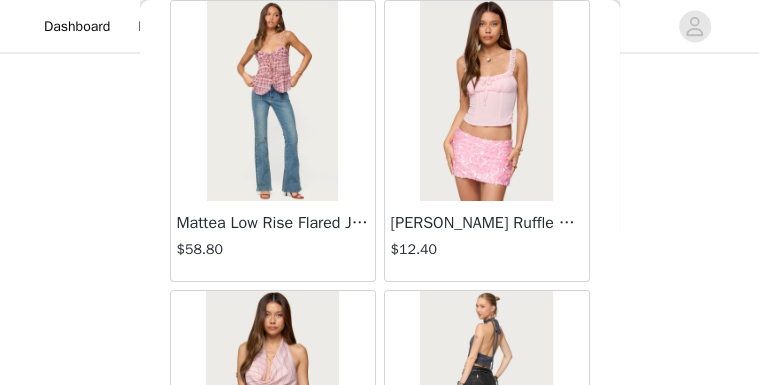 click on "[PERSON_NAME] Ruffle Corset   $12.40" at bounding box center (487, 241) 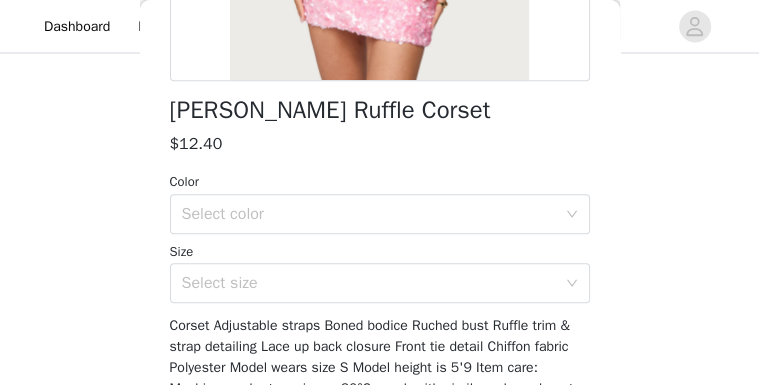 scroll, scrollTop: 600, scrollLeft: 0, axis: vertical 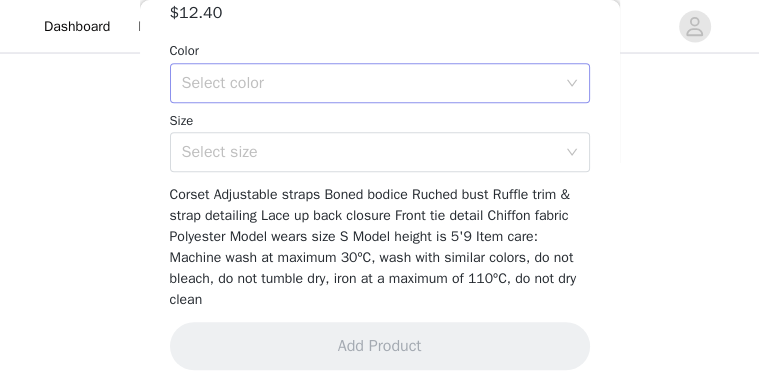 click on "Select color" at bounding box center [369, 83] 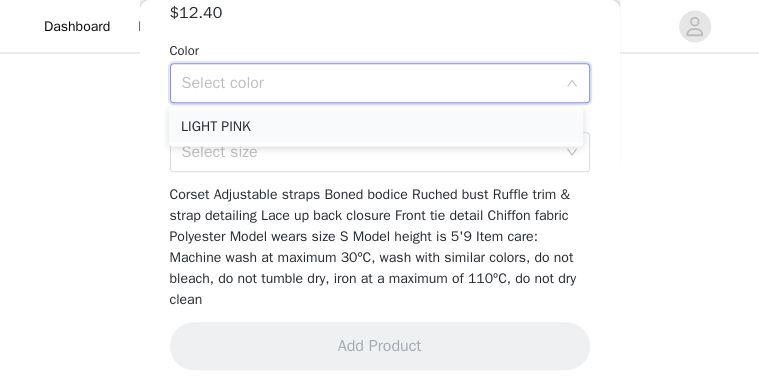 click on "LIGHT PINK" at bounding box center (376, 127) 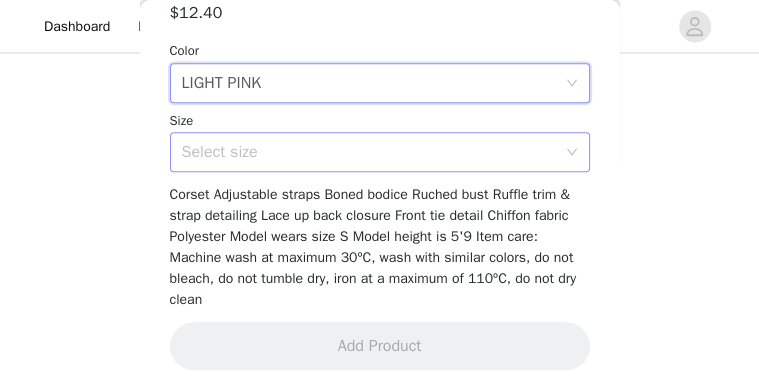 click on "Select size" at bounding box center (369, 152) 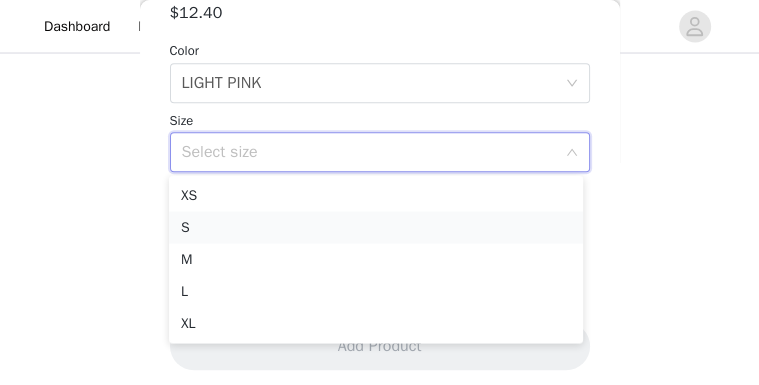 click on "S" at bounding box center (376, 228) 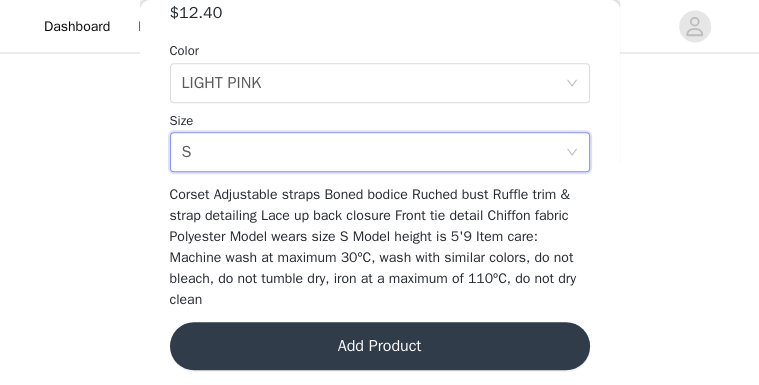 click on "Add Product" at bounding box center [380, 346] 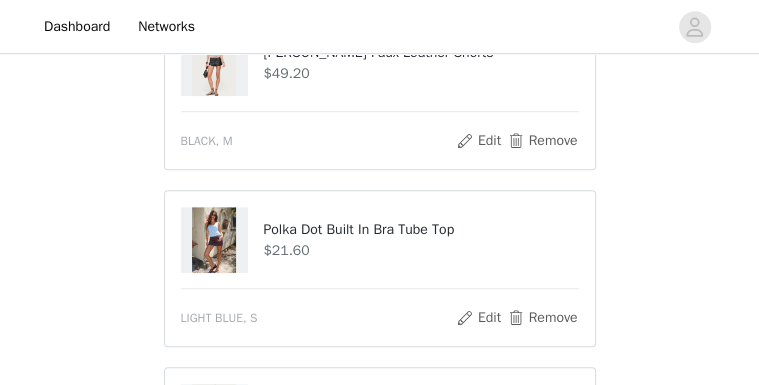 drag, startPoint x: 388, startPoint y: 239, endPoint x: 726, endPoint y: 188, distance: 341.826 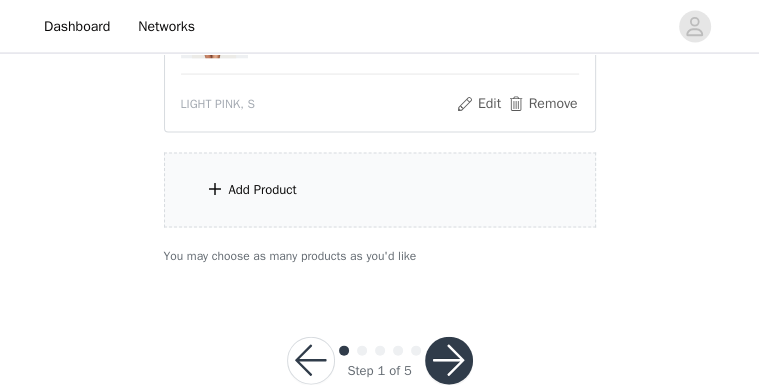 scroll, scrollTop: 2033, scrollLeft: 0, axis: vertical 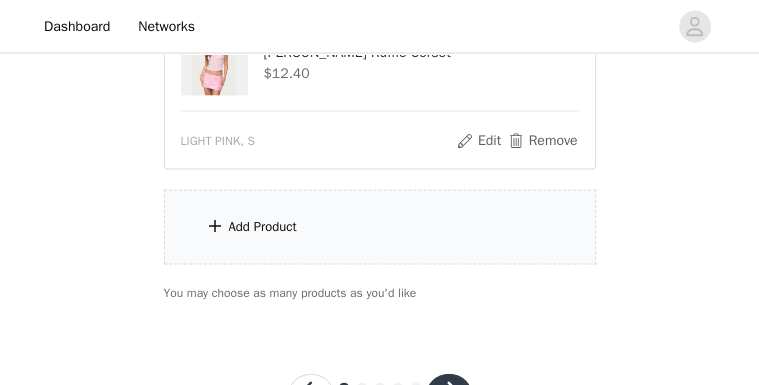 click on "Add Product" at bounding box center (380, 227) 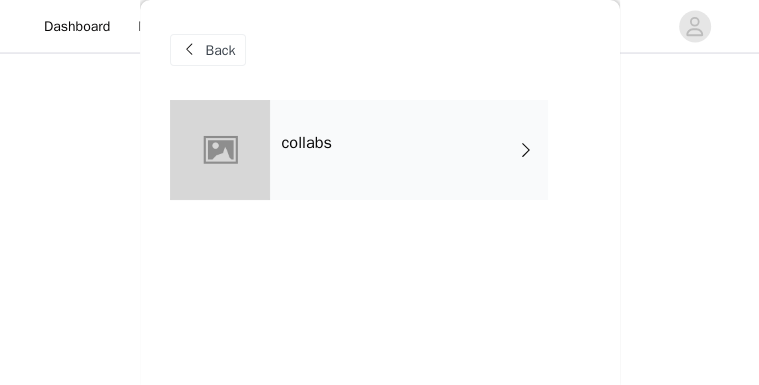 click on "collabs" at bounding box center [409, 150] 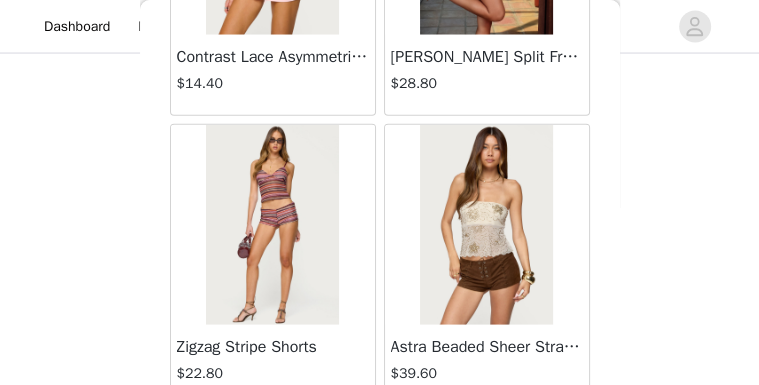 scroll, scrollTop: 2671, scrollLeft: 0, axis: vertical 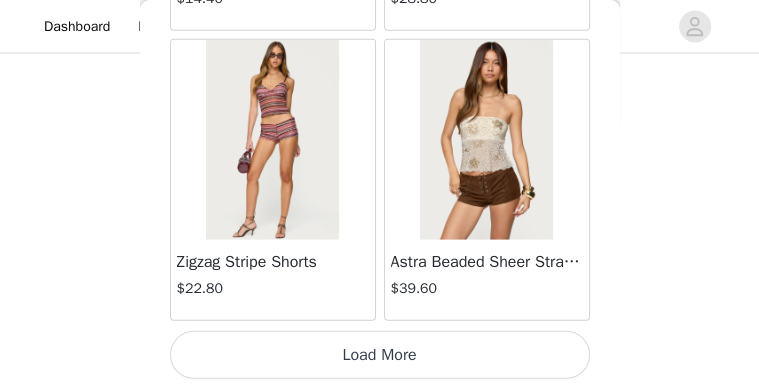 click on "Load More" at bounding box center (380, 355) 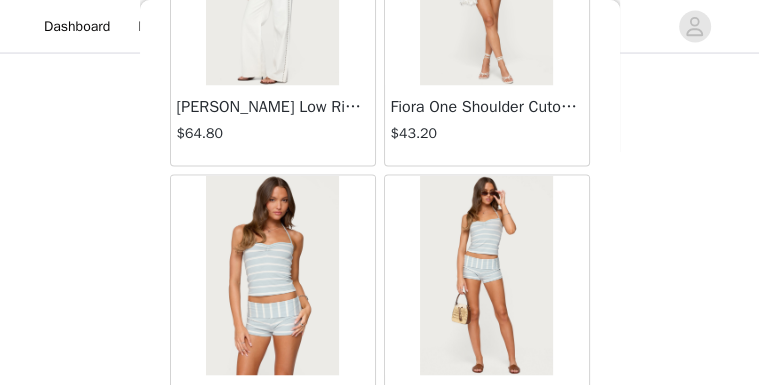 scroll, scrollTop: 5567, scrollLeft: 0, axis: vertical 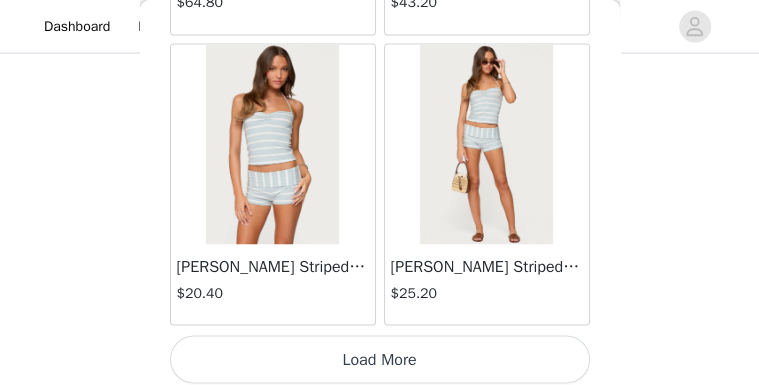 click on "Load More" at bounding box center [380, 359] 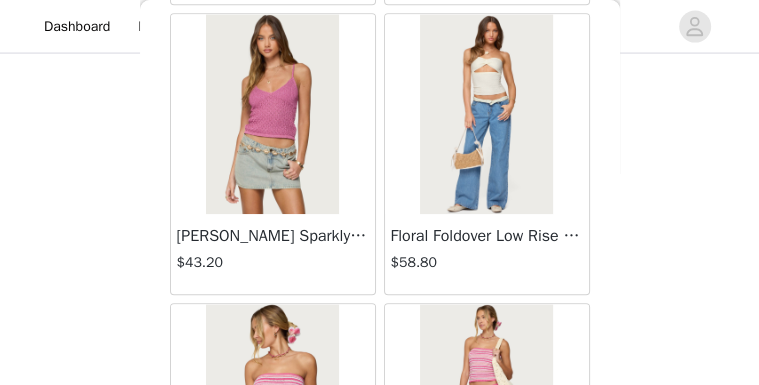 scroll, scrollTop: 8463, scrollLeft: 0, axis: vertical 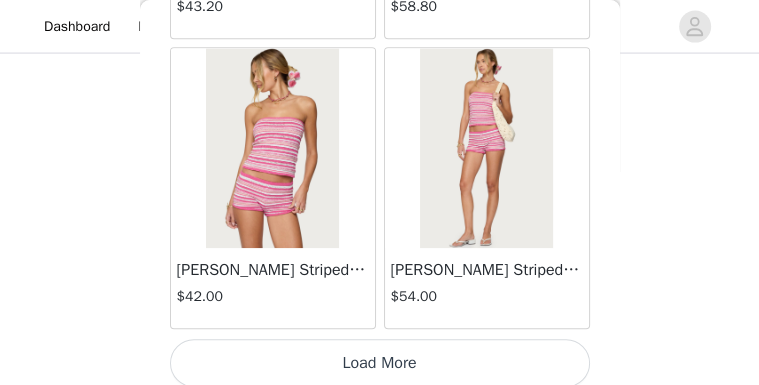 click on "Load More" at bounding box center (380, 363) 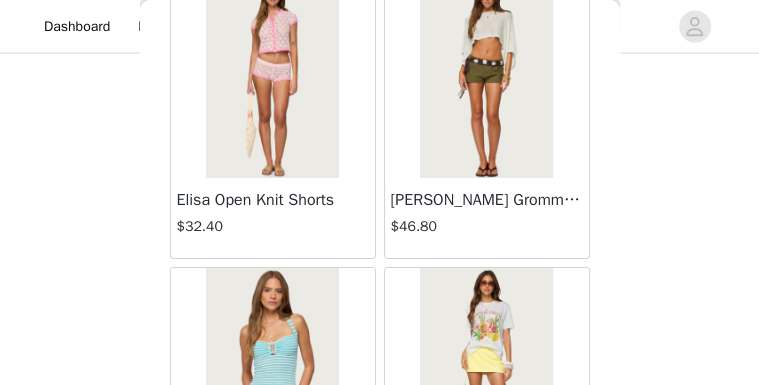scroll, scrollTop: 11359, scrollLeft: 0, axis: vertical 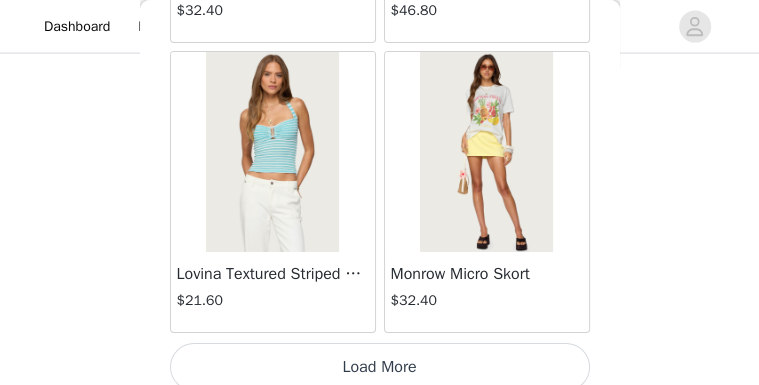 click on "Load More" at bounding box center (380, 367) 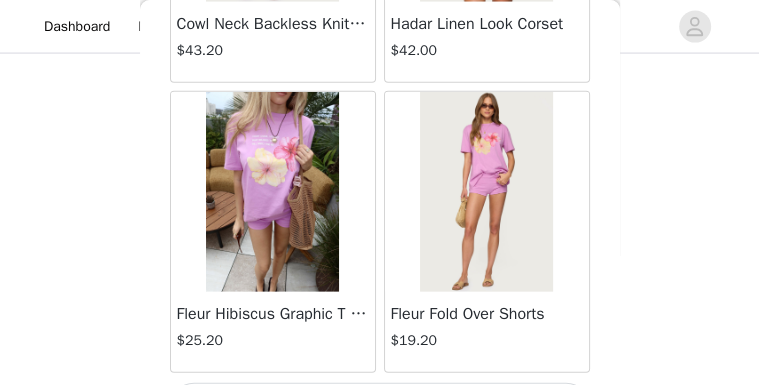 scroll, scrollTop: 14255, scrollLeft: 0, axis: vertical 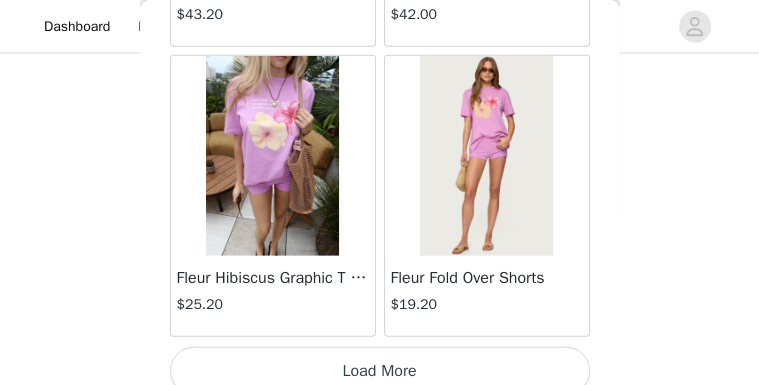 click on "Load More" at bounding box center [380, 371] 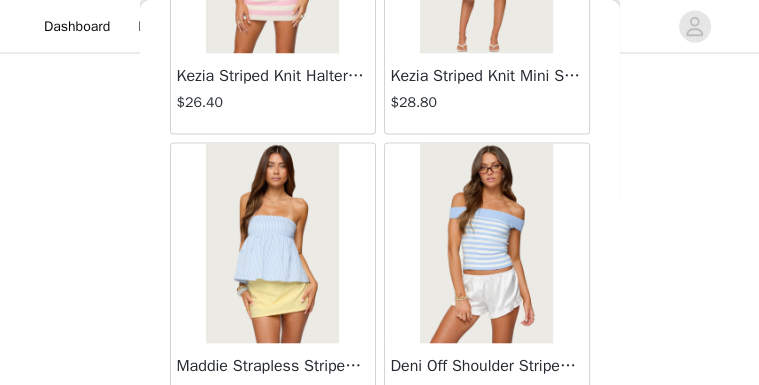 scroll, scrollTop: 17151, scrollLeft: 0, axis: vertical 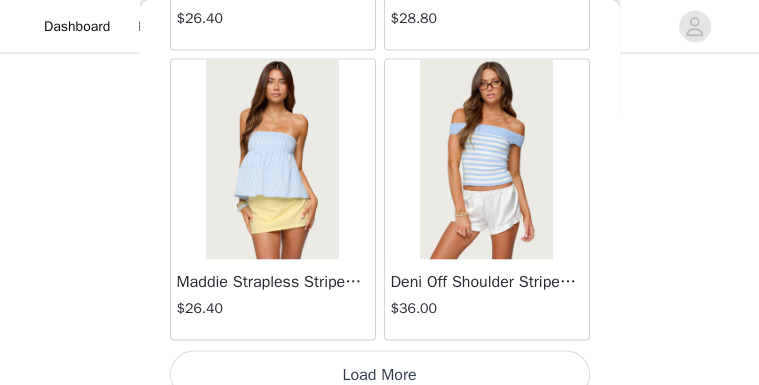click on "Load More" at bounding box center [380, 375] 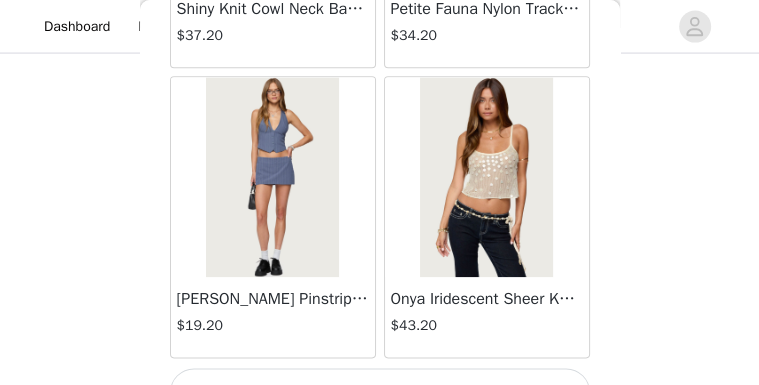 scroll, scrollTop: 20047, scrollLeft: 0, axis: vertical 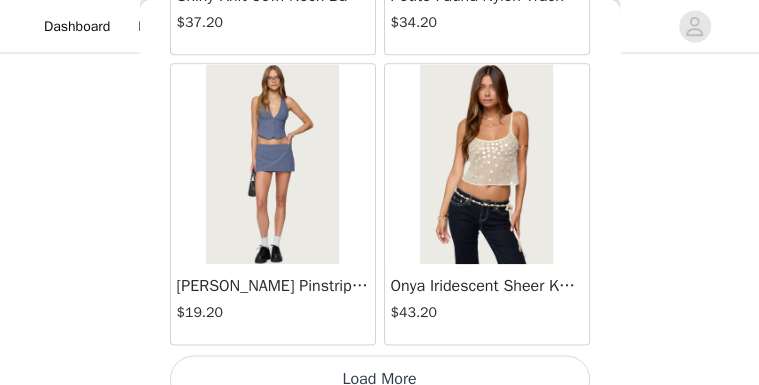 click on "Load More" at bounding box center (380, 379) 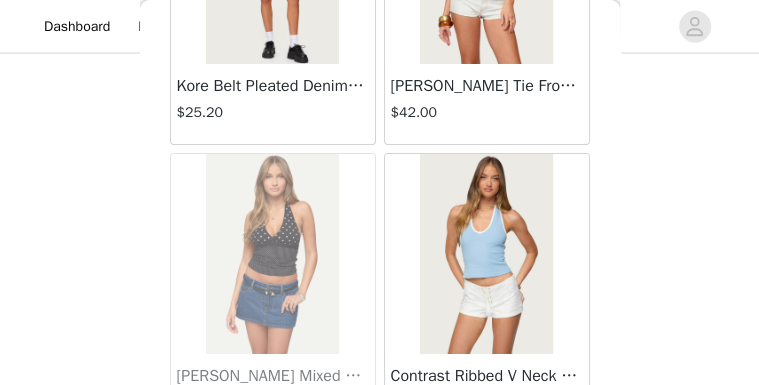 scroll, scrollTop: 22807, scrollLeft: 0, axis: vertical 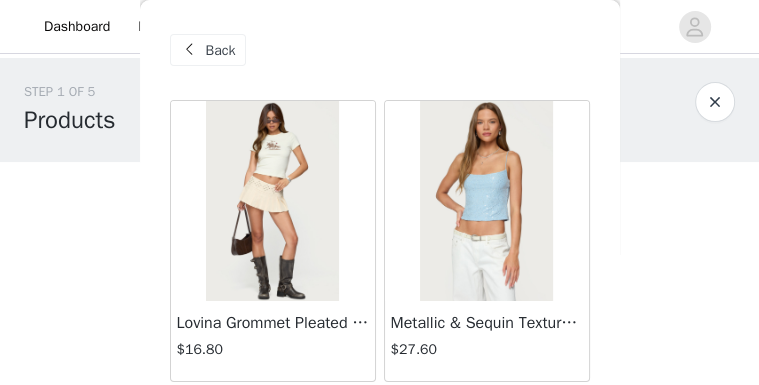 click on "Back" at bounding box center [208, 50] 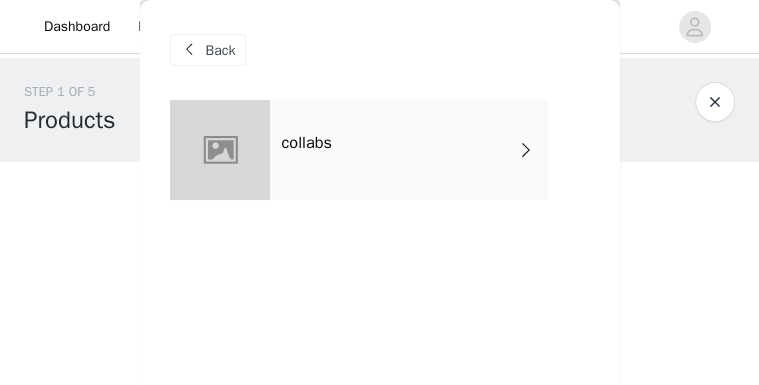 click on "collabs" at bounding box center (409, 150) 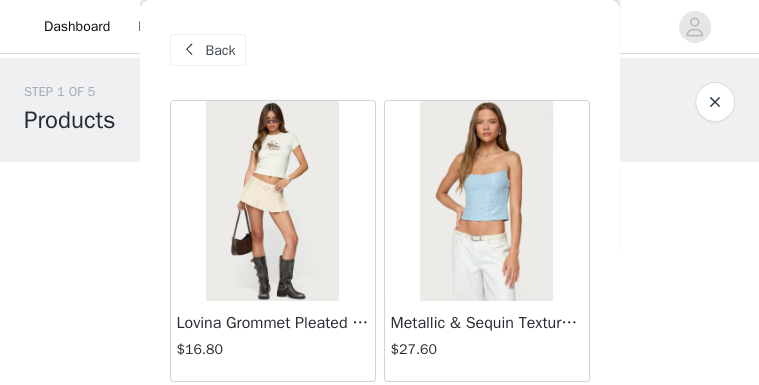 click on "Back" at bounding box center [221, 50] 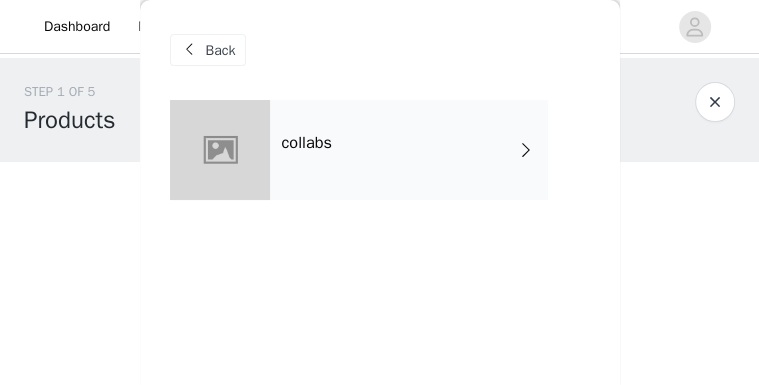 click on "Back" at bounding box center [221, 50] 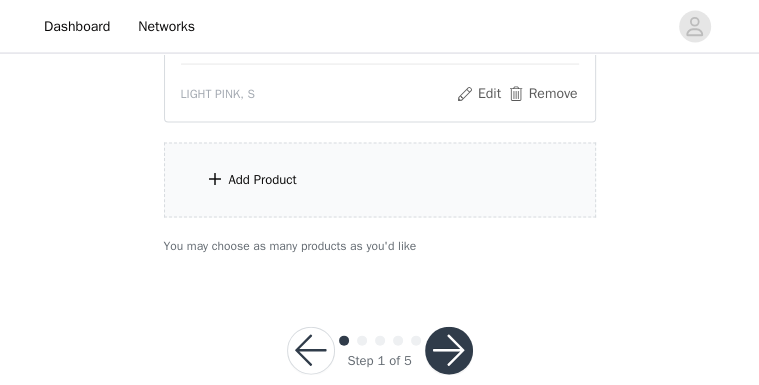 scroll, scrollTop: 2113, scrollLeft: 0, axis: vertical 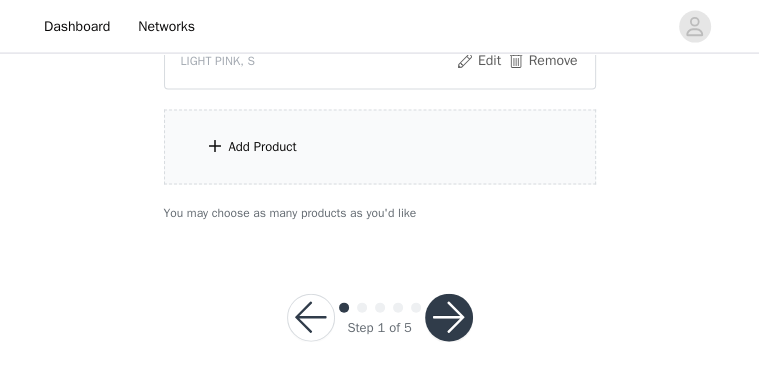 click at bounding box center (449, 318) 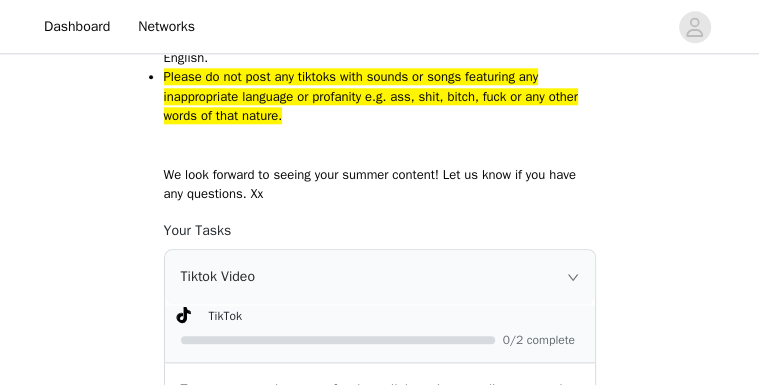 scroll, scrollTop: 1240, scrollLeft: 0, axis: vertical 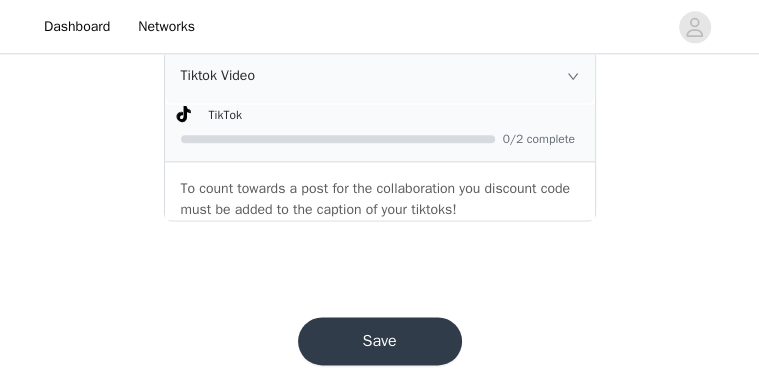 click on "Save" at bounding box center (380, 341) 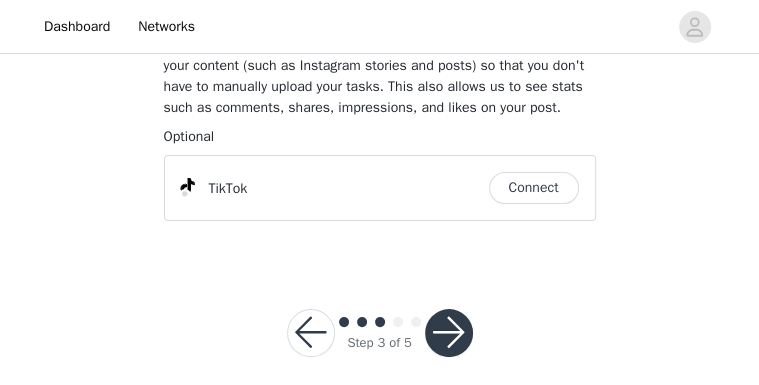 scroll, scrollTop: 171, scrollLeft: 0, axis: vertical 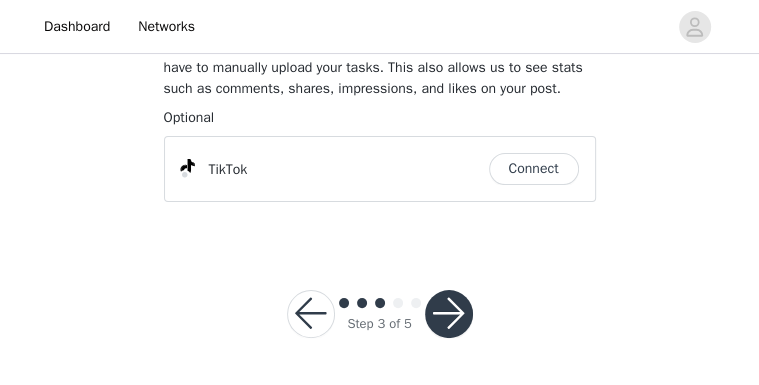 click at bounding box center (449, 314) 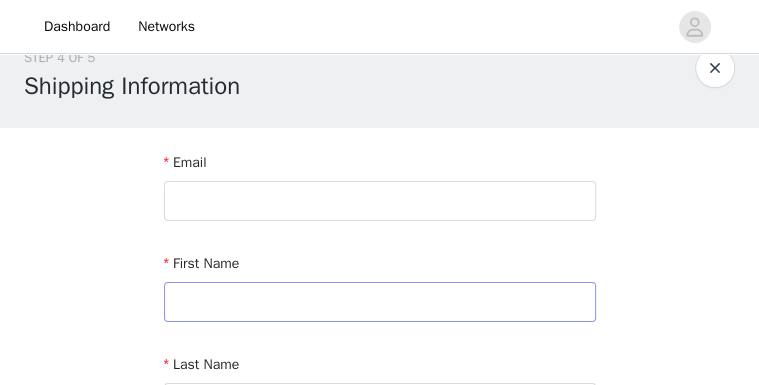 scroll, scrollTop: 80, scrollLeft: 0, axis: vertical 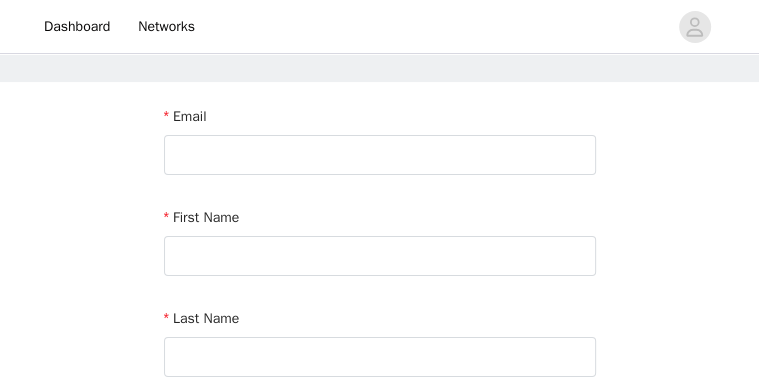 click on "Email" at bounding box center [380, 144] 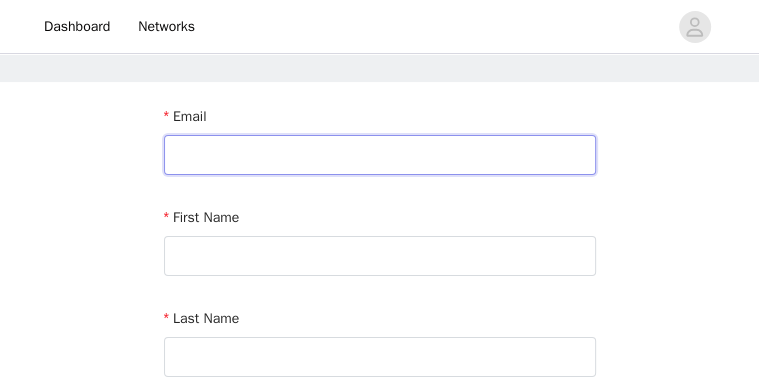 click at bounding box center (380, 155) 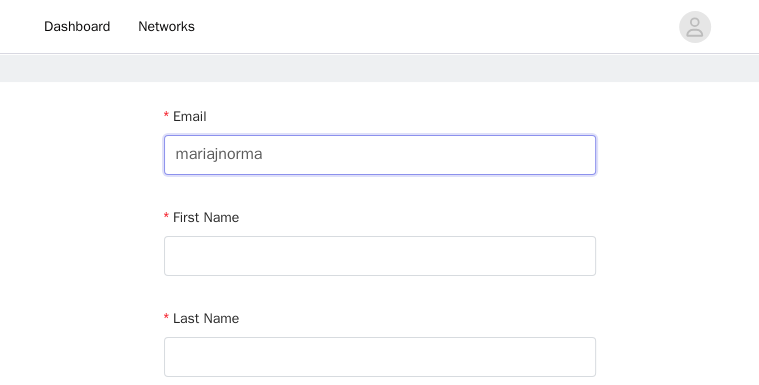 click on "mariajnorma" at bounding box center [380, 155] 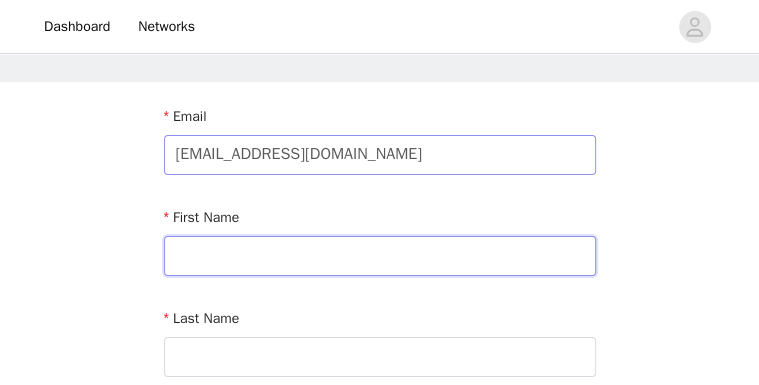 type on "[PERSON_NAME] [PERSON_NAME]" 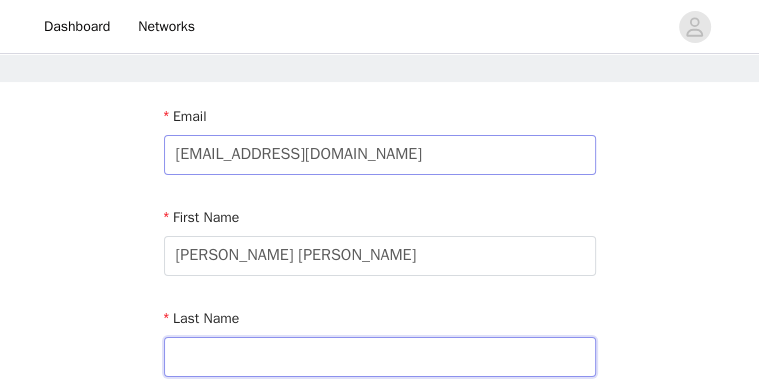 type on "[PERSON_NAME]" 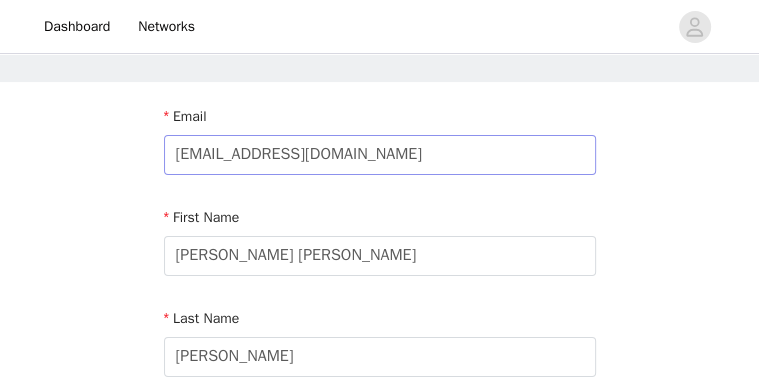 type on "[STREET_ADDRESS][PERSON_NAME] (Entregar por la tarde)" 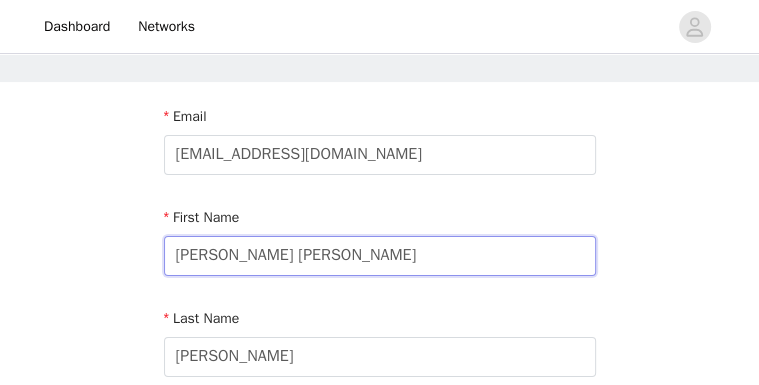 click on "[PERSON_NAME] [PERSON_NAME]" at bounding box center (380, 256) 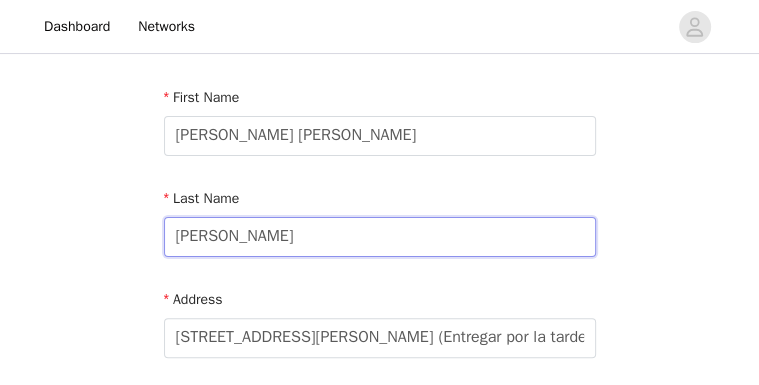 click on "[PERSON_NAME]" at bounding box center [380, 237] 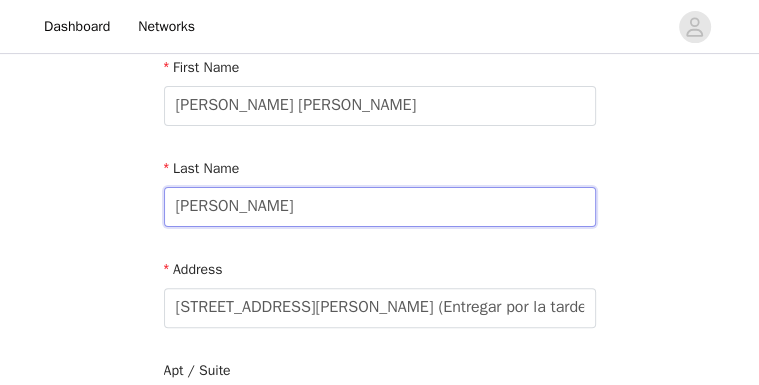scroll, scrollTop: 280, scrollLeft: 0, axis: vertical 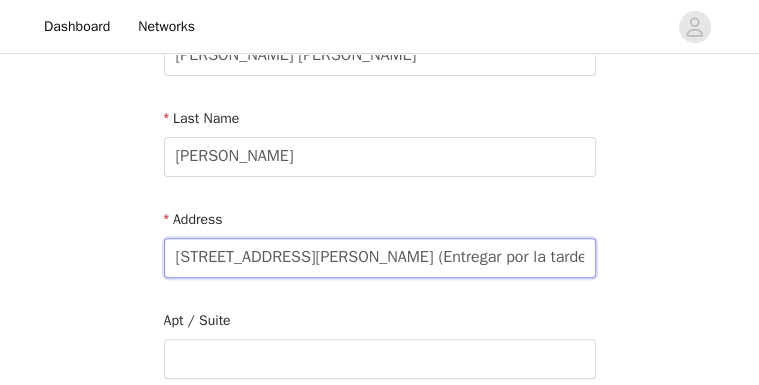 drag, startPoint x: 526, startPoint y: 259, endPoint x: 63, endPoint y: 279, distance: 463.43176 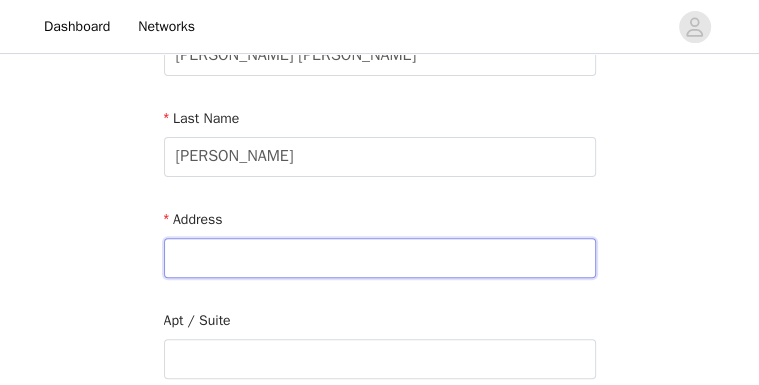 drag, startPoint x: 308, startPoint y: 259, endPoint x: 102, endPoint y: 271, distance: 206.34921 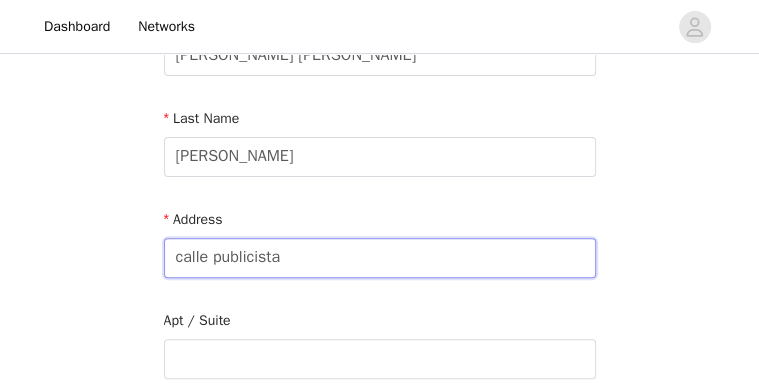 type on "[STREET_ADDRESS][PERSON_NAME]" 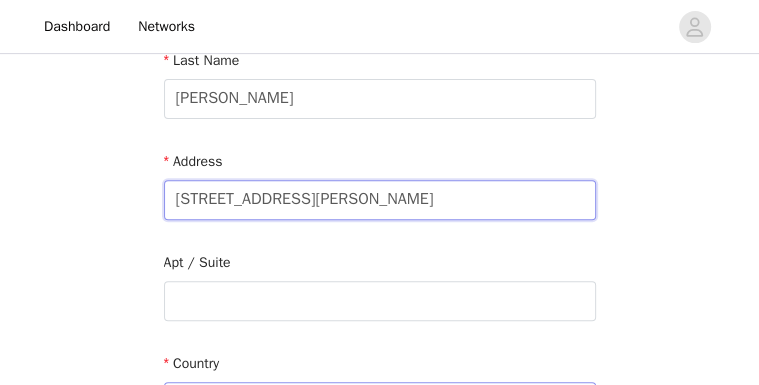scroll, scrollTop: 400, scrollLeft: 0, axis: vertical 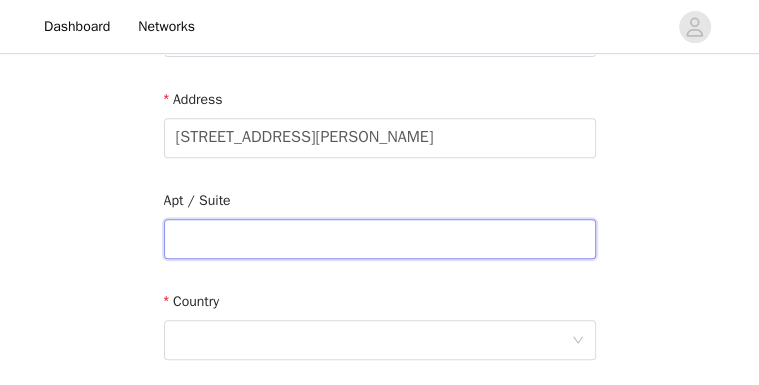 click at bounding box center (380, 239) 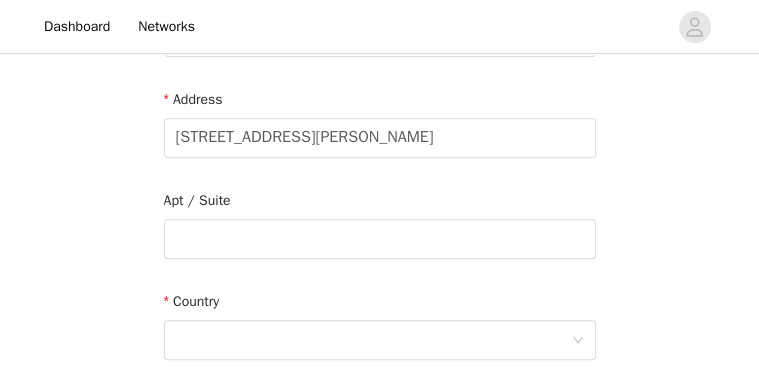 click on "Email [EMAIL_ADDRESS][DOMAIN_NAME]   First Name [PERSON_NAME] [PERSON_NAME]   Last Name [PERSON_NAME]   Address [STREET_ADDRESS][PERSON_NAME]   Phone Number [PHONE_NUMBER]" at bounding box center [380, 228] 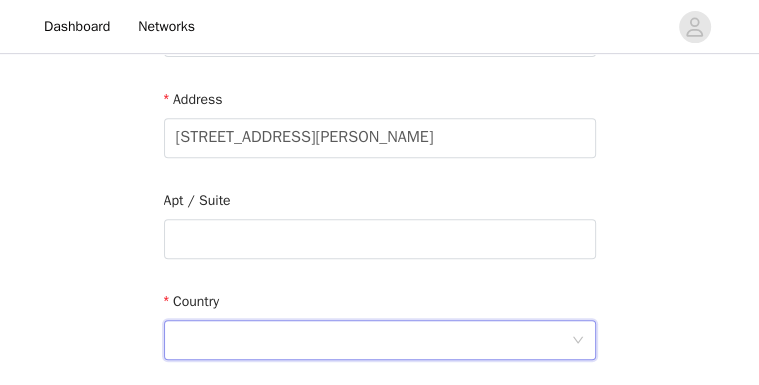 click at bounding box center (373, 340) 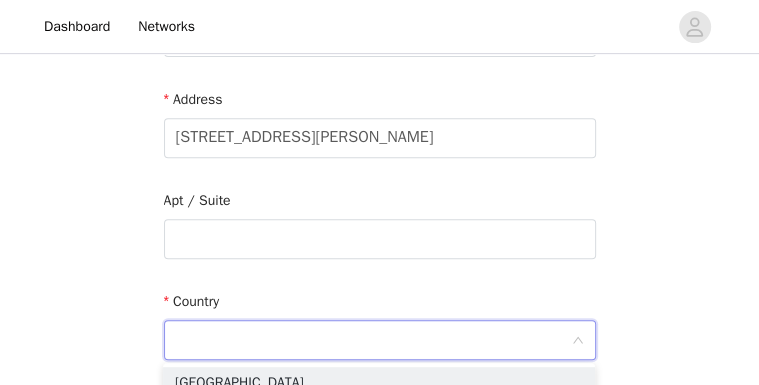click at bounding box center (373, 340) 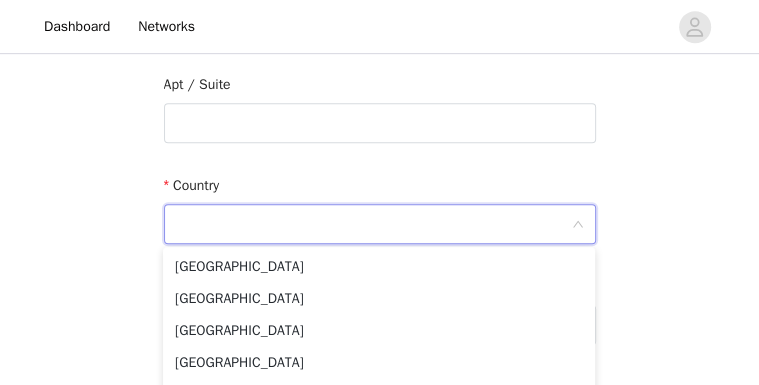 scroll, scrollTop: 520, scrollLeft: 0, axis: vertical 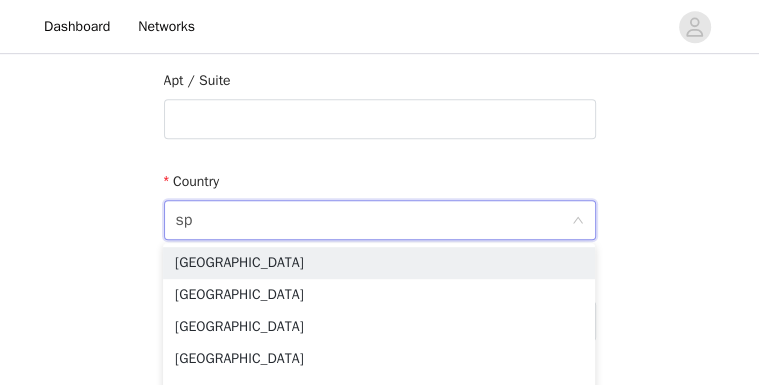 type on "spa" 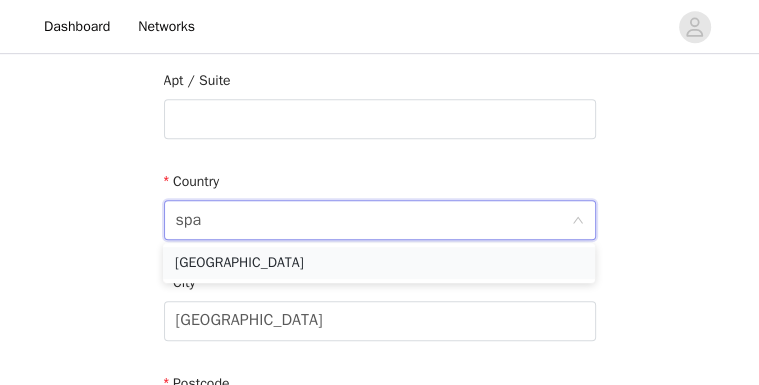 click on "[GEOGRAPHIC_DATA]" at bounding box center [379, 263] 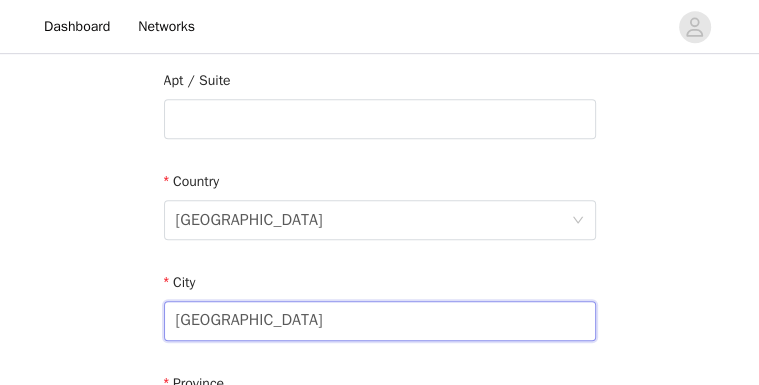 click on "[GEOGRAPHIC_DATA]" at bounding box center (380, 321) 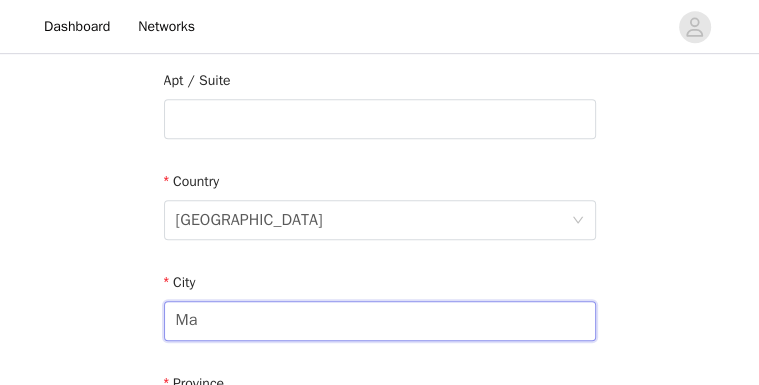 type on "M" 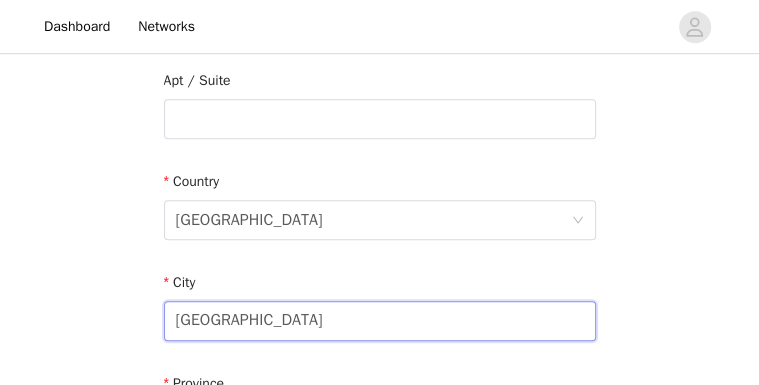 click on "[GEOGRAPHIC_DATA]" at bounding box center (380, 321) 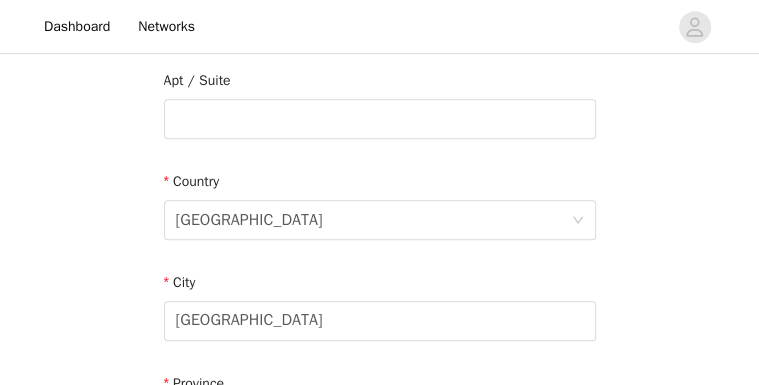click on "Country
[GEOGRAPHIC_DATA]" at bounding box center (380, 209) 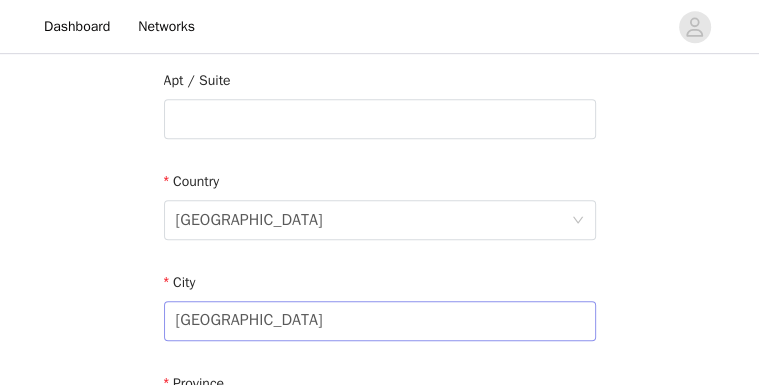 scroll, scrollTop: 640, scrollLeft: 0, axis: vertical 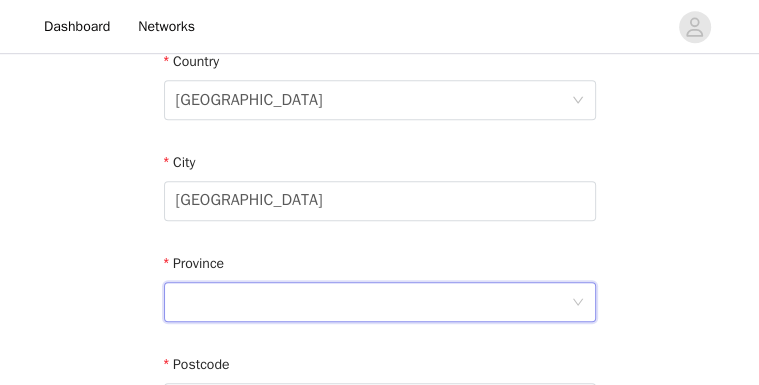 click at bounding box center [373, 302] 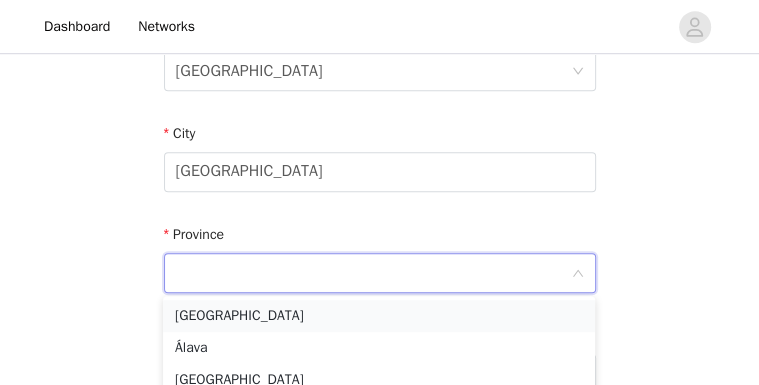 scroll, scrollTop: 720, scrollLeft: 0, axis: vertical 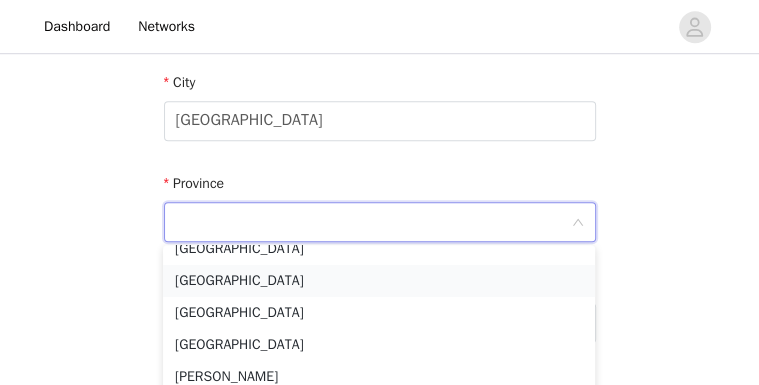 click on "[GEOGRAPHIC_DATA]" at bounding box center [379, 281] 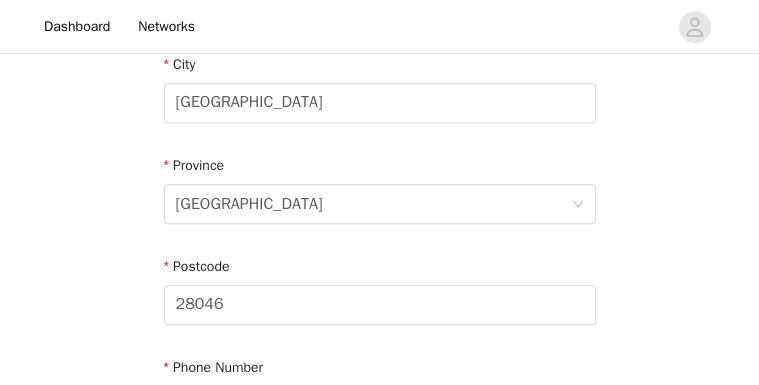 scroll, scrollTop: 720, scrollLeft: 0, axis: vertical 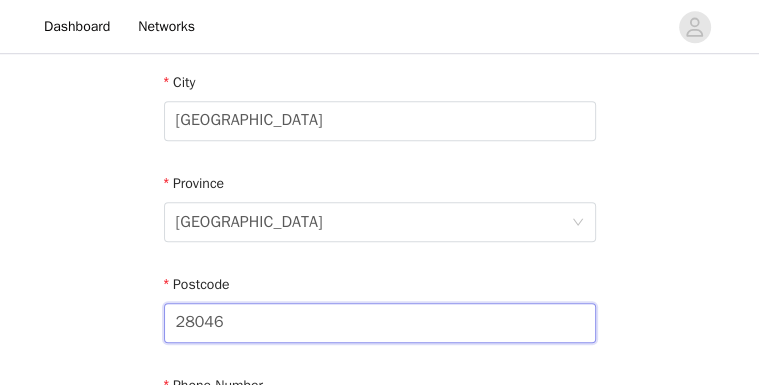 click on "28046" at bounding box center (380, 323) 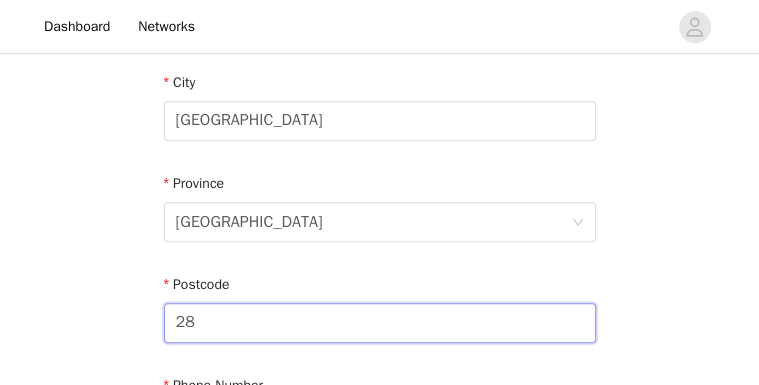 type on "2" 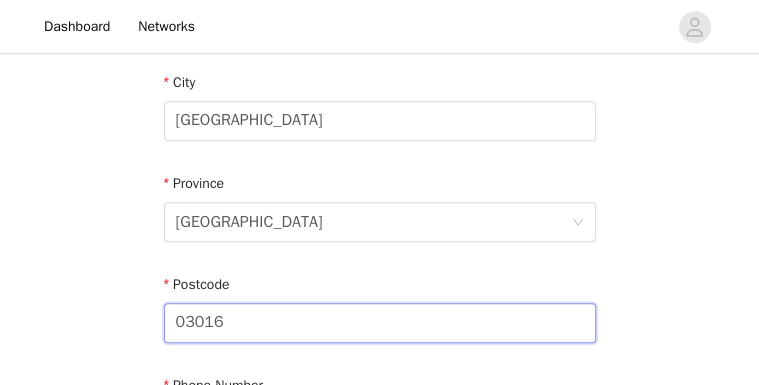 type on "03016" 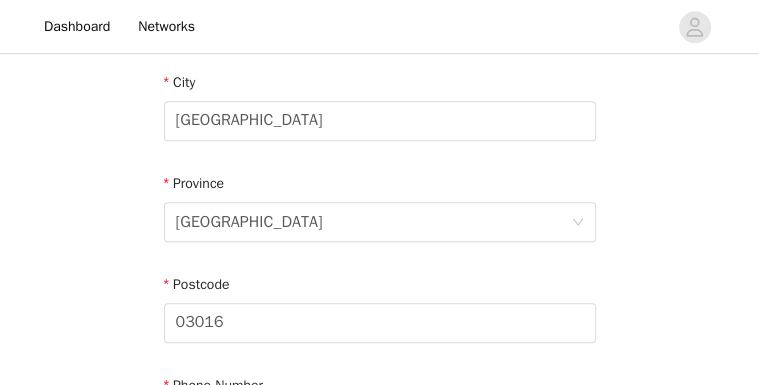 click on "Postcode" at bounding box center (380, 288) 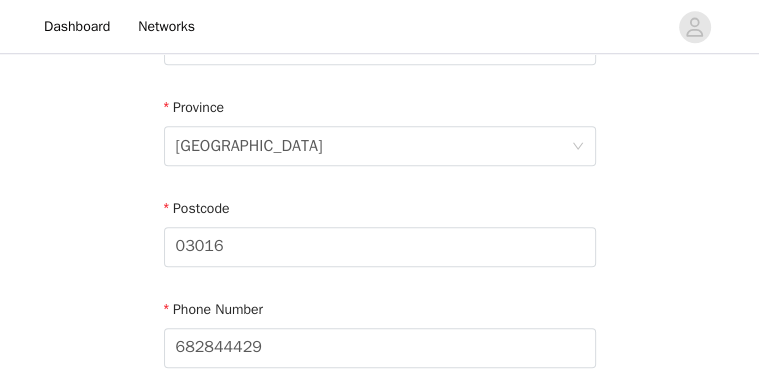 scroll, scrollTop: 880, scrollLeft: 0, axis: vertical 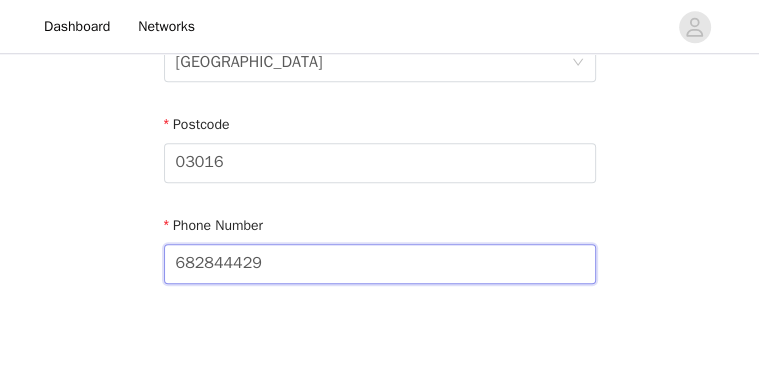 click on "682844429" at bounding box center [380, 264] 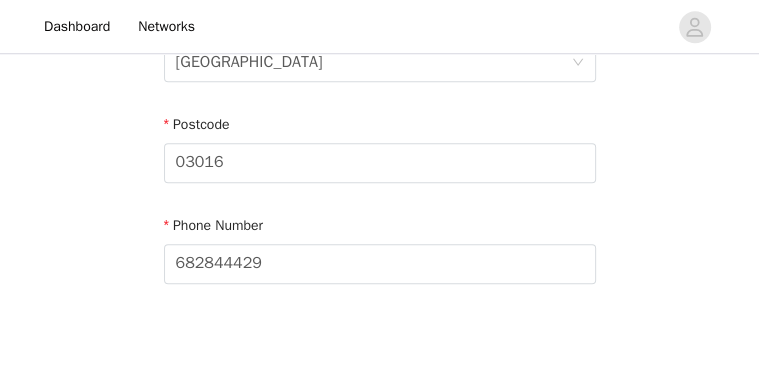 click on "Phone Number" at bounding box center (380, 229) 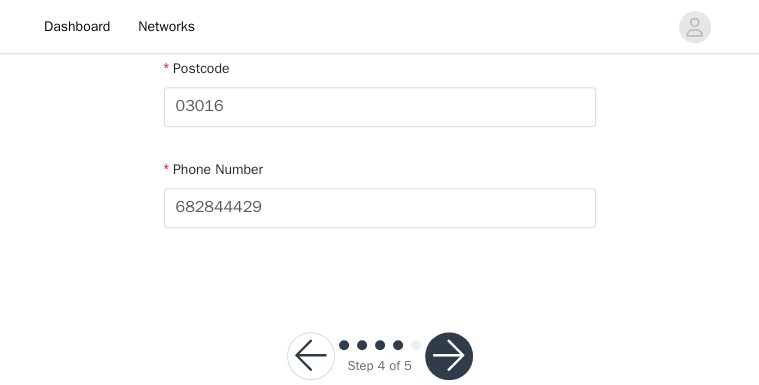 scroll, scrollTop: 978, scrollLeft: 0, axis: vertical 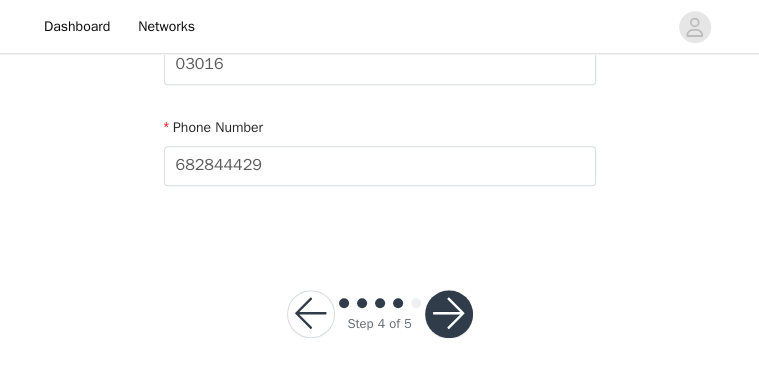click at bounding box center (449, 314) 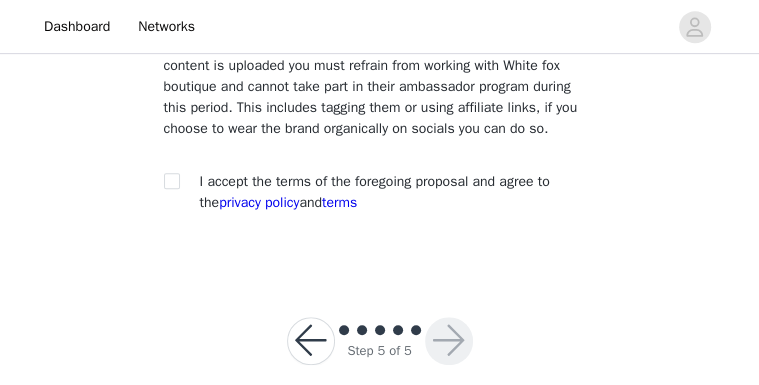 scroll, scrollTop: 497, scrollLeft: 0, axis: vertical 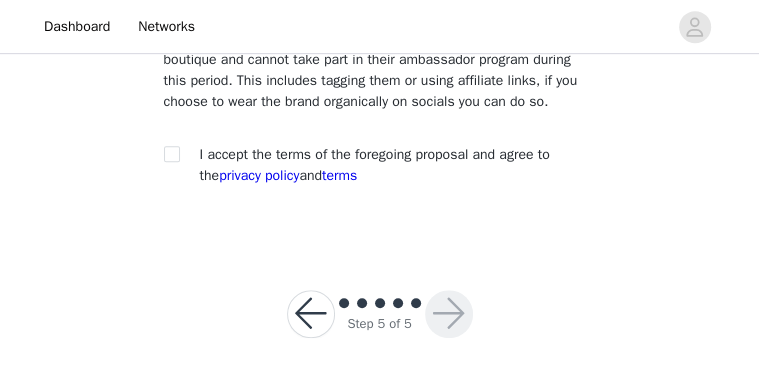 click on "You must agree to these content rights to participate.
You must agree to these content rights to participate.
Media creator grants Edikted a royalty-free license for all branded media developed during the duration of this partnership, giving Edikted the rights to:
Posting to social media platforms
Paid support of social media posts
Publishing to Edikted's websites
Use in Edikted's digital, email or text message communications
Use in online advertising within social media platforms
Use in general online advertising (i.e., search, websites, digital, etc.)
Use in off-line advertising (i.e., broadcast, print, display, etc.)
Combination with other content for any of the above uses.
I accept the terms of the foregoing proposal and agree to the
privacy policy
and
terms" at bounding box center (380, -47) 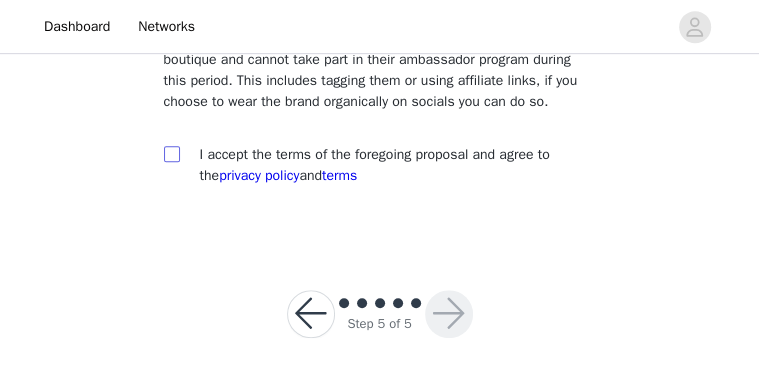 click at bounding box center [171, 153] 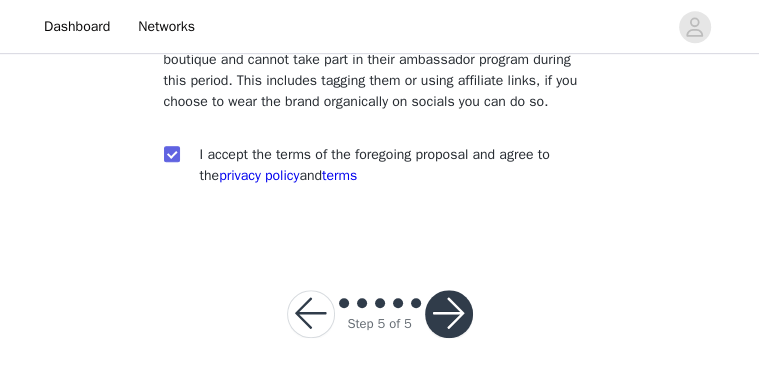 click at bounding box center (449, 314) 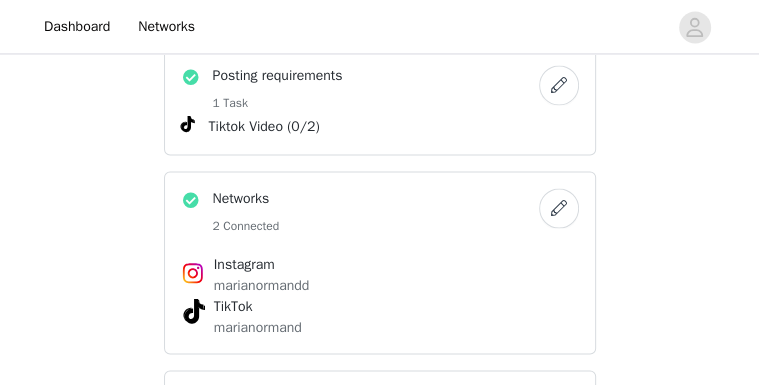 scroll, scrollTop: 1617, scrollLeft: 0, axis: vertical 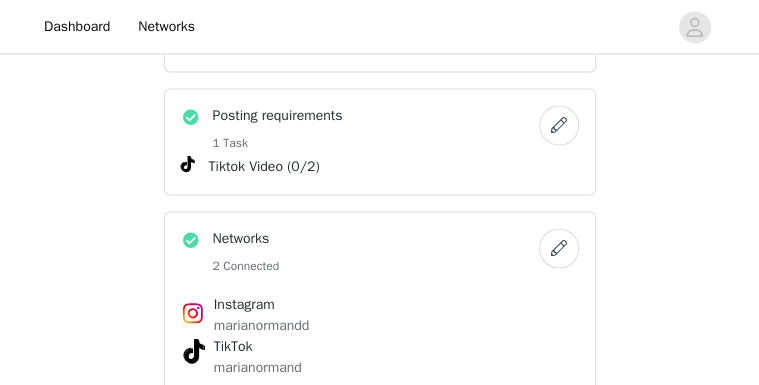 click at bounding box center (559, 125) 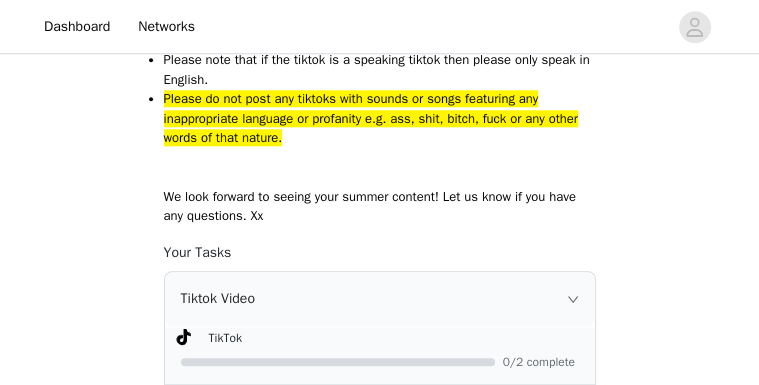 scroll, scrollTop: 1160, scrollLeft: 0, axis: vertical 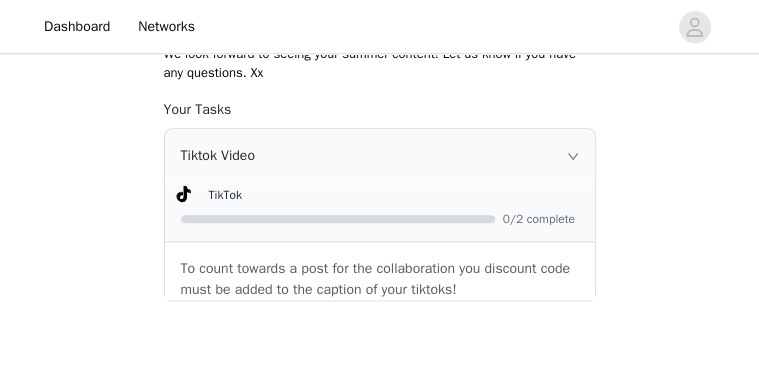 click on "TikTok" at bounding box center [396, 194] 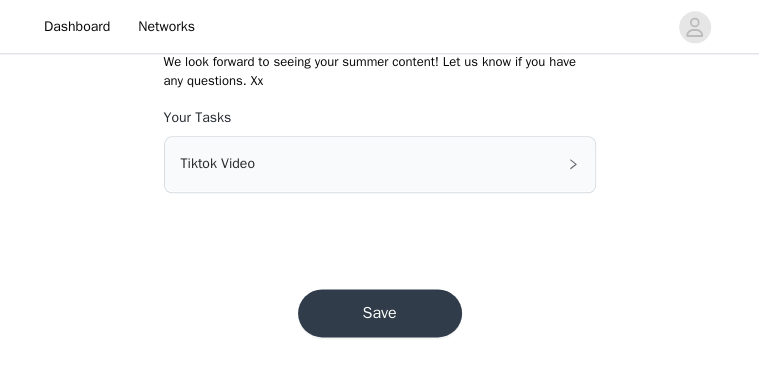 scroll, scrollTop: 1149, scrollLeft: 0, axis: vertical 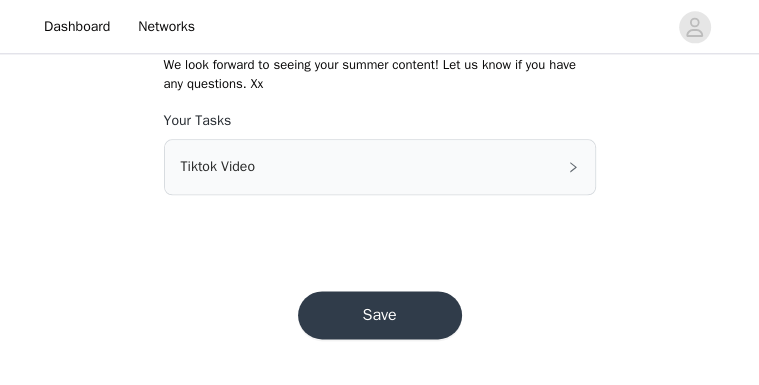 drag, startPoint x: 334, startPoint y: 145, endPoint x: 314, endPoint y: 152, distance: 21.189621 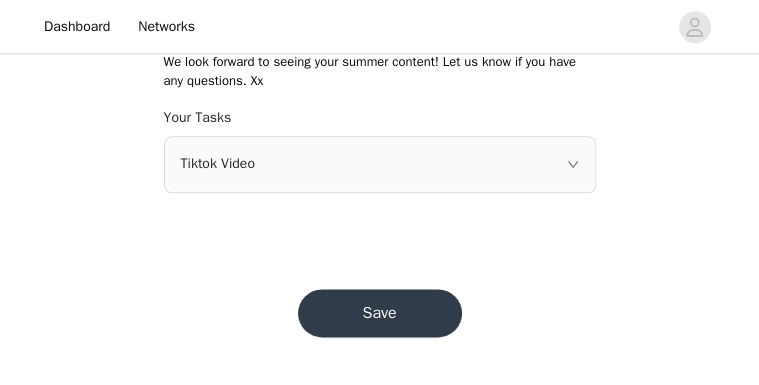 scroll, scrollTop: 1160, scrollLeft: 0, axis: vertical 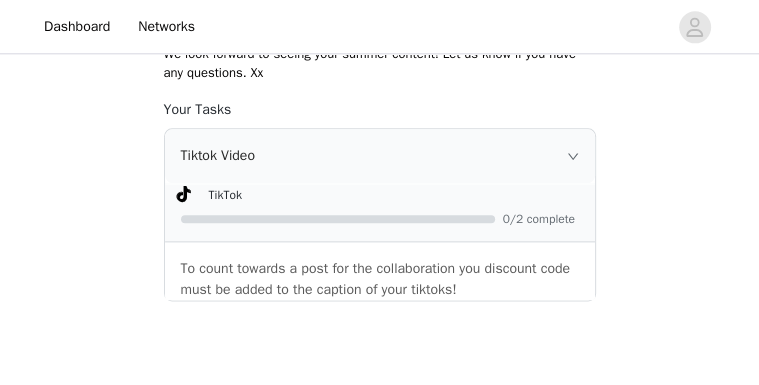 click on "Tiktok Video" at bounding box center [380, 156] 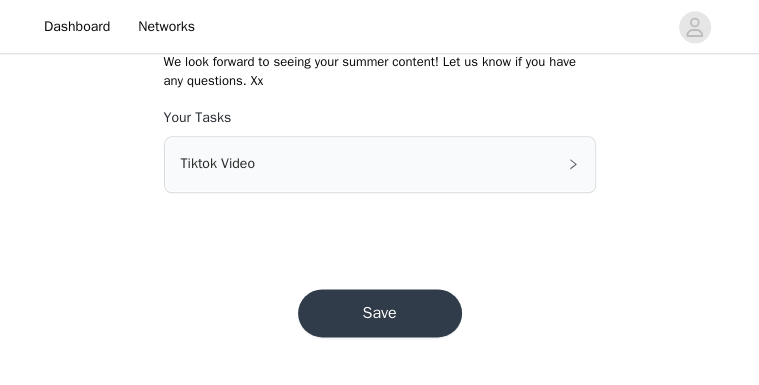 scroll, scrollTop: 1149, scrollLeft: 0, axis: vertical 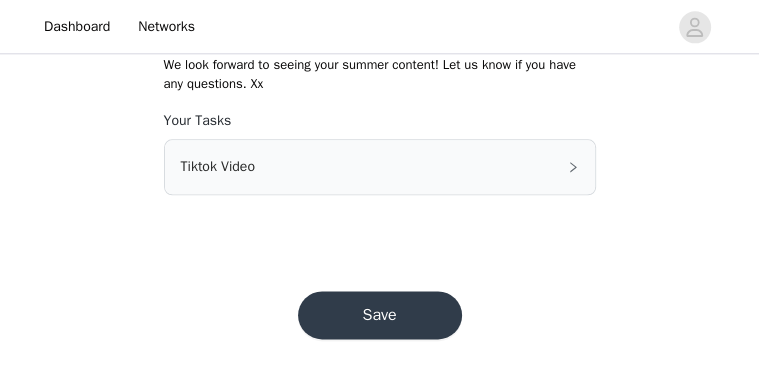 click on "Save" at bounding box center [380, 315] 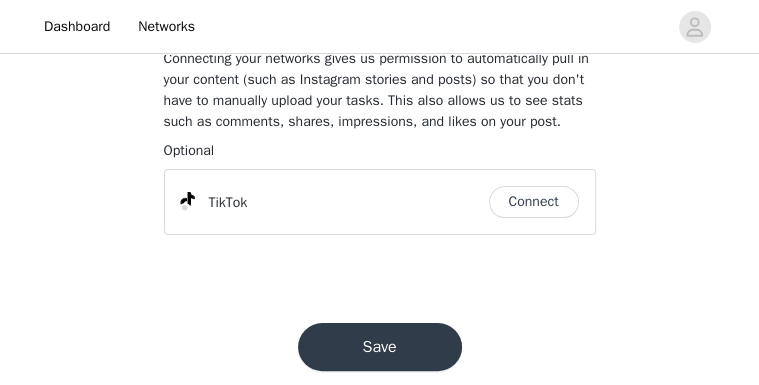 scroll, scrollTop: 171, scrollLeft: 0, axis: vertical 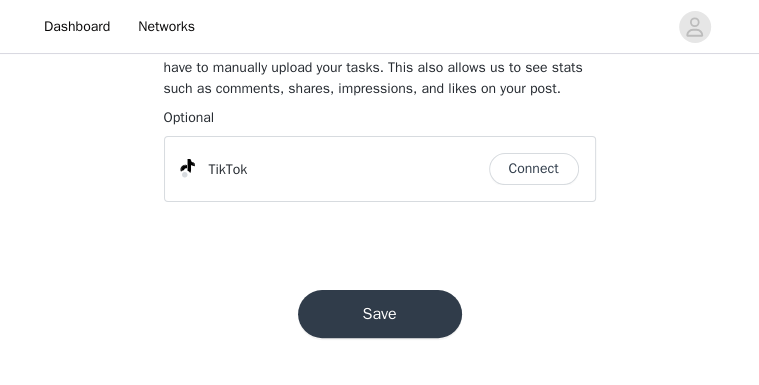 click on "Save" at bounding box center (380, 314) 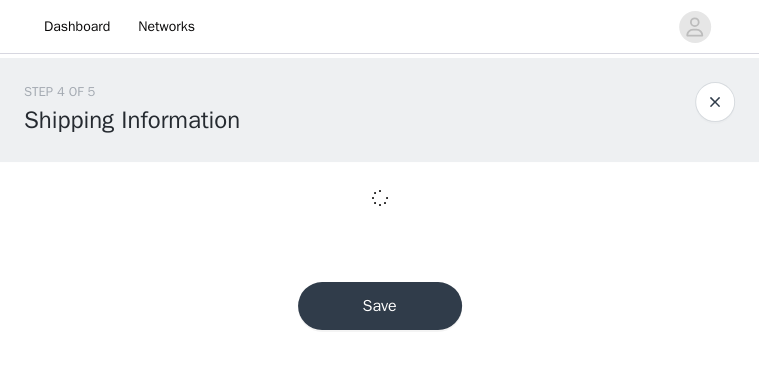 scroll, scrollTop: 0, scrollLeft: 0, axis: both 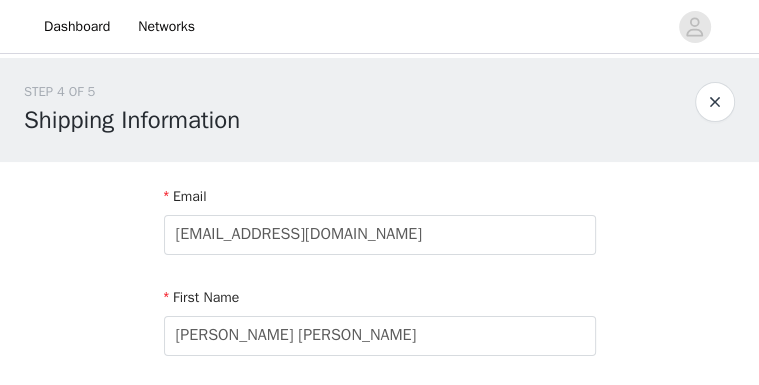 click on "First Name" at bounding box center [380, 301] 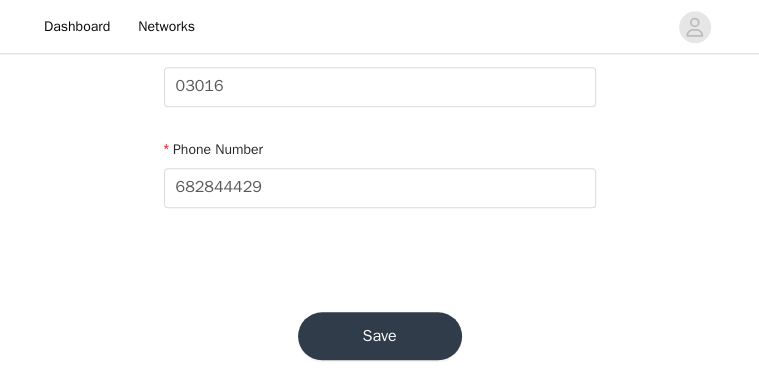 scroll, scrollTop: 978, scrollLeft: 0, axis: vertical 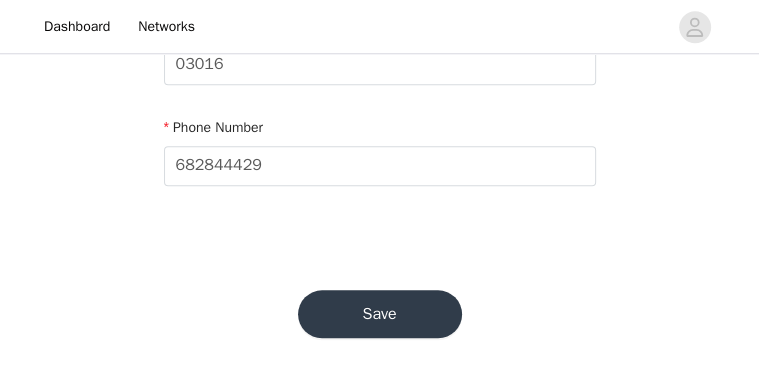 click on "Save" at bounding box center [380, 314] 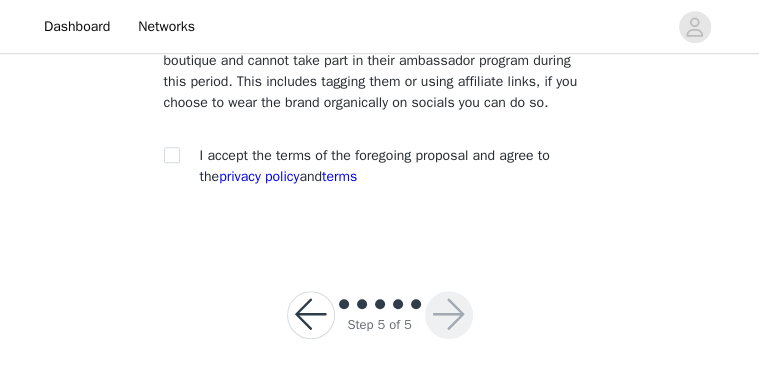 scroll, scrollTop: 497, scrollLeft: 0, axis: vertical 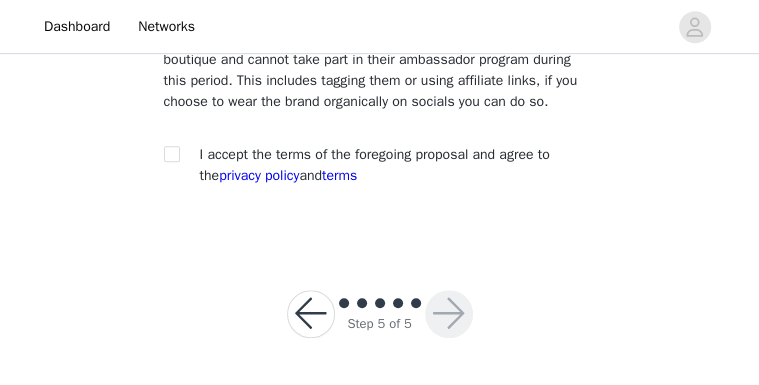 click at bounding box center (178, 154) 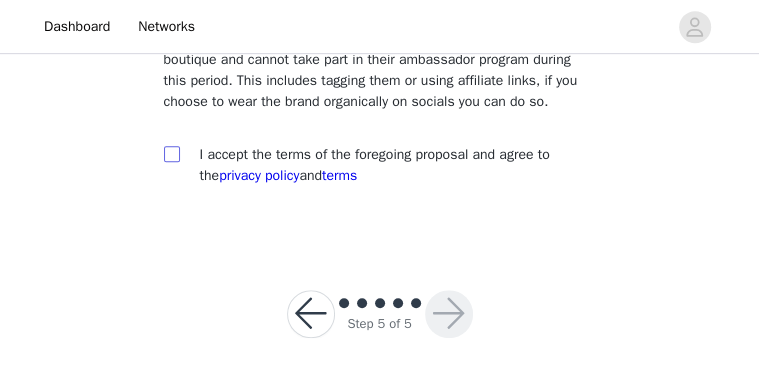 click at bounding box center (171, 153) 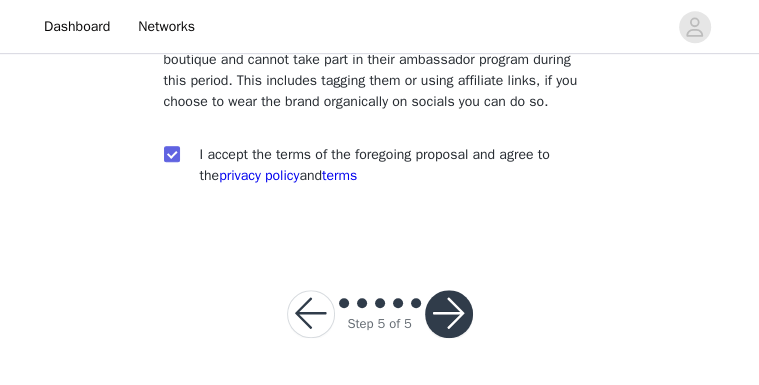 click at bounding box center (449, 314) 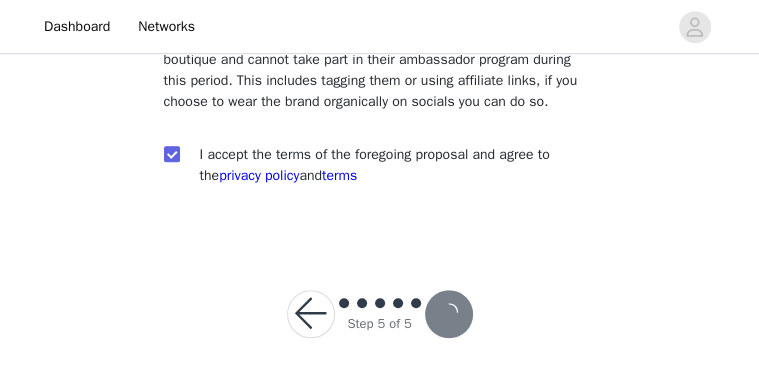scroll, scrollTop: 297, scrollLeft: 0, axis: vertical 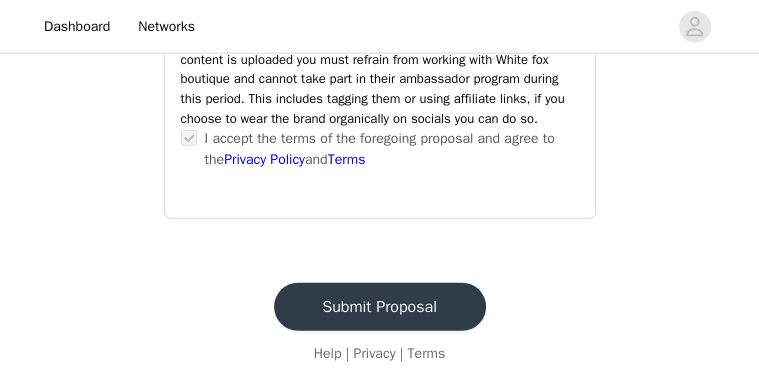click on "Submit Proposal" at bounding box center [380, 307] 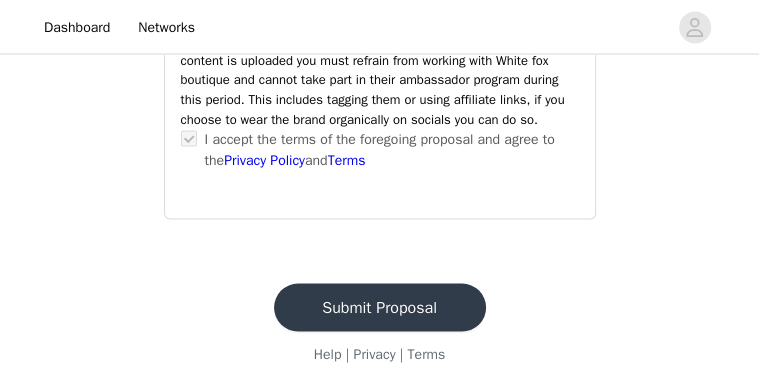 scroll, scrollTop: 115, scrollLeft: 0, axis: vertical 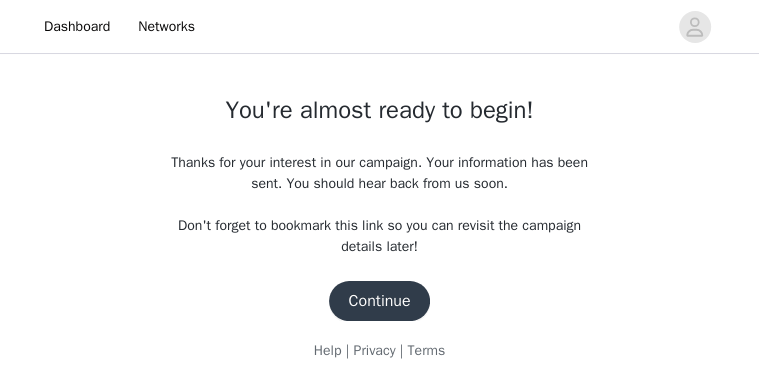 click on "Continue" at bounding box center (380, 301) 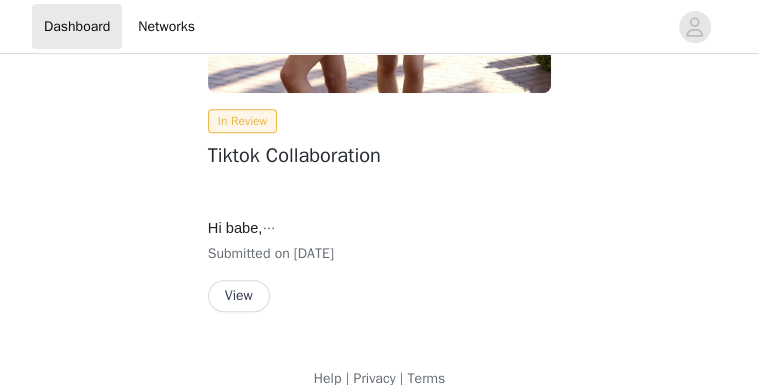 scroll, scrollTop: 376, scrollLeft: 0, axis: vertical 